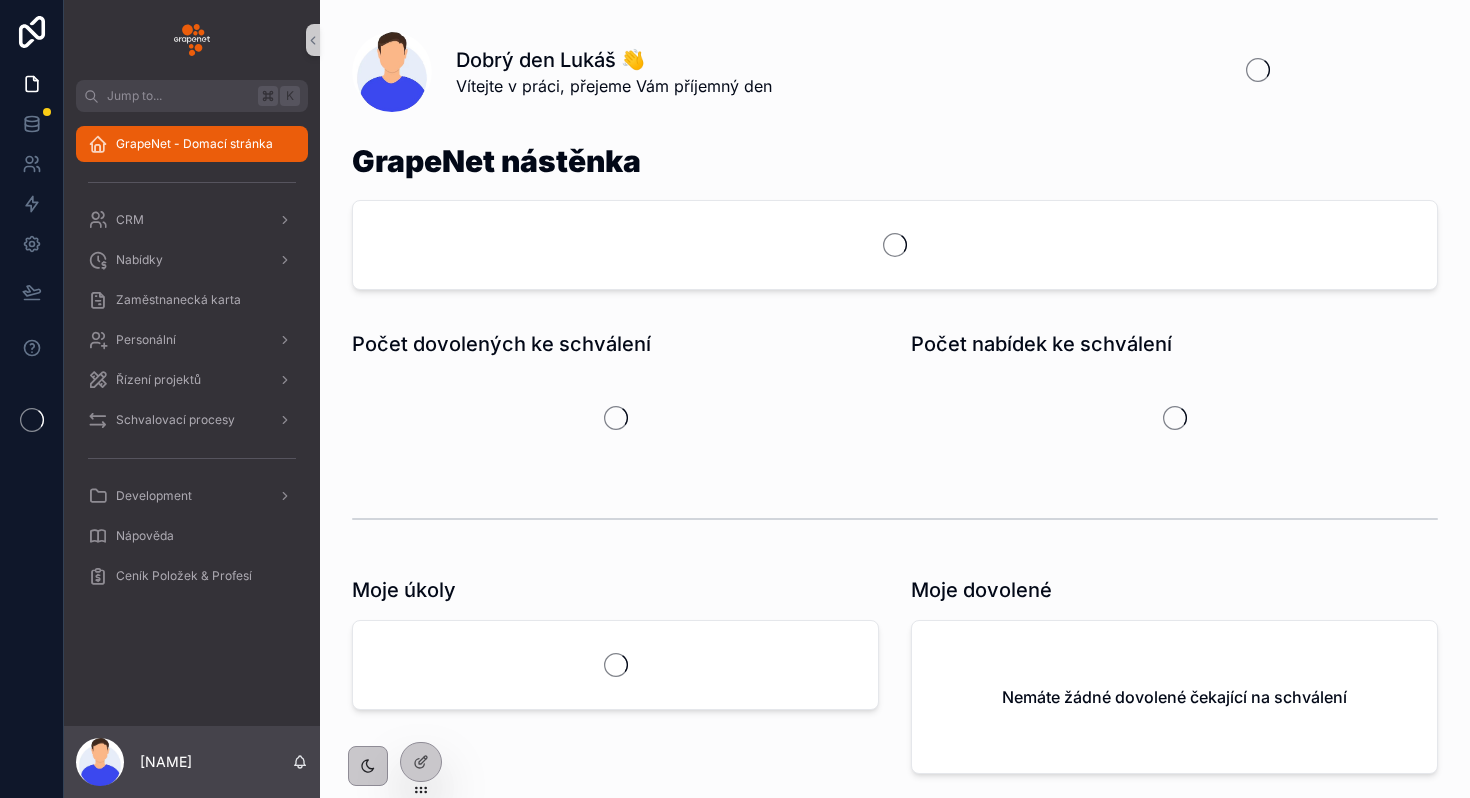 scroll, scrollTop: 0, scrollLeft: 0, axis: both 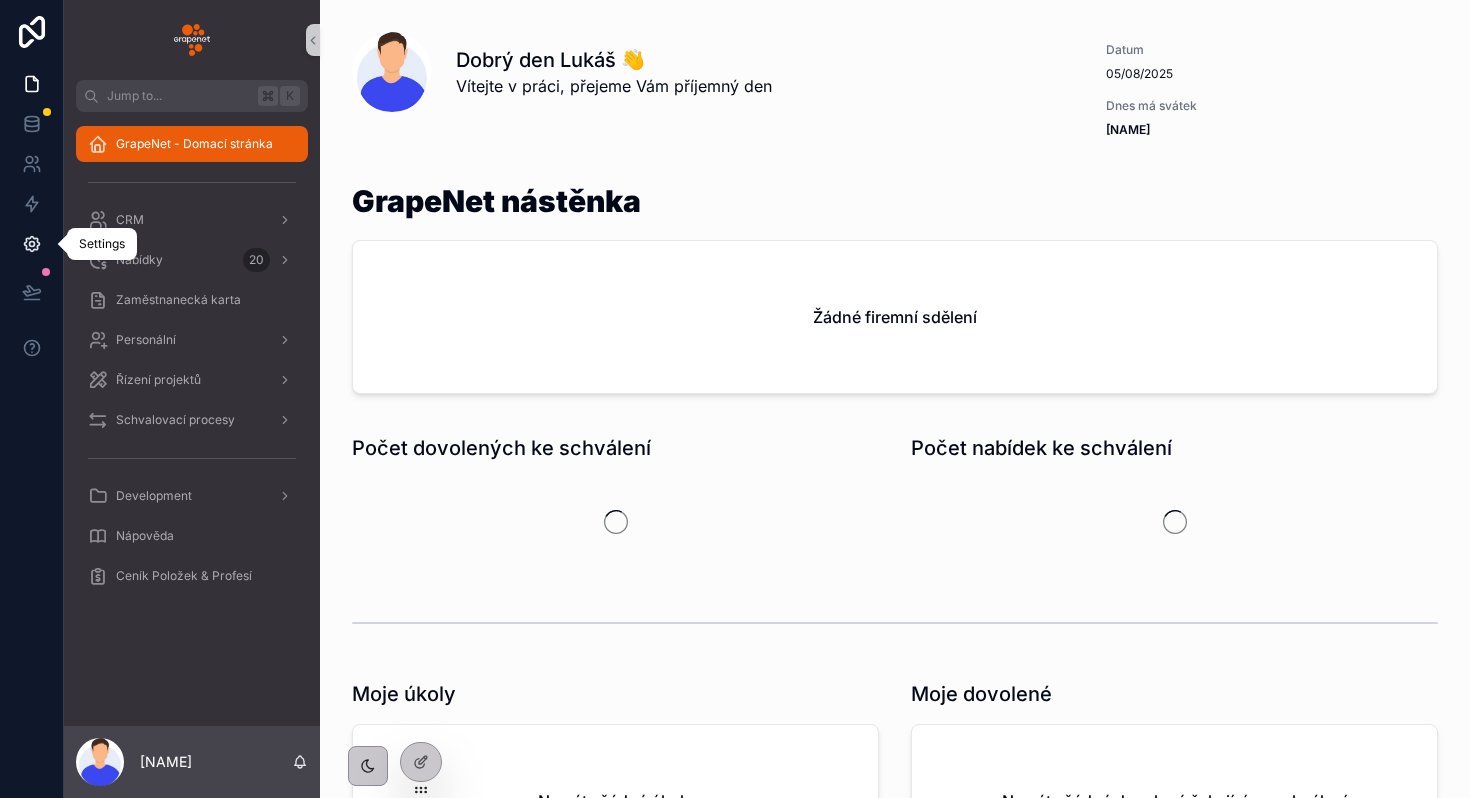 click 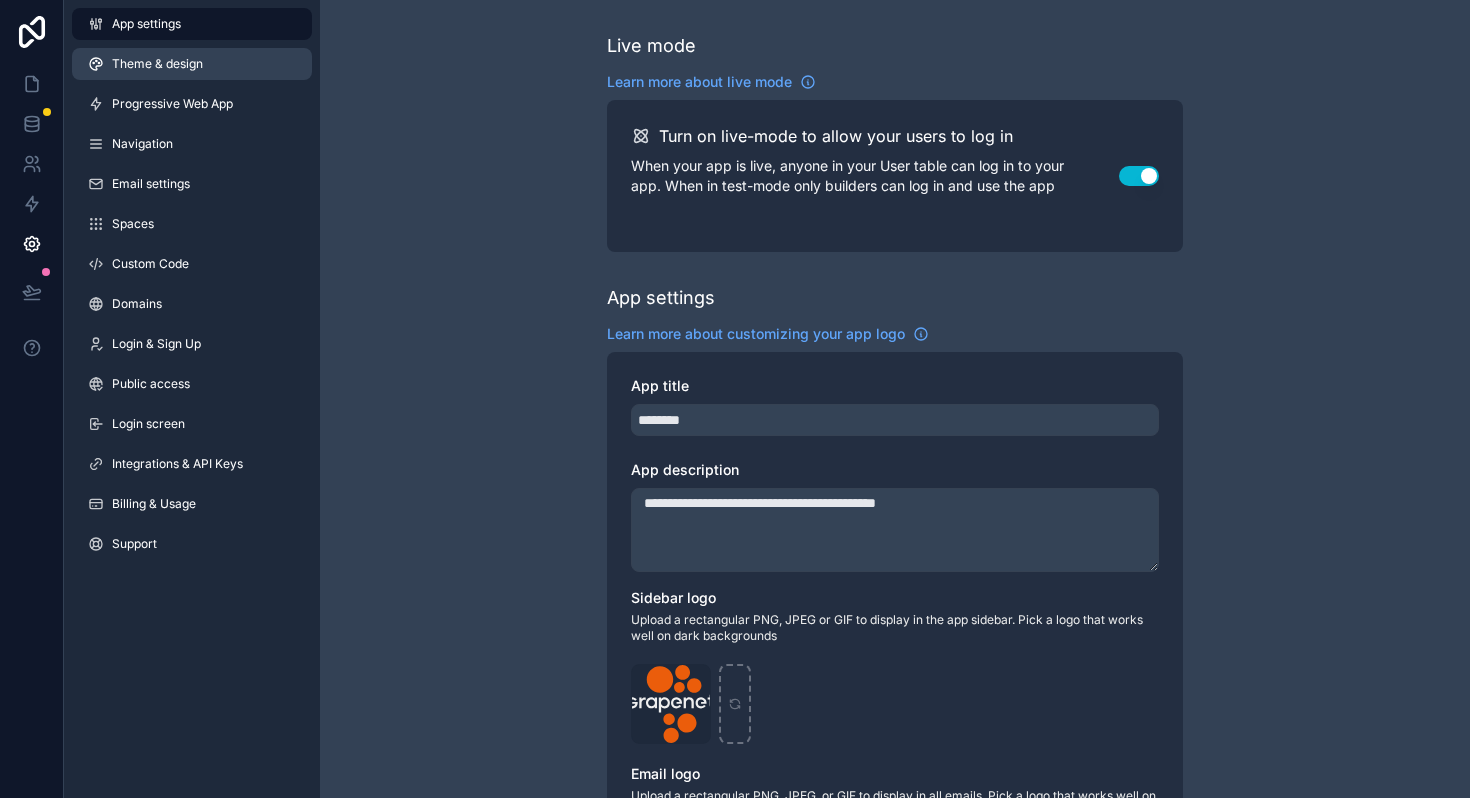 click on "Theme & design" at bounding box center (192, 64) 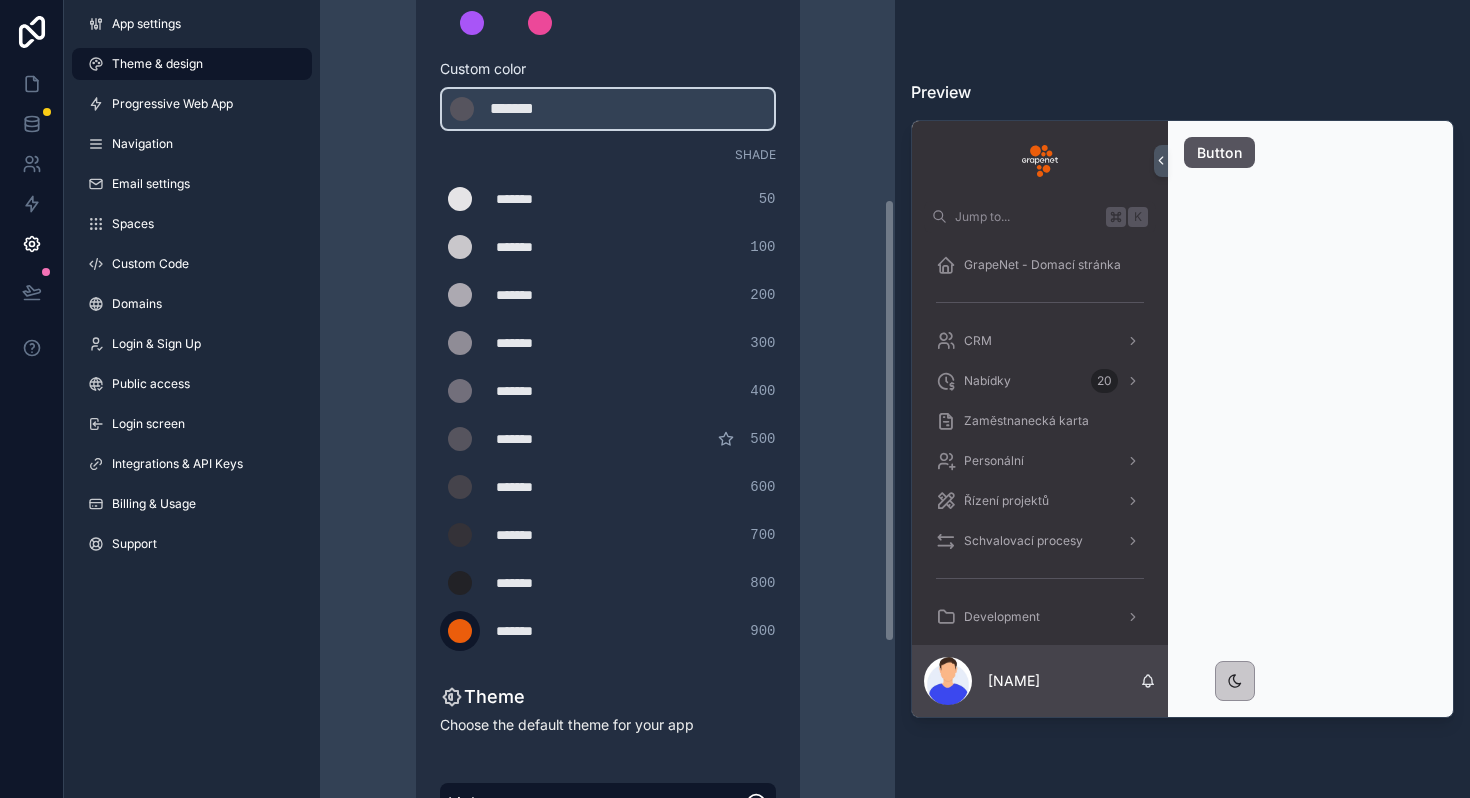 scroll, scrollTop: 358, scrollLeft: 0, axis: vertical 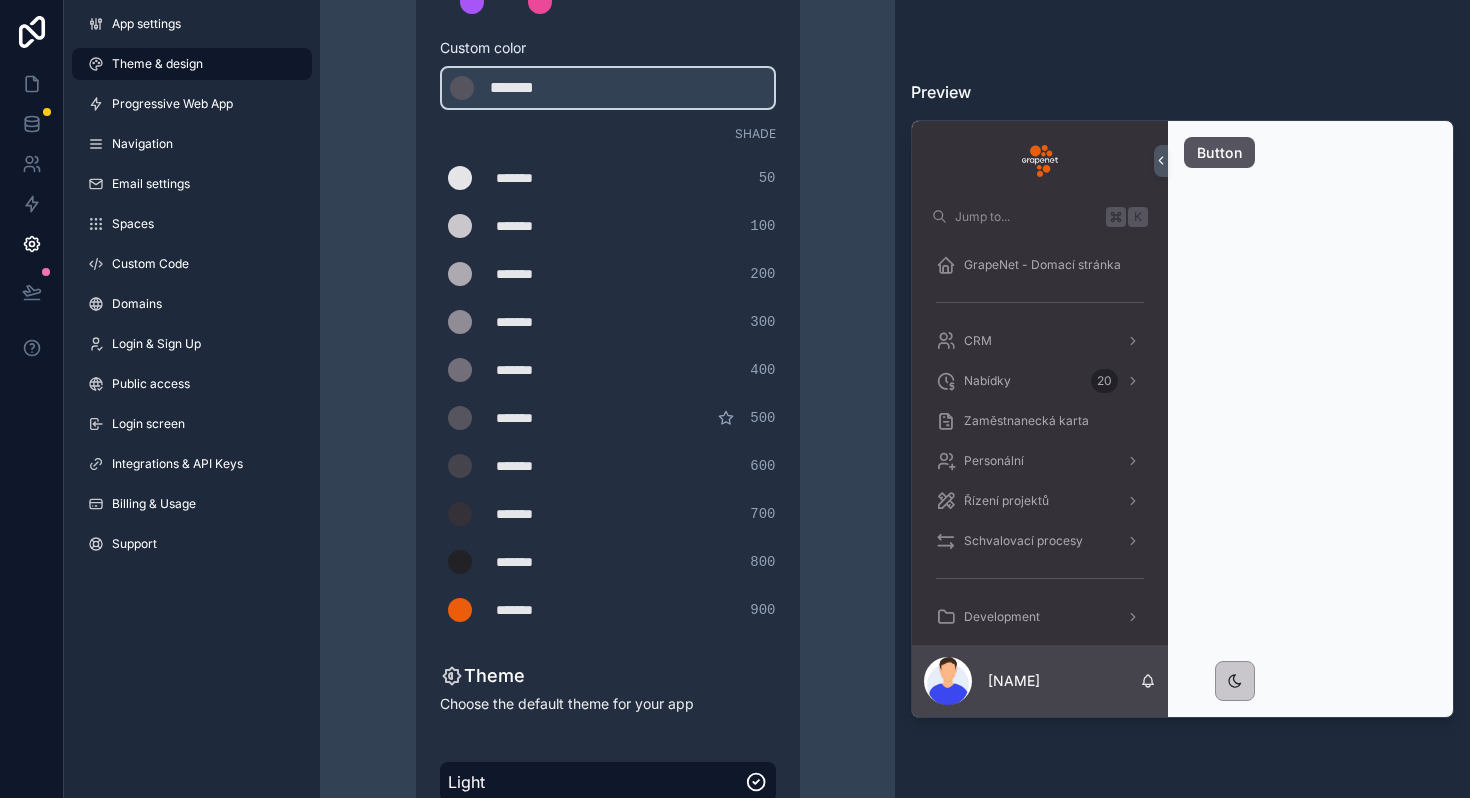 click on "*******" at bounding box center [546, 610] 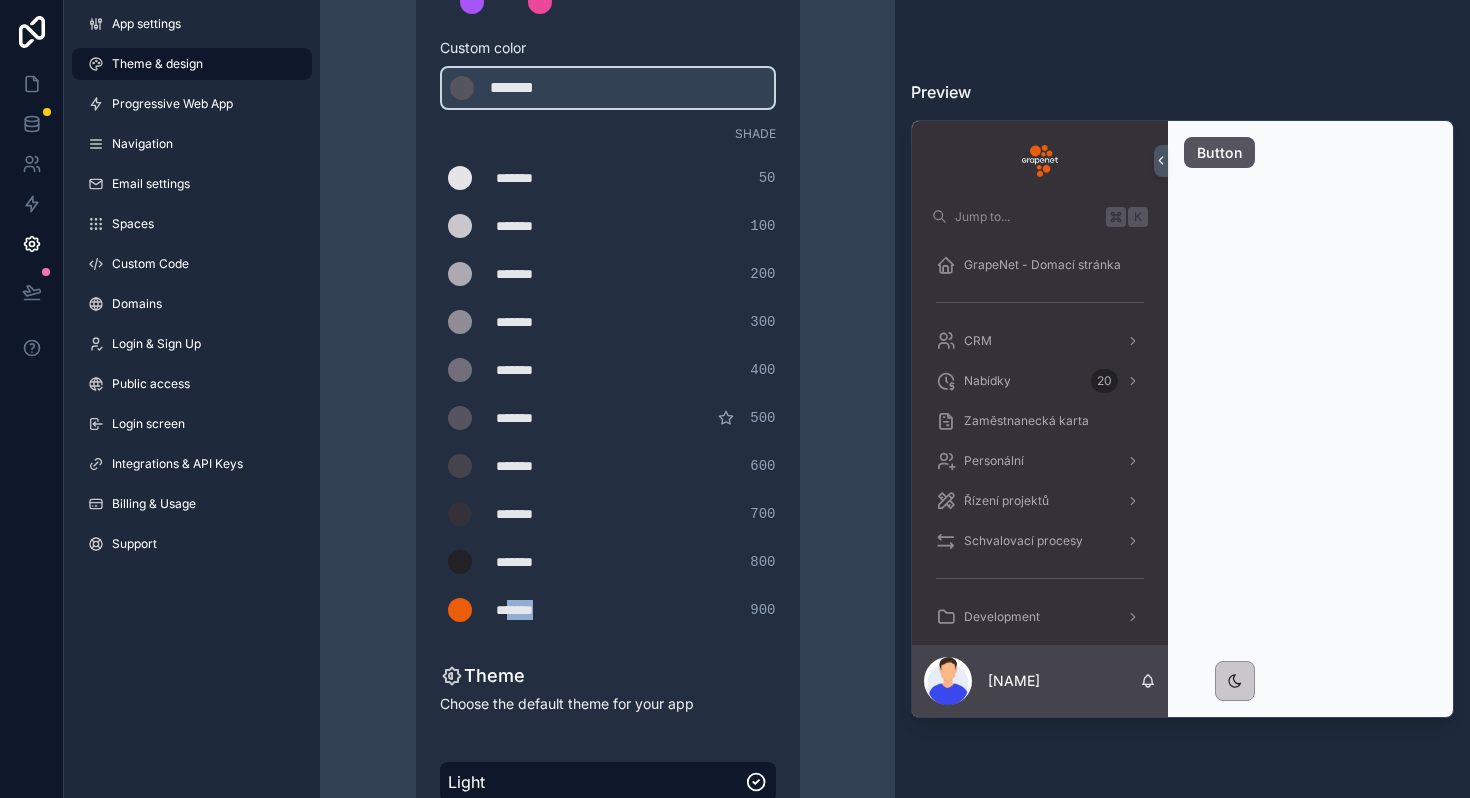 drag, startPoint x: 565, startPoint y: 609, endPoint x: 517, endPoint y: 609, distance: 48 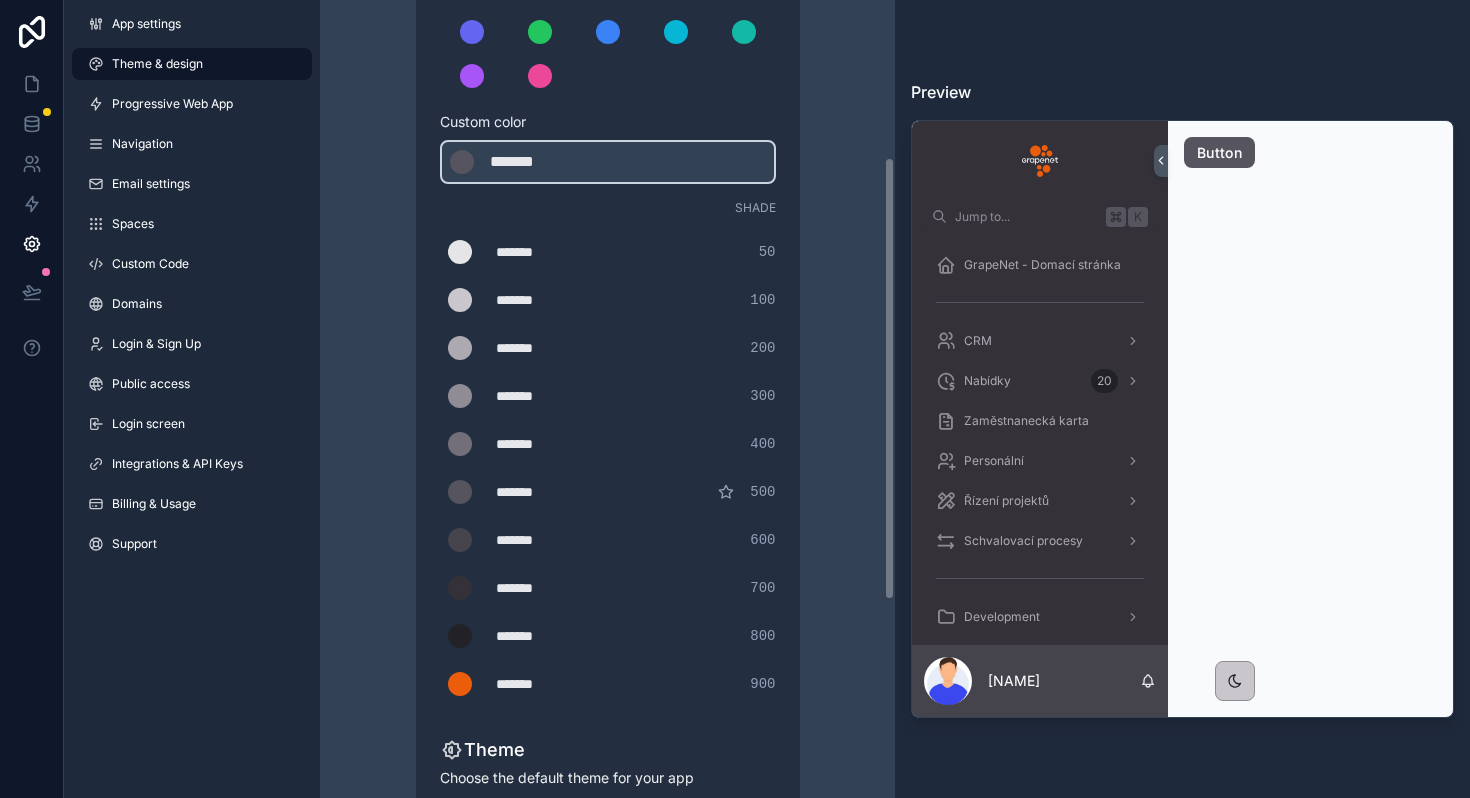 scroll, scrollTop: 283, scrollLeft: 0, axis: vertical 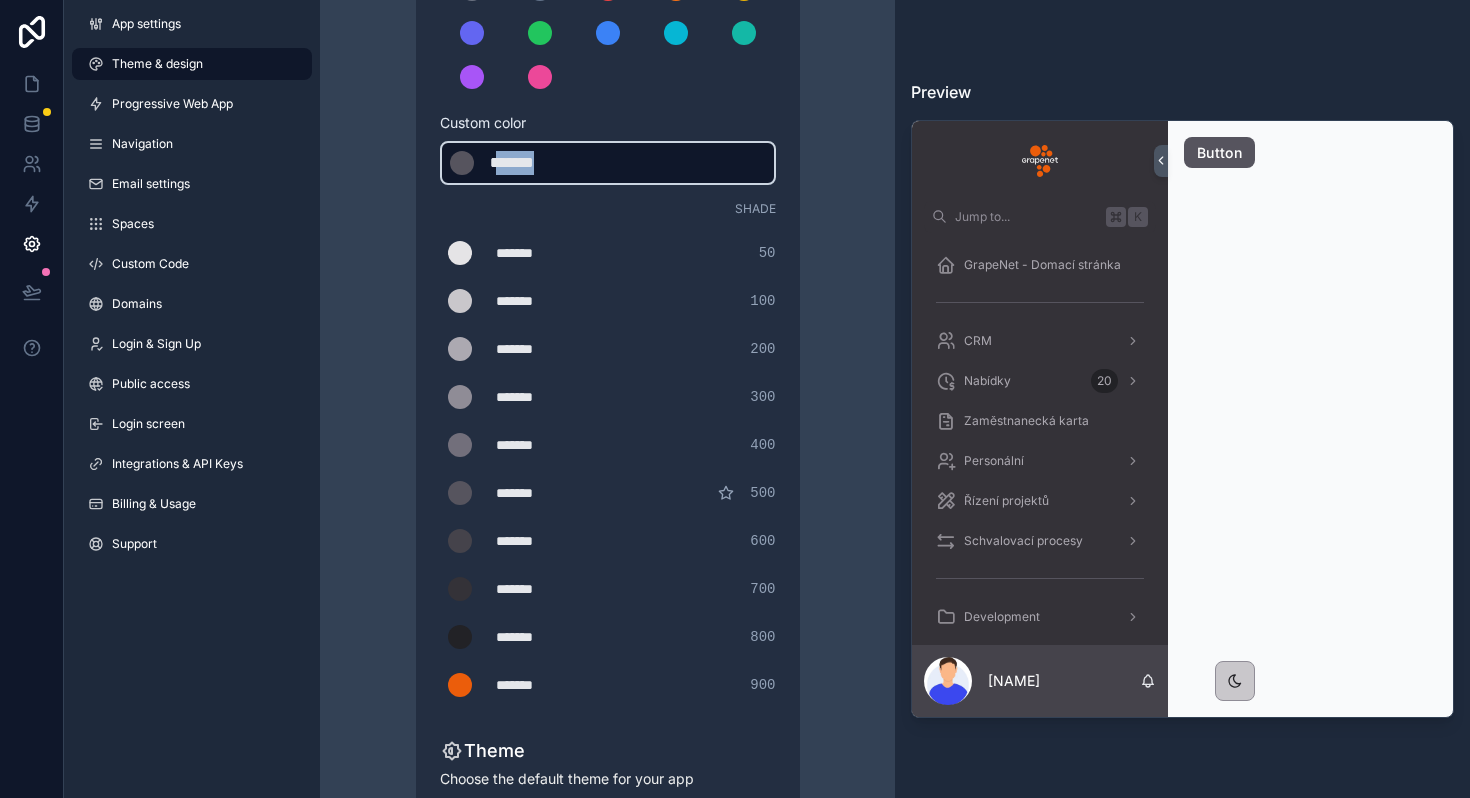 drag, startPoint x: 571, startPoint y: 160, endPoint x: 501, endPoint y: 160, distance: 70 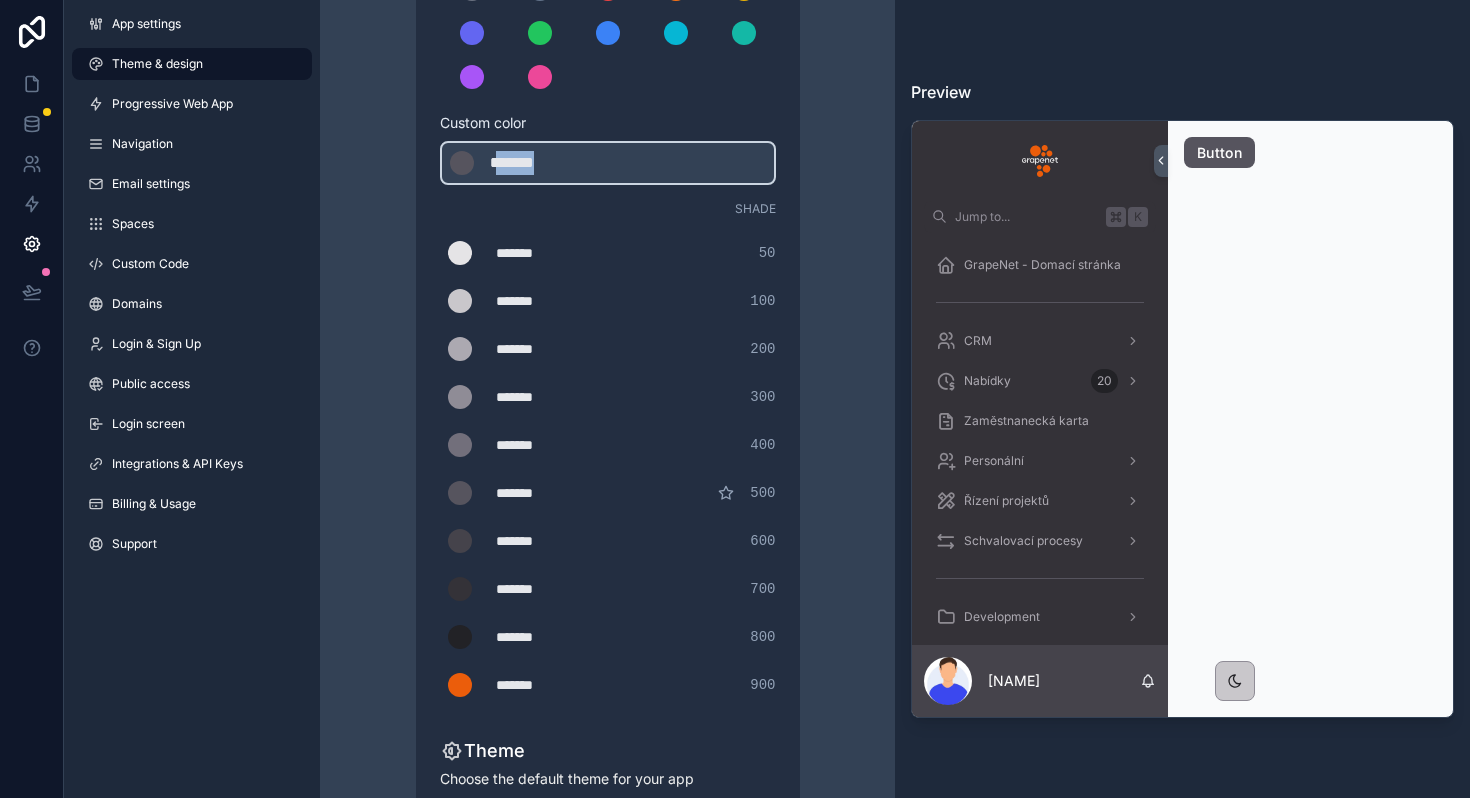 copy on "******" 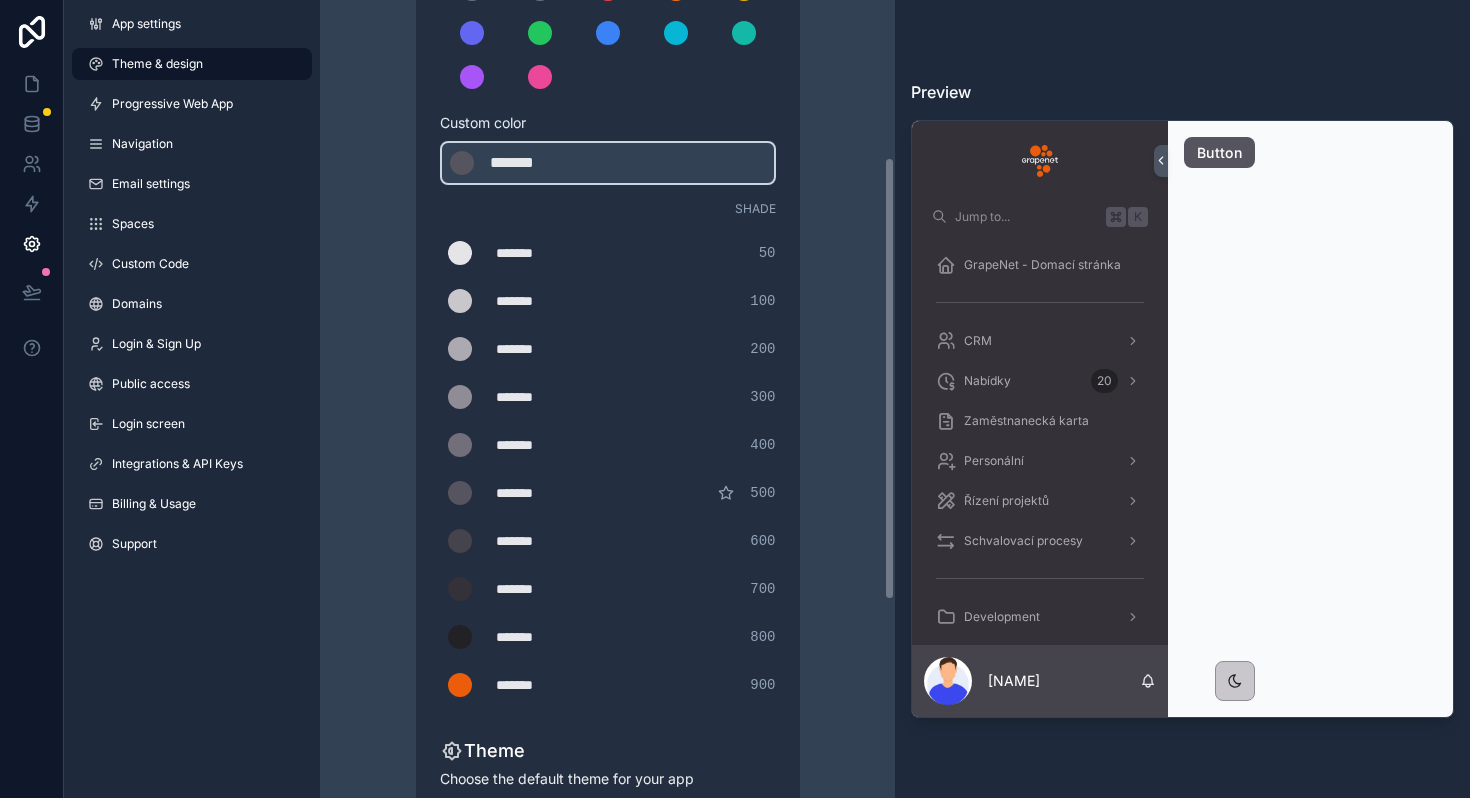 click on "Theme & design App colors Choose your app colors to match your app's style. Pick from one of our preset themes or specify a custom color Learn more about custom themes Custom color ******* ******* #56545e Shade ******* ******* #e5e4e6 50 ******* ******* #c9c7cb 100 ******* ******* #aca9b1 200 ******* ******* #8f8c96 300 ******* ******* #726f7b 400 ******* ******* #56545e 500 ******* ******* #45434b 600 ******* ******* #343238 700 ******* ******* #222226 800 ******* ******* #EB5D0B 900 Theme Choose the default theme for your app Light Dark Auto Allow your users to toggle between light and dark themes Use setting" at bounding box center [607, 435] 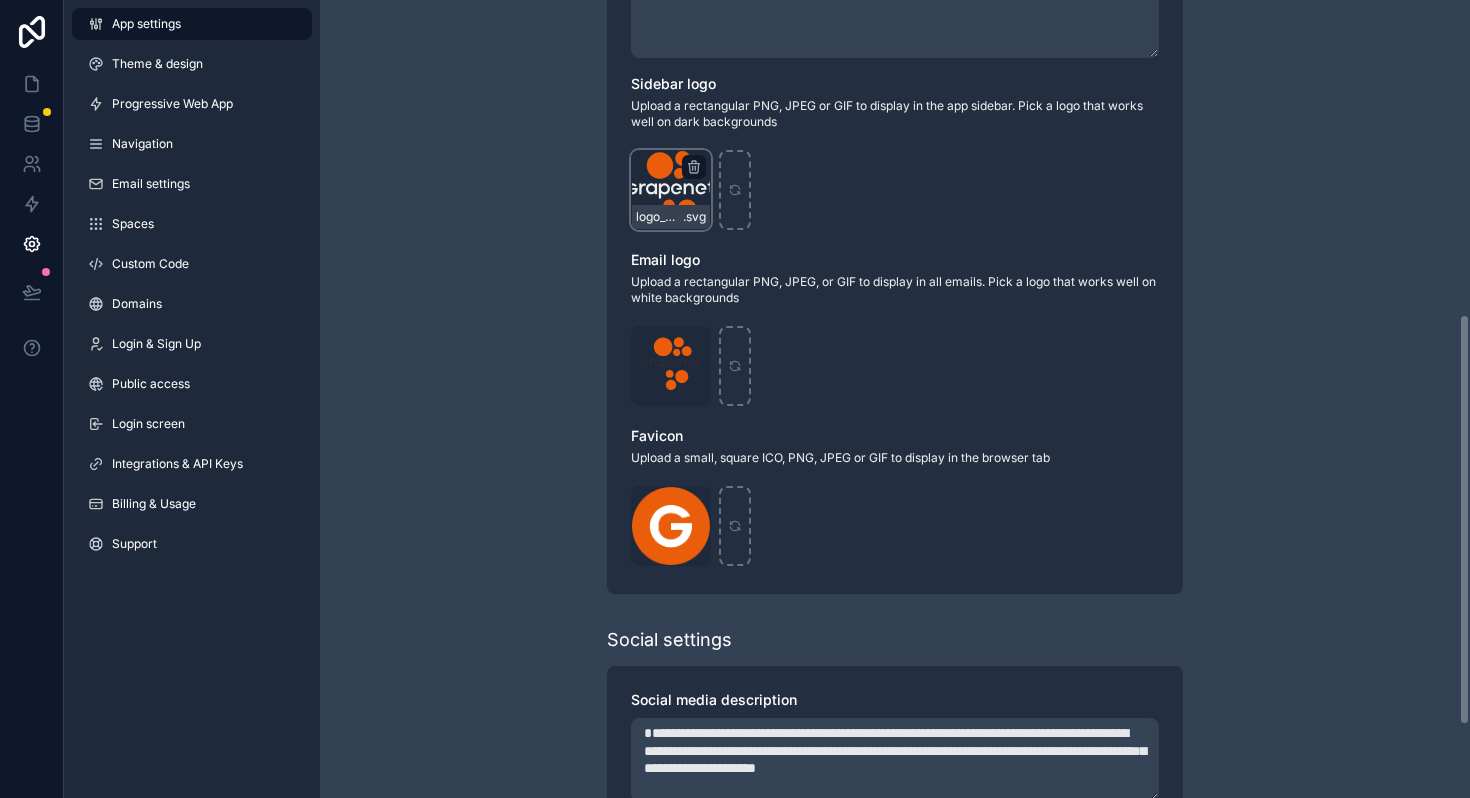 scroll, scrollTop: 609, scrollLeft: 0, axis: vertical 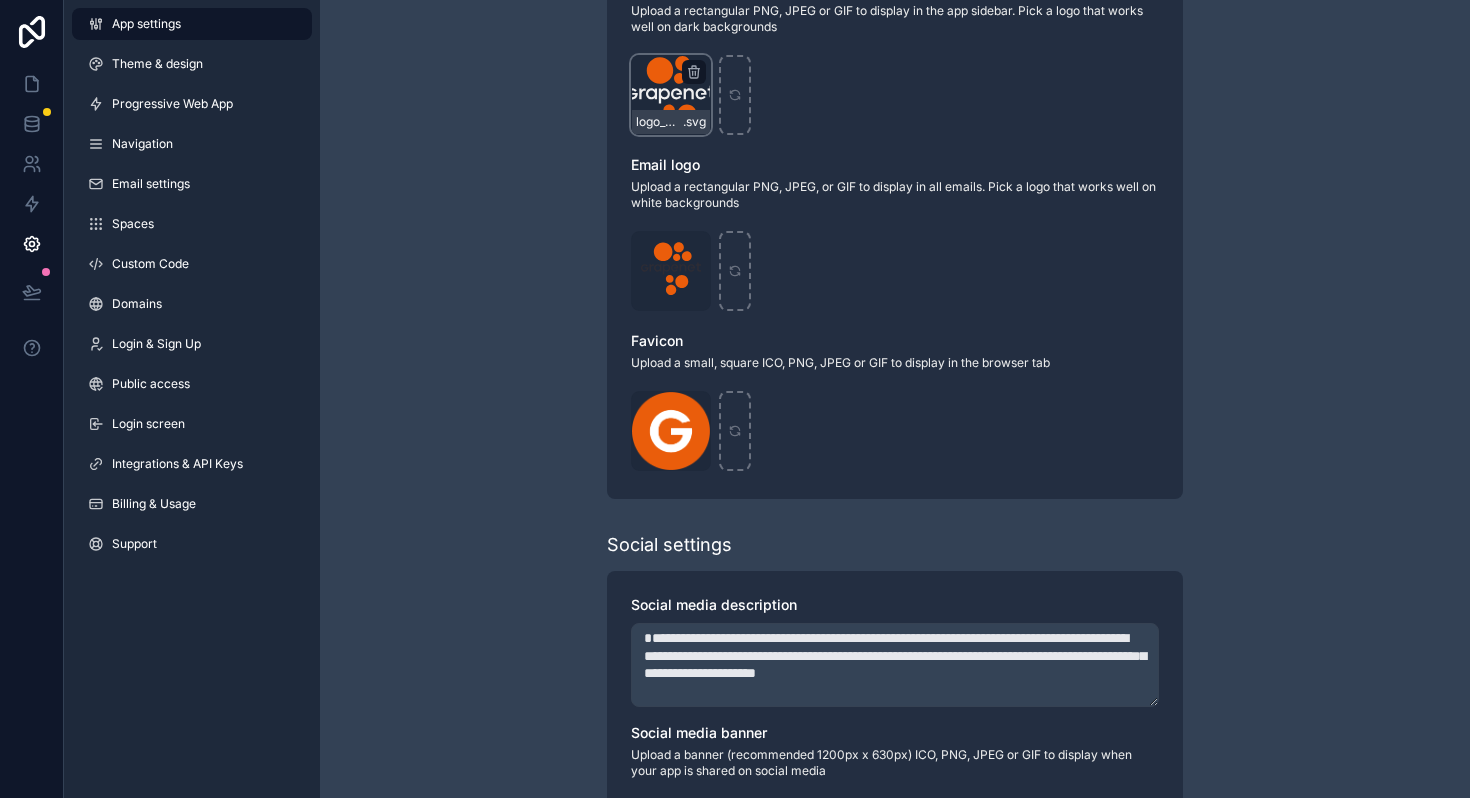 click on "logo_white .svg" at bounding box center (671, 95) 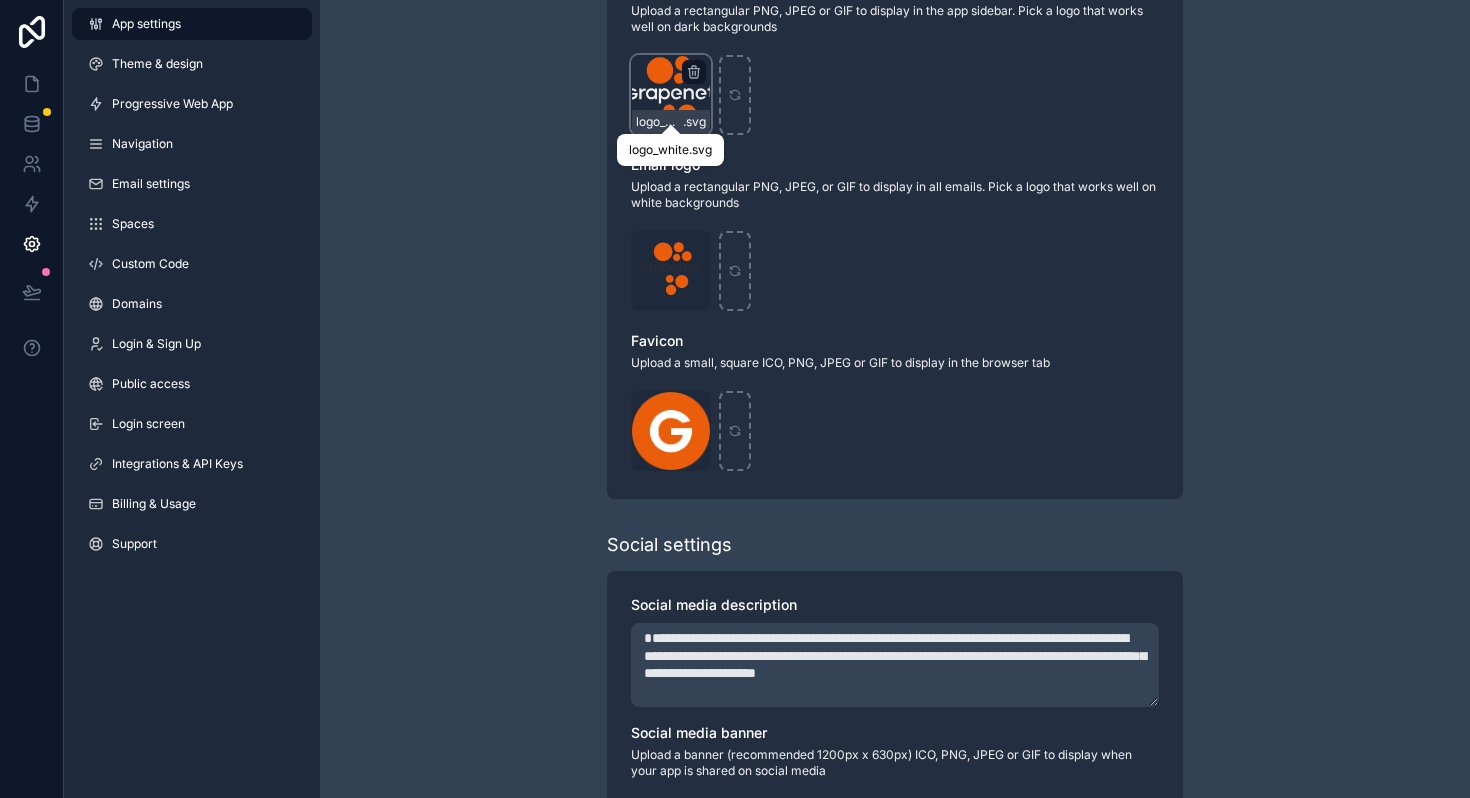 click on "logo_white" at bounding box center (659, 122) 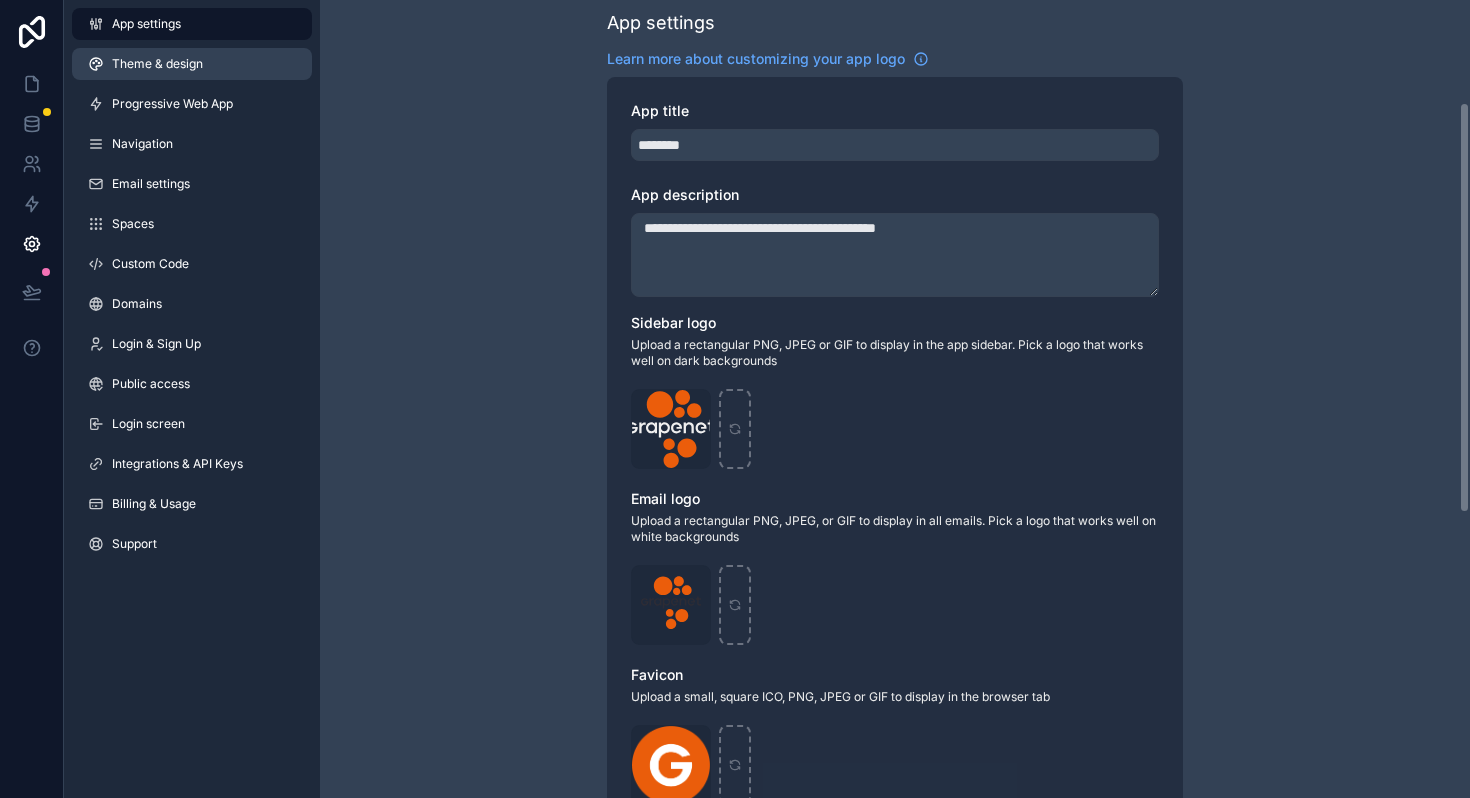 scroll, scrollTop: 199, scrollLeft: 0, axis: vertical 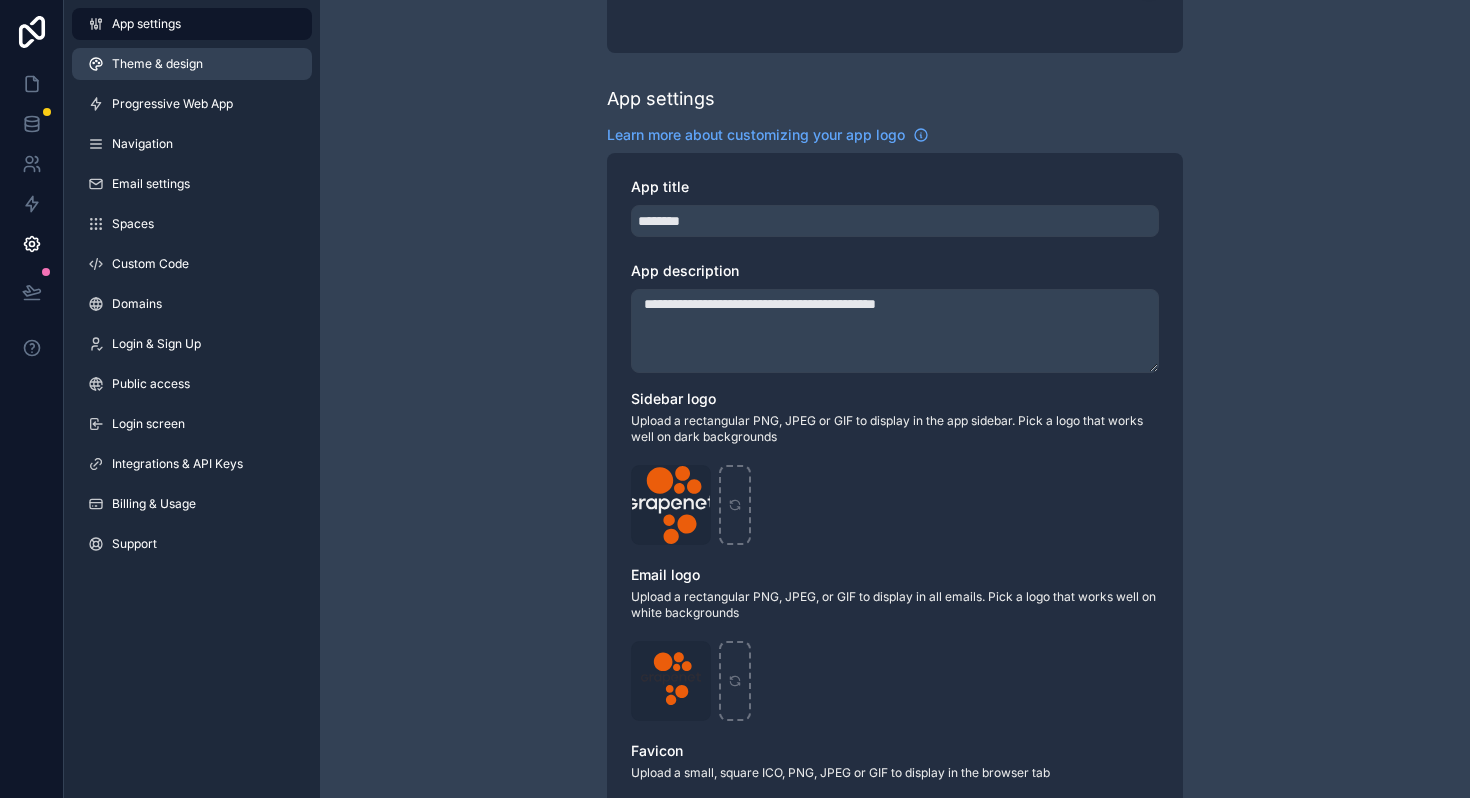 click on "Theme & design" at bounding box center [192, 64] 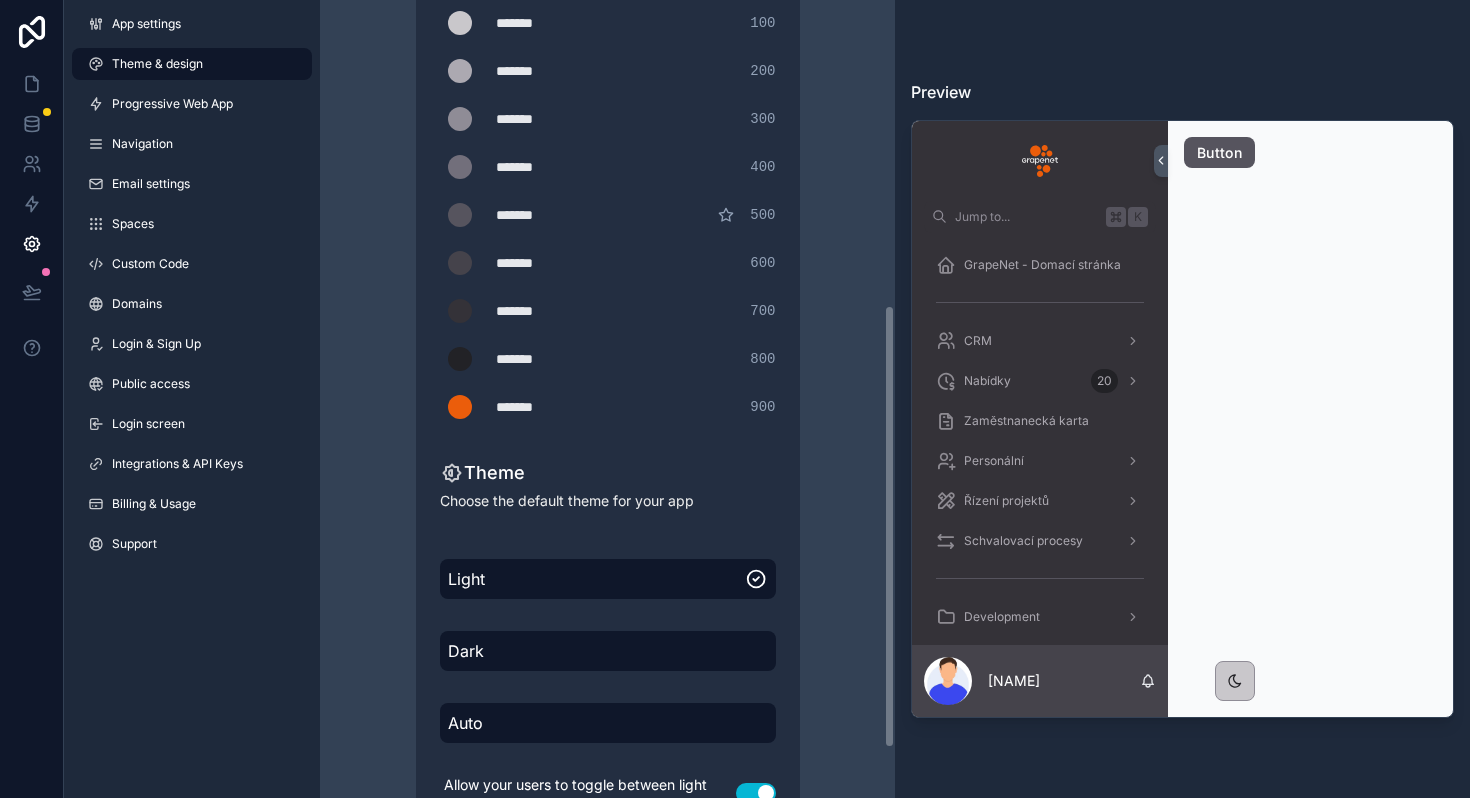 scroll, scrollTop: 549, scrollLeft: 0, axis: vertical 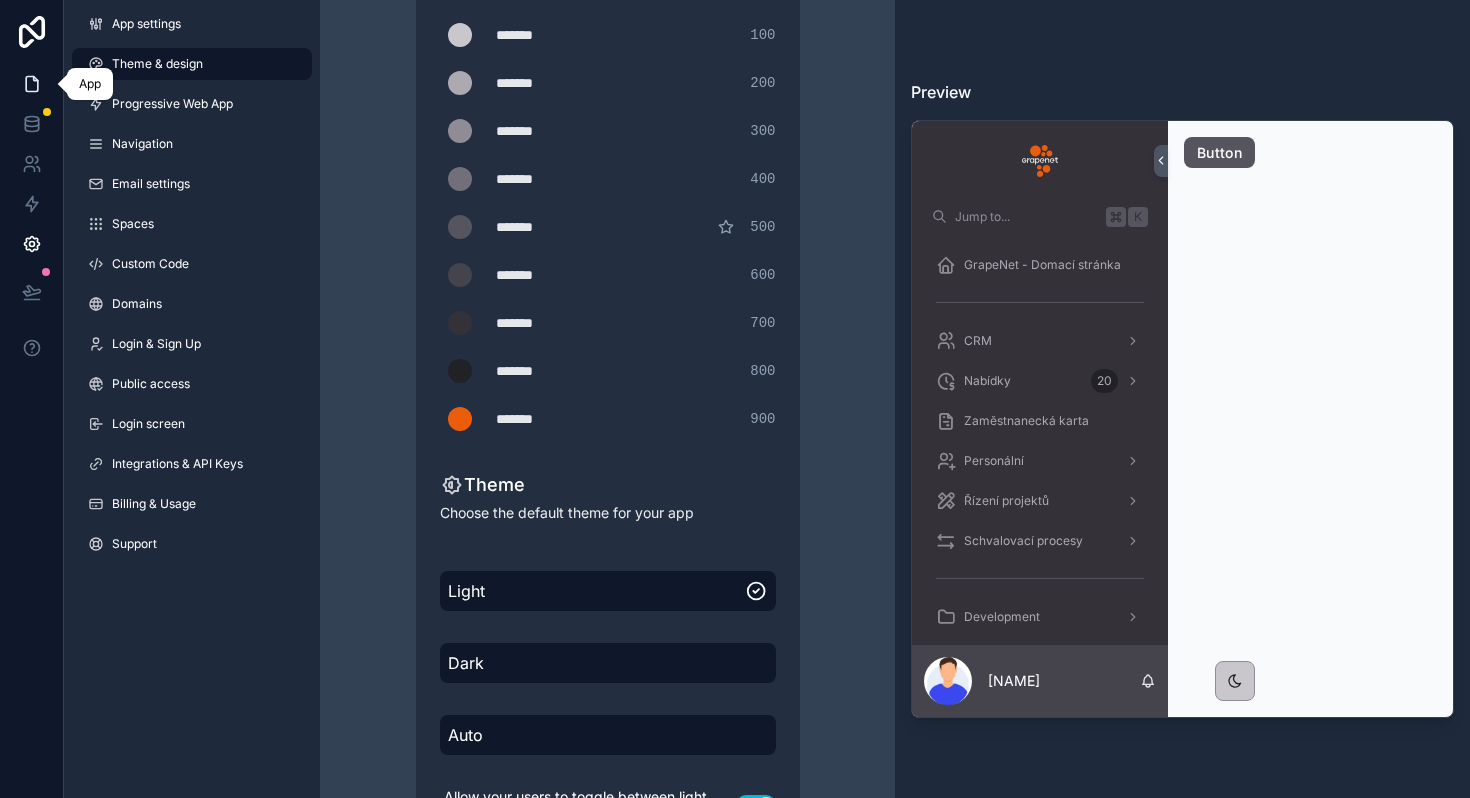 click at bounding box center [31, 84] 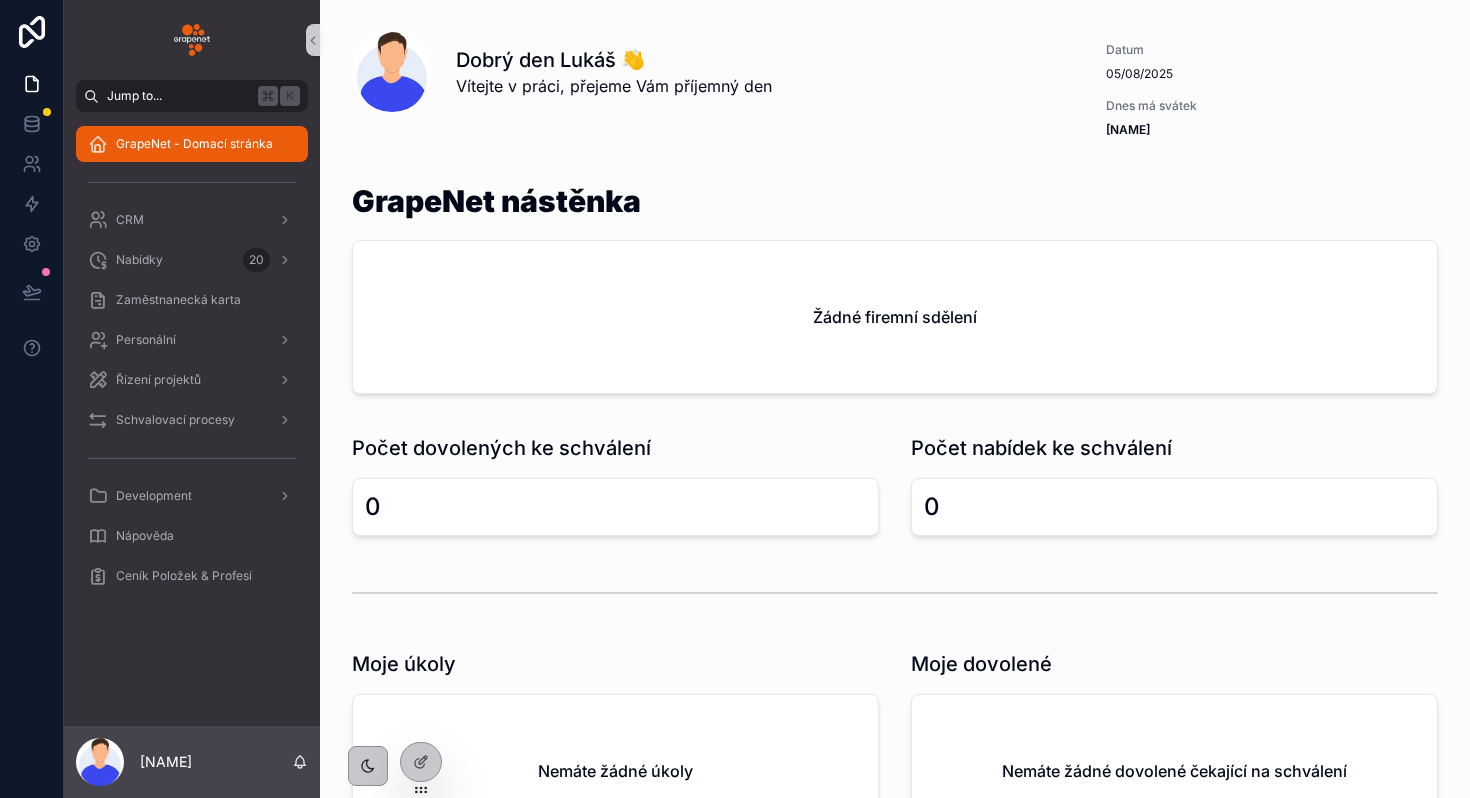 click on "Jump to..." at bounding box center (178, 96) 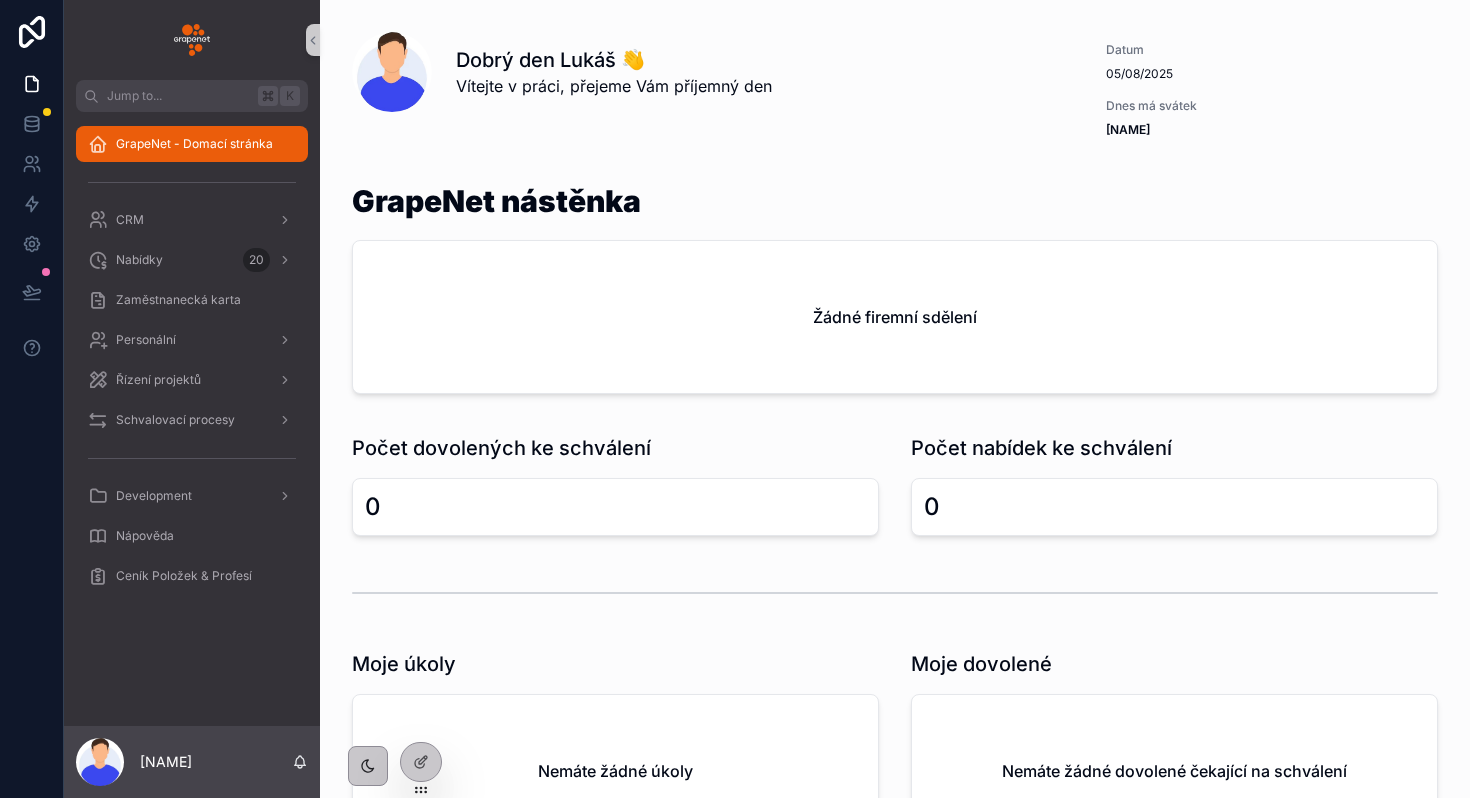 click on "GrapeNet - Domací stránka CRM CRM Společnosti CRM Společnosti Přidat novou společnost CRM Kontakty CRM Kontakty Přidat kontakt Nabídky Nabídky Vytvořit Novou Nabídku Nabídky Archív nabídek  Zaměstnanecká karta Personální Personální Zaměstnanci  Řízení projektů Řízení projektů Projektový přehled Řízení projektů Projekty Řízení projektů Projekty Vytvořit nový projekt Schvalovací procesy Schvalovací procesy Schvalování nabídek Schvalovací procesy Schvalování dovolené Development Development Development přehled Development Zaměstnanci (Admin only) Nápověda Ceník Položek & Profesí Open Page" at bounding box center [735, 399] 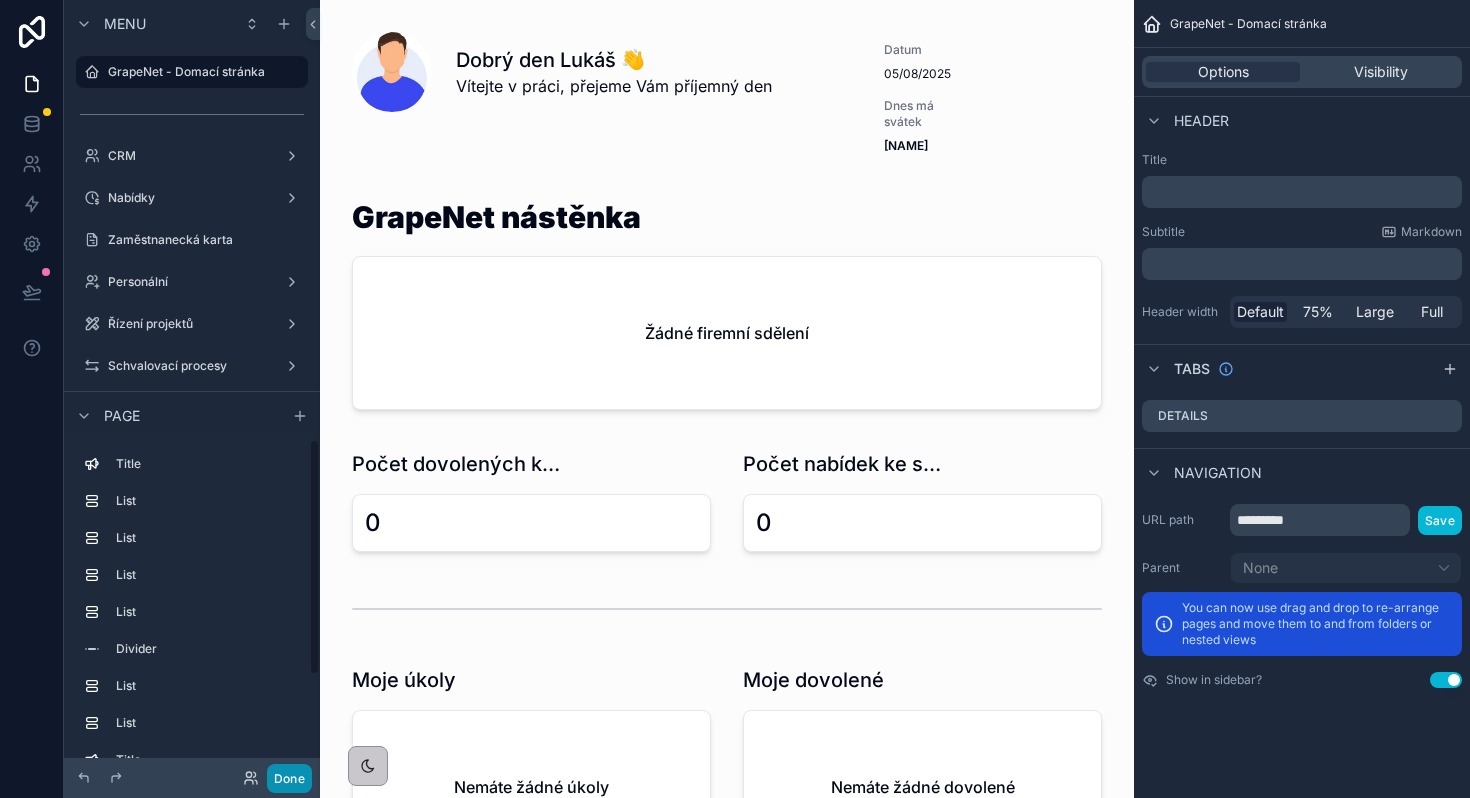 click on "Done" at bounding box center [289, 778] 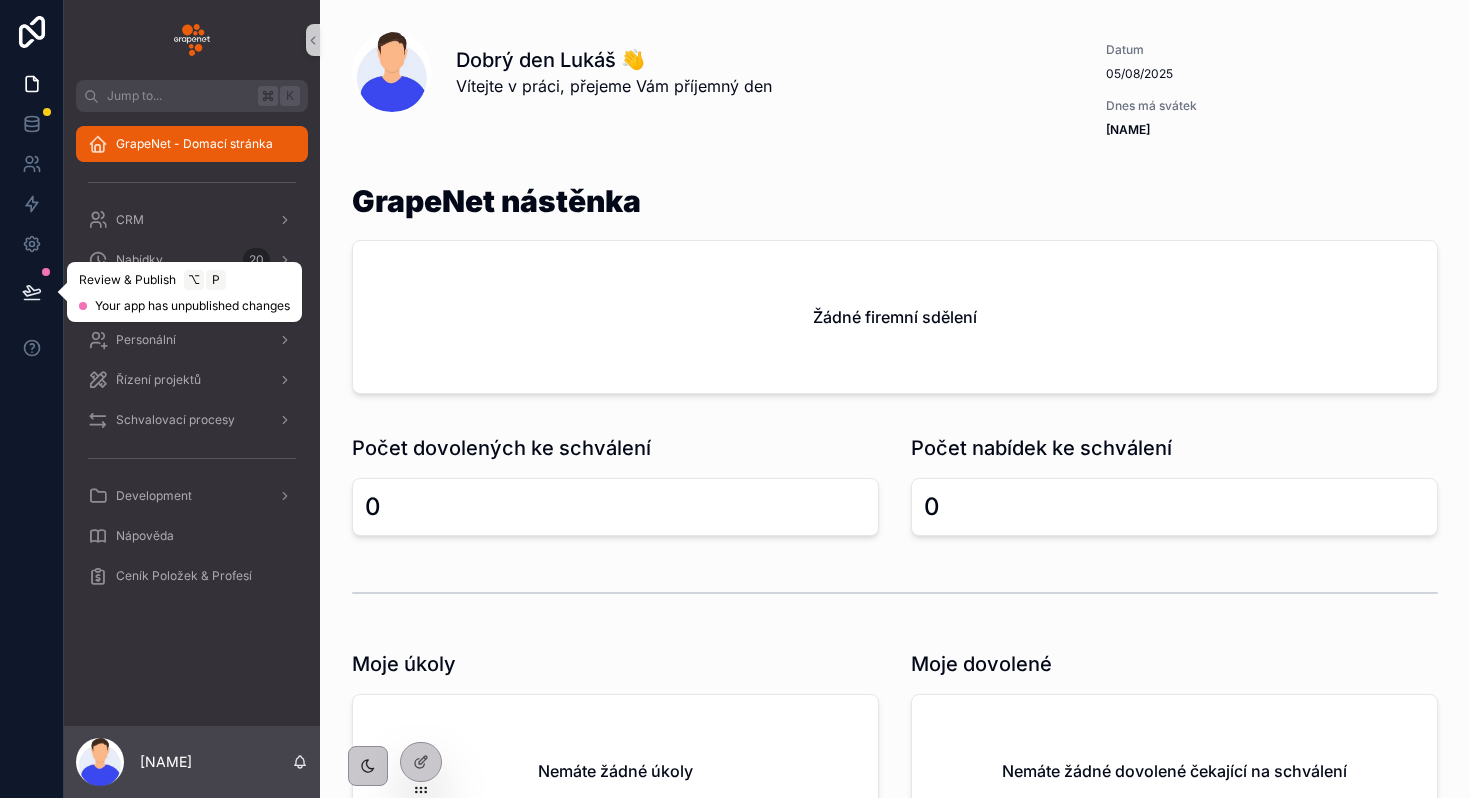 click at bounding box center (32, 292) 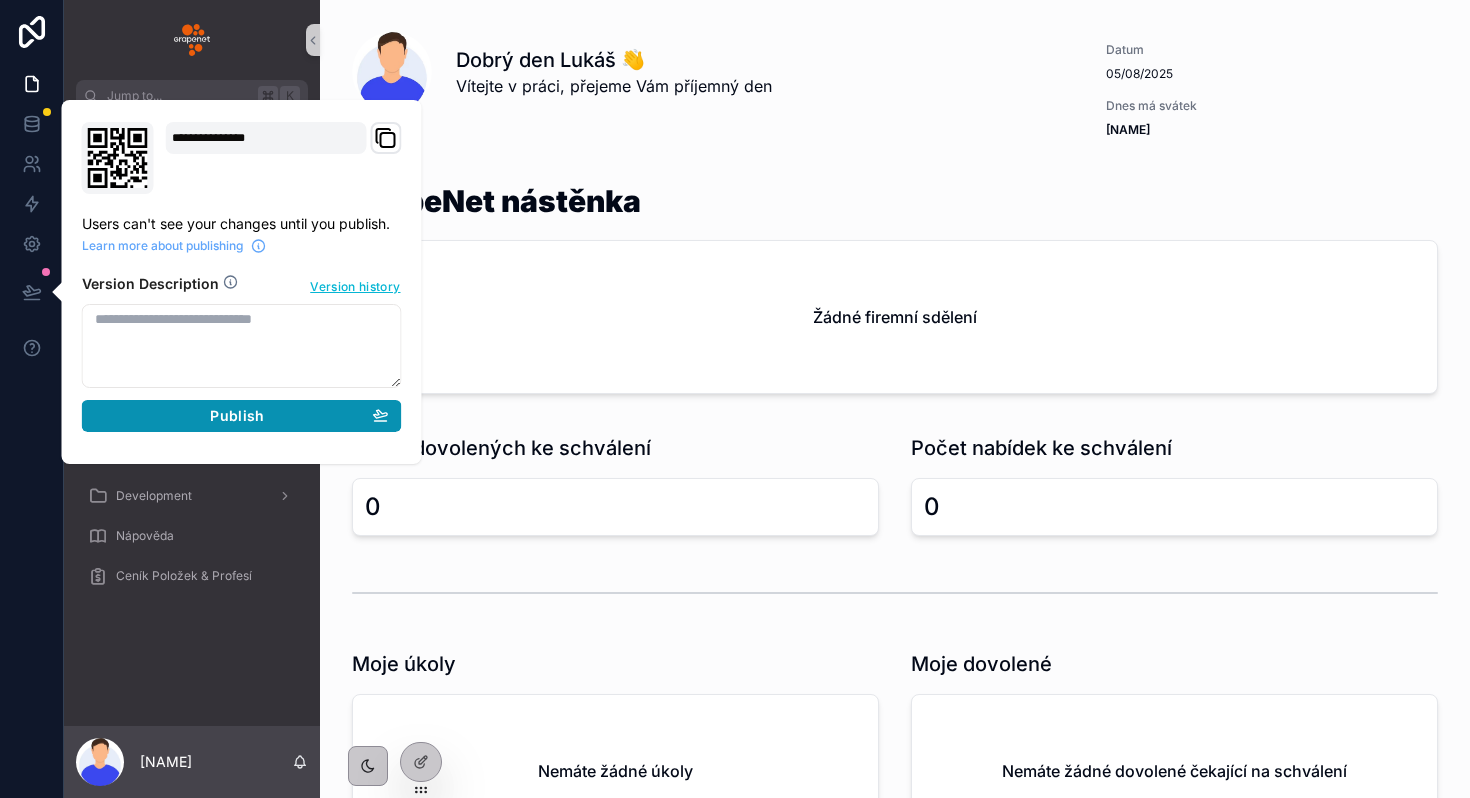 click on "Publish" at bounding box center (242, 416) 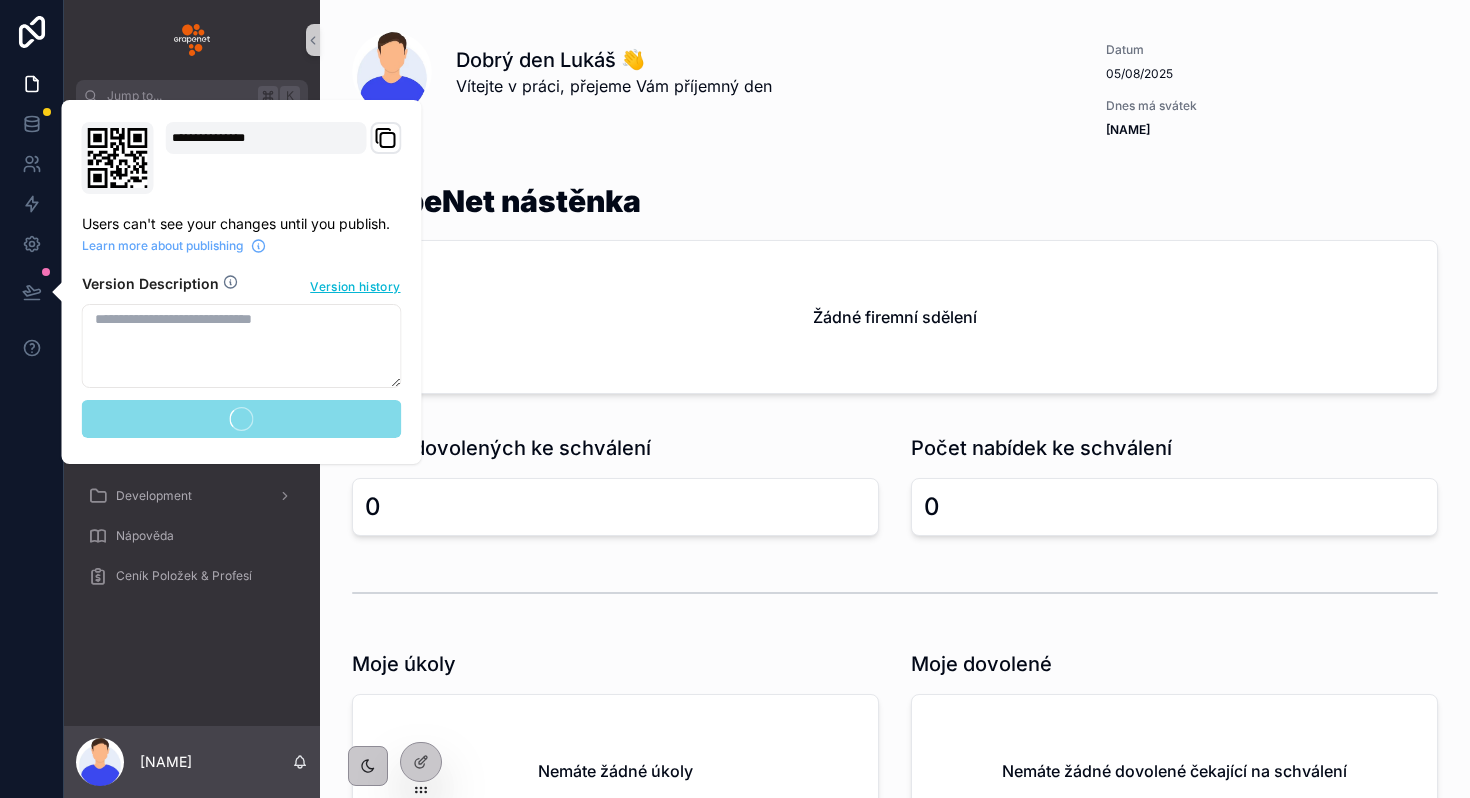 click on "GrapeNet - Domací stránka CRM Nabídky 20 Zaměstnanecká karta Personální Řízení projektů Schvalovací procesy Development Nápověda Ceník Položek & Profesí" at bounding box center (192, 419) 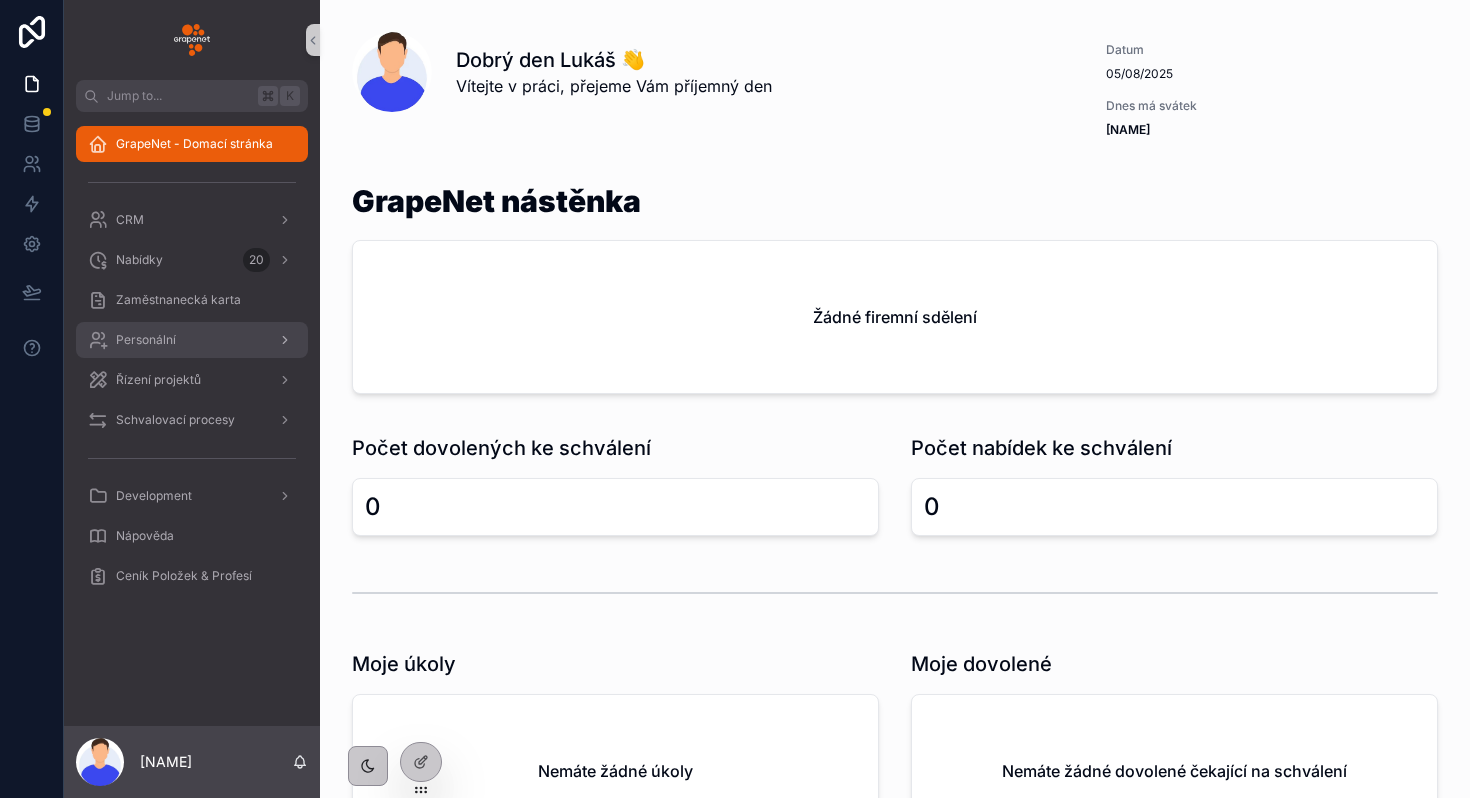 click on "Personální" at bounding box center (192, 340) 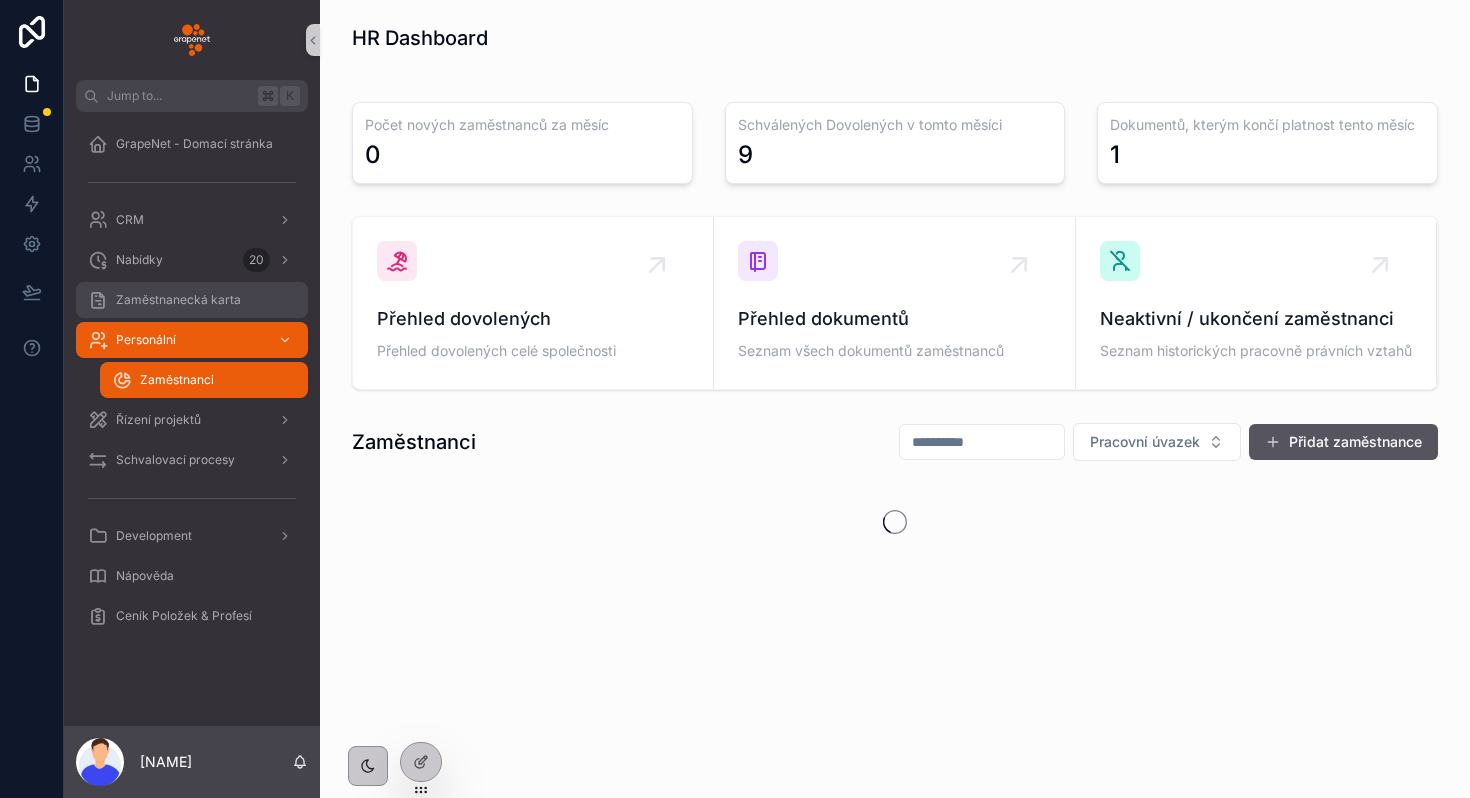 click on "Zaměstnanecká karta" at bounding box center [192, 300] 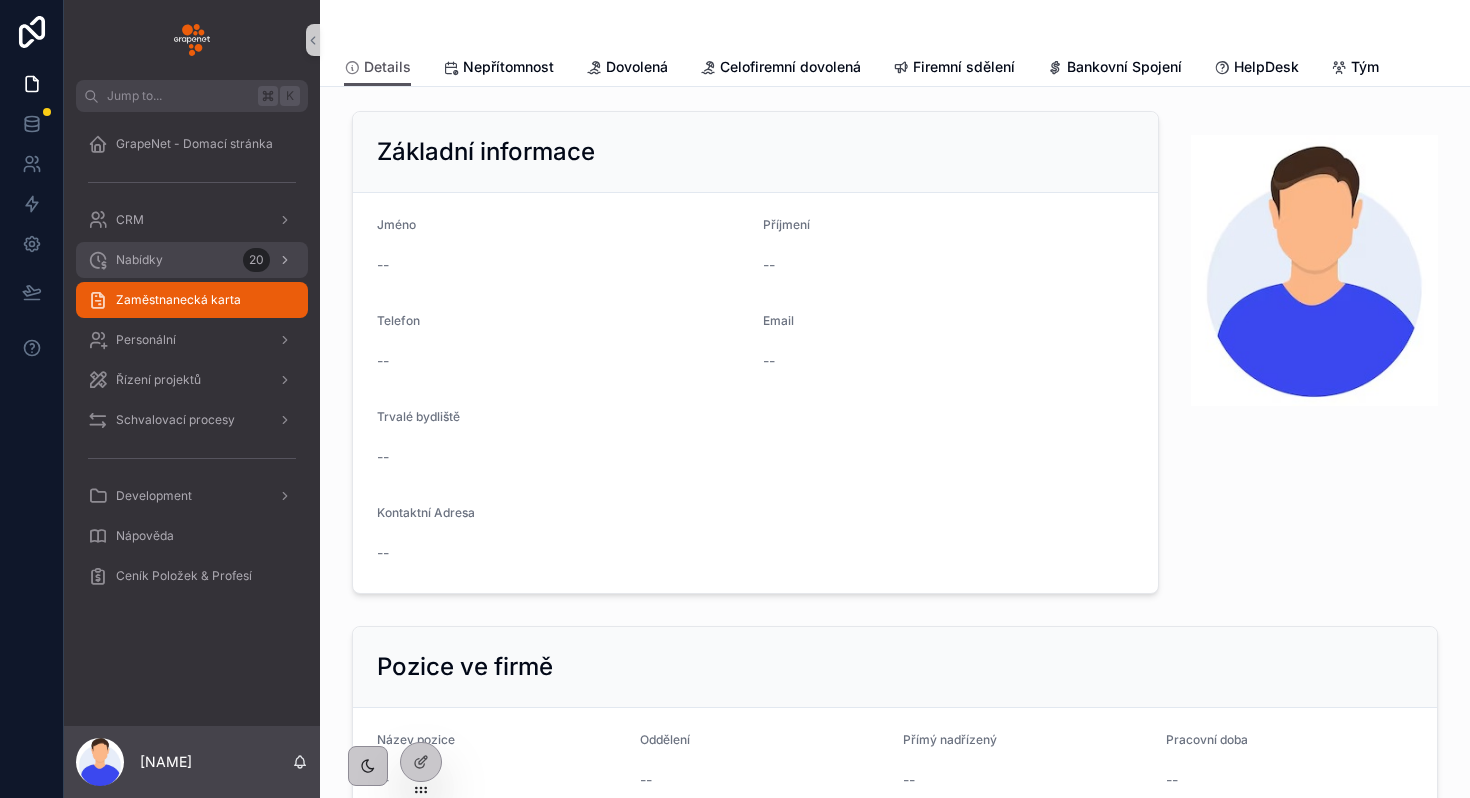 click on "Nabídky 20" at bounding box center (192, 260) 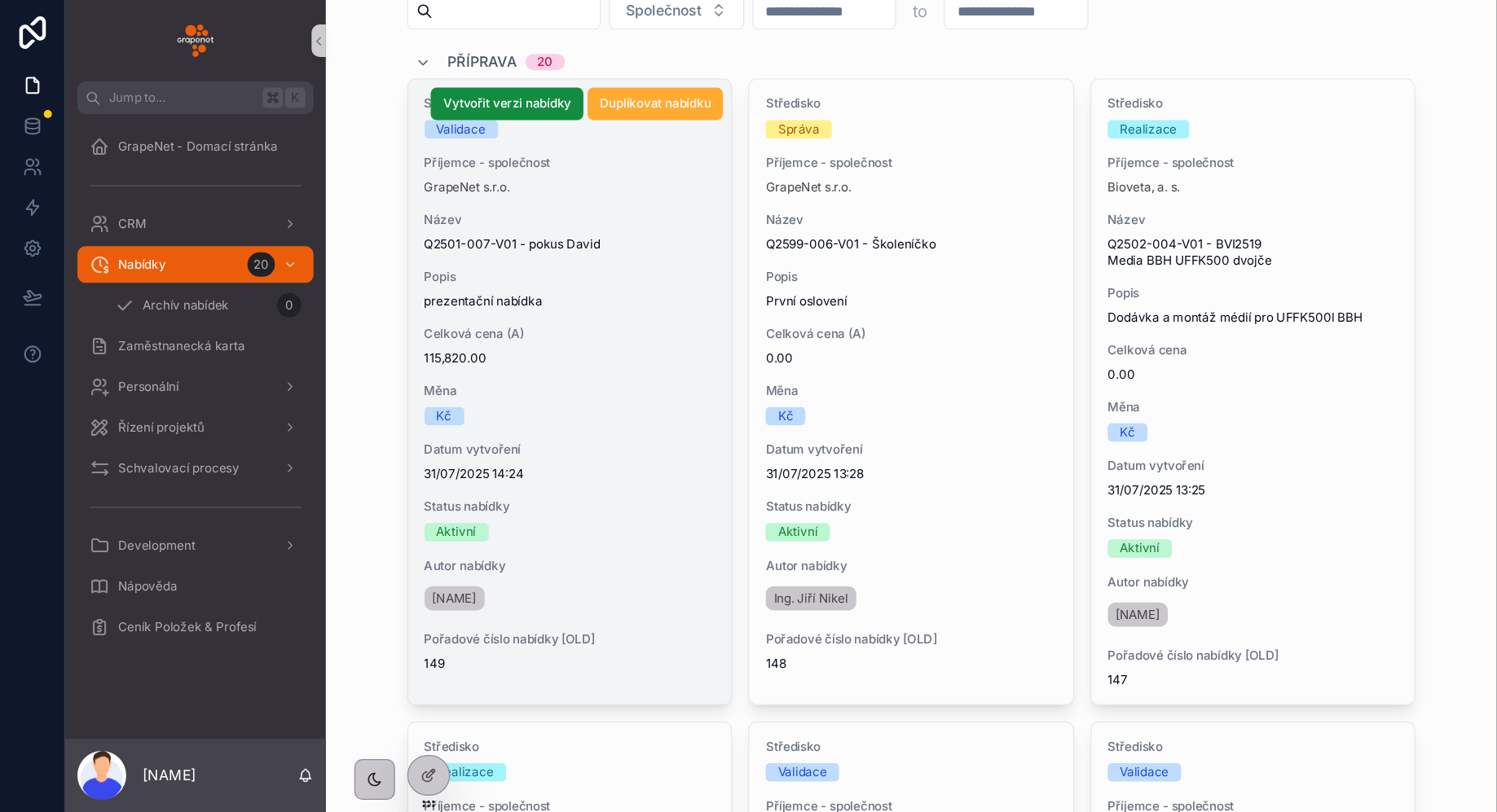 scroll, scrollTop: 103, scrollLeft: 0, axis: vertical 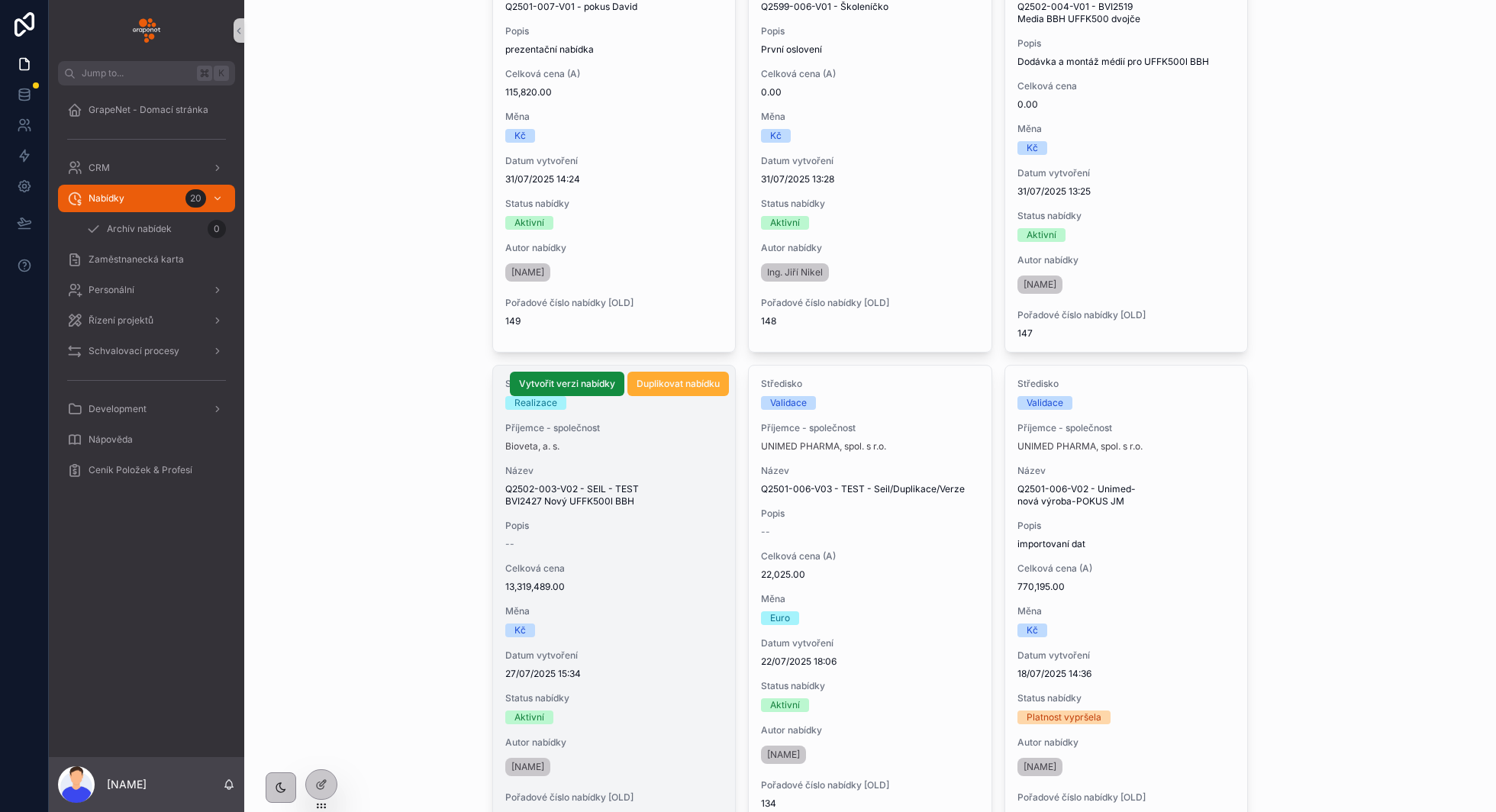 click on "Celková cena  13,319,489.00" at bounding box center (614, 578) 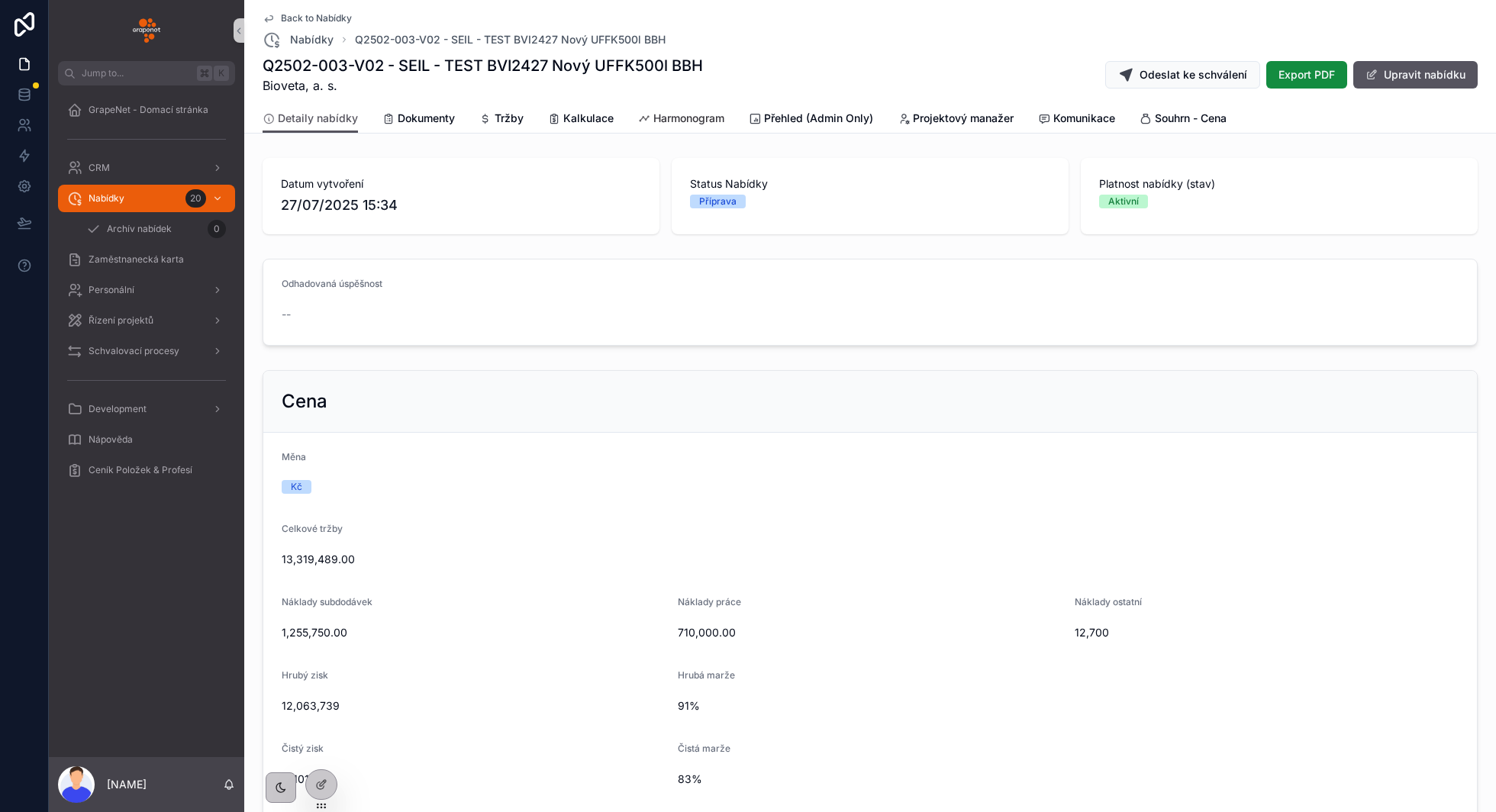 click on "Harmonogram" at bounding box center [681, 120] 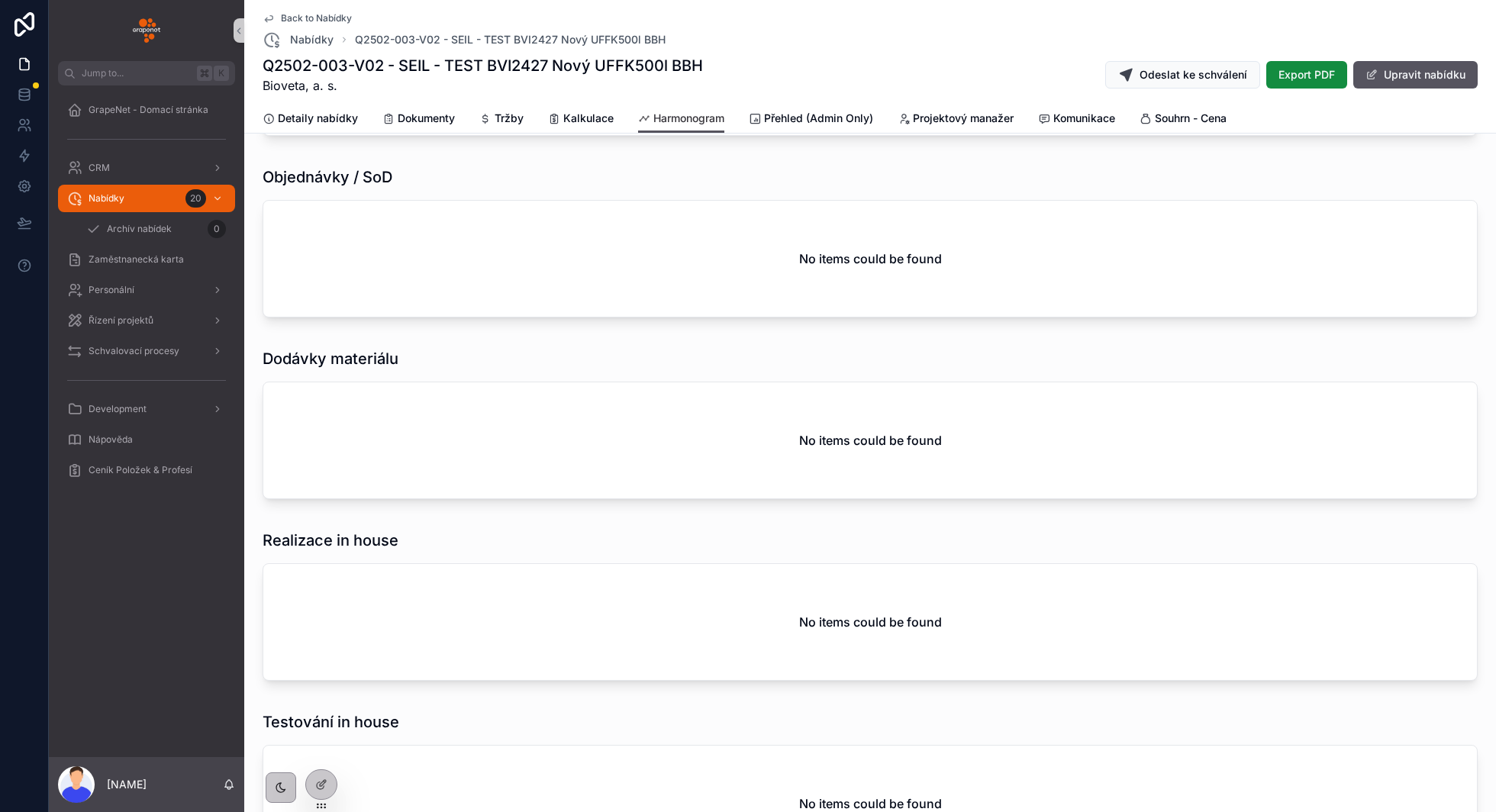 scroll, scrollTop: 683, scrollLeft: 0, axis: vertical 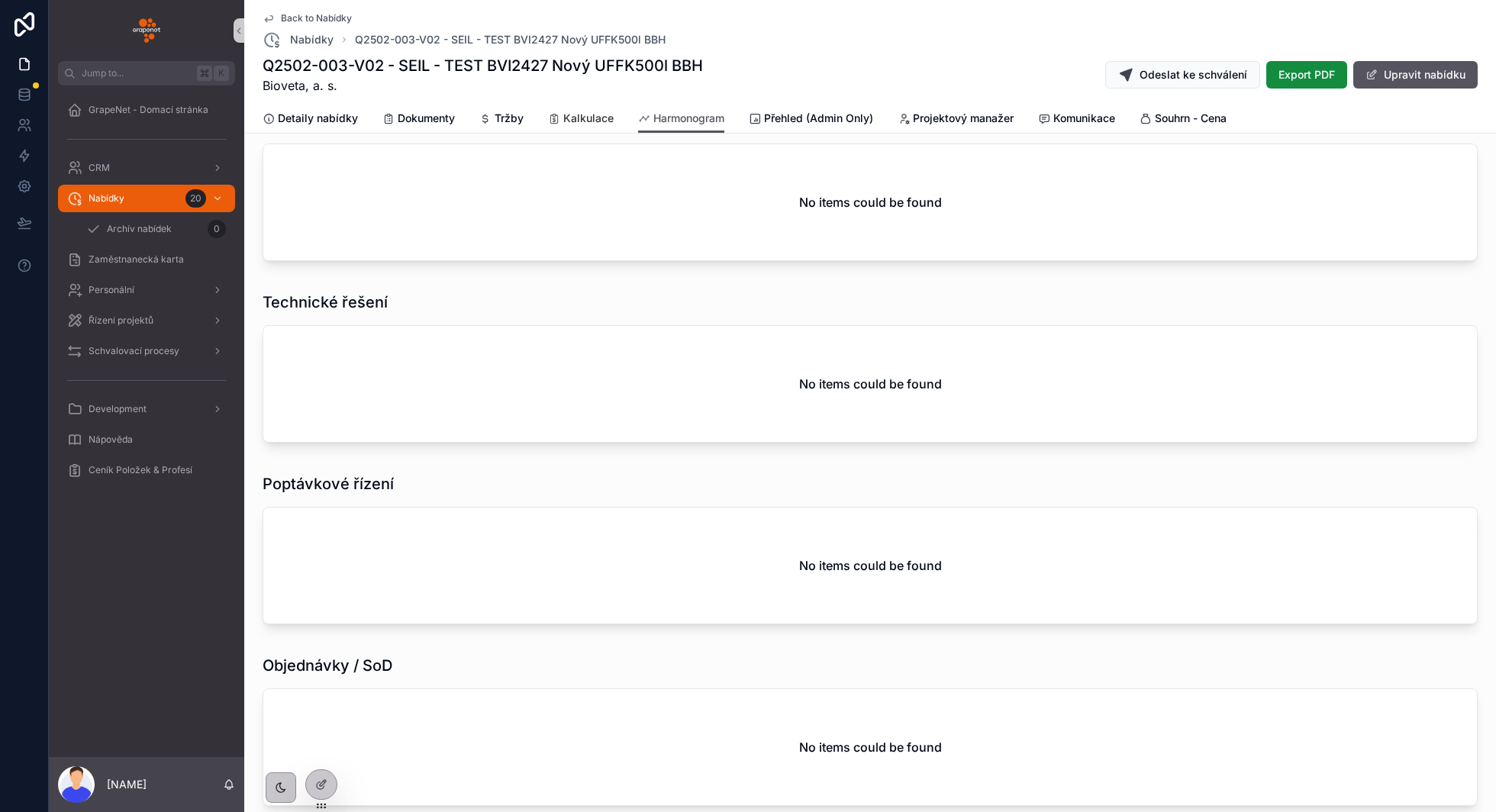 click on "Kalkulace" at bounding box center (588, 118) 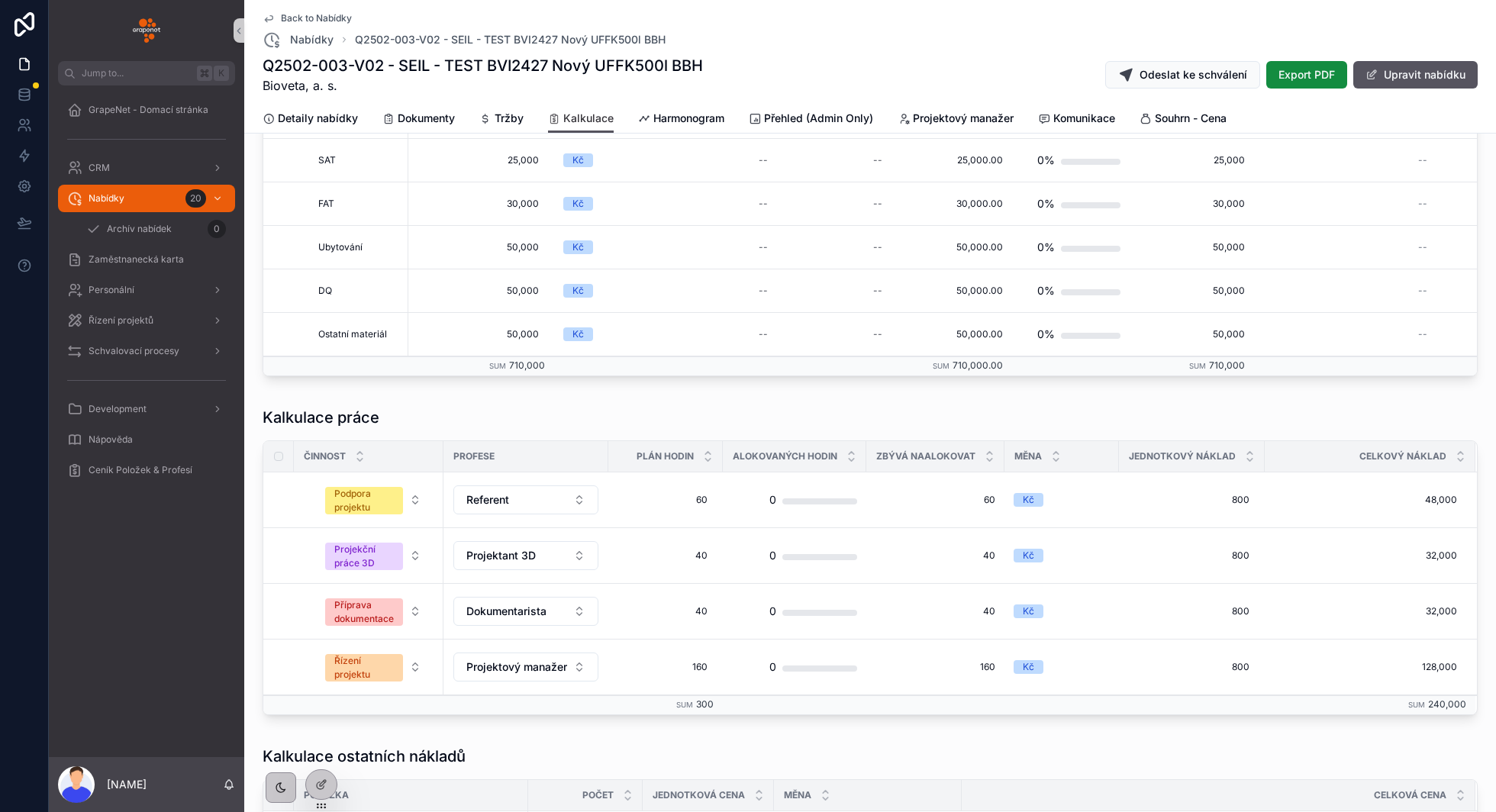 scroll, scrollTop: 0, scrollLeft: 0, axis: both 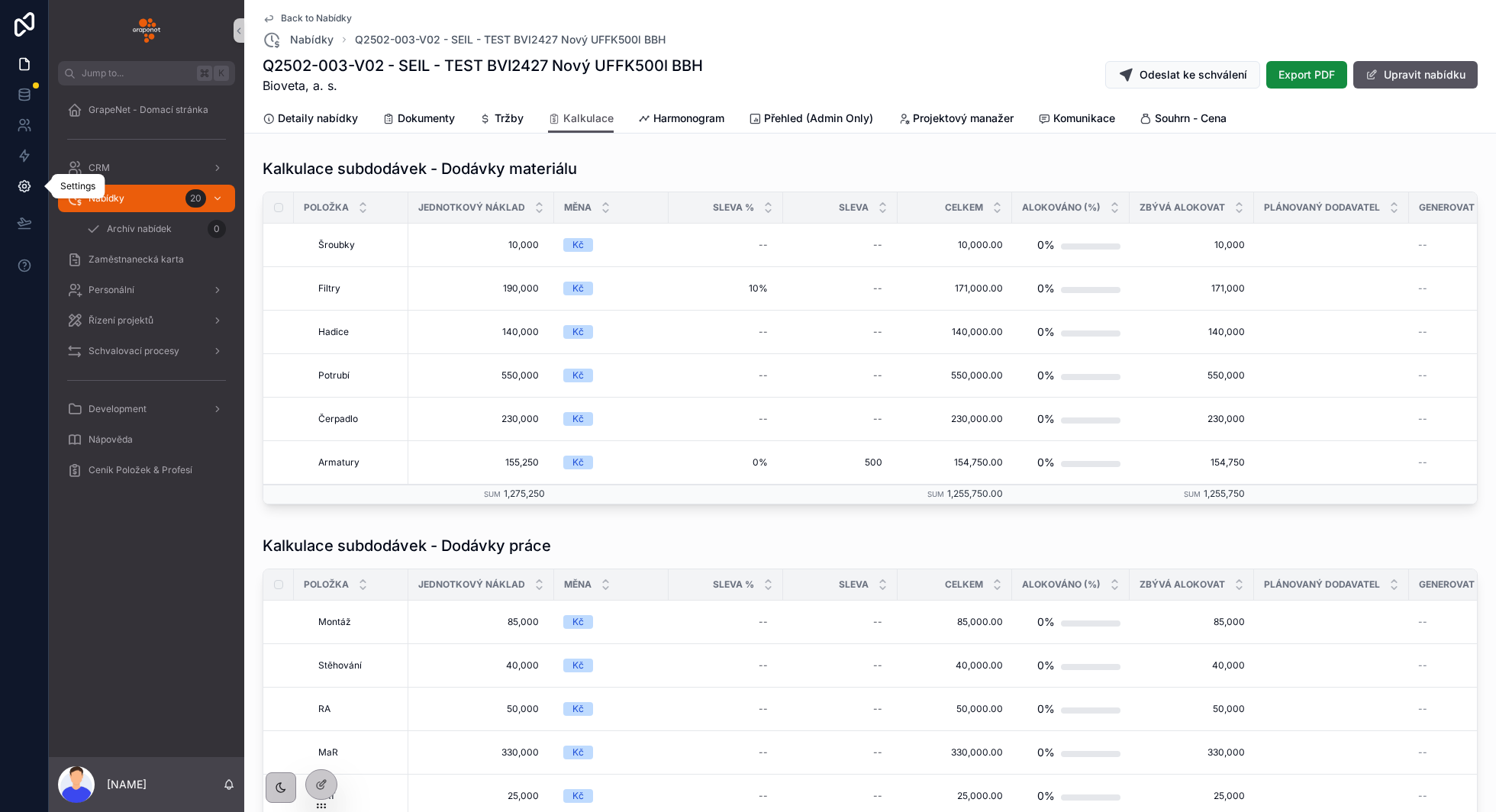click at bounding box center (24, 186) 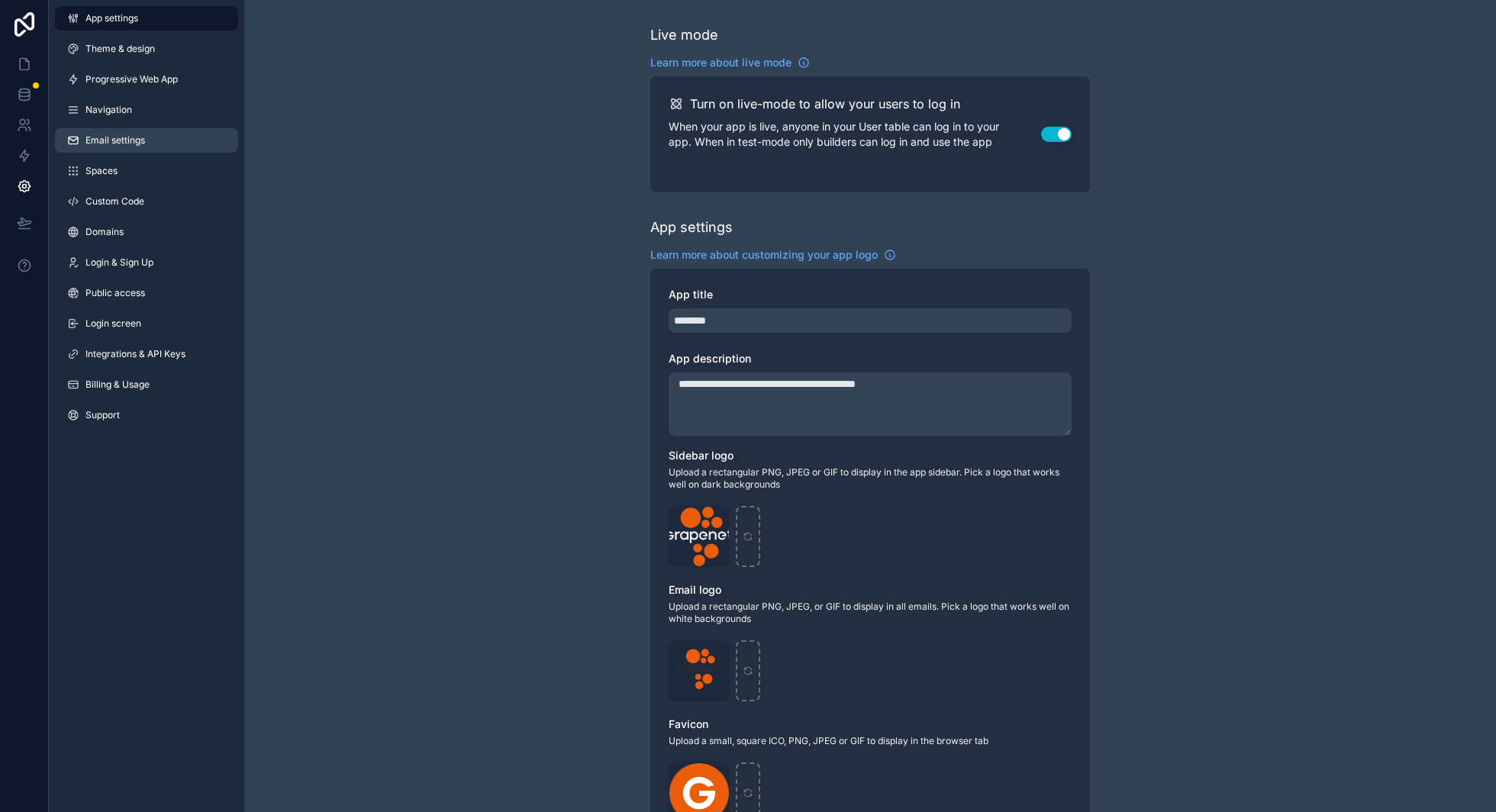 click on "Email settings" at bounding box center (147, 140) 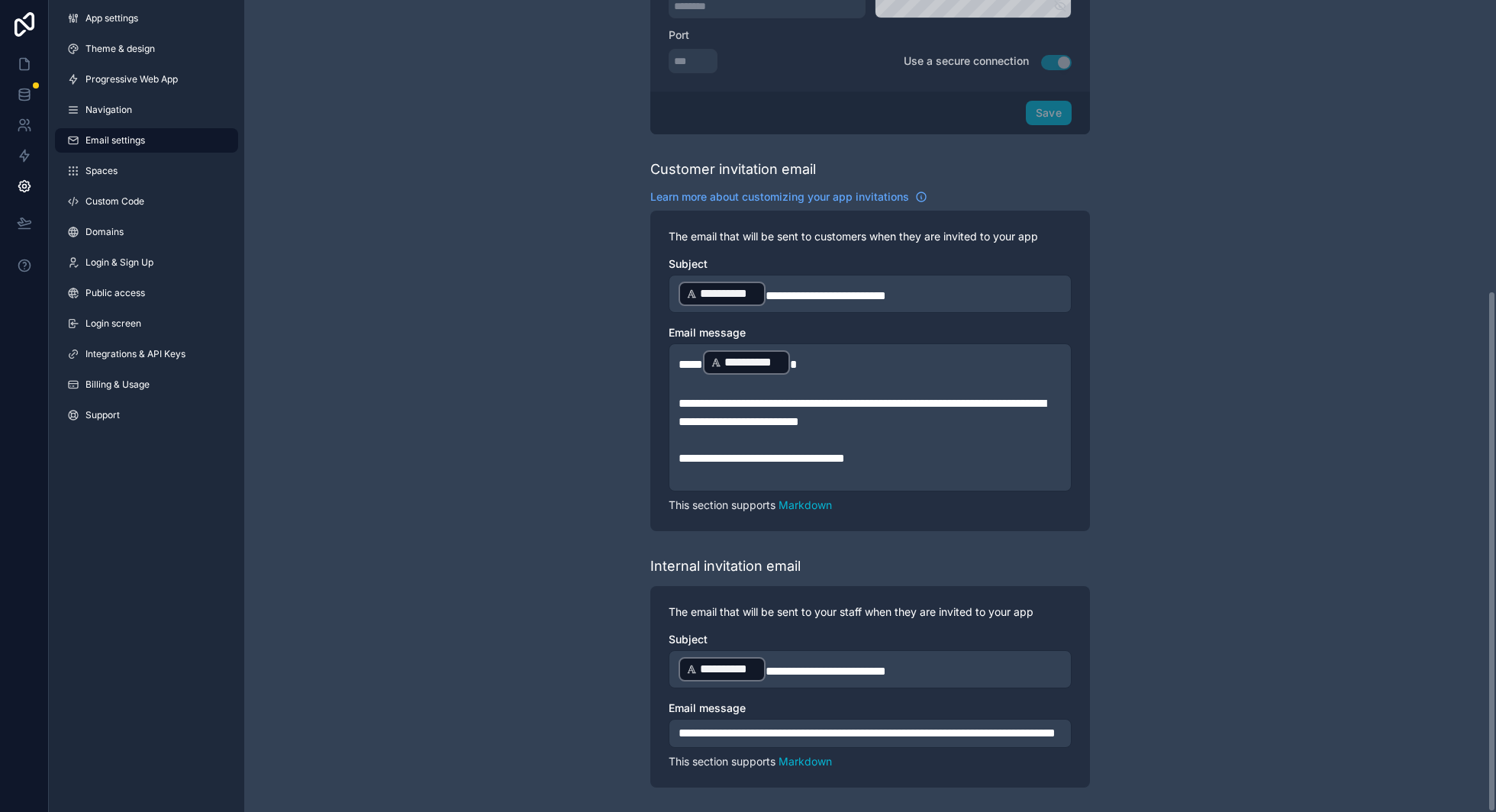 scroll, scrollTop: 452, scrollLeft: 0, axis: vertical 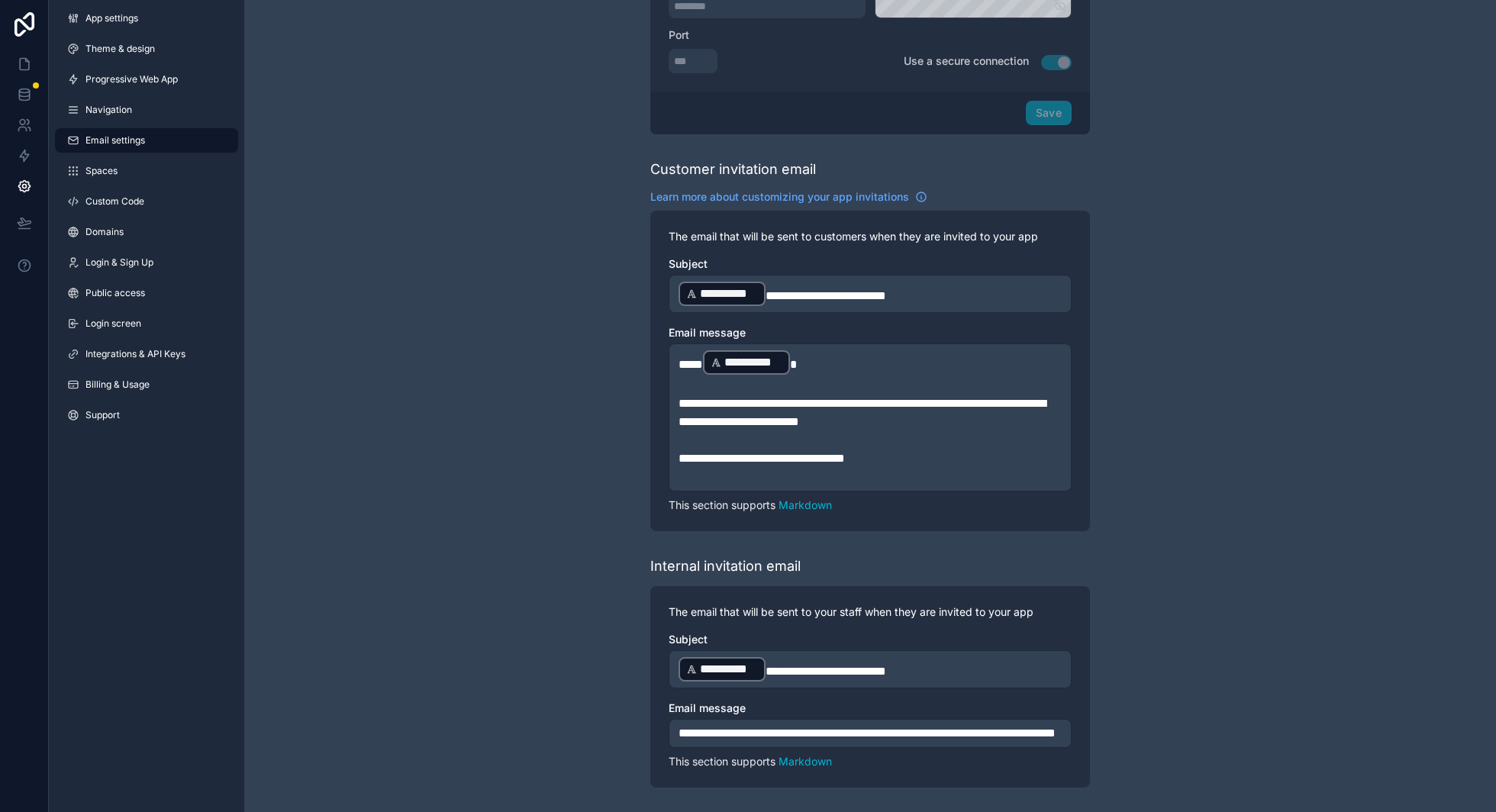 click on "**********" at bounding box center [862, 412] 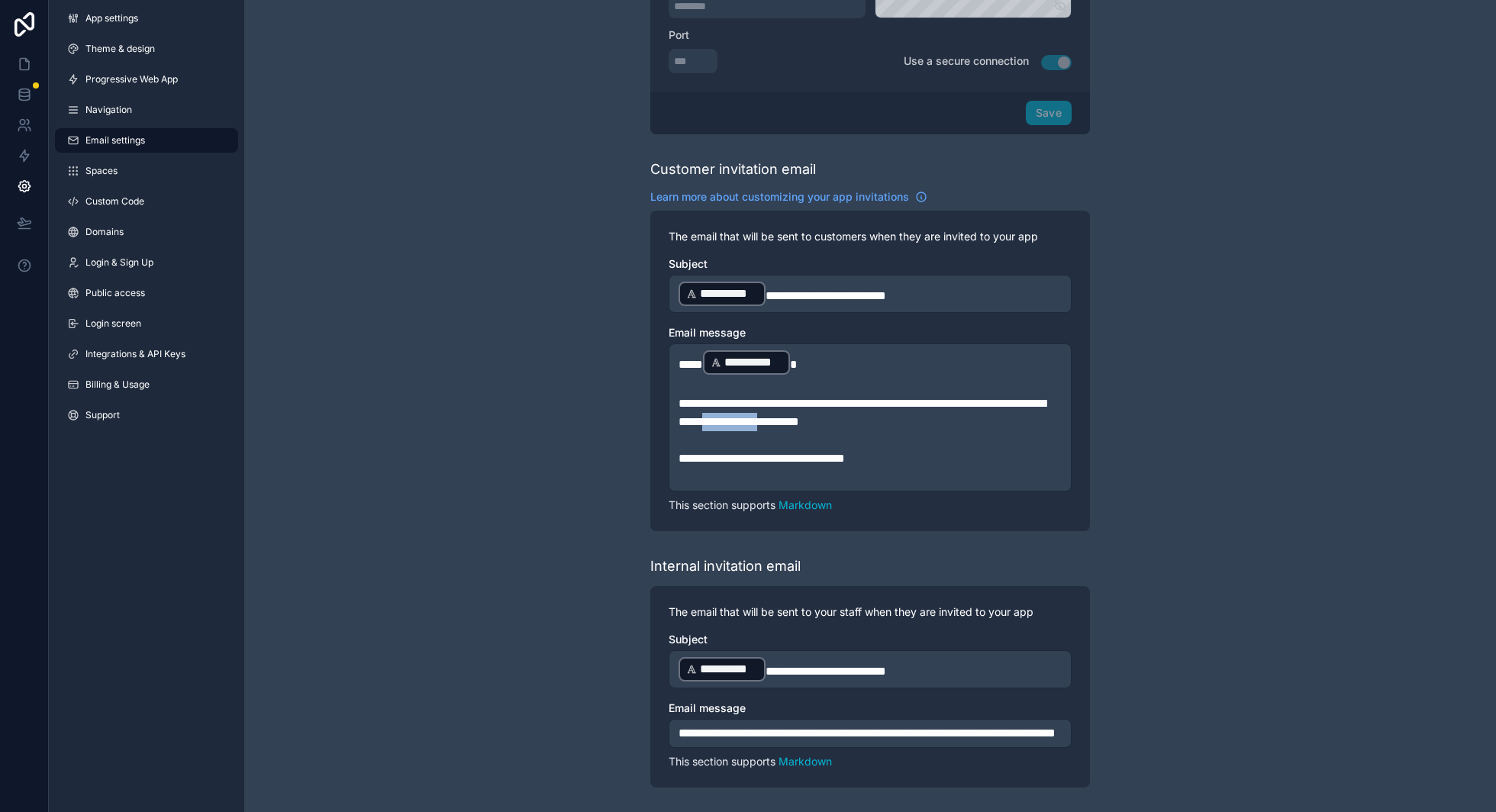 click on "**********" at bounding box center (862, 412) 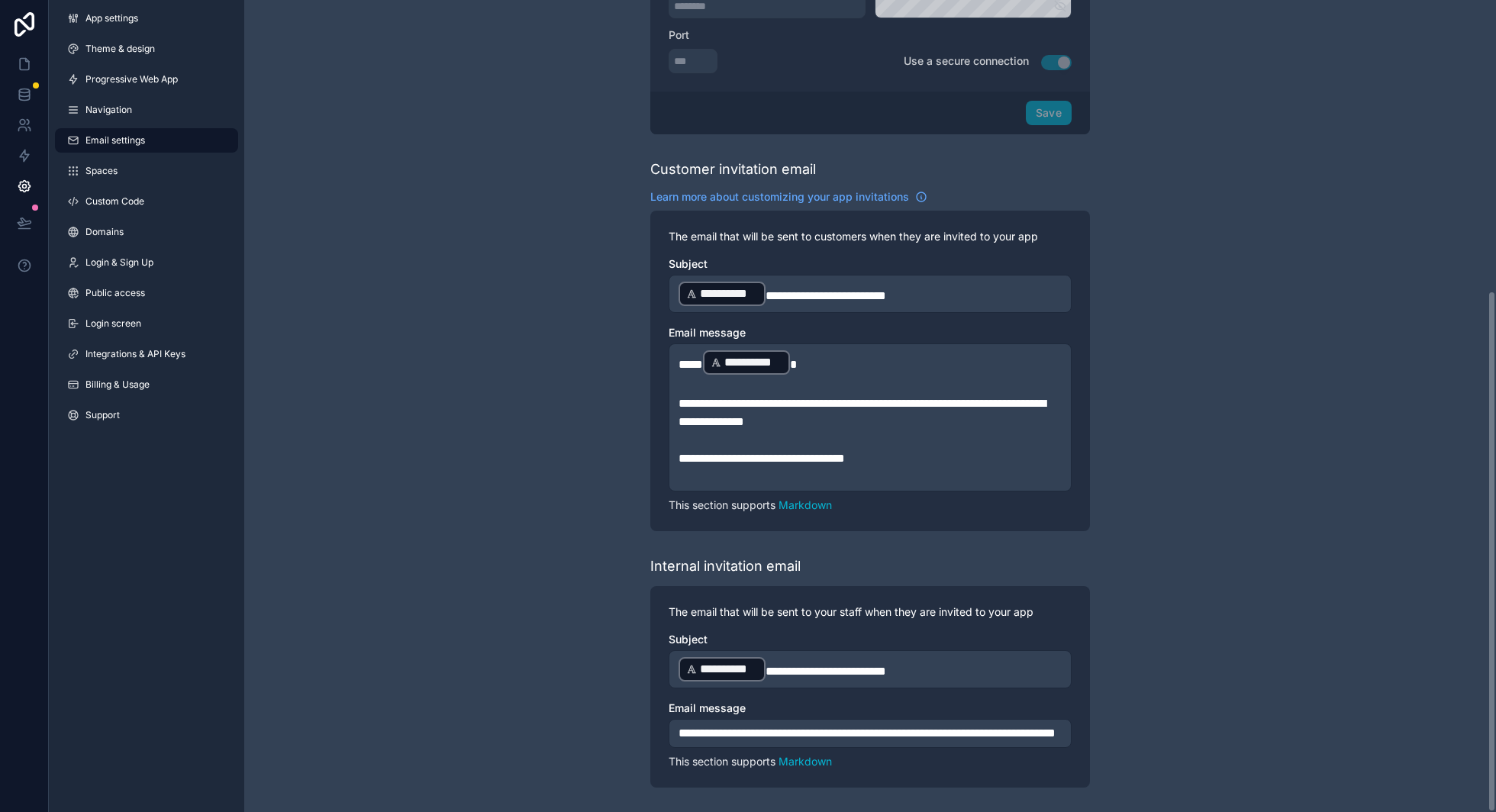 click on "**********" at bounding box center [870, 188] 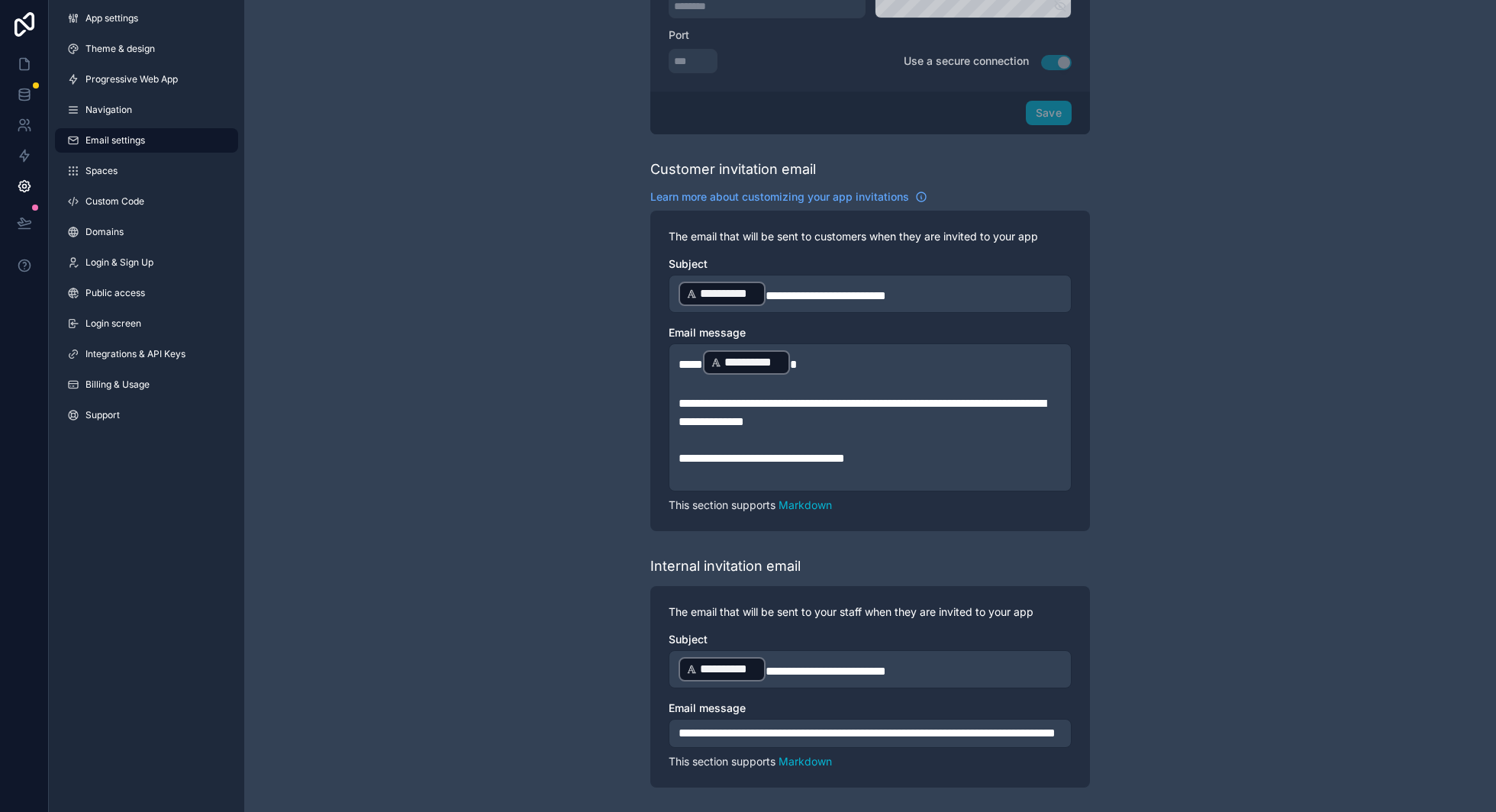 click on "**********" at bounding box center [862, 412] 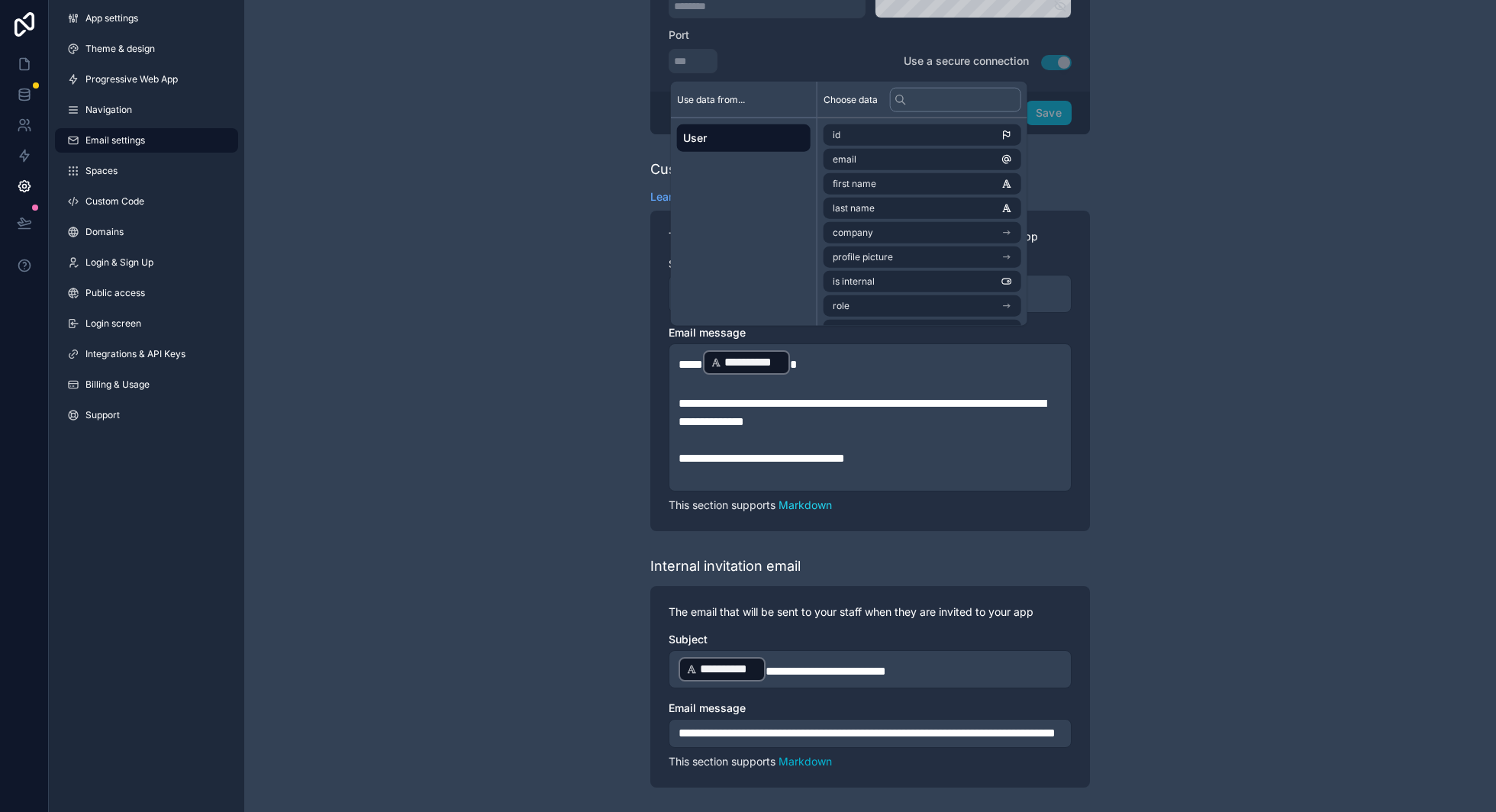 type 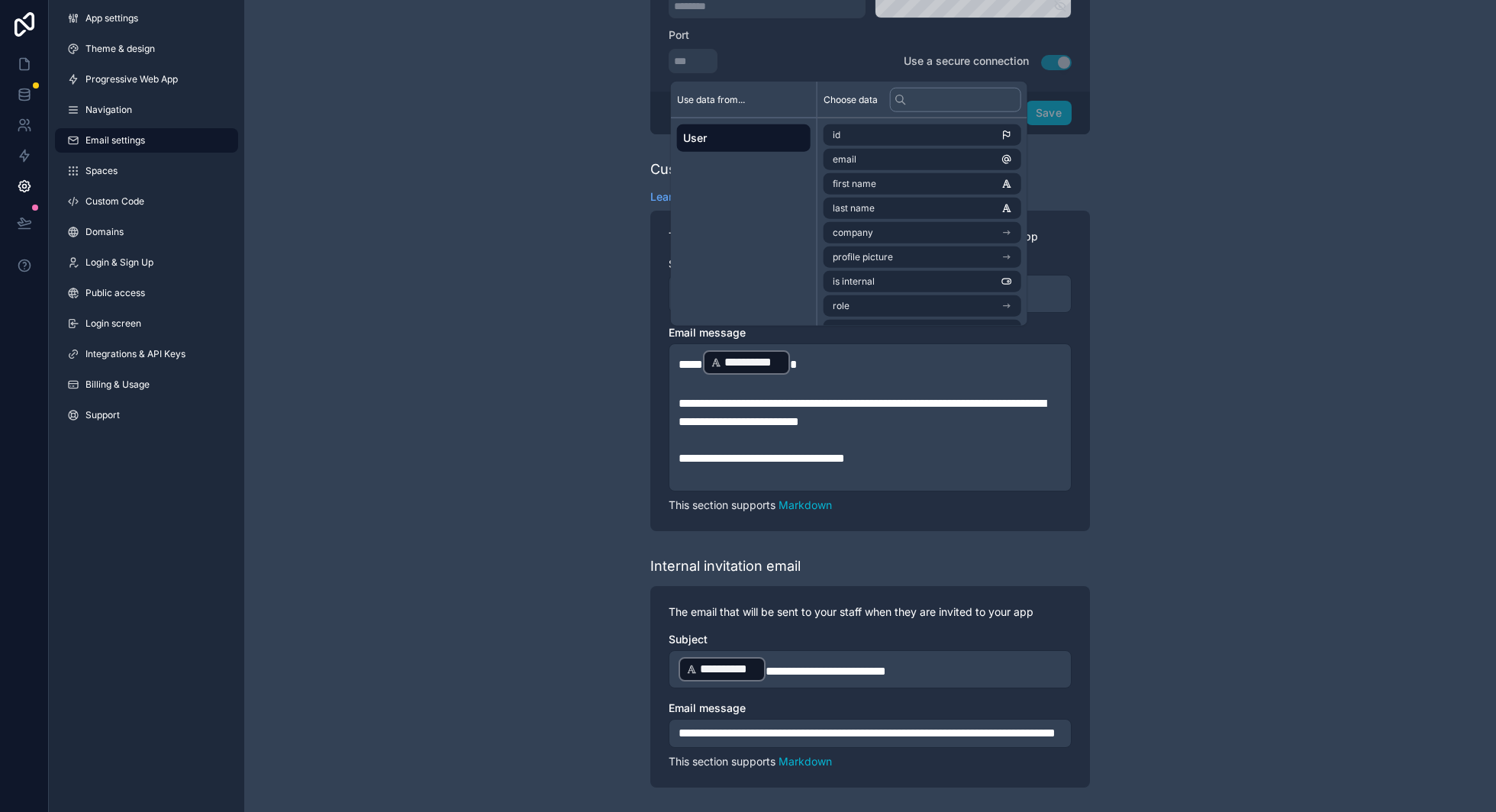 click on "**********" at bounding box center (870, 188) 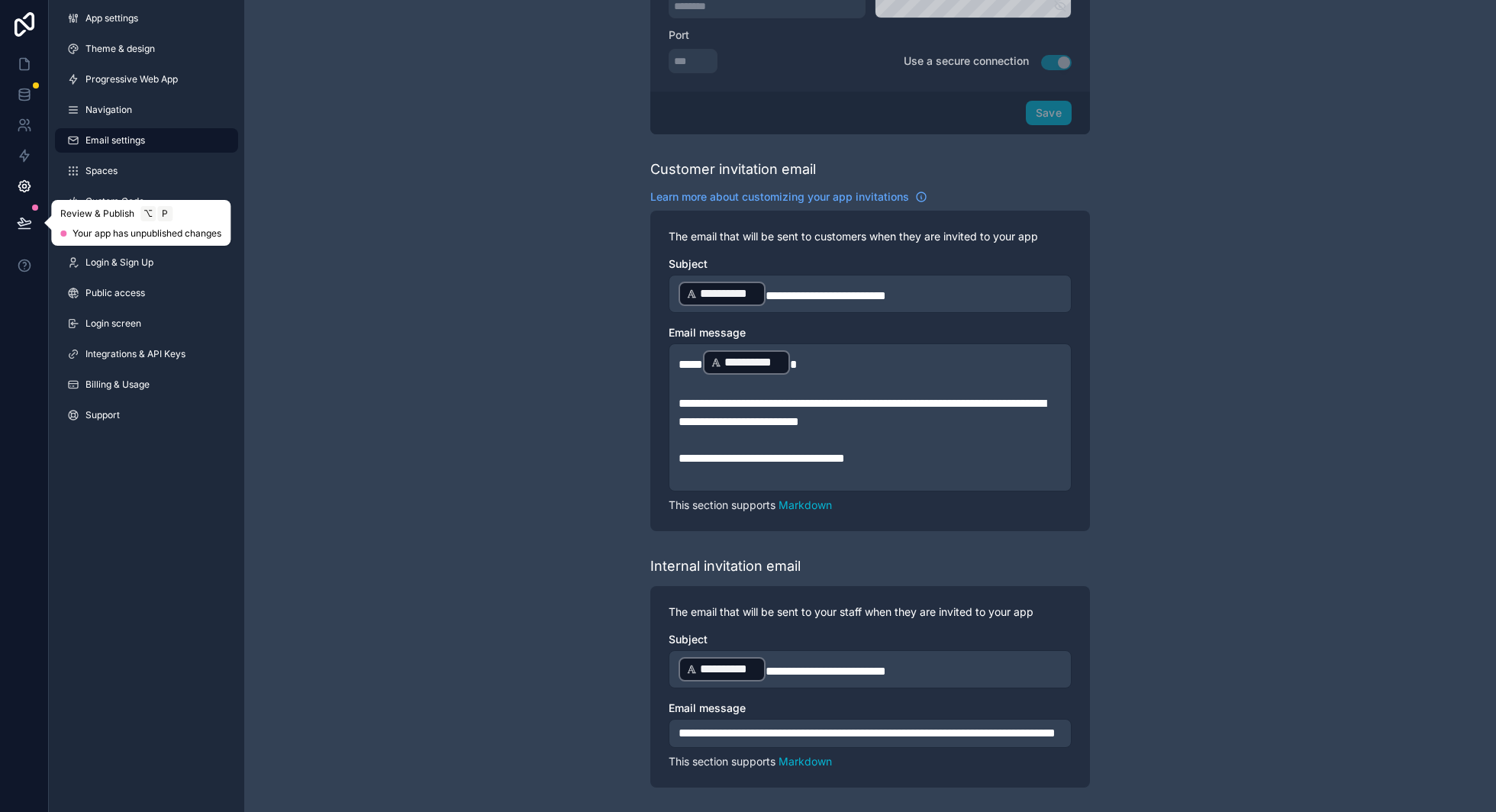 click at bounding box center (24, 223) 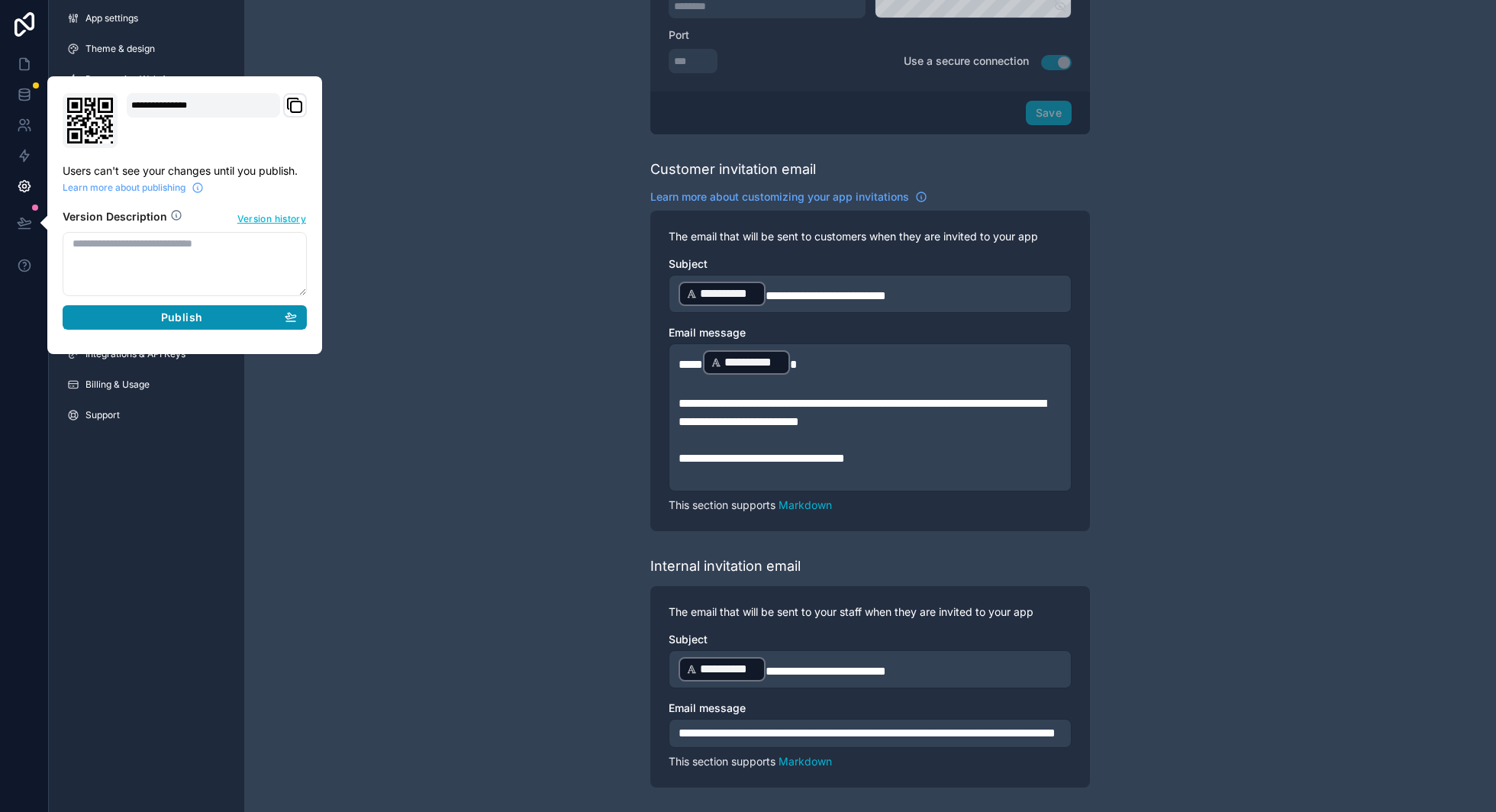 click on "Publish" at bounding box center [182, 317] 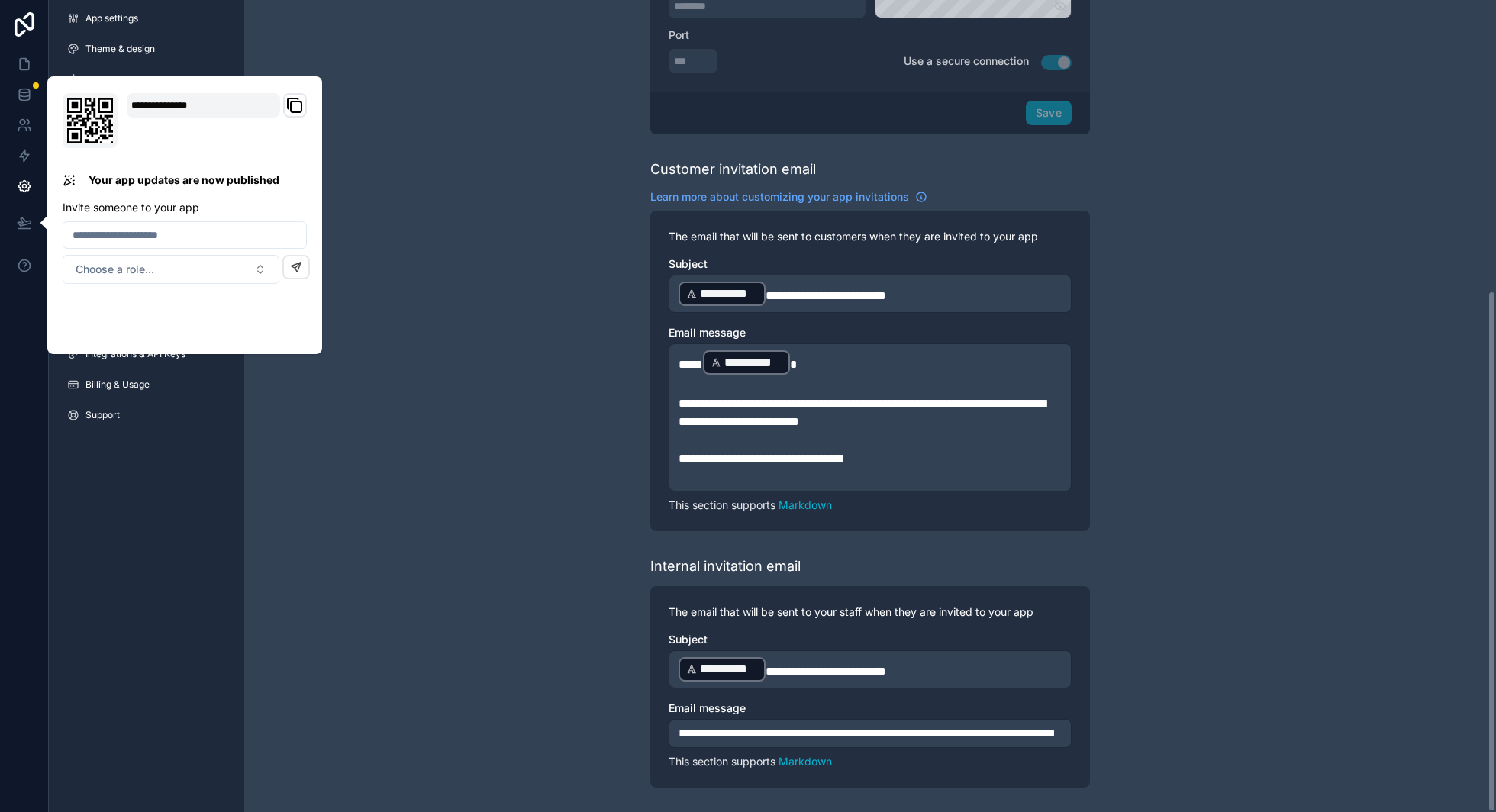 click on "**********" at bounding box center [870, 188] 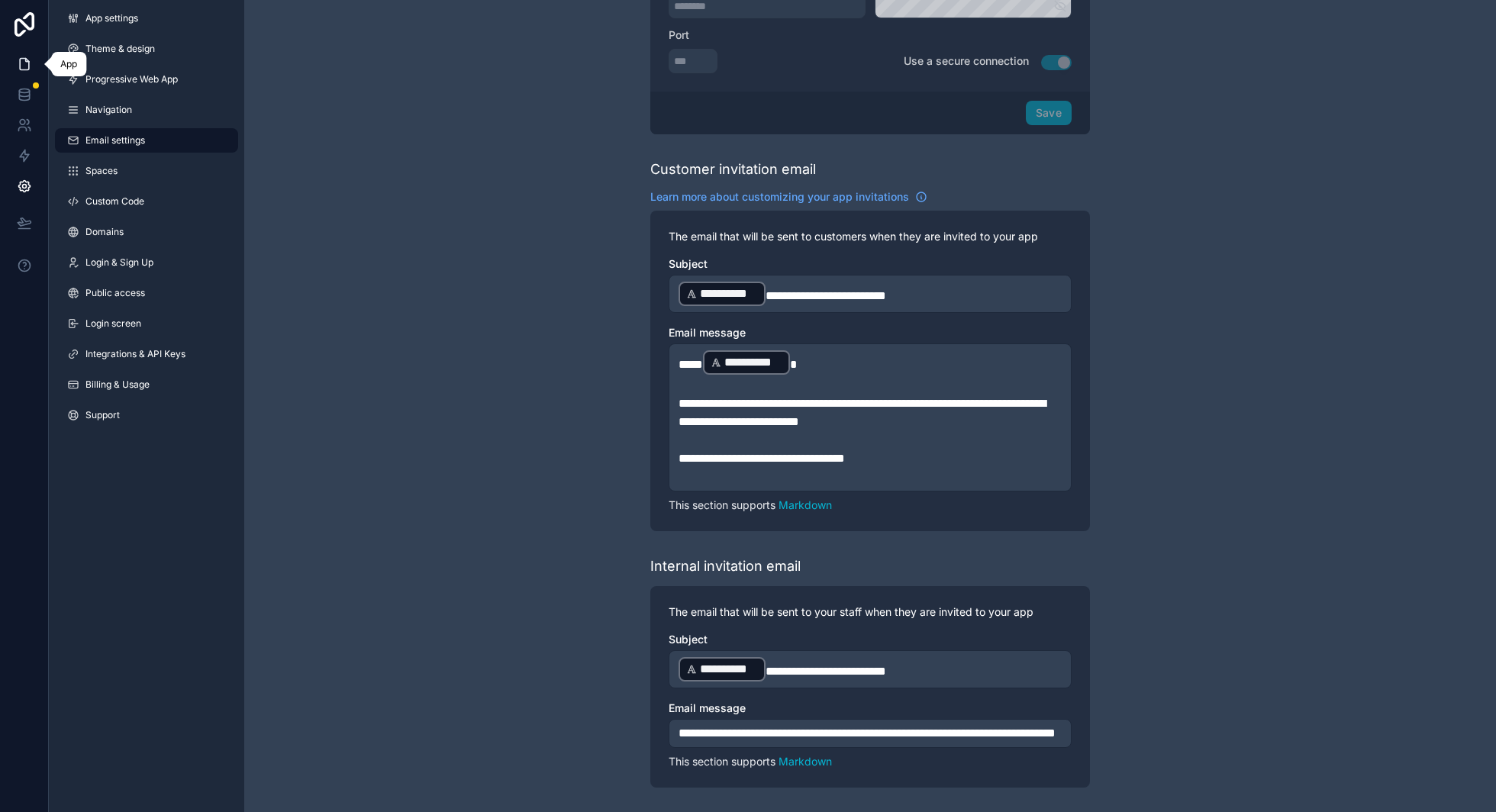 click 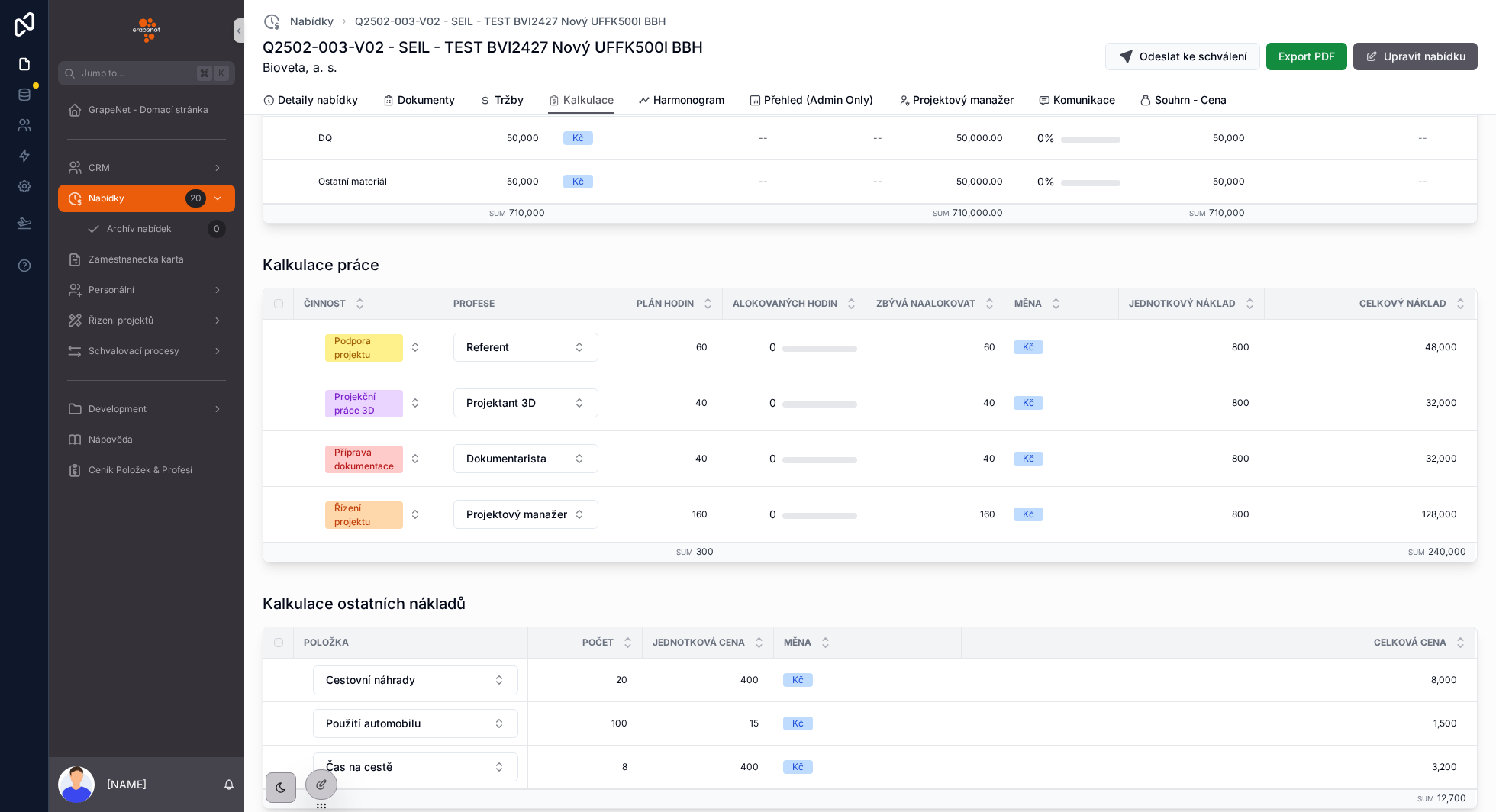 scroll, scrollTop: 863, scrollLeft: 0, axis: vertical 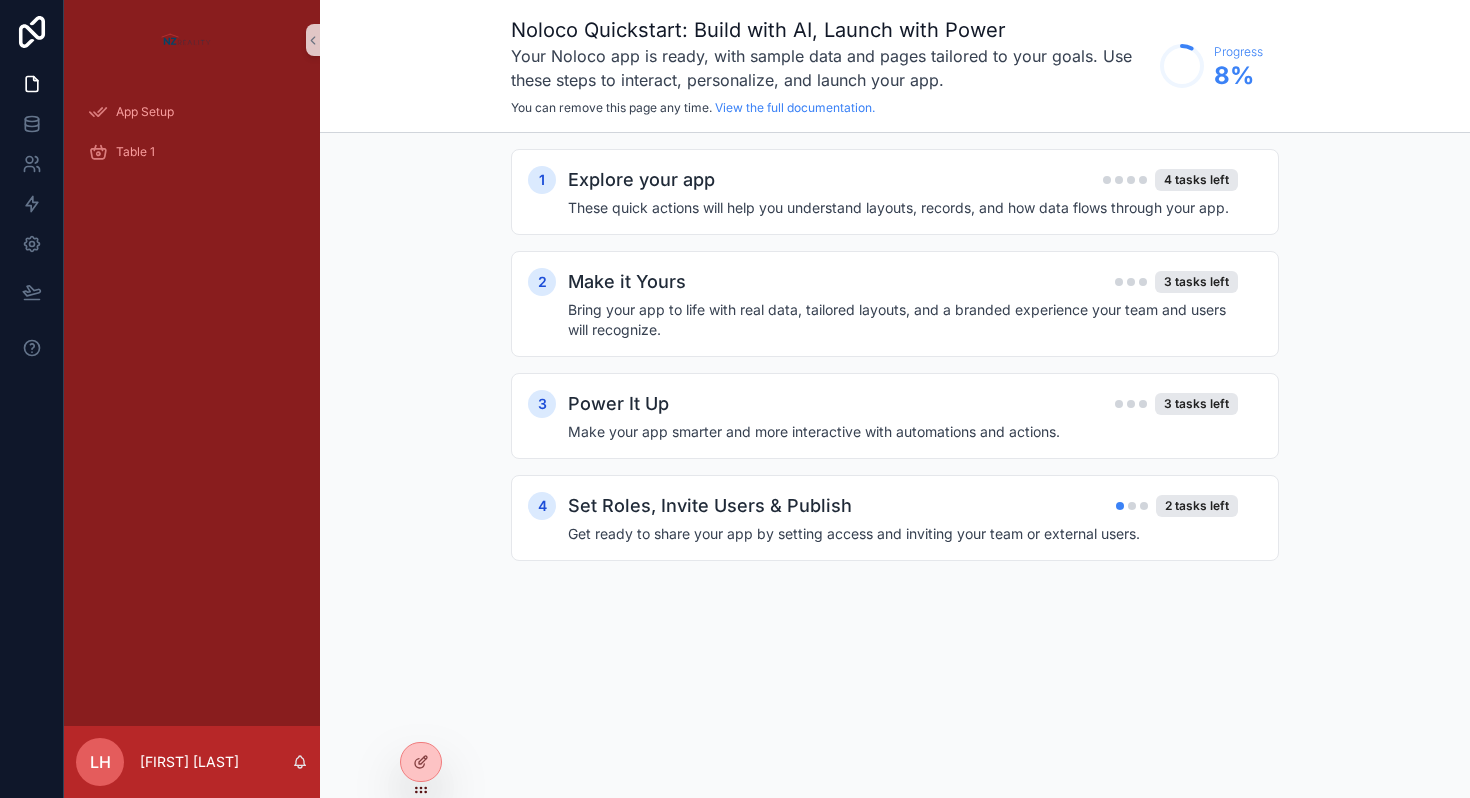 click on "1 Explore your app 4 tasks left These quick actions will help you understand layouts, records, and how data flows through your app. 2 Make it Yours 3 tasks left Bring your app to life with real data, tailored layouts, and a branded experience your team and users will recognize. 3 Power It Up 3 tasks left Make your app smarter and more interactive with automations and actions. 4 Set Roles, Invite Users & Publish 2 tasks left Get ready to share your app by setting access and inviting your team or external users." at bounding box center (895, 375) 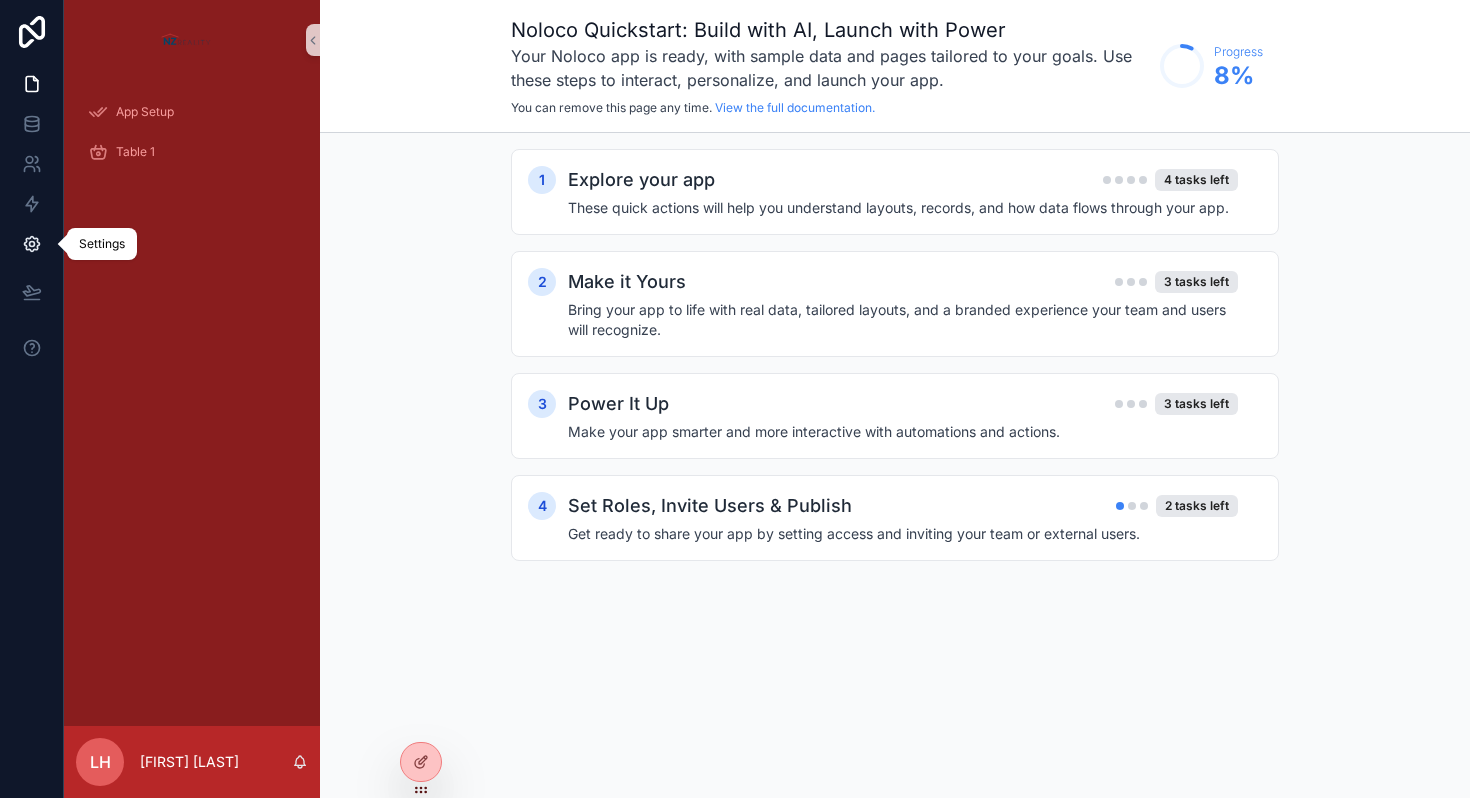 click 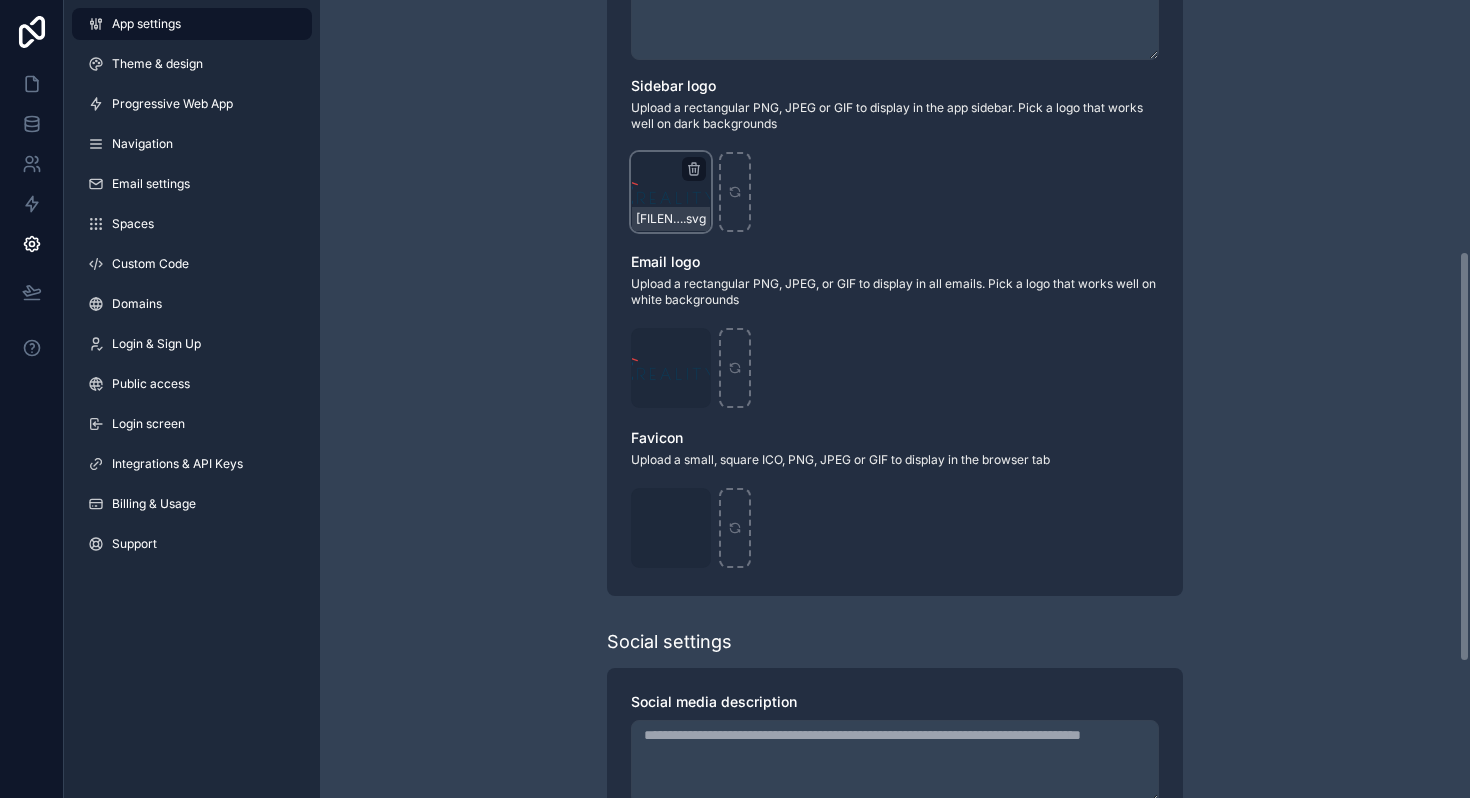 scroll, scrollTop: 488, scrollLeft: 0, axis: vertical 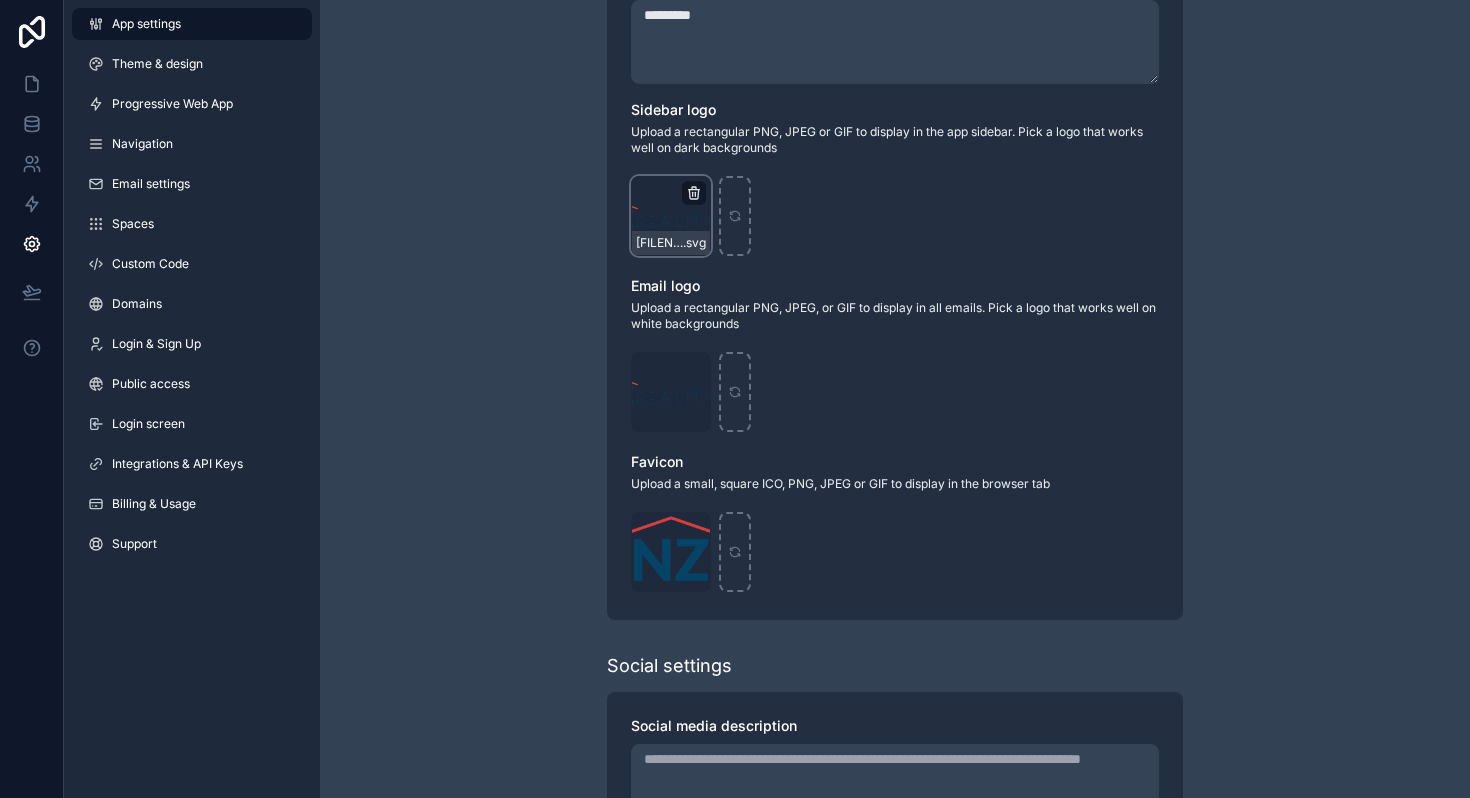 click 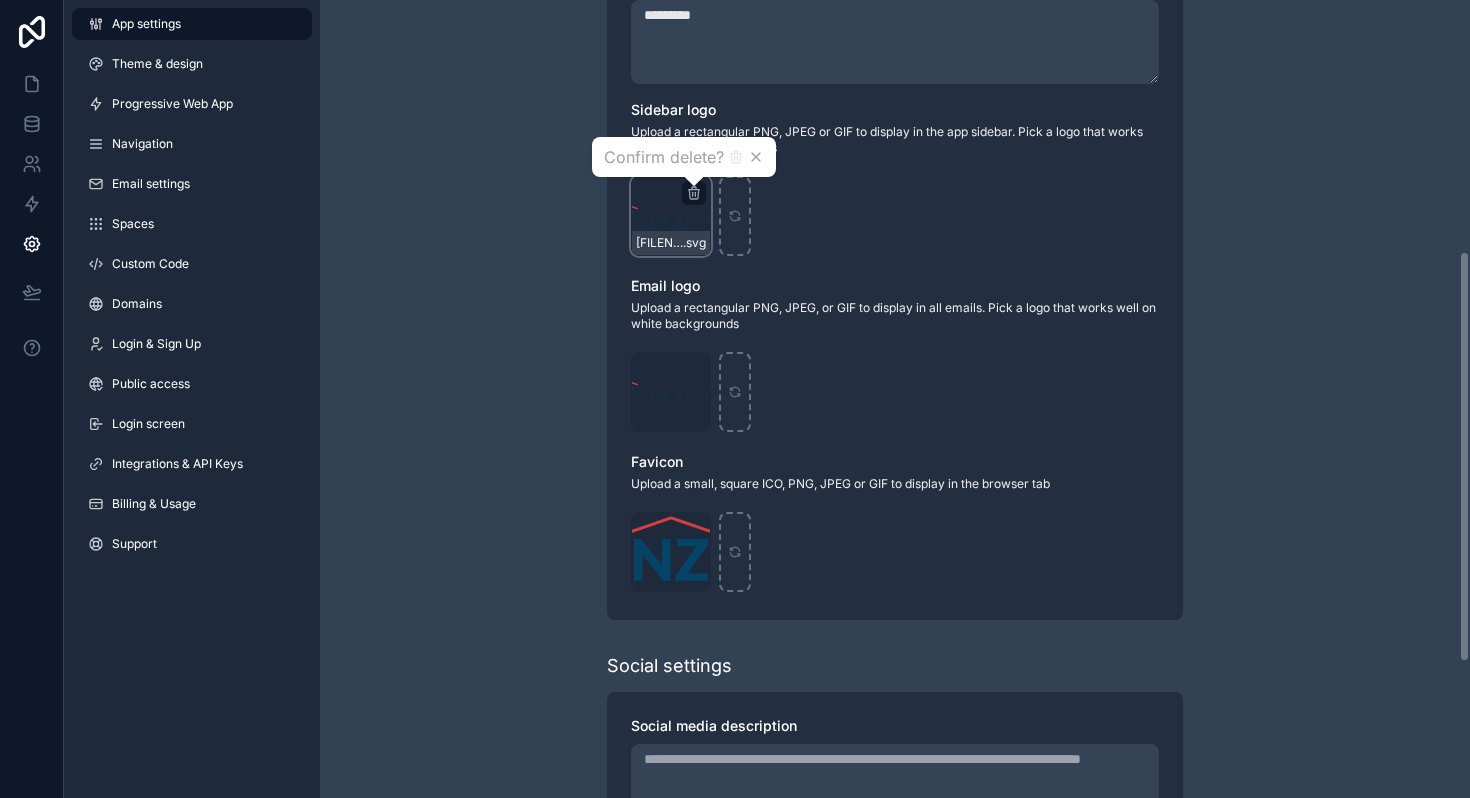 click 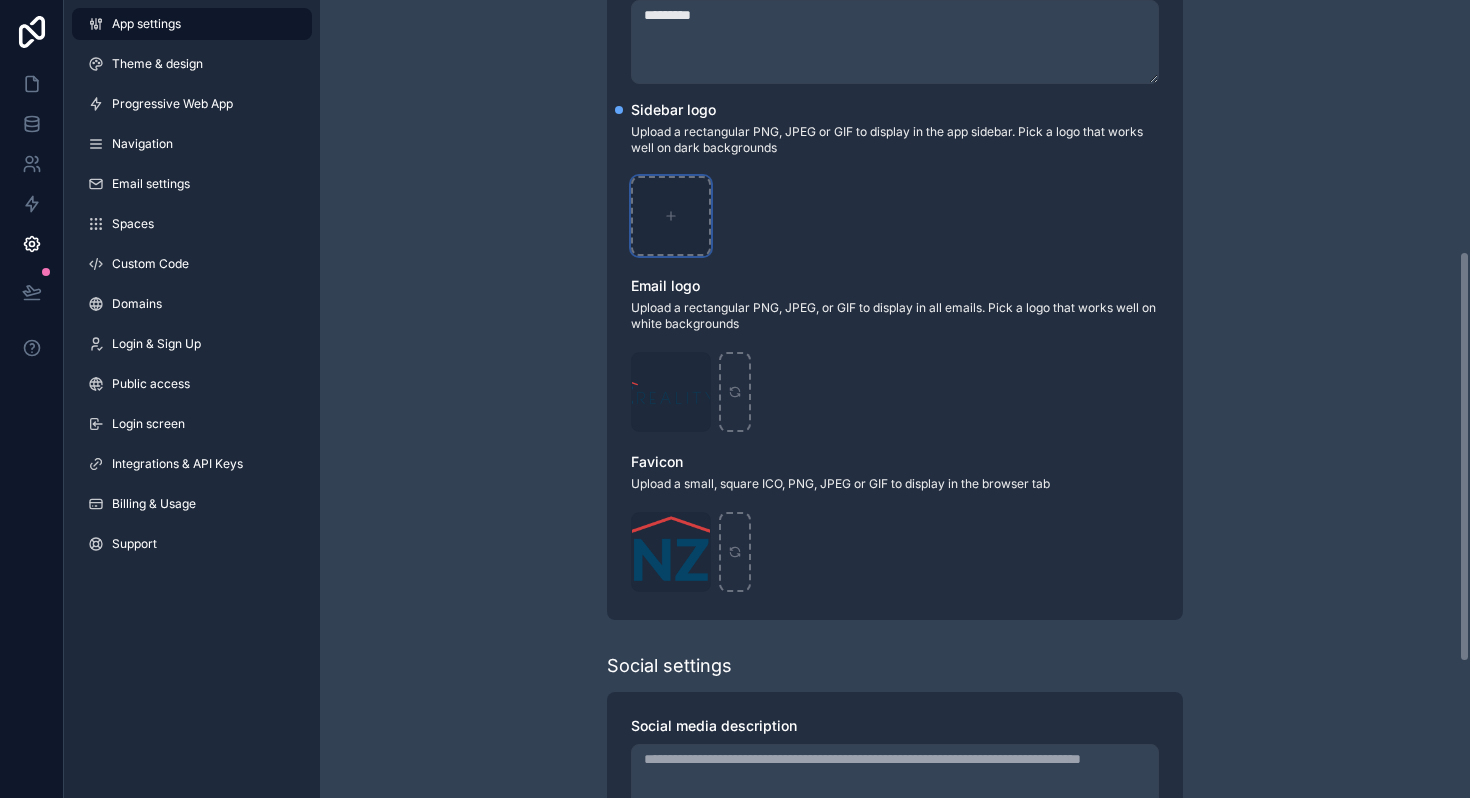 click 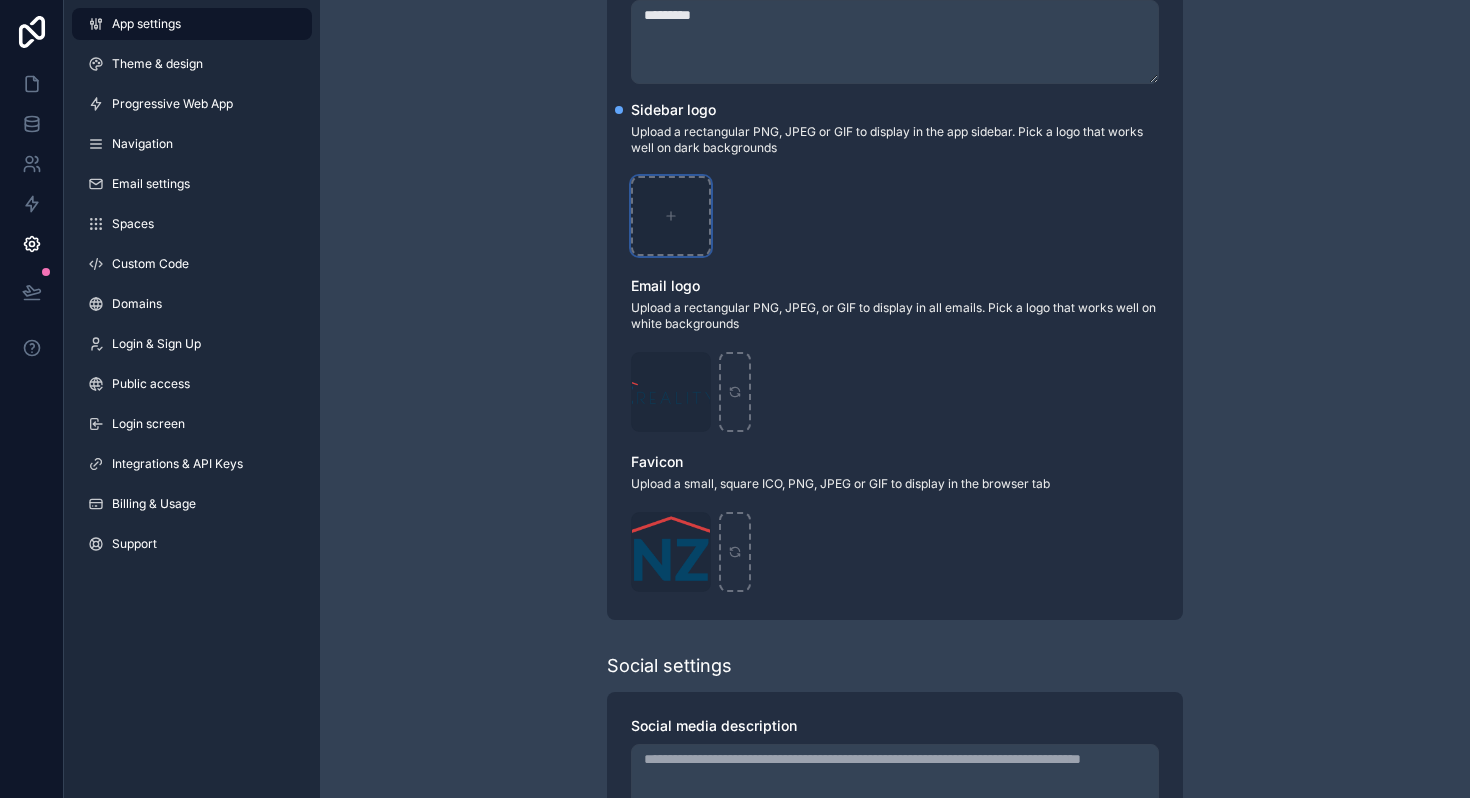 type on "**********" 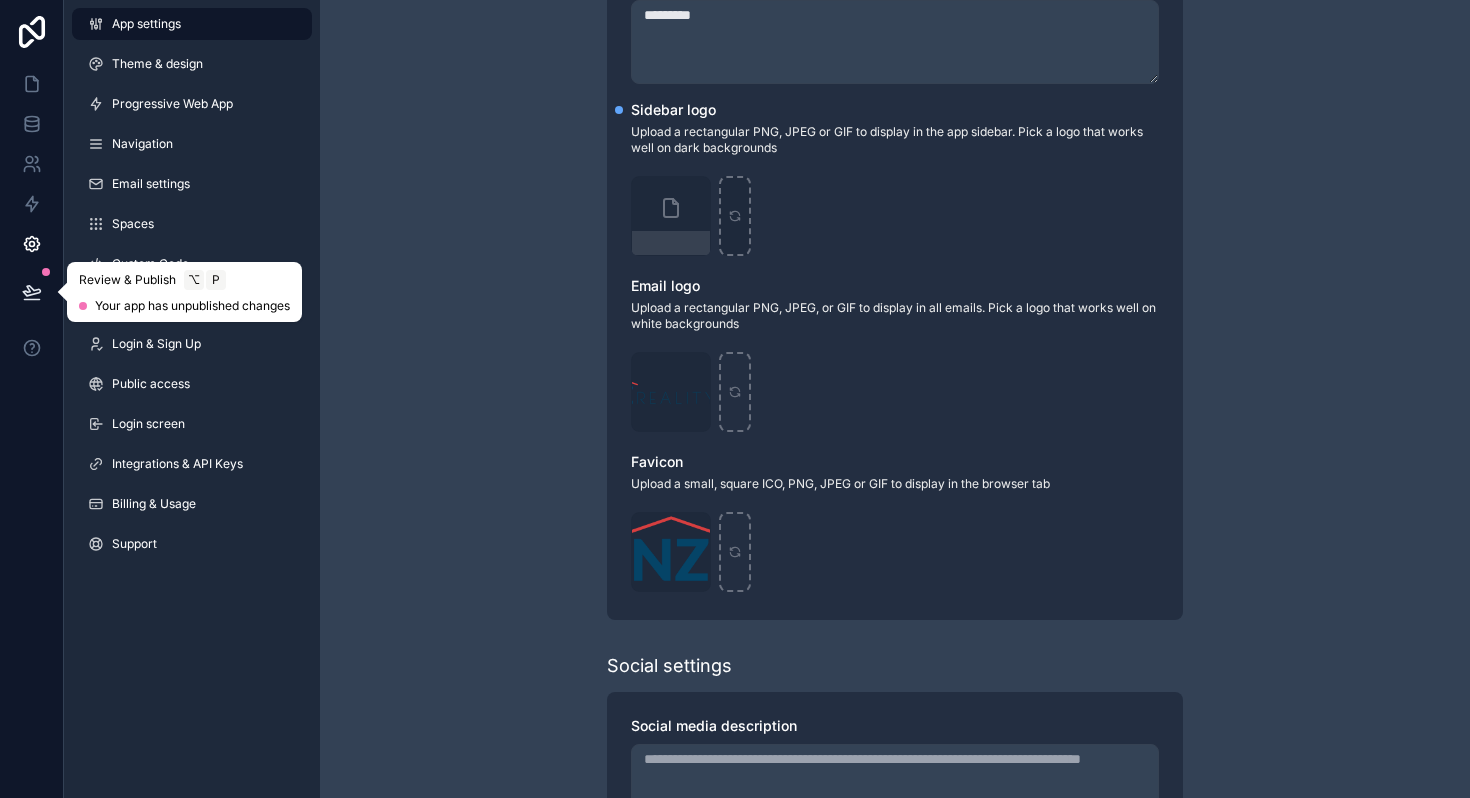 click 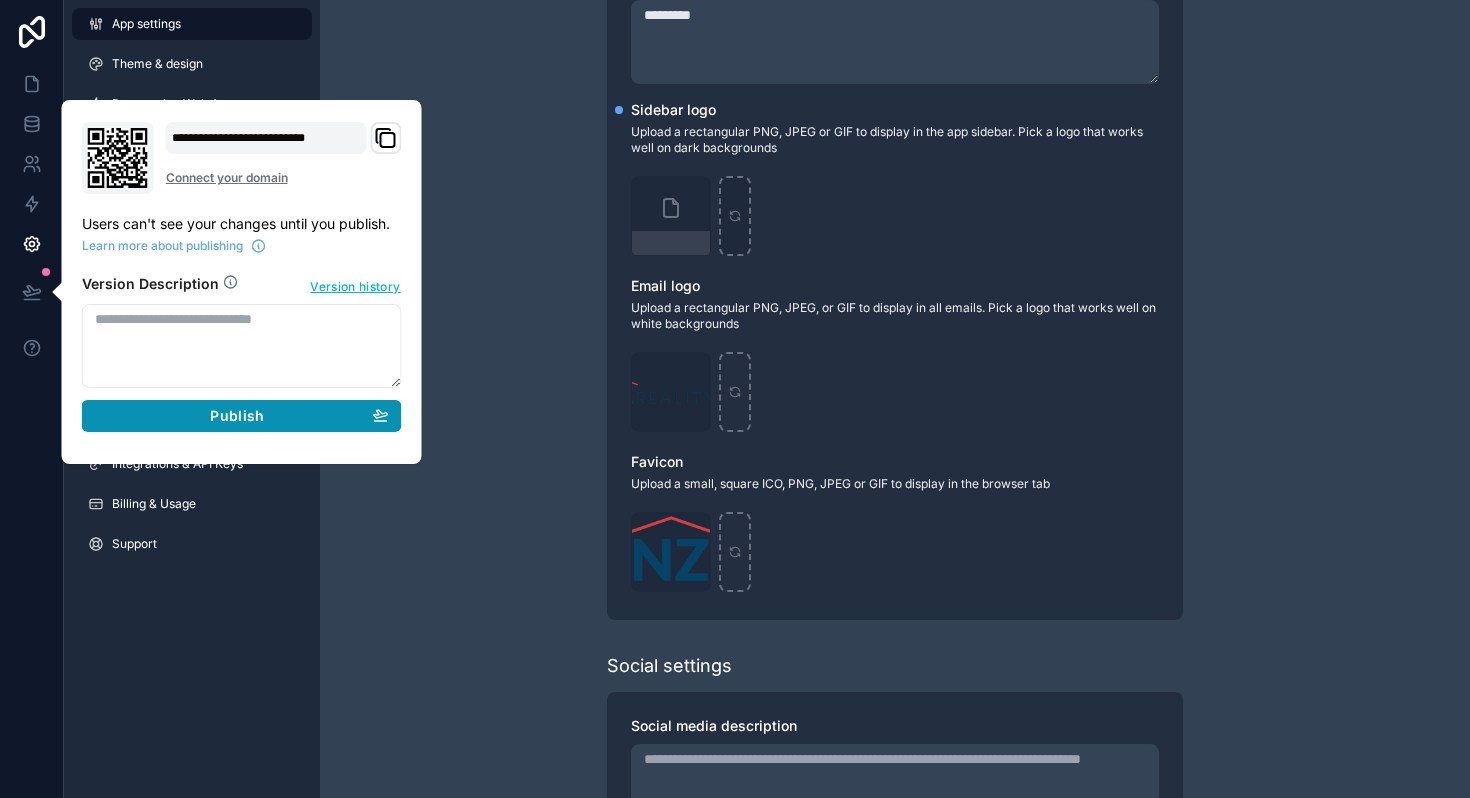 click on "Publish" at bounding box center [242, 416] 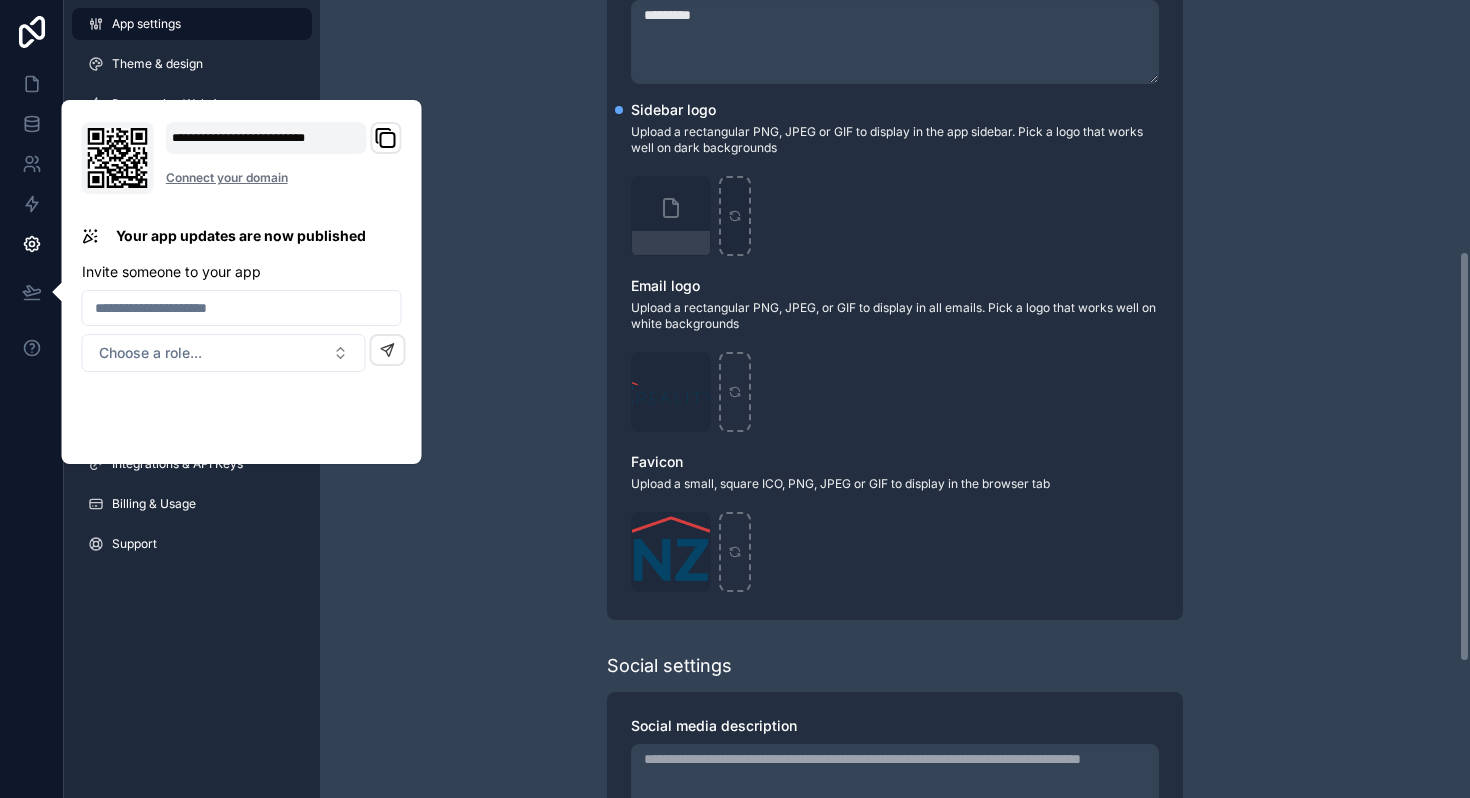 click on "Live mode Learn more about live mode Turn on live-mode to allow your users to log in When your app is live, anyone in your User table can log in to your app. When in test-mode only builders can log in and use the app Use setting App settings Learn more about customizing your app logo App title ********* App description ********* Sidebar logo Upload a rectangular PNG, JPEG or GIF to display in the app sidebar. Pick a logo that works well on dark backgrounds Email logo Upload a rectangular PNG, JPEG, or GIF to display in all emails. Pick a logo that works well on white backgrounds NZreality_logo .svg Favicon Upload a small, square ICO, PNG, JPEG or GIF to display in the browser tab NZFavicon .png Social settings Social media description Social media banner Upload a banner (recommended 1200px x 630px) ICO, PNG, JPEG or GIF to display when your app is shared on social media" at bounding box center [895, 286] 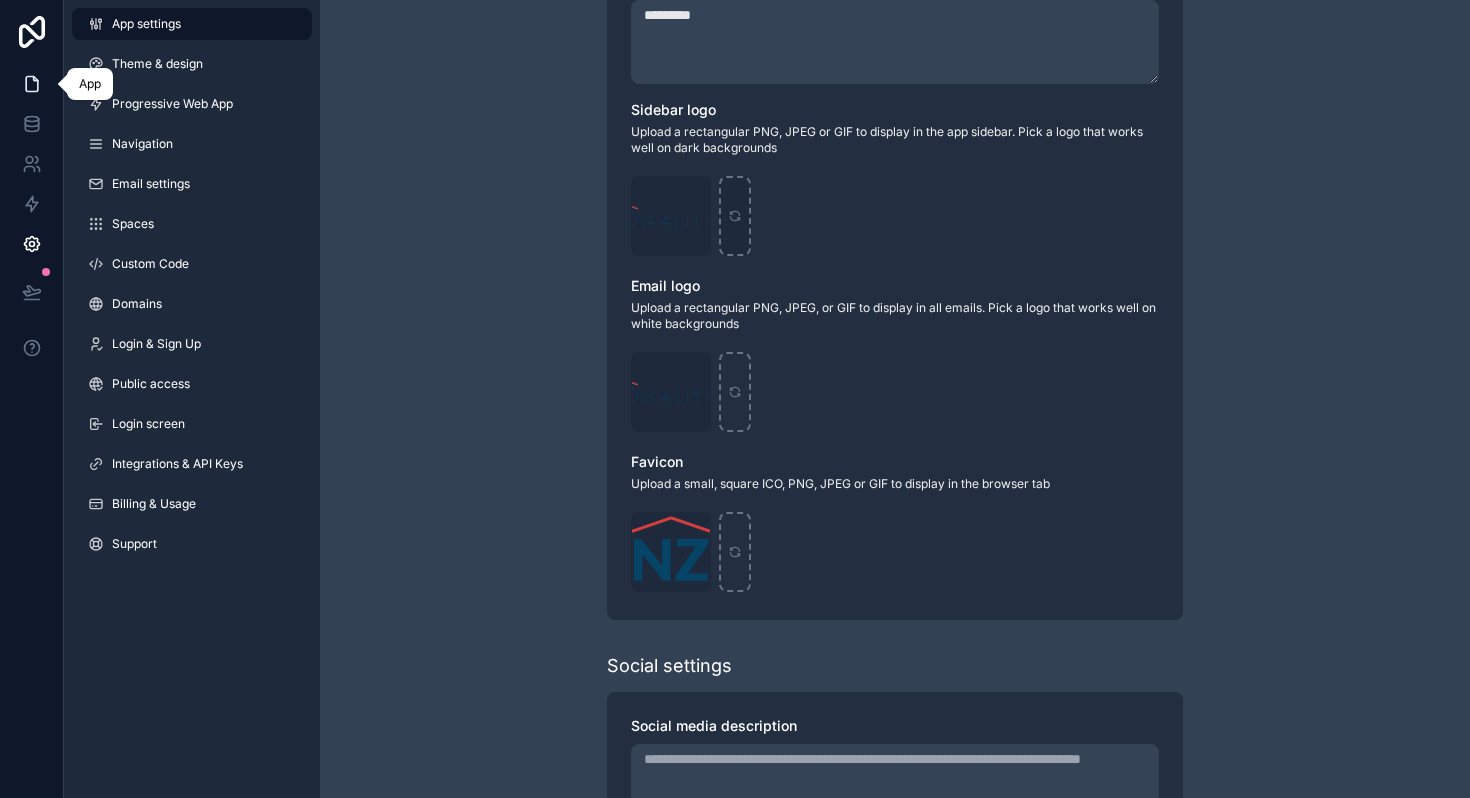 click at bounding box center [31, 84] 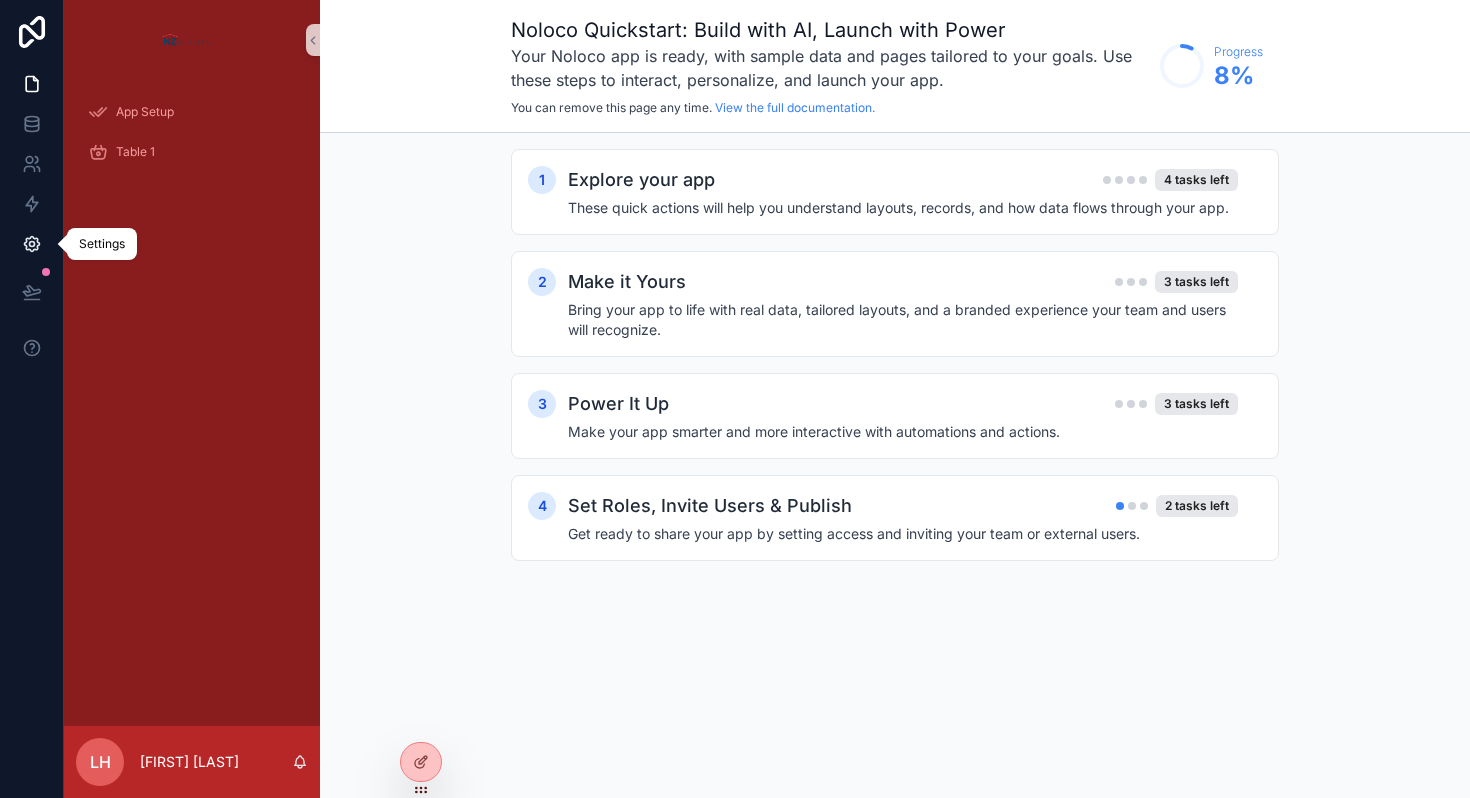 click 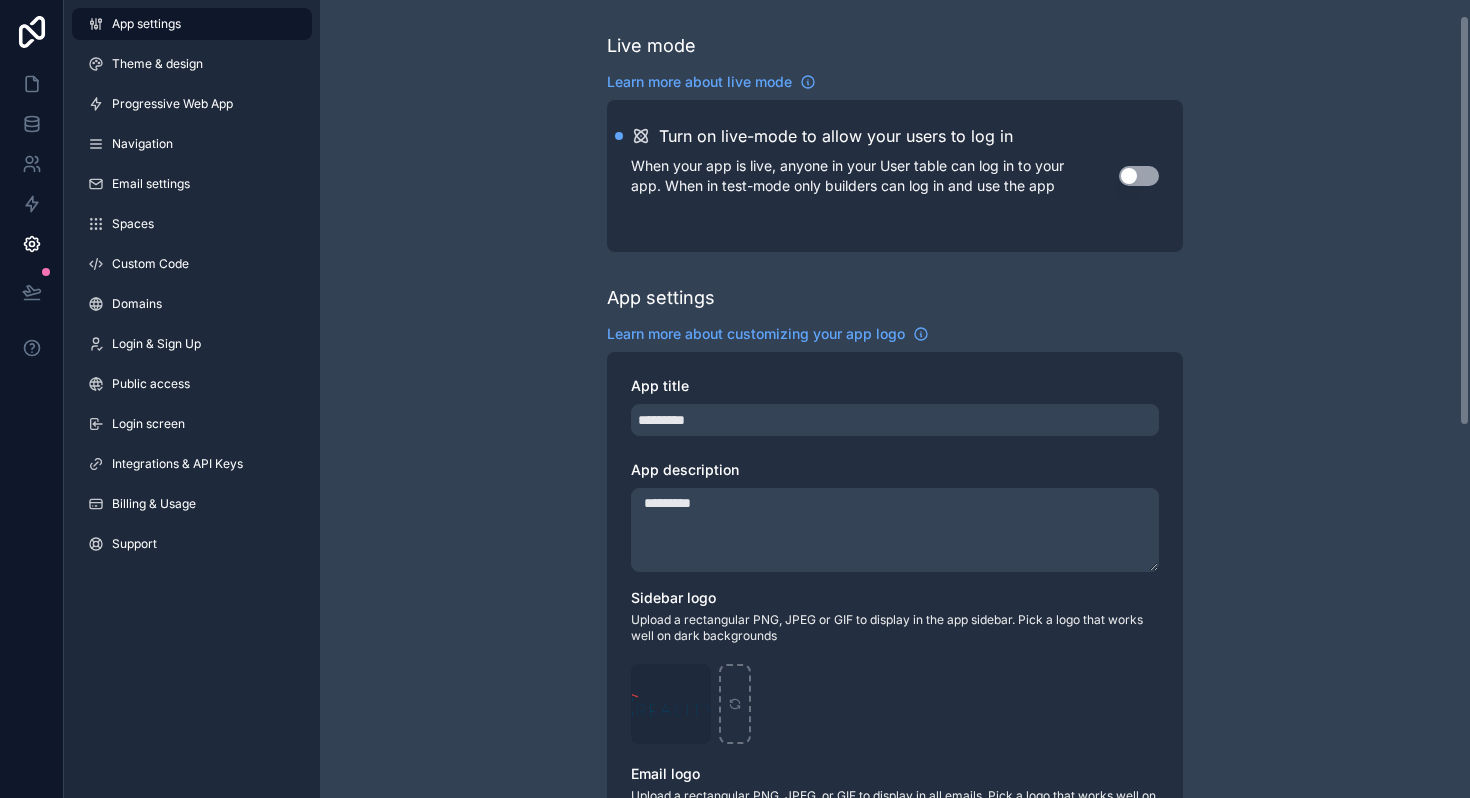scroll, scrollTop: 223, scrollLeft: 0, axis: vertical 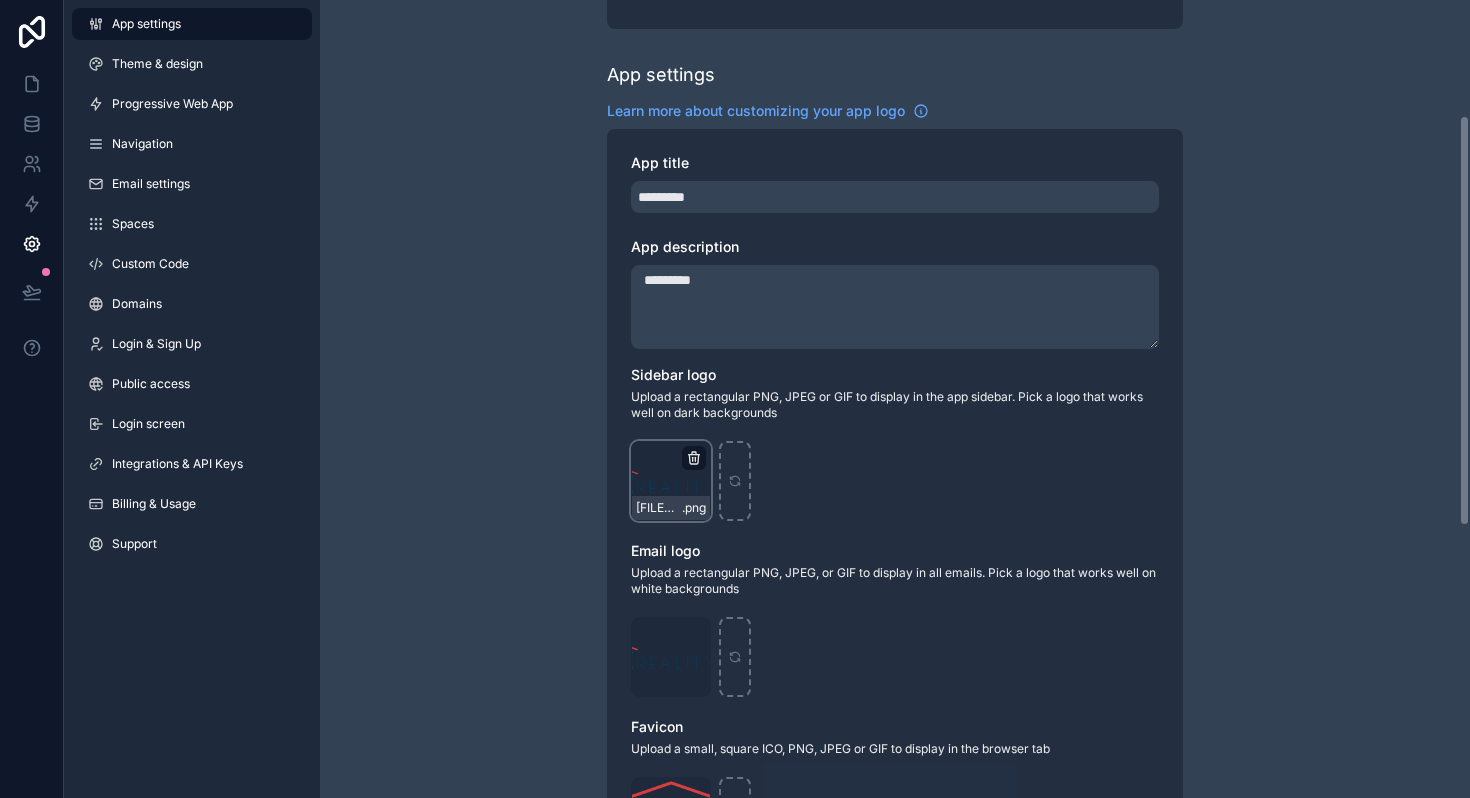 click 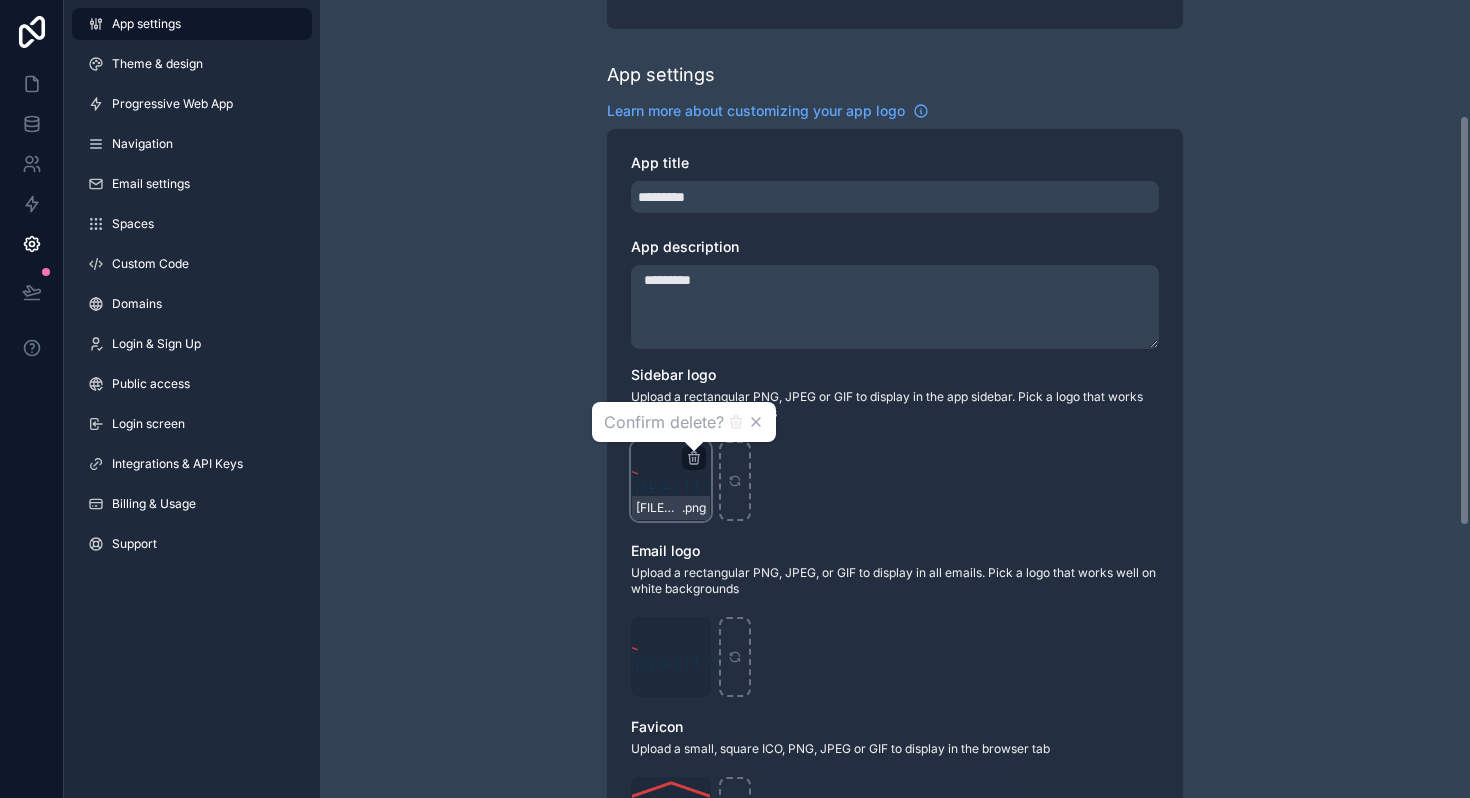 click 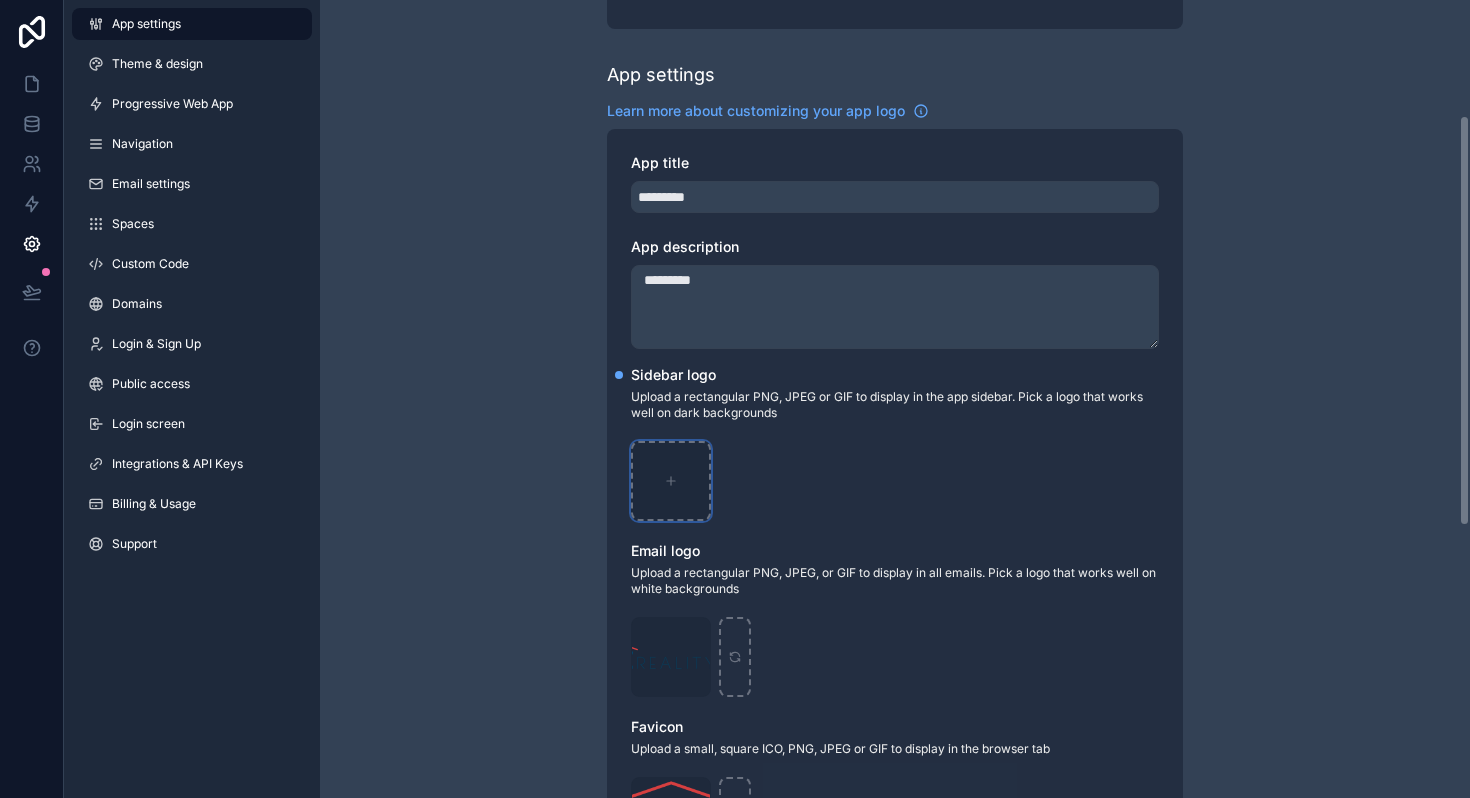 click 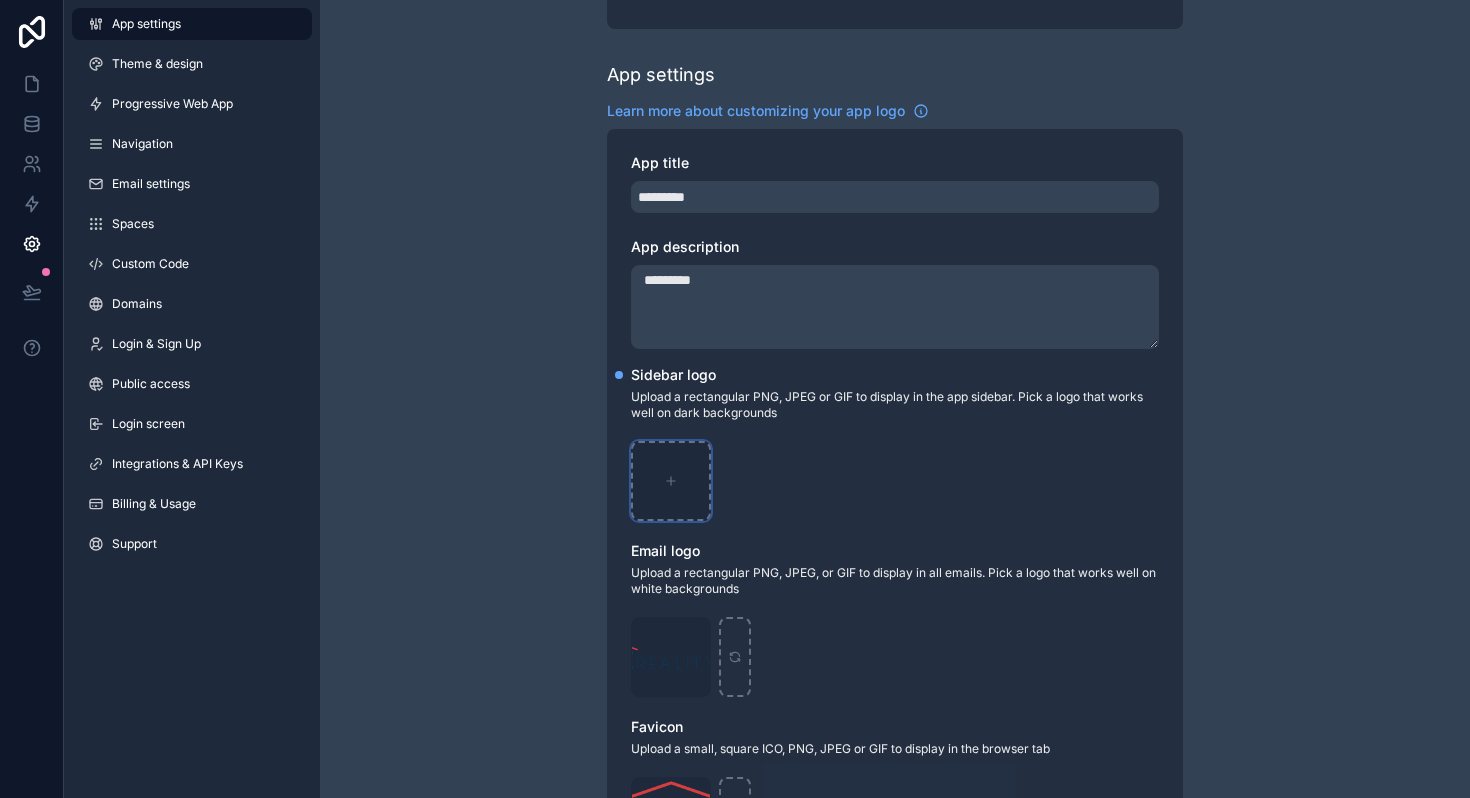 type on "**********" 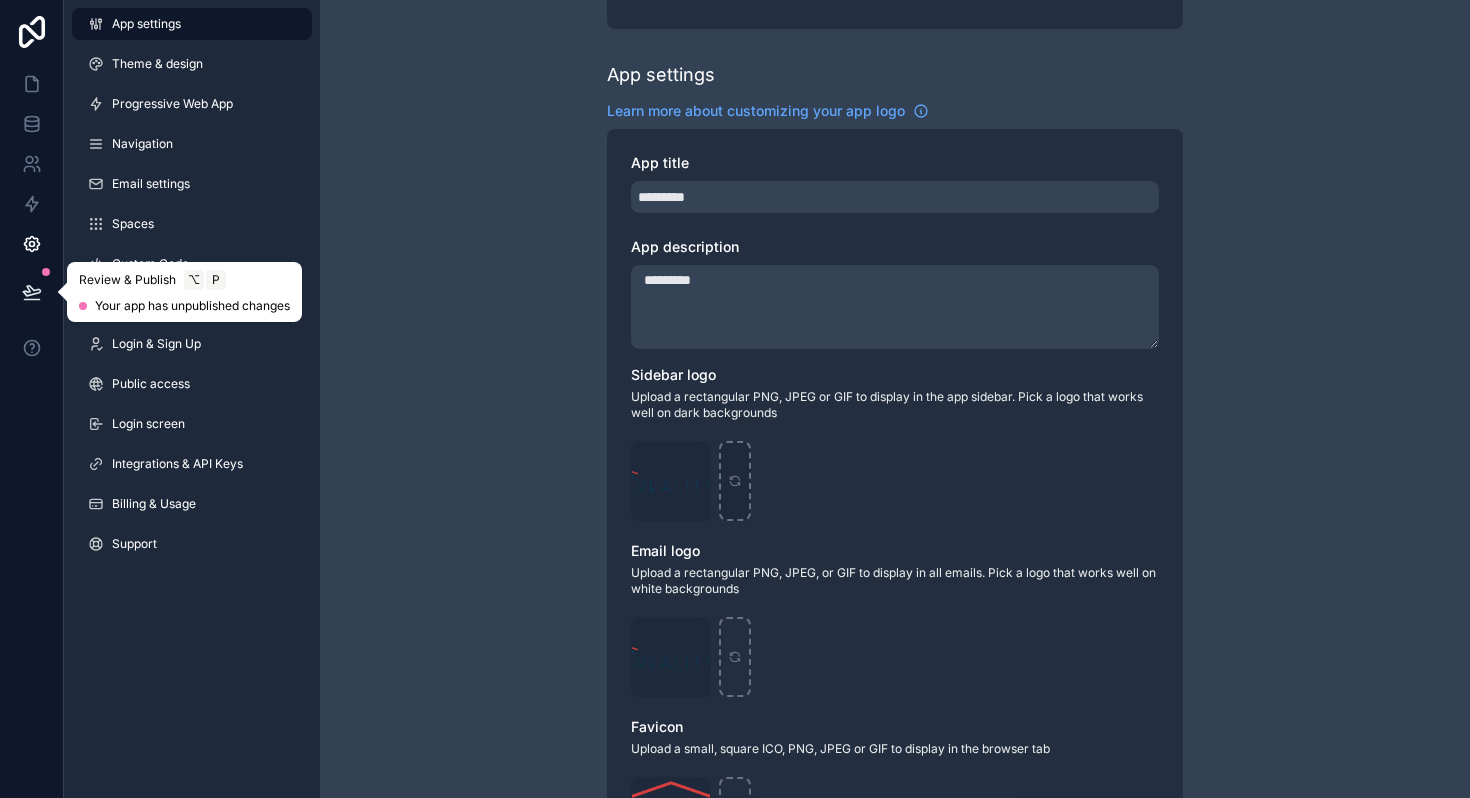 click at bounding box center [32, 292] 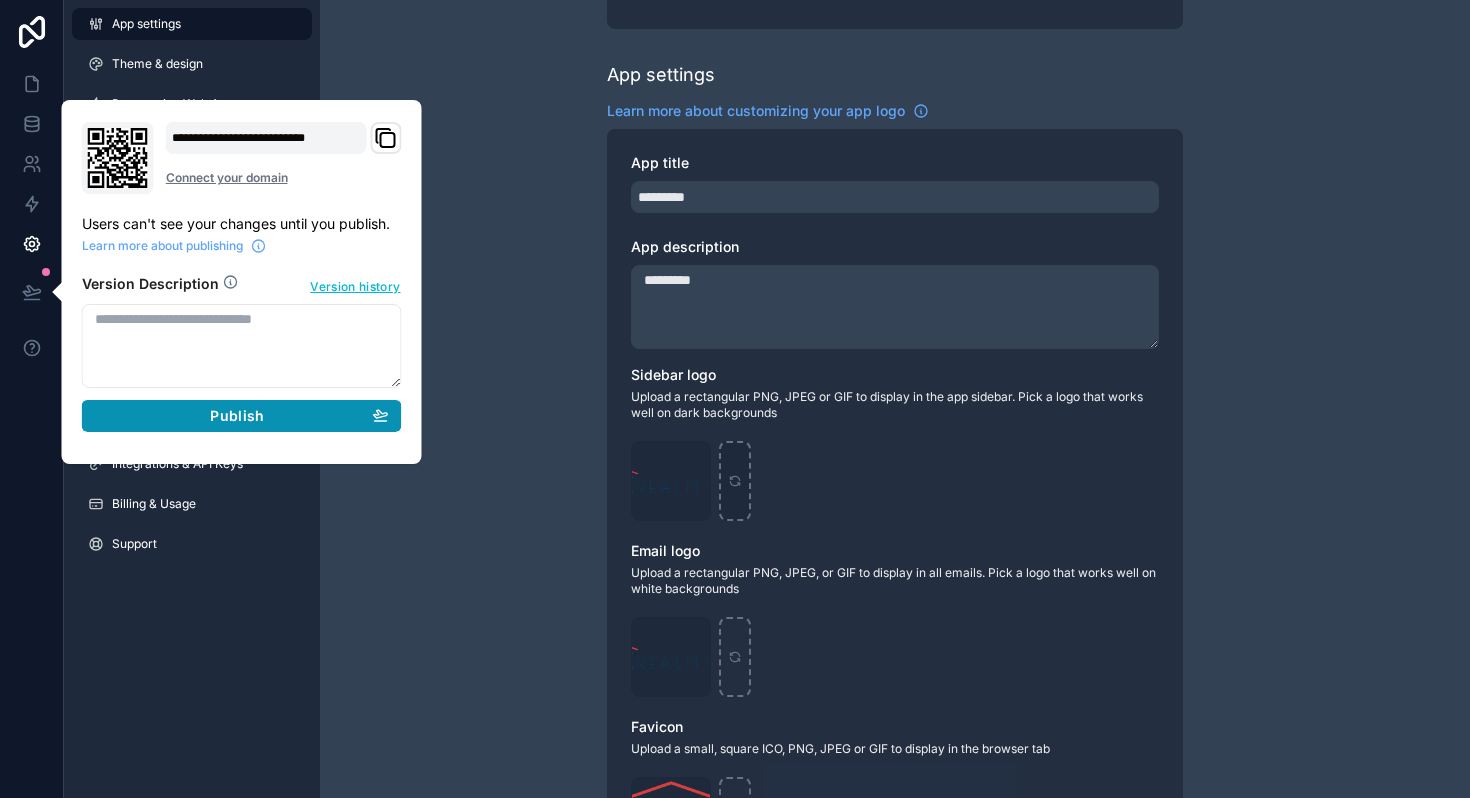 click on "Publish" at bounding box center [242, 416] 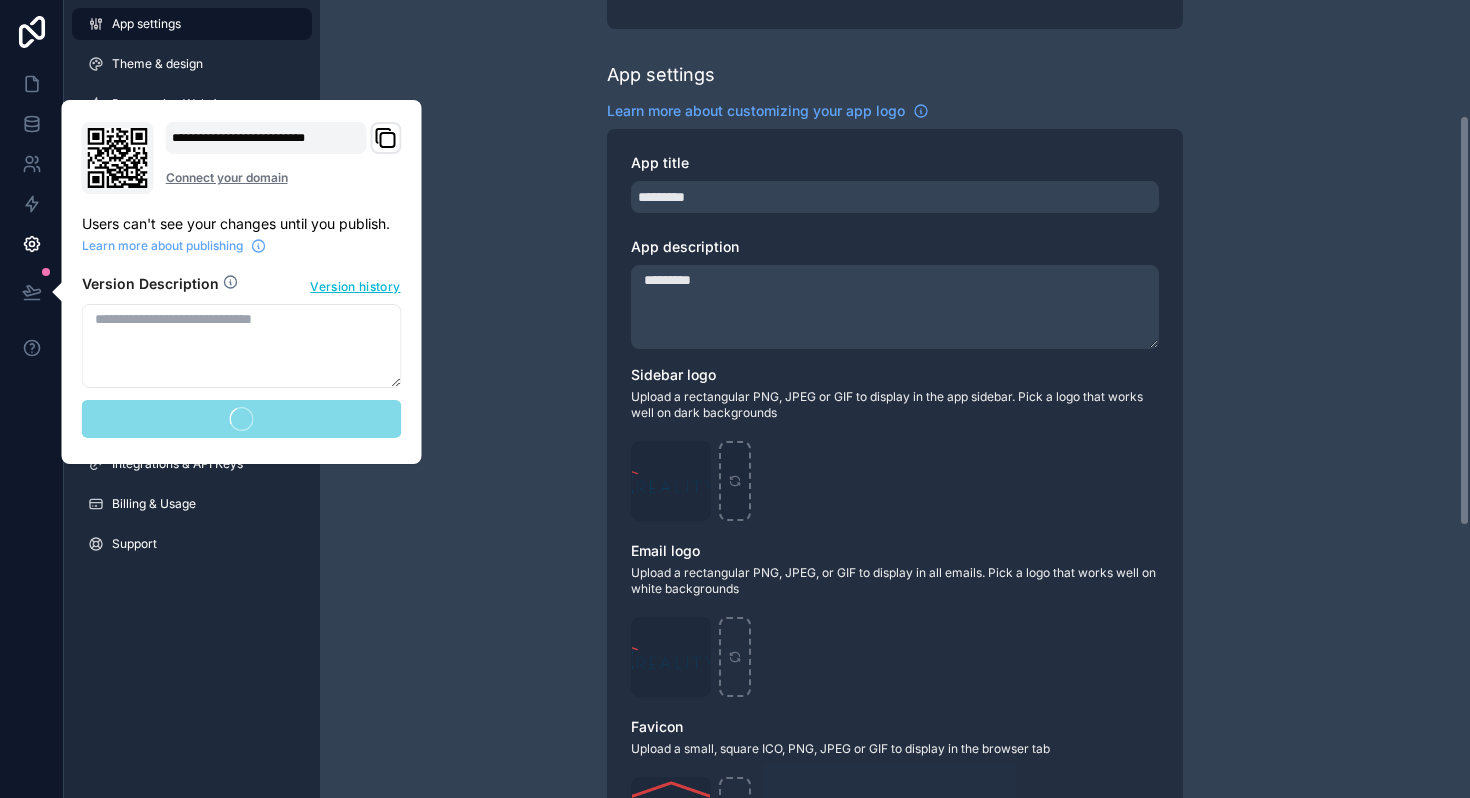 click on "Live mode Learn more about live mode Turn on live-mode to allow your users to log in When your app is live, anyone in your User table can log in to your app. When in test-mode only builders can log in and use the app Use setting App settings Learn more about customizing your app logo App title ********* App description ********* Sidebar logo Upload a rectangular PNG, JPEG or GIF to display in the app sidebar. Pick a logo that works well on dark backgrounds NZreality_Enlarged .png Email logo Upload a rectangular PNG, JPEG, or GIF to display in all emails. Pick a logo that works well on white backgrounds NZreality_logo .svg Favicon Upload a small, square ICO, PNG, JPEG or GIF to display in the browser tab NZFavicon .png Social settings Social media description Social media banner Upload a banner (recommended 1200px x 630px) ICO, PNG, JPEG or GIF to display when your app is shared on social media" at bounding box center [895, 551] 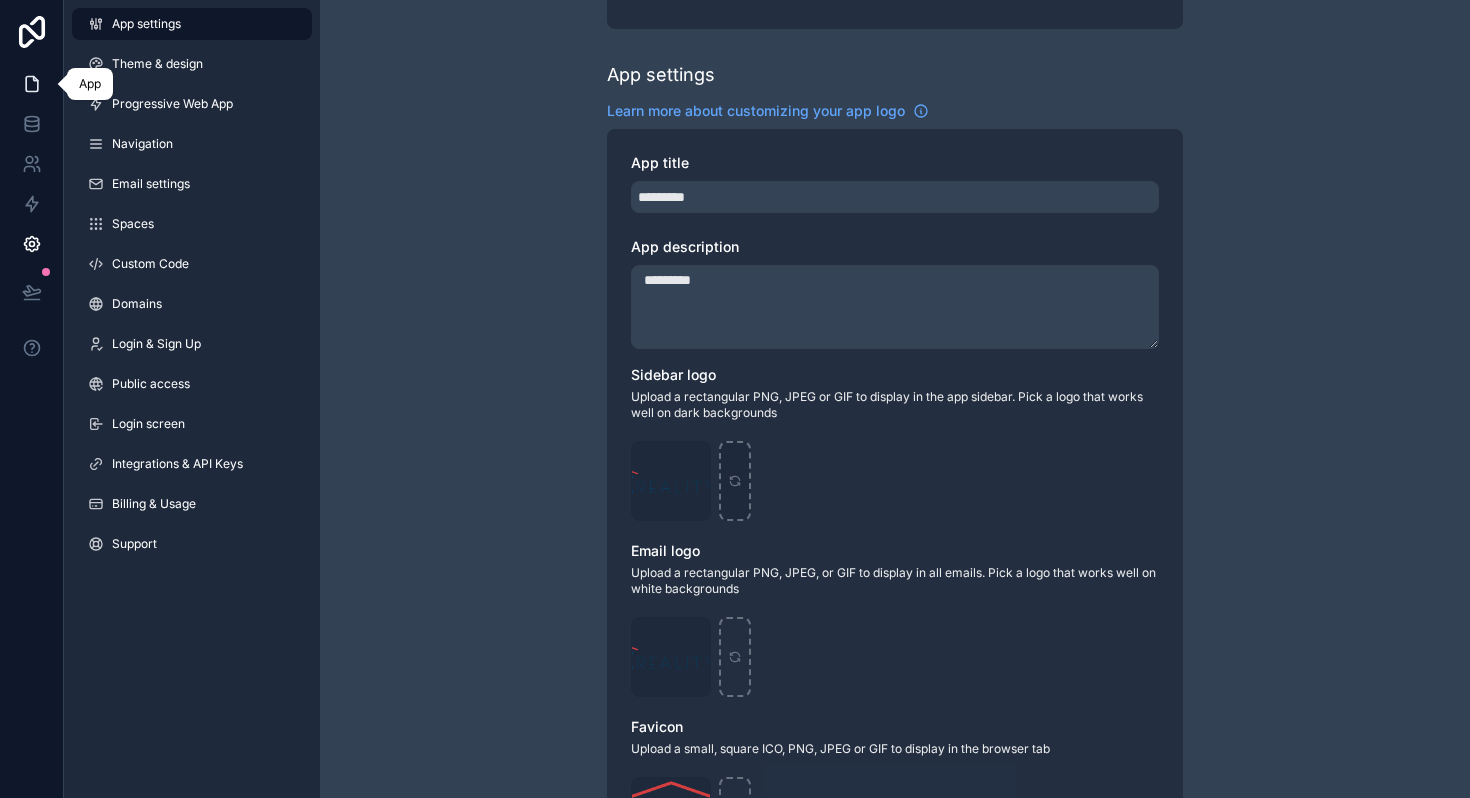 click at bounding box center [31, 84] 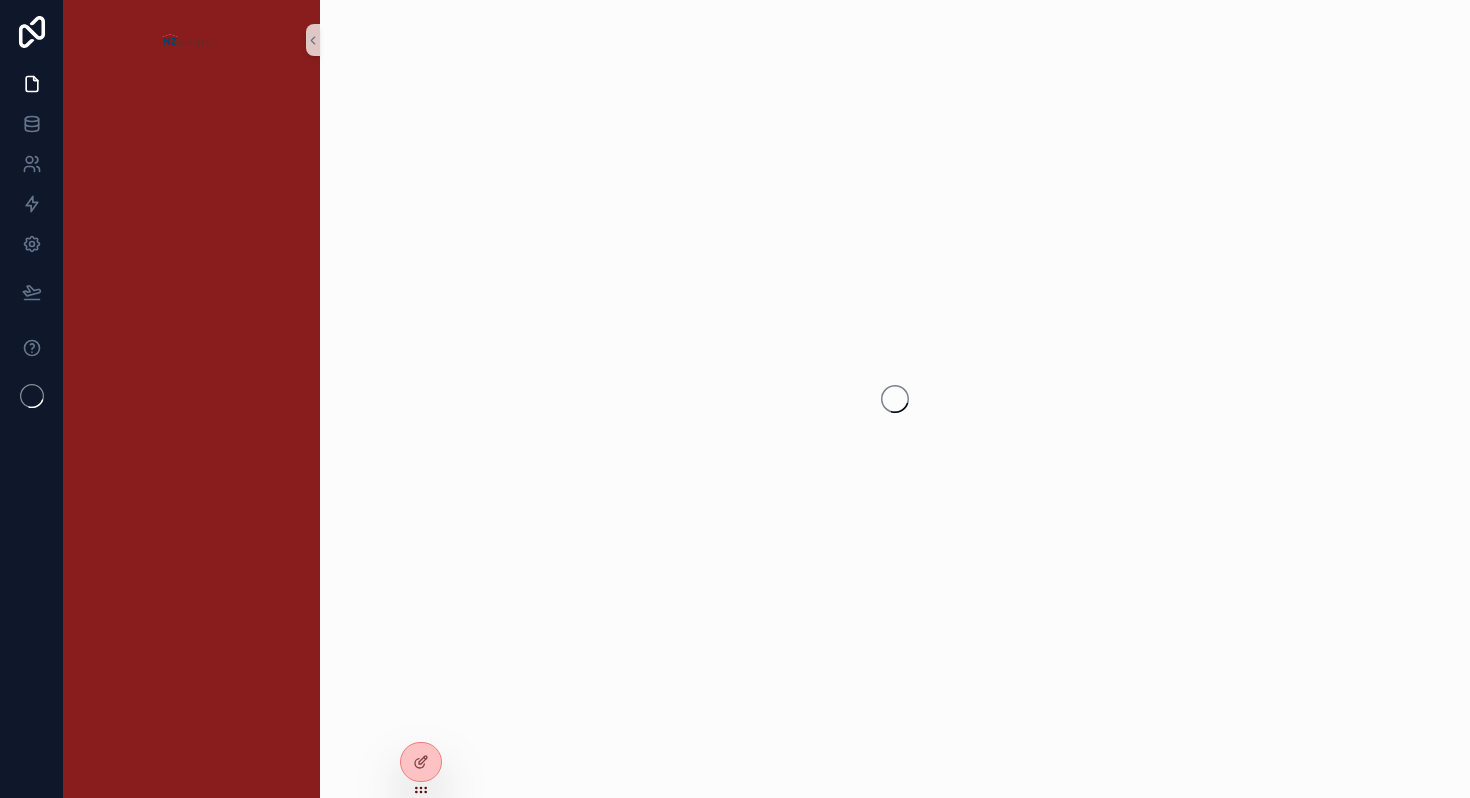 scroll, scrollTop: 0, scrollLeft: 0, axis: both 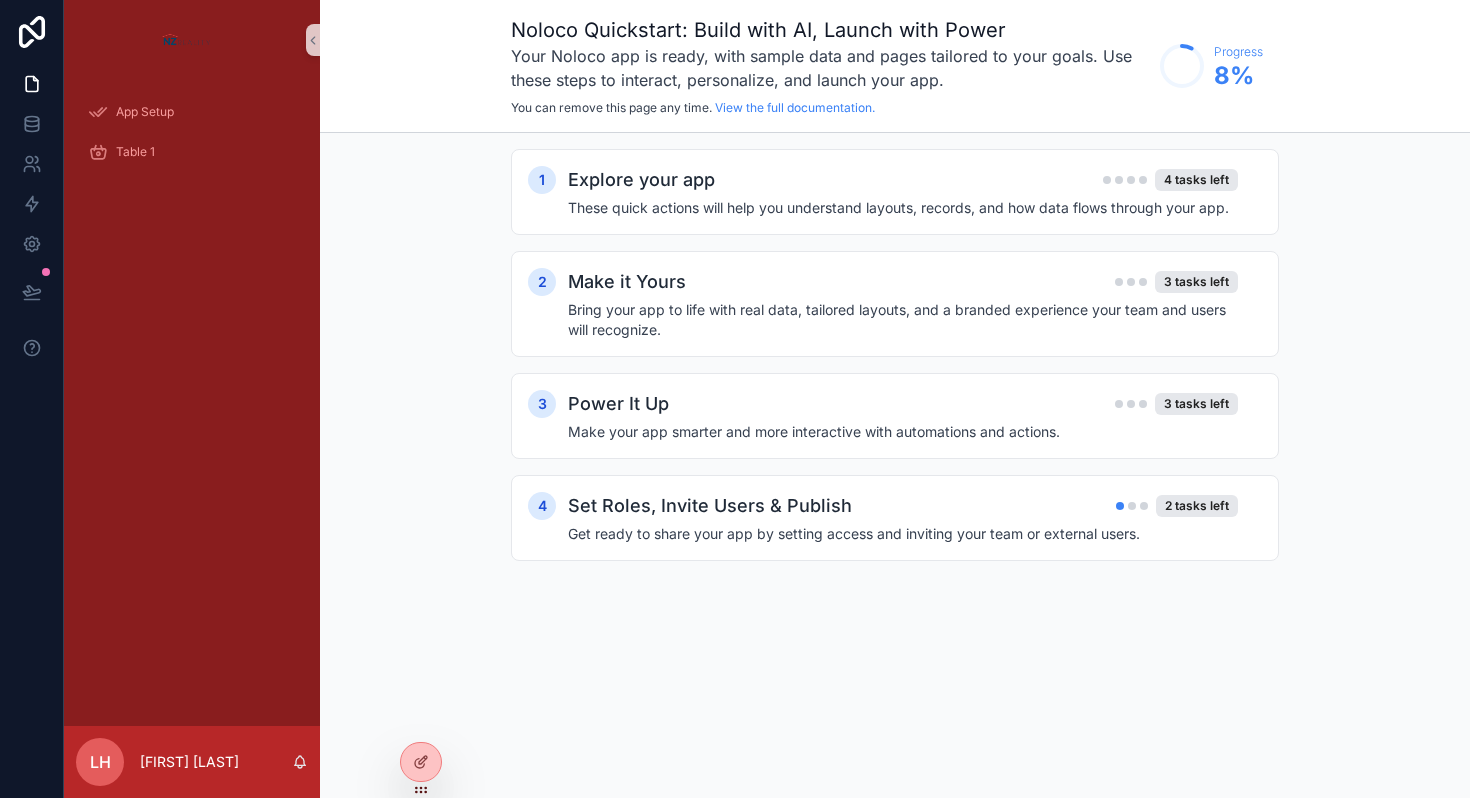 click at bounding box center [192, 40] 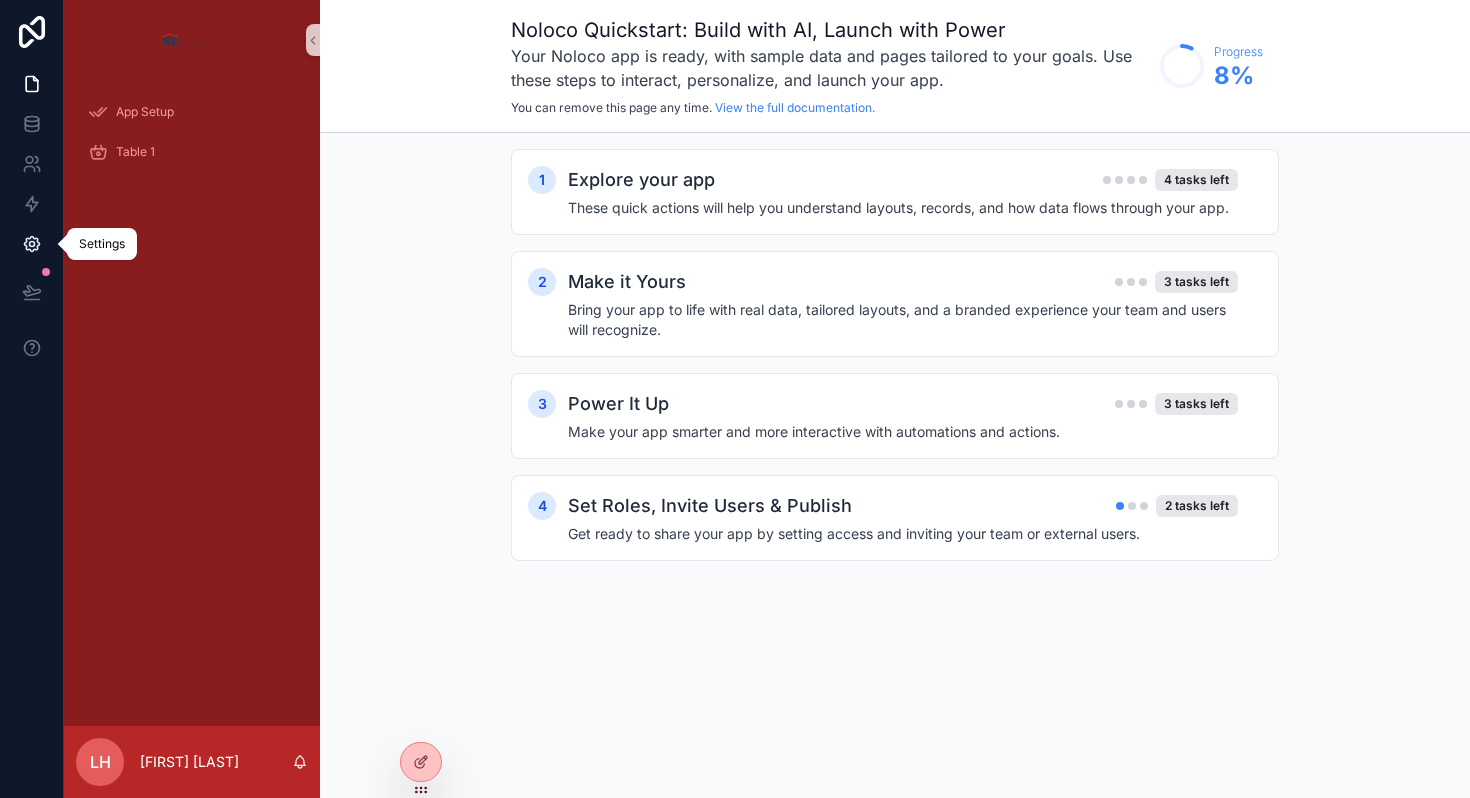 click 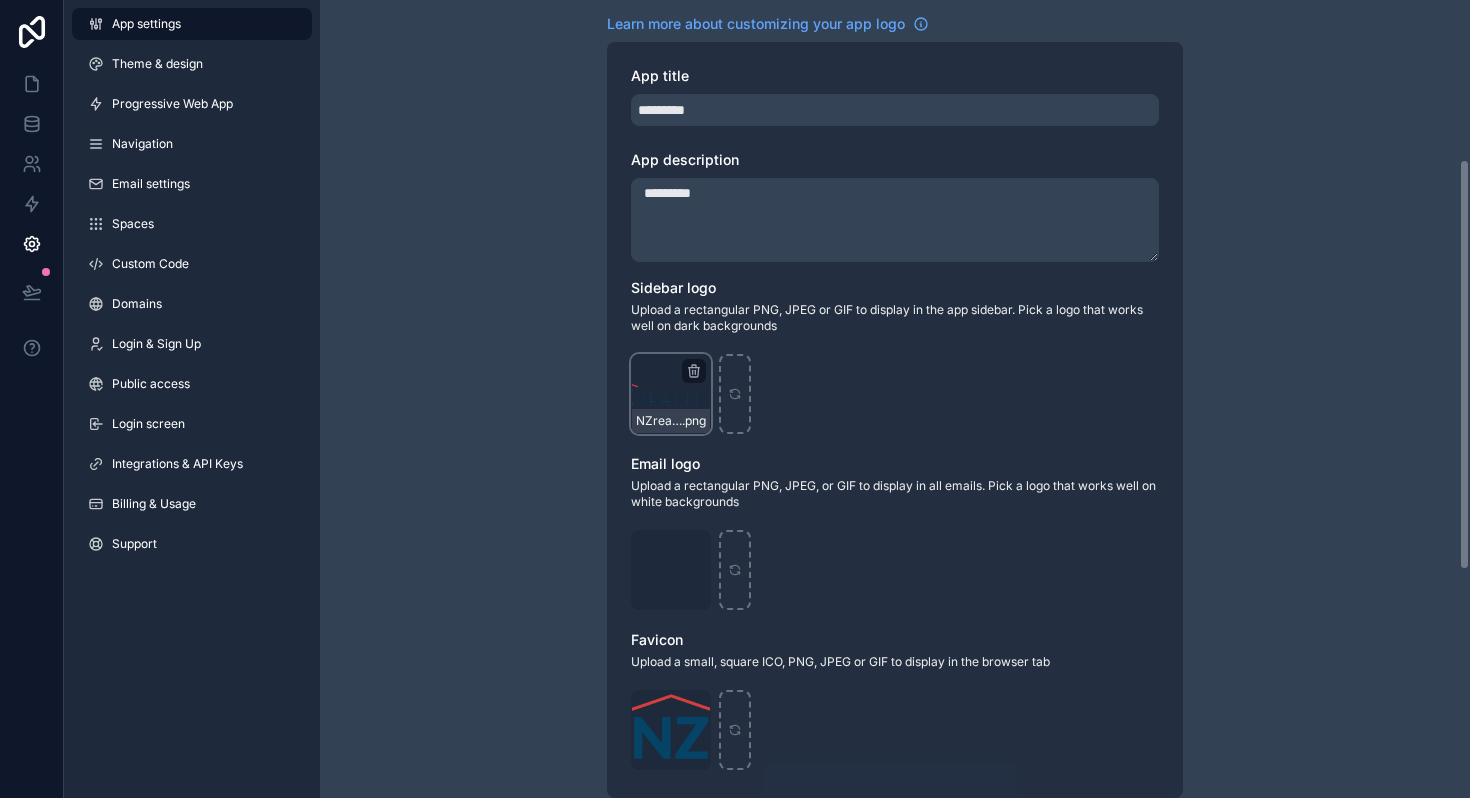 scroll, scrollTop: 311, scrollLeft: 0, axis: vertical 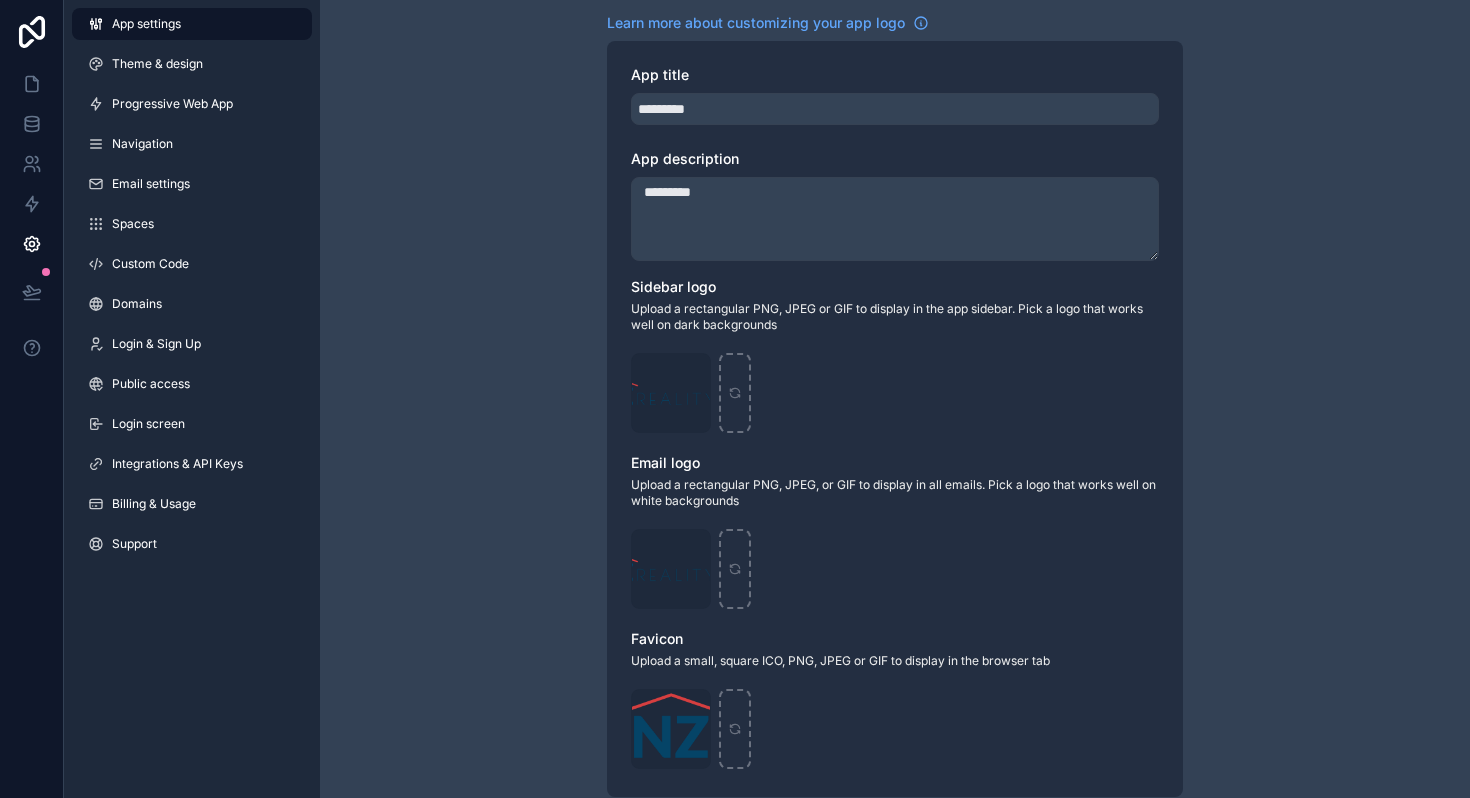click on "App settings" at bounding box center [192, 24] 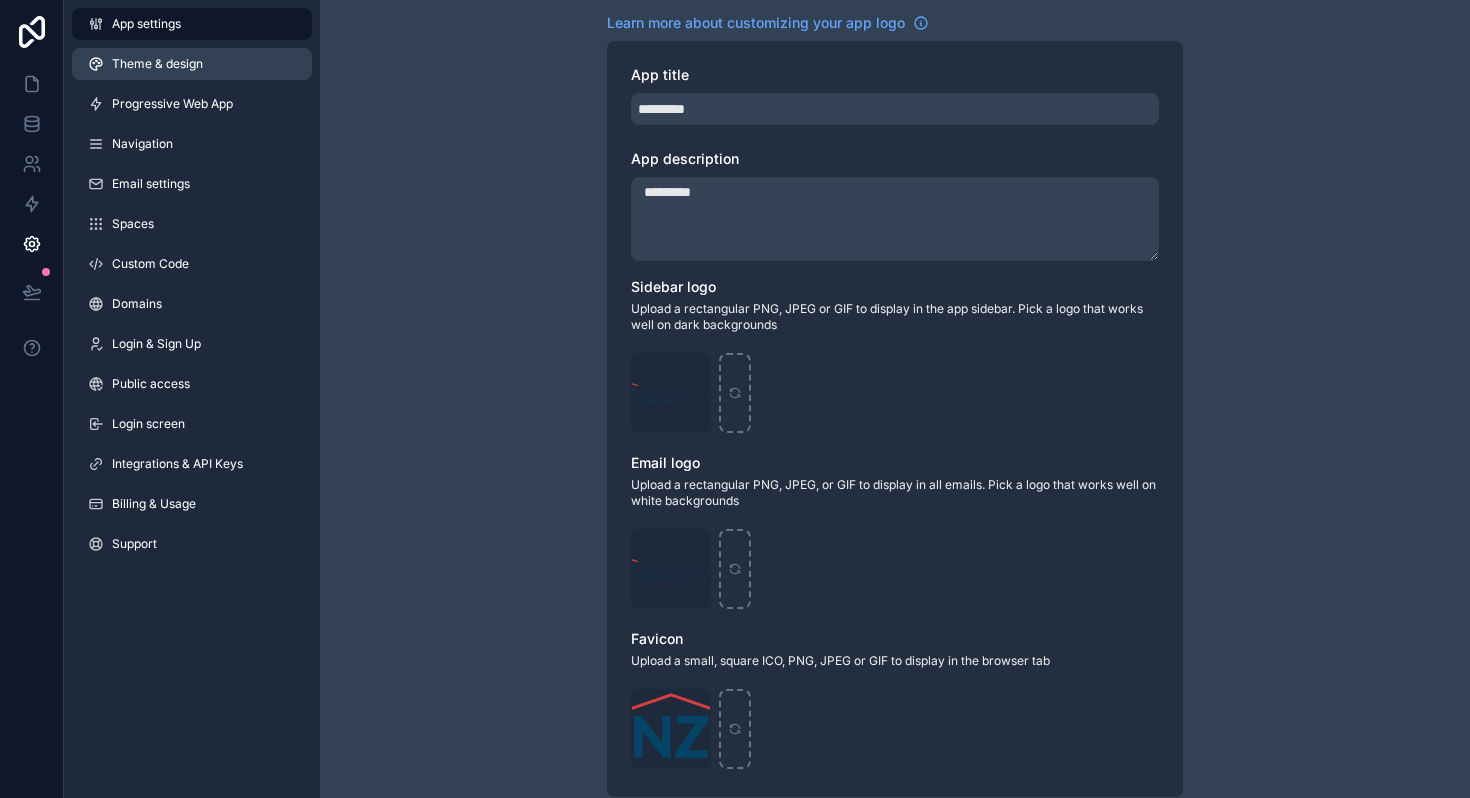click on "Theme & design" at bounding box center (192, 64) 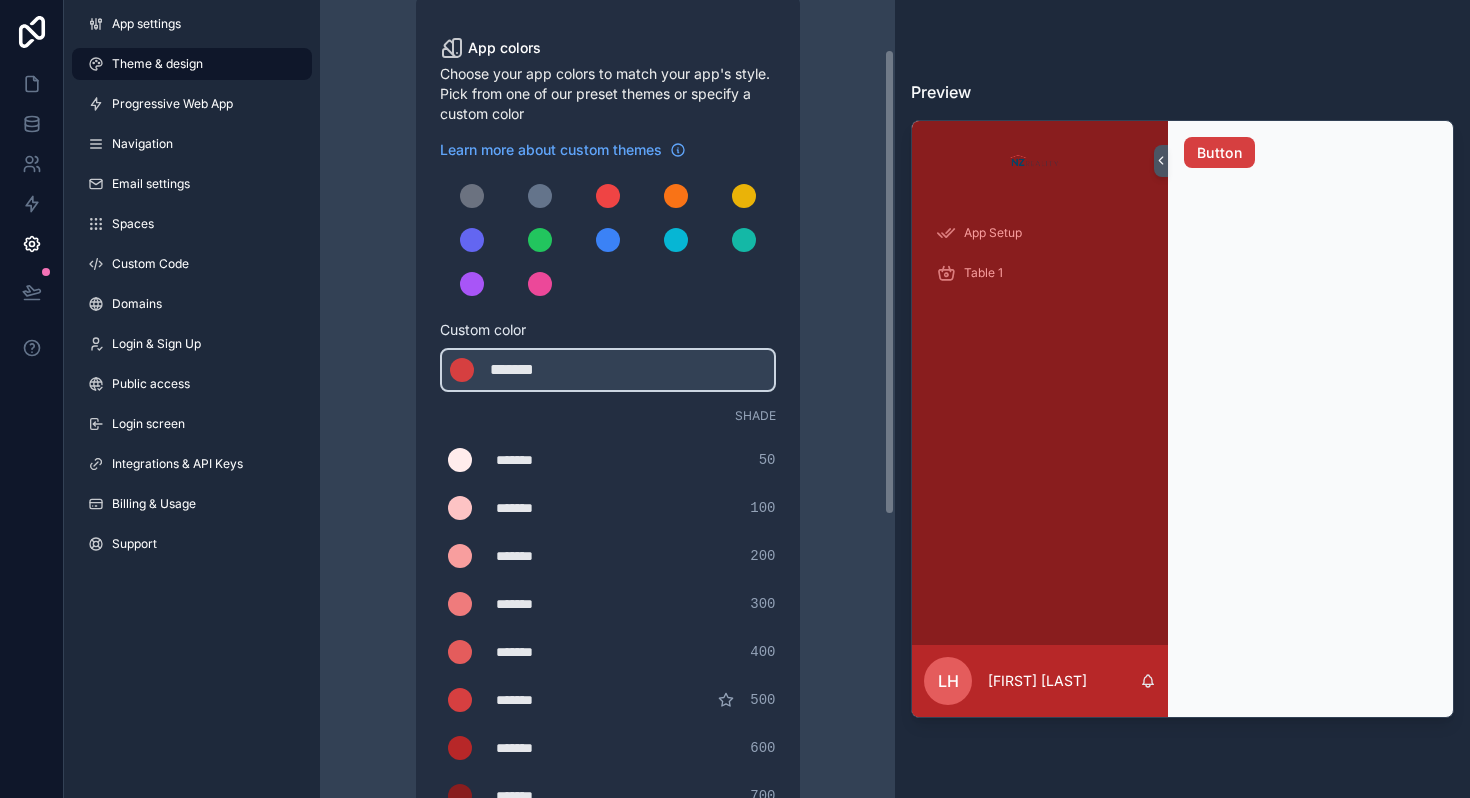 scroll, scrollTop: 85, scrollLeft: 0, axis: vertical 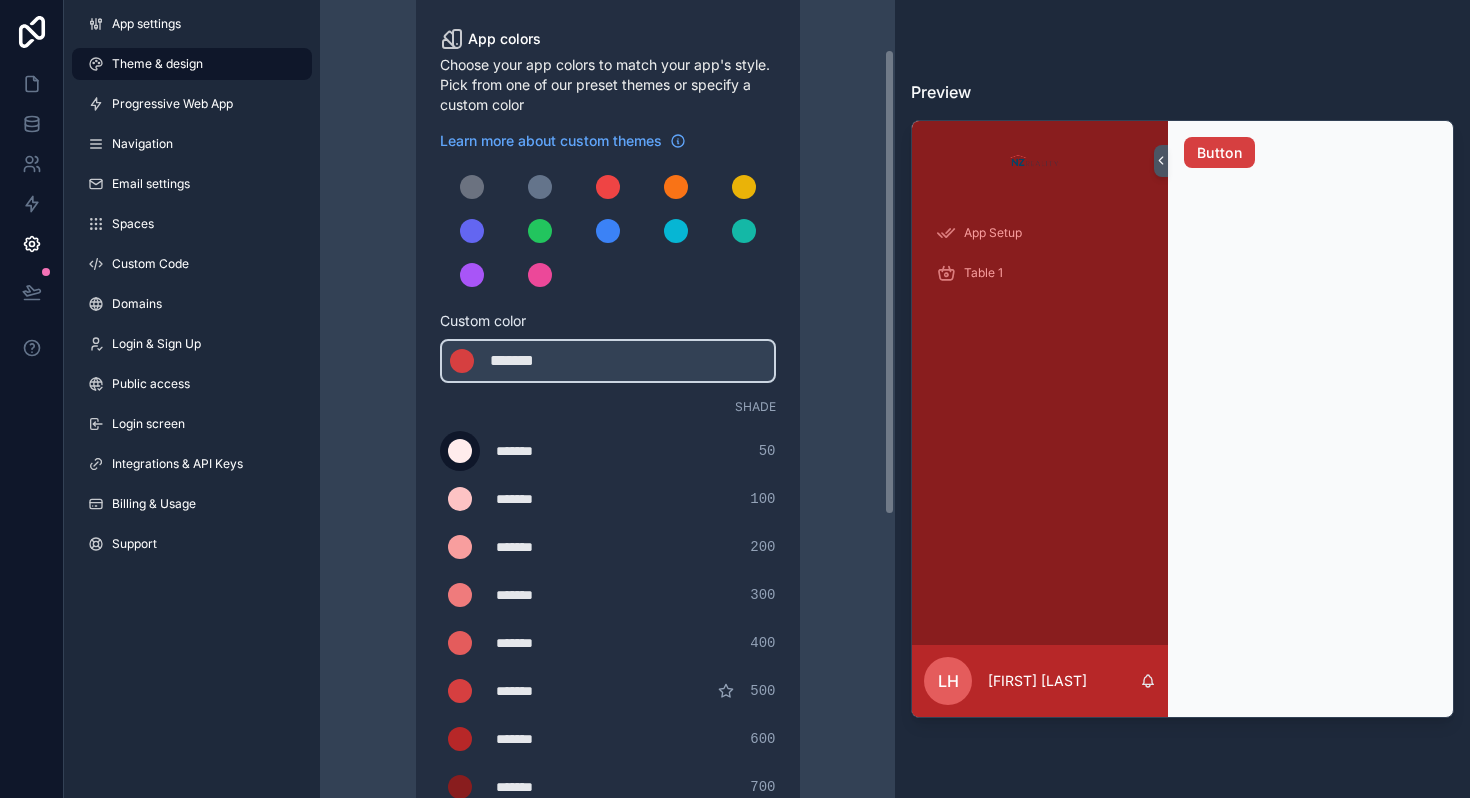 click at bounding box center [460, 451] 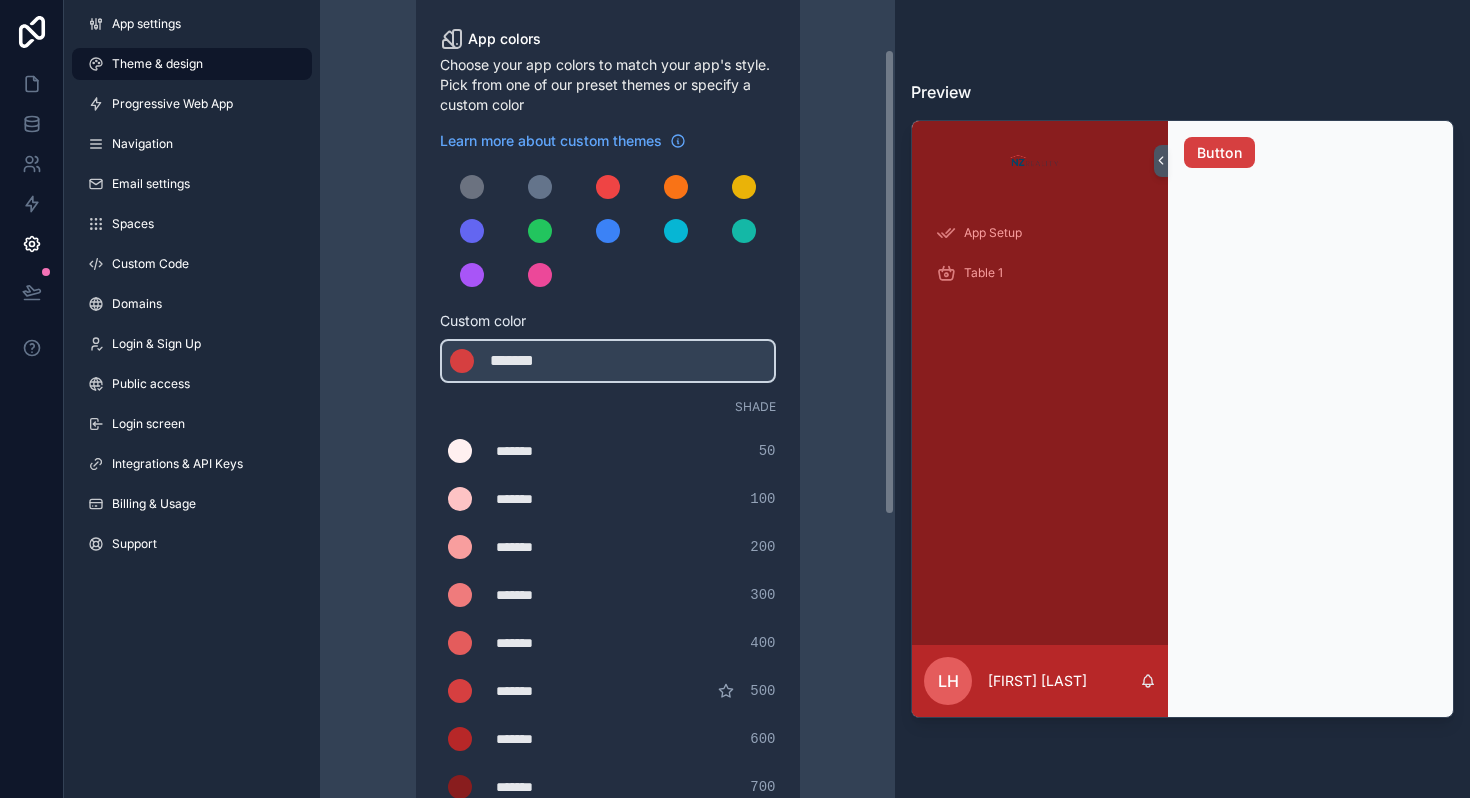 click on "Shade" at bounding box center (608, 407) 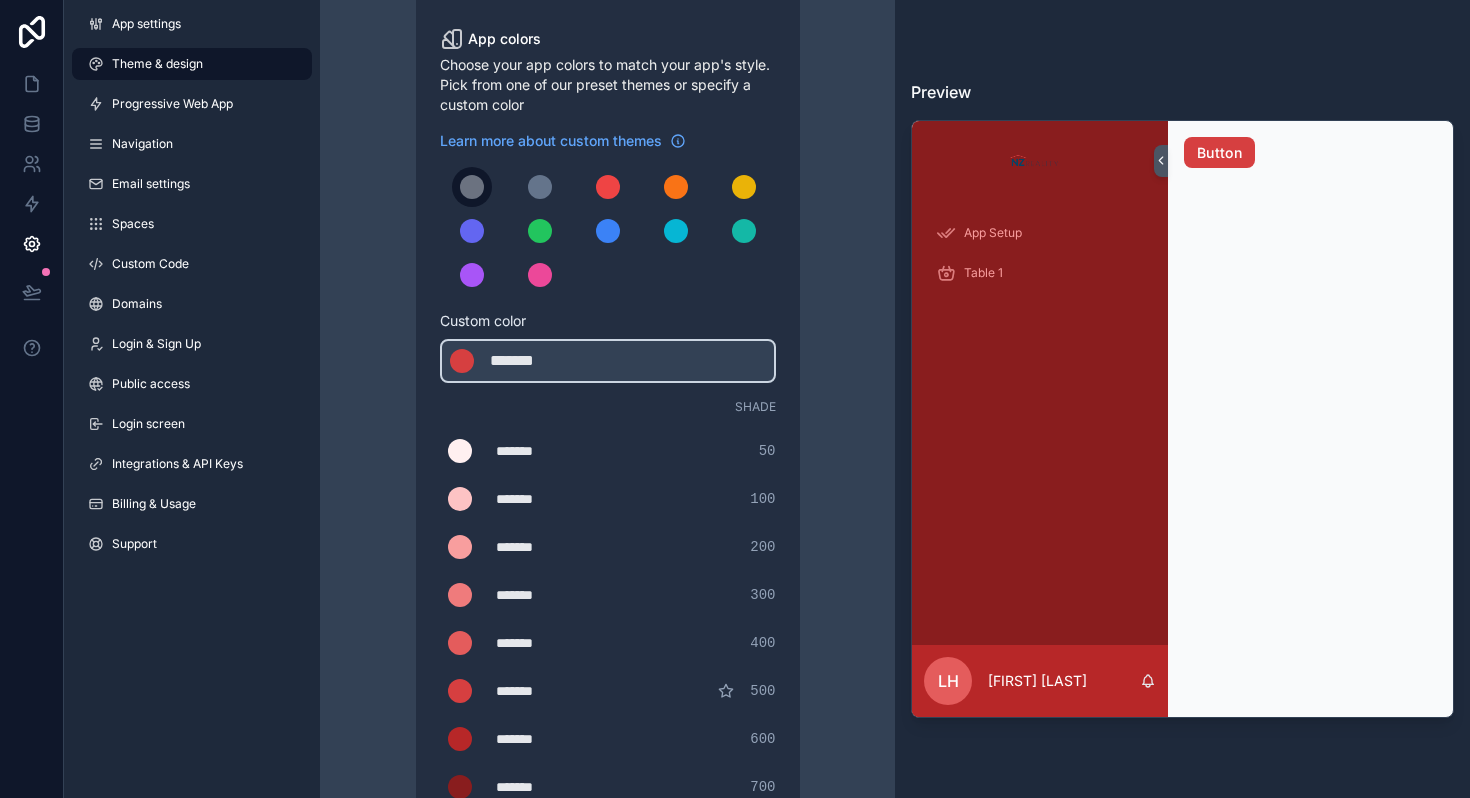 click at bounding box center [472, 187] 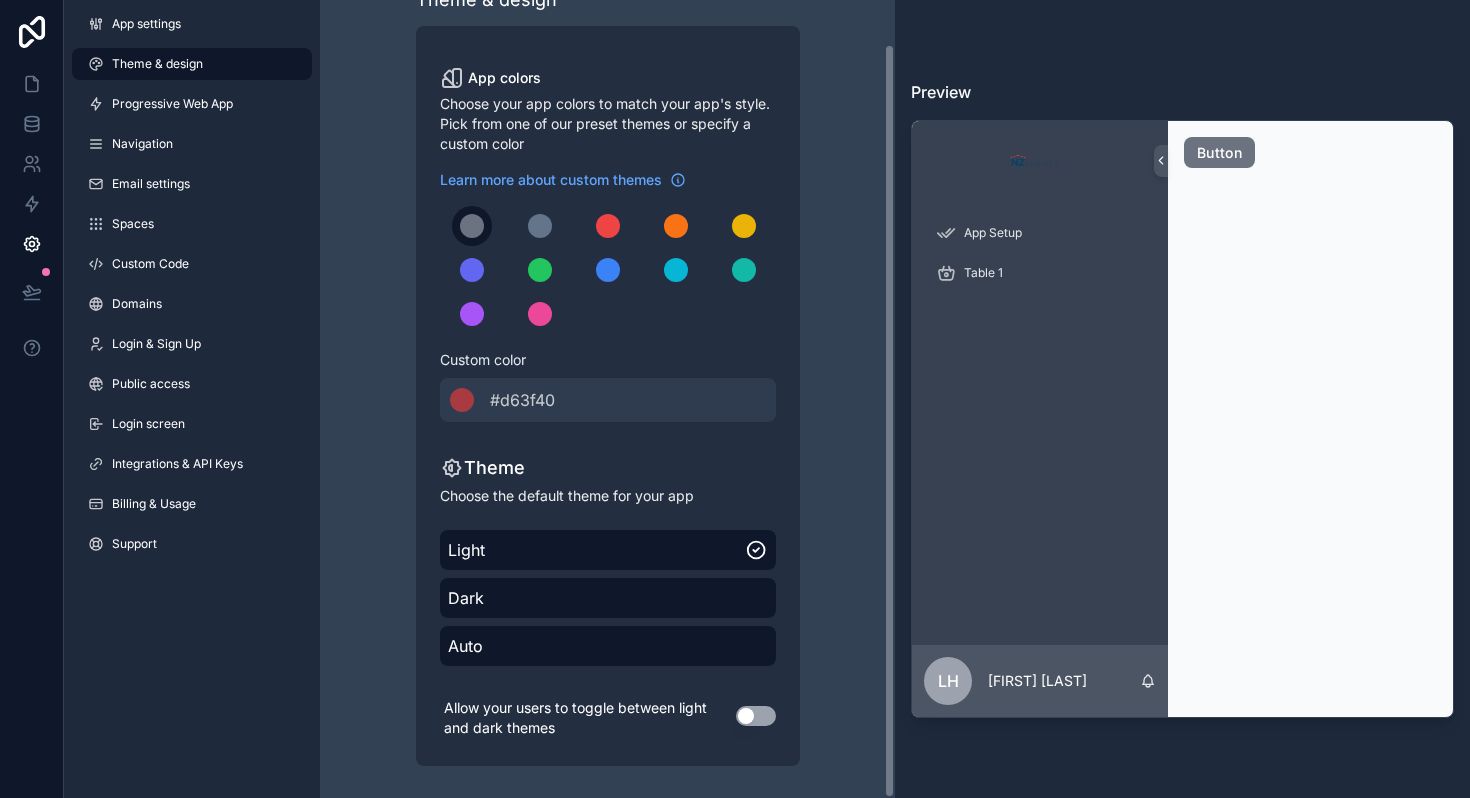 scroll, scrollTop: 46, scrollLeft: 0, axis: vertical 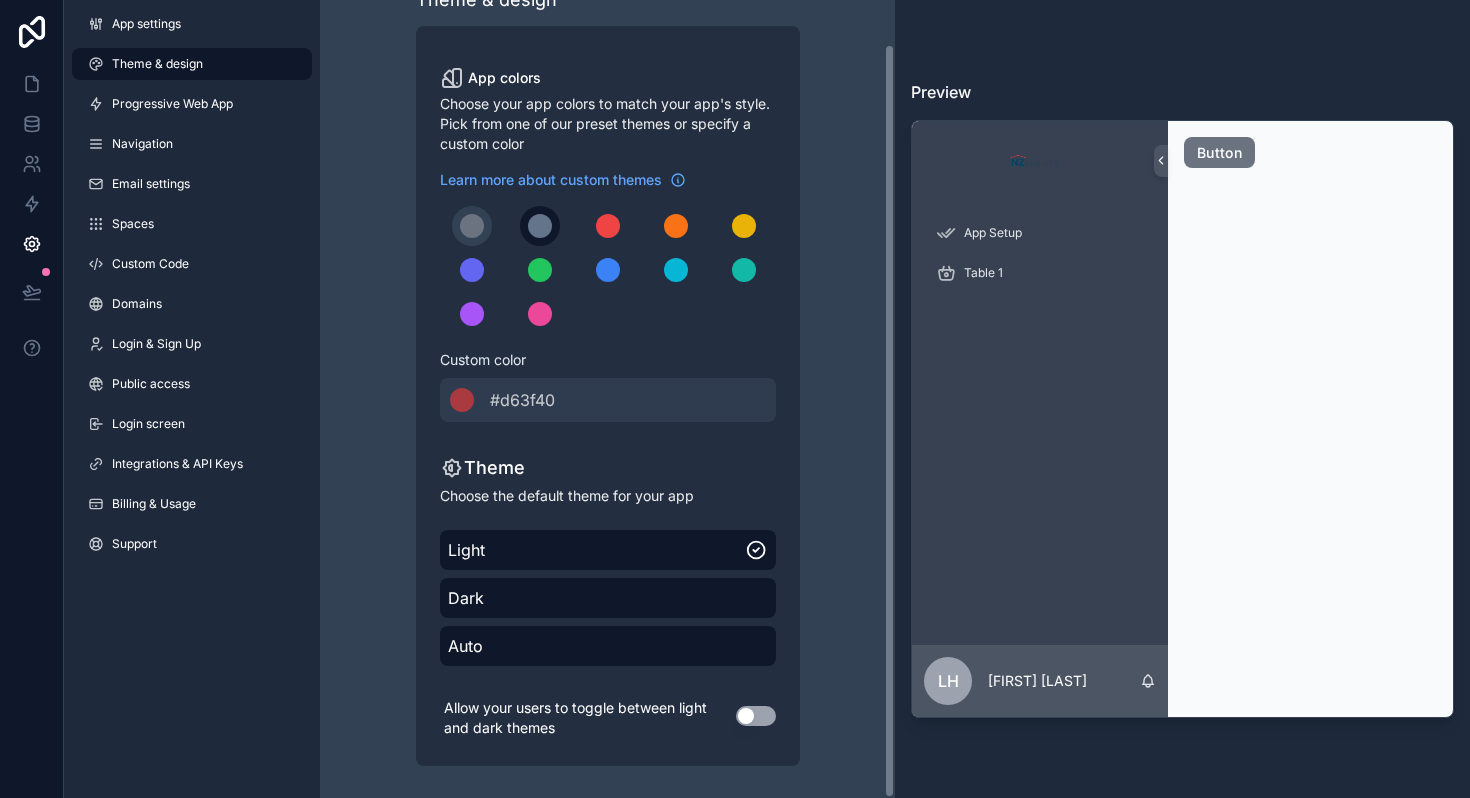 click at bounding box center (540, 226) 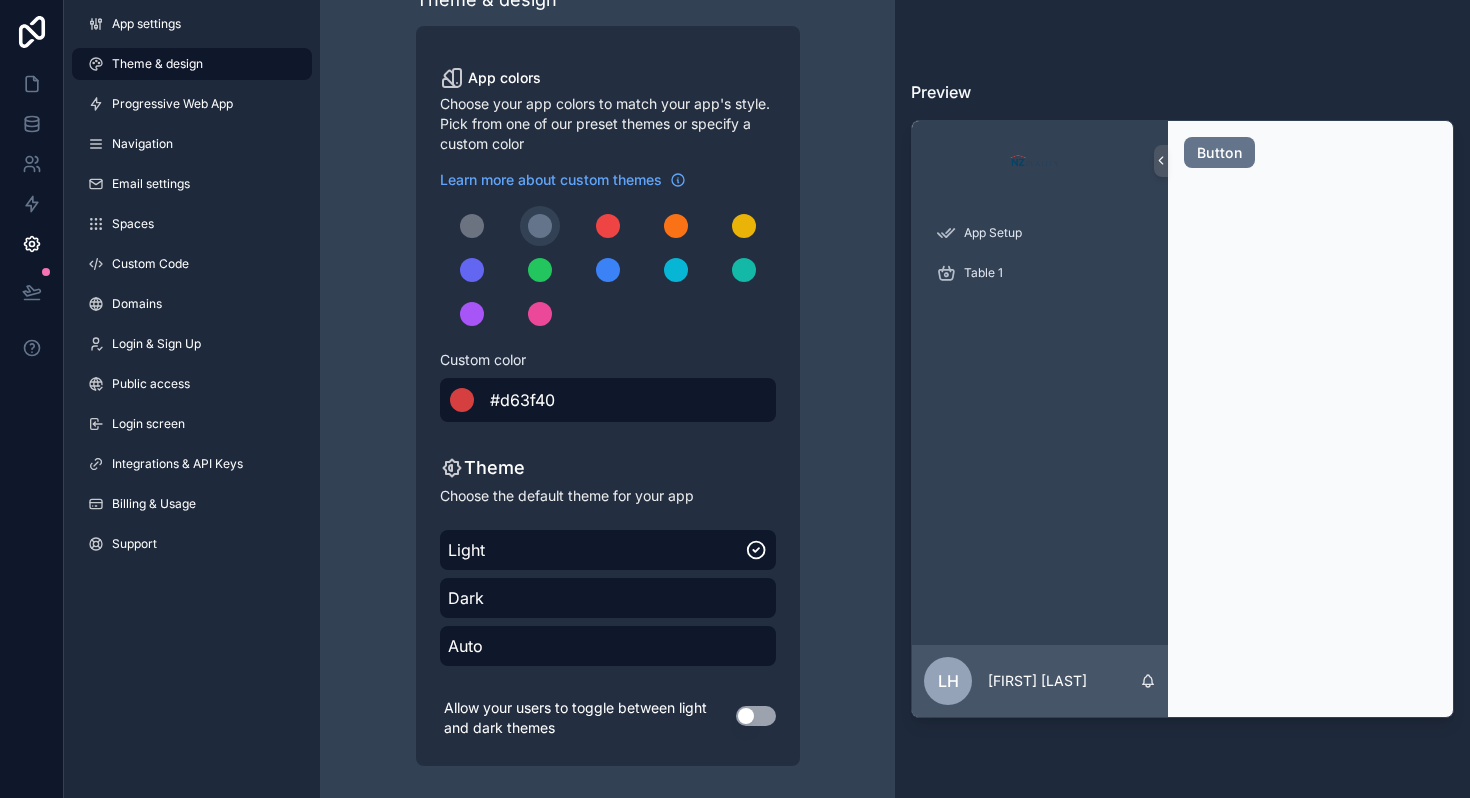 click on "******* #d63f40" at bounding box center [608, 400] 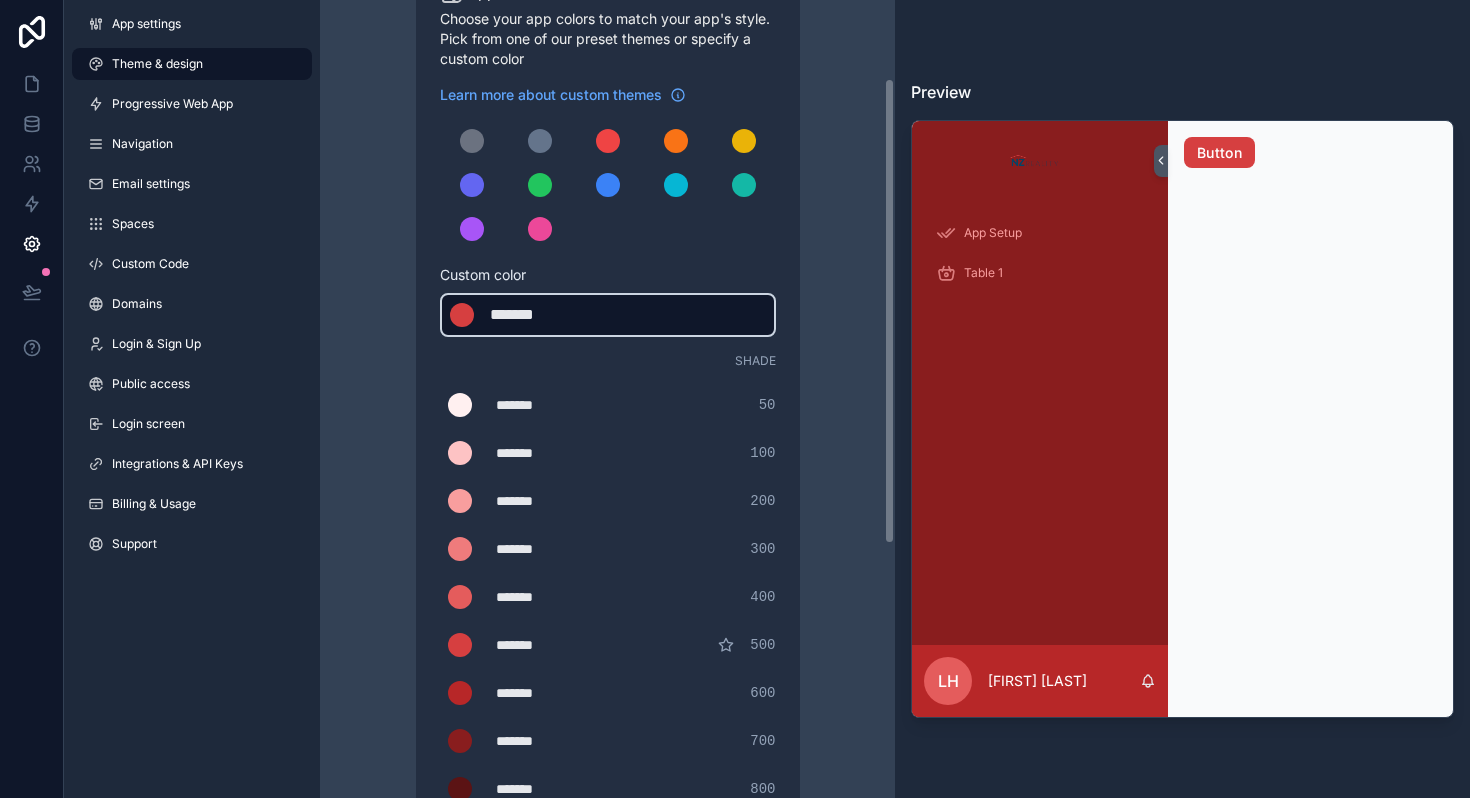 scroll, scrollTop: 134, scrollLeft: 0, axis: vertical 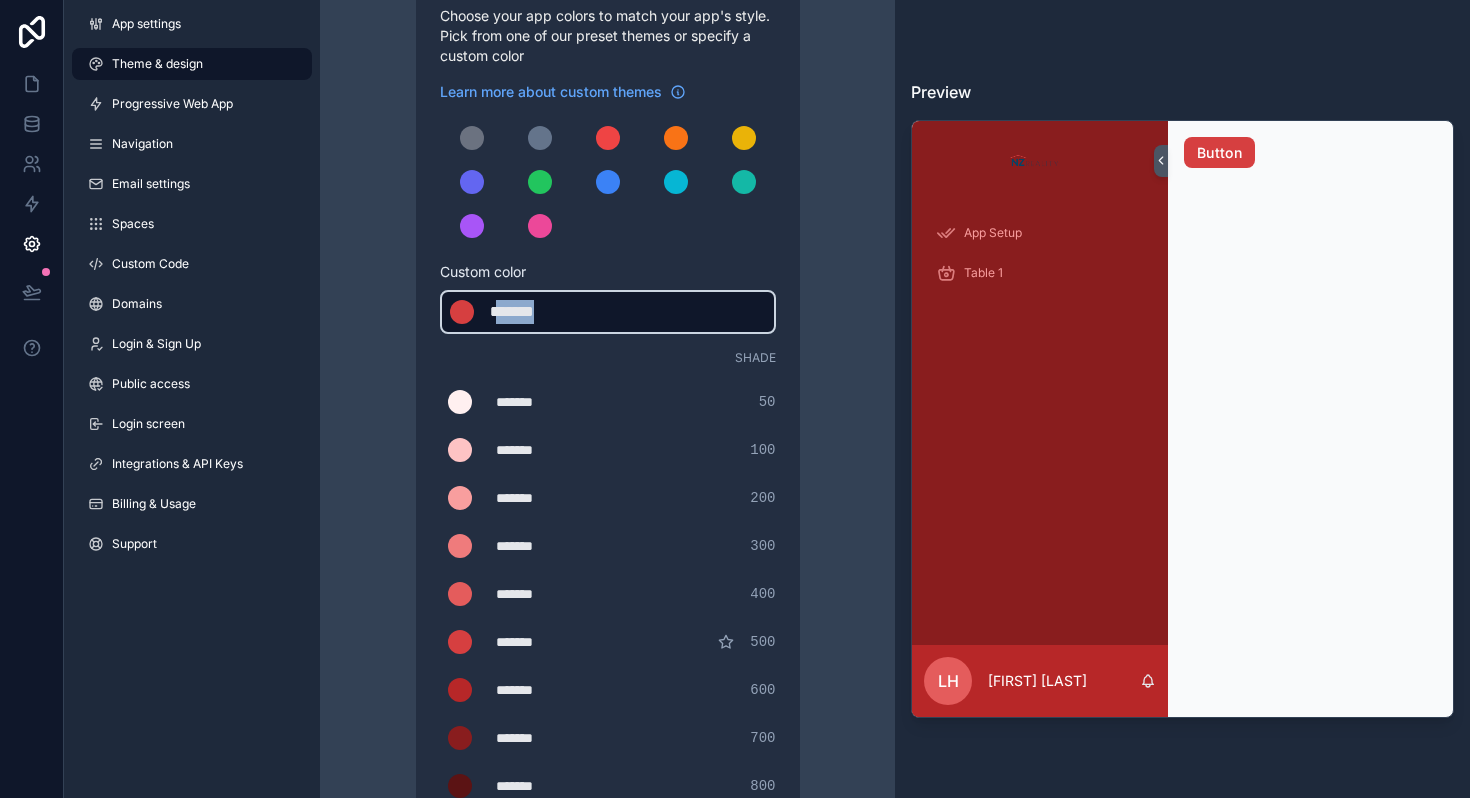 drag, startPoint x: 574, startPoint y: 312, endPoint x: 501, endPoint y: 312, distance: 73 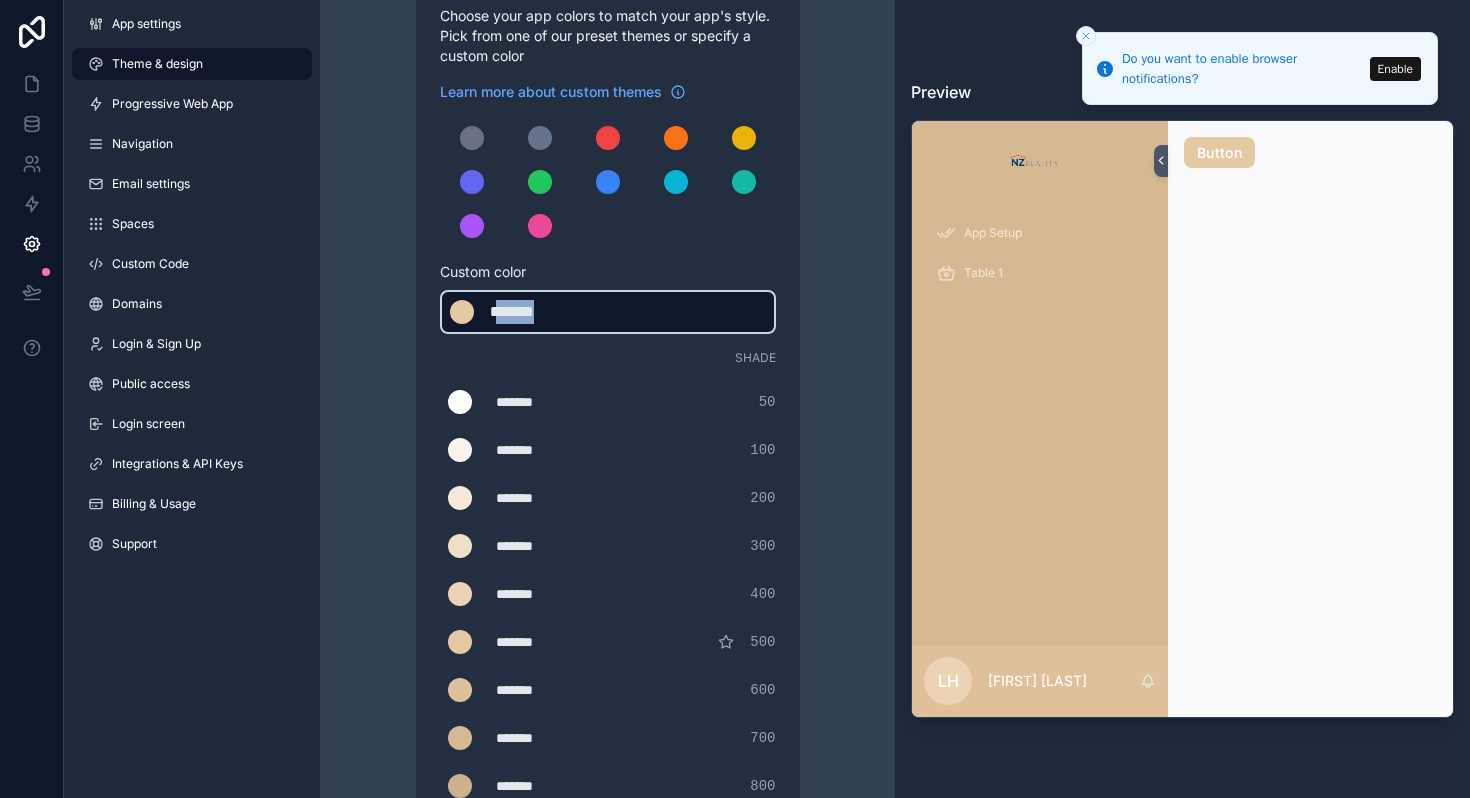 drag, startPoint x: 581, startPoint y: 319, endPoint x: 500, endPoint y: 300, distance: 83.198555 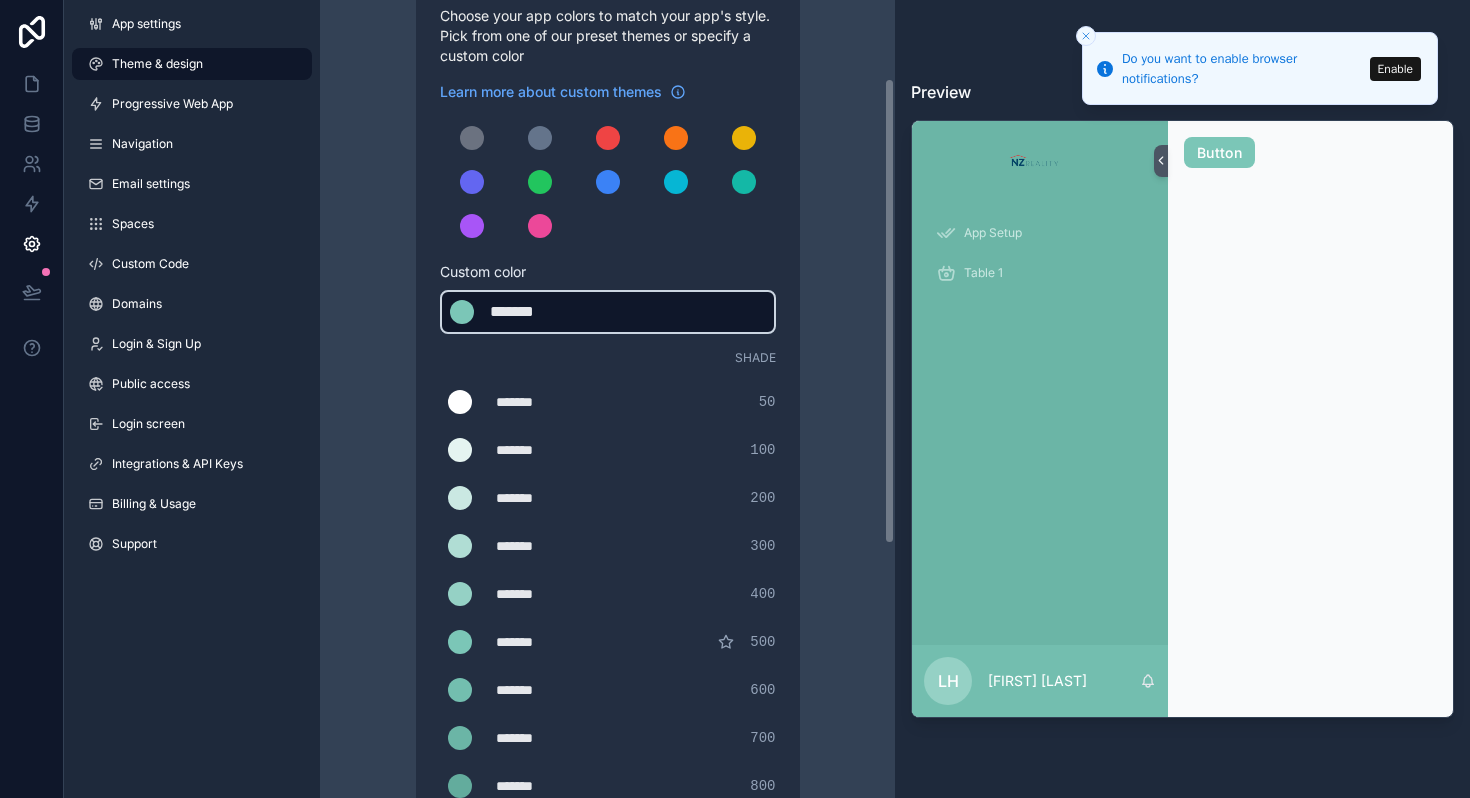 drag, startPoint x: 587, startPoint y: 311, endPoint x: 506, endPoint y: 311, distance: 81 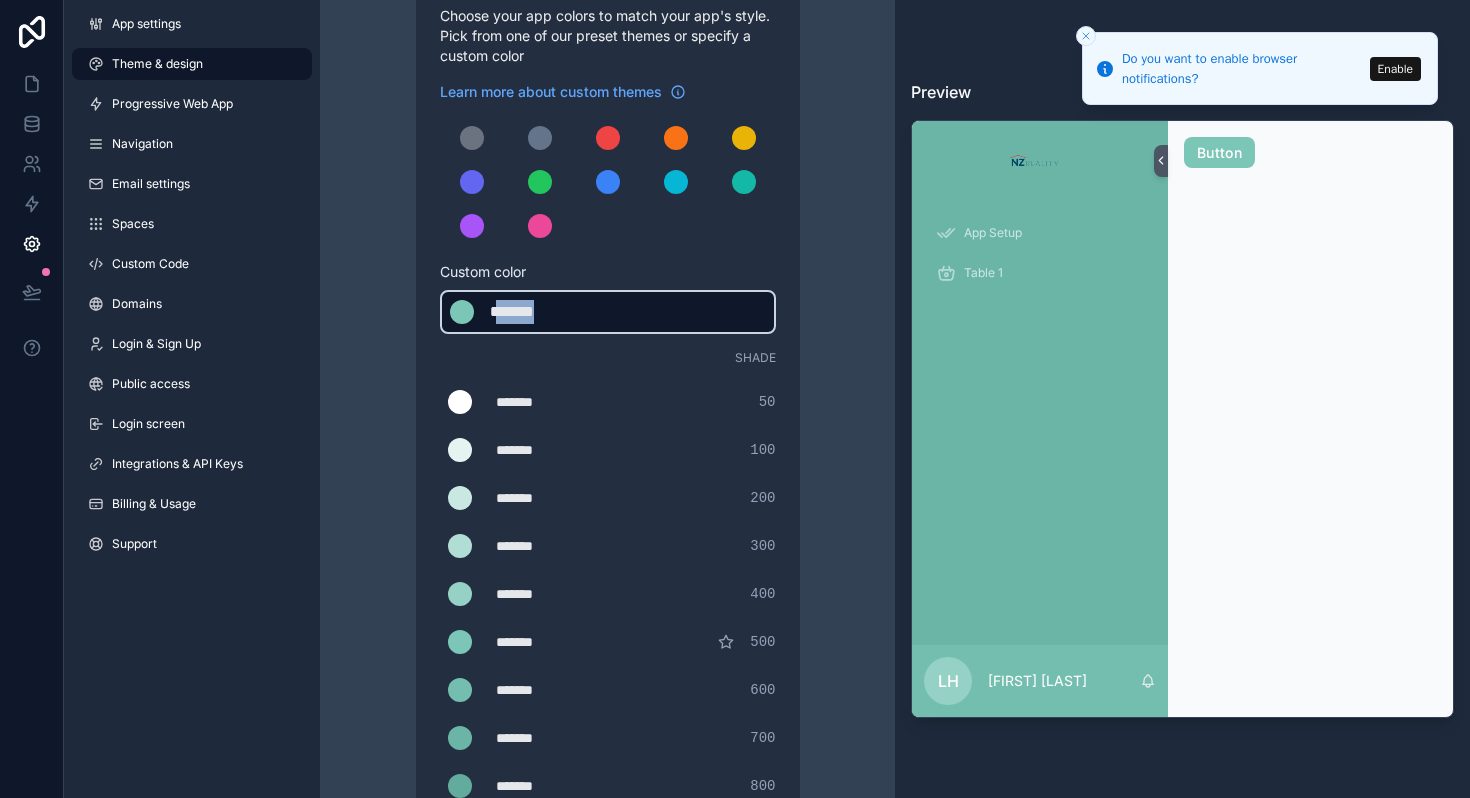 drag, startPoint x: 501, startPoint y: 311, endPoint x: 558, endPoint y: 310, distance: 57.00877 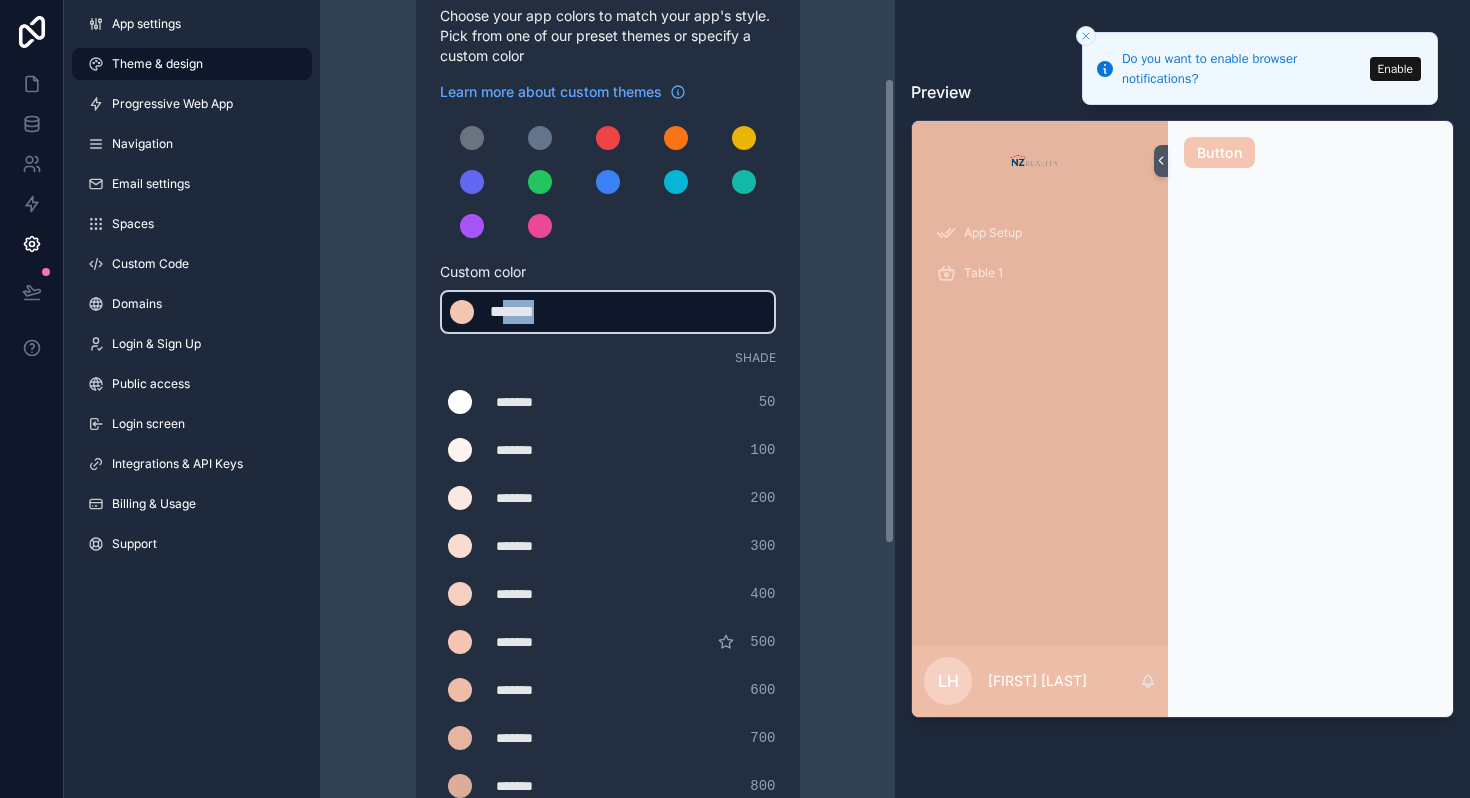 drag, startPoint x: 578, startPoint y: 309, endPoint x: 502, endPoint y: 310, distance: 76.00658 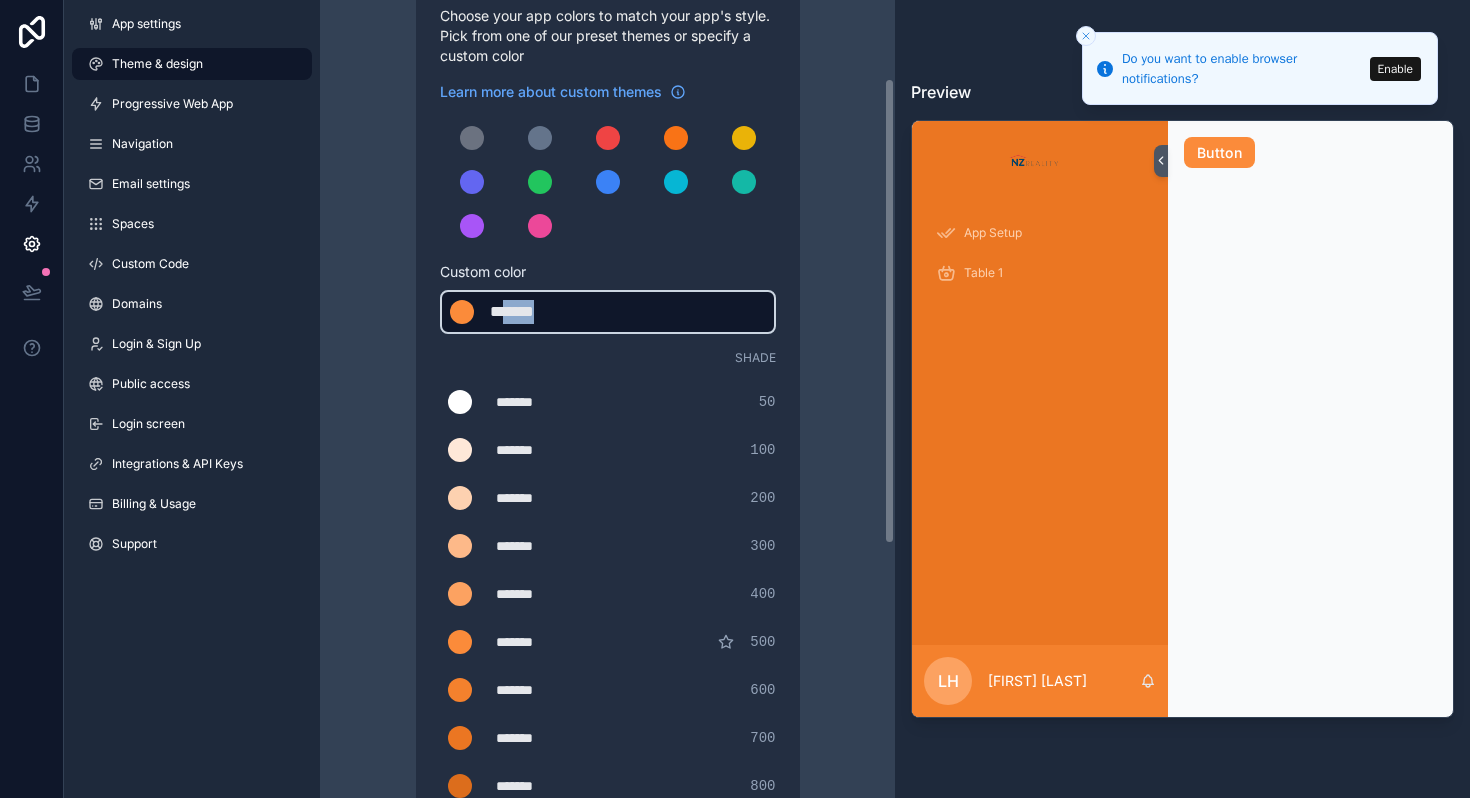drag, startPoint x: 583, startPoint y: 312, endPoint x: 503, endPoint y: 312, distance: 80 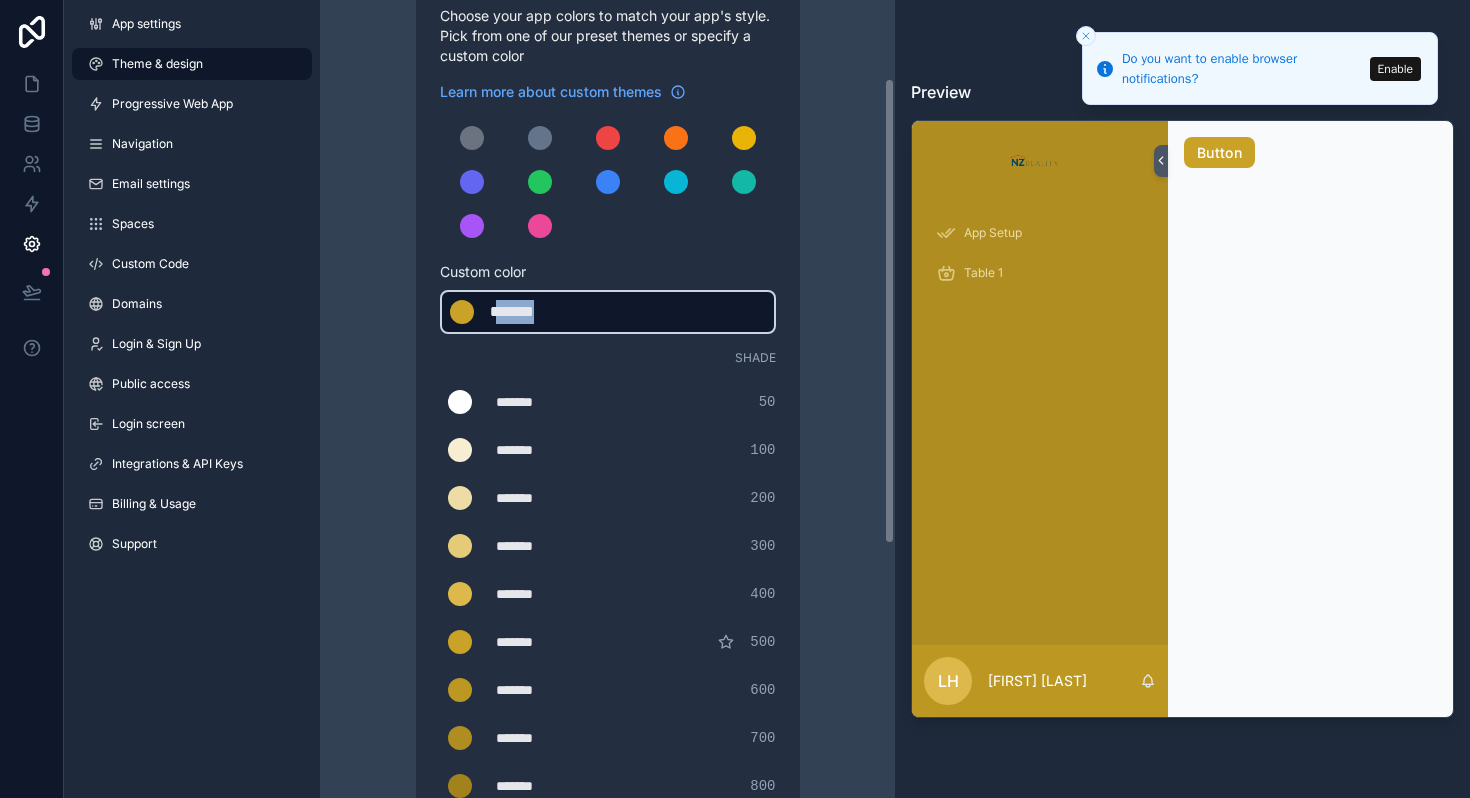 drag, startPoint x: 566, startPoint y: 304, endPoint x: 500, endPoint y: 304, distance: 66 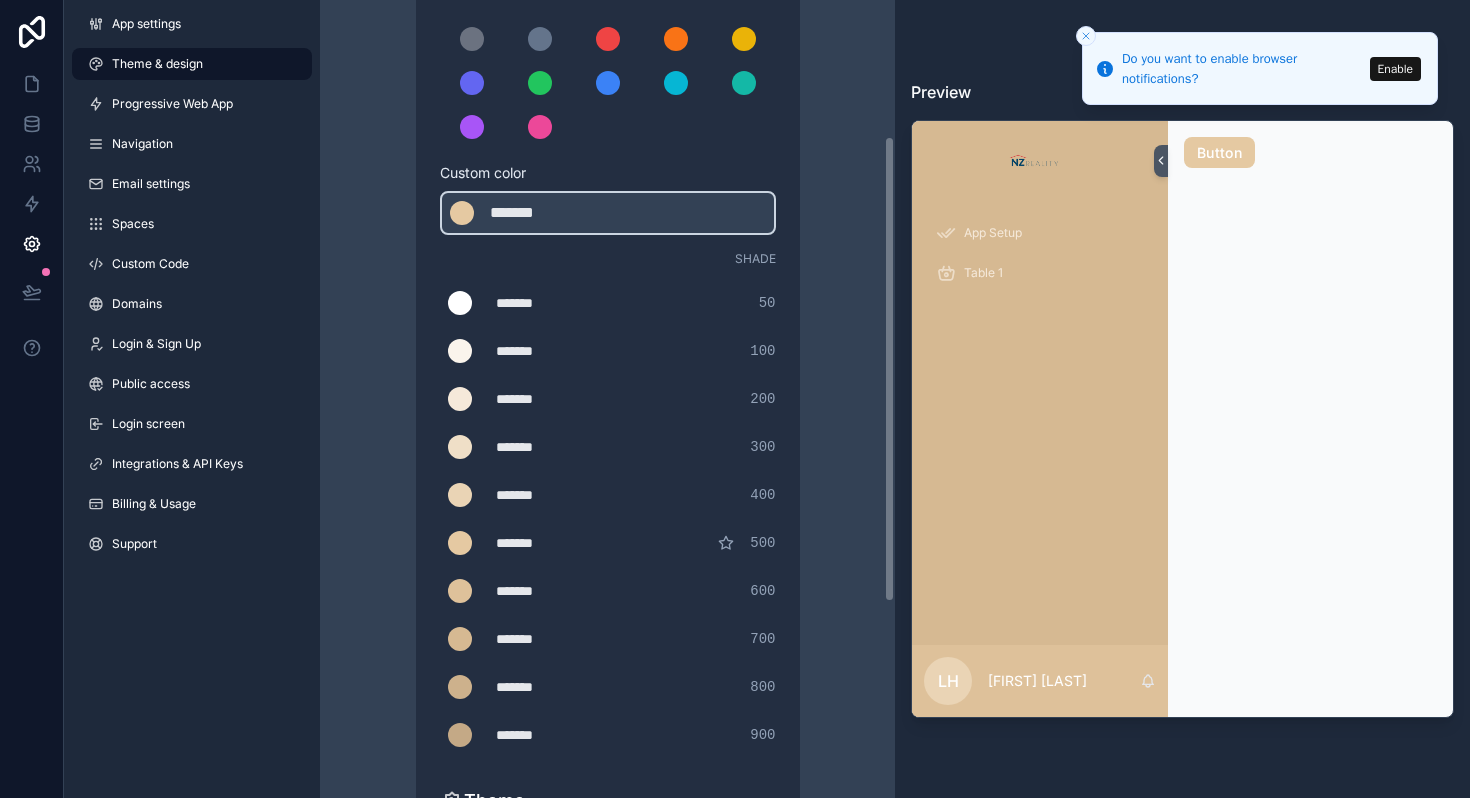 scroll, scrollTop: 314, scrollLeft: 0, axis: vertical 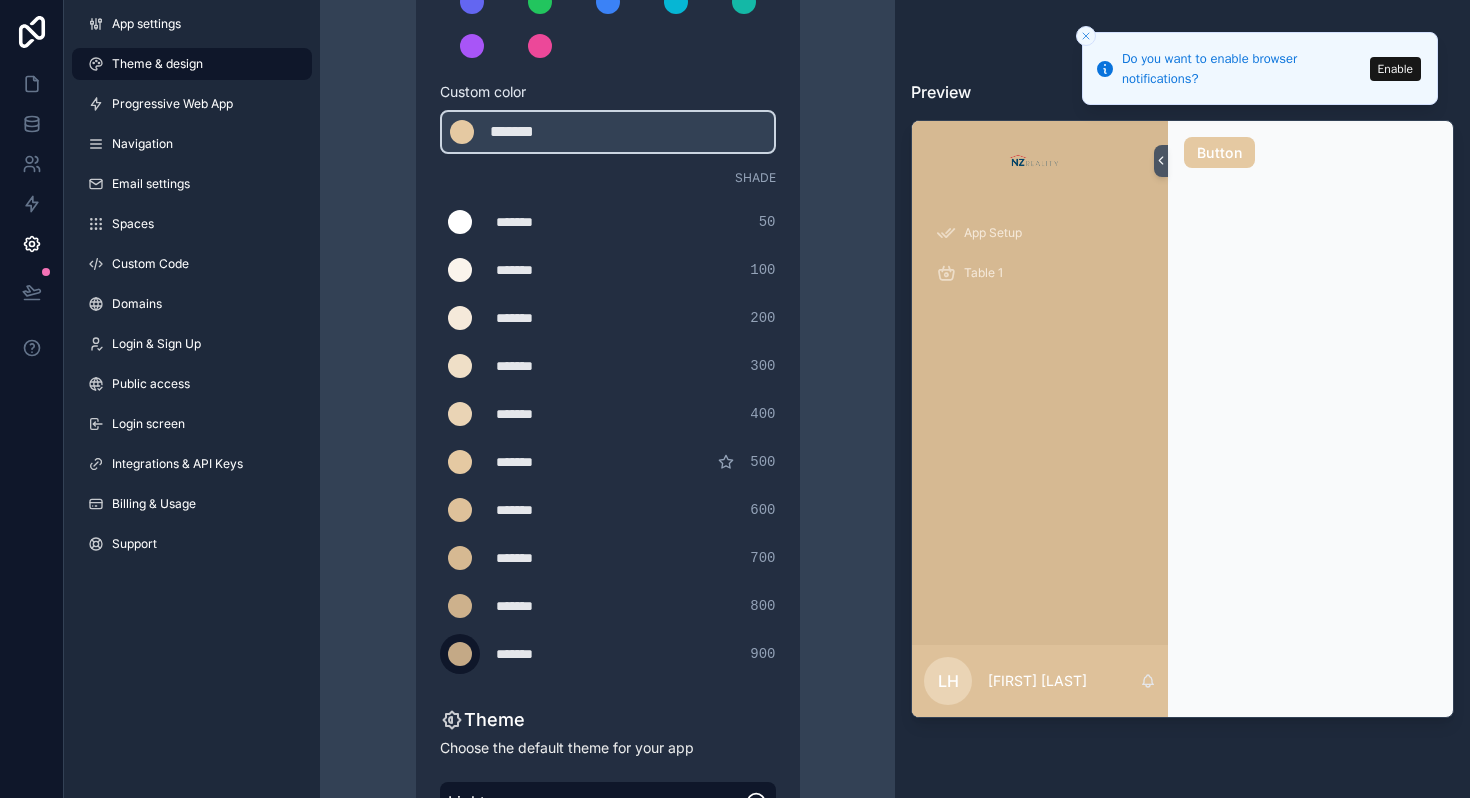click at bounding box center (460, 654) 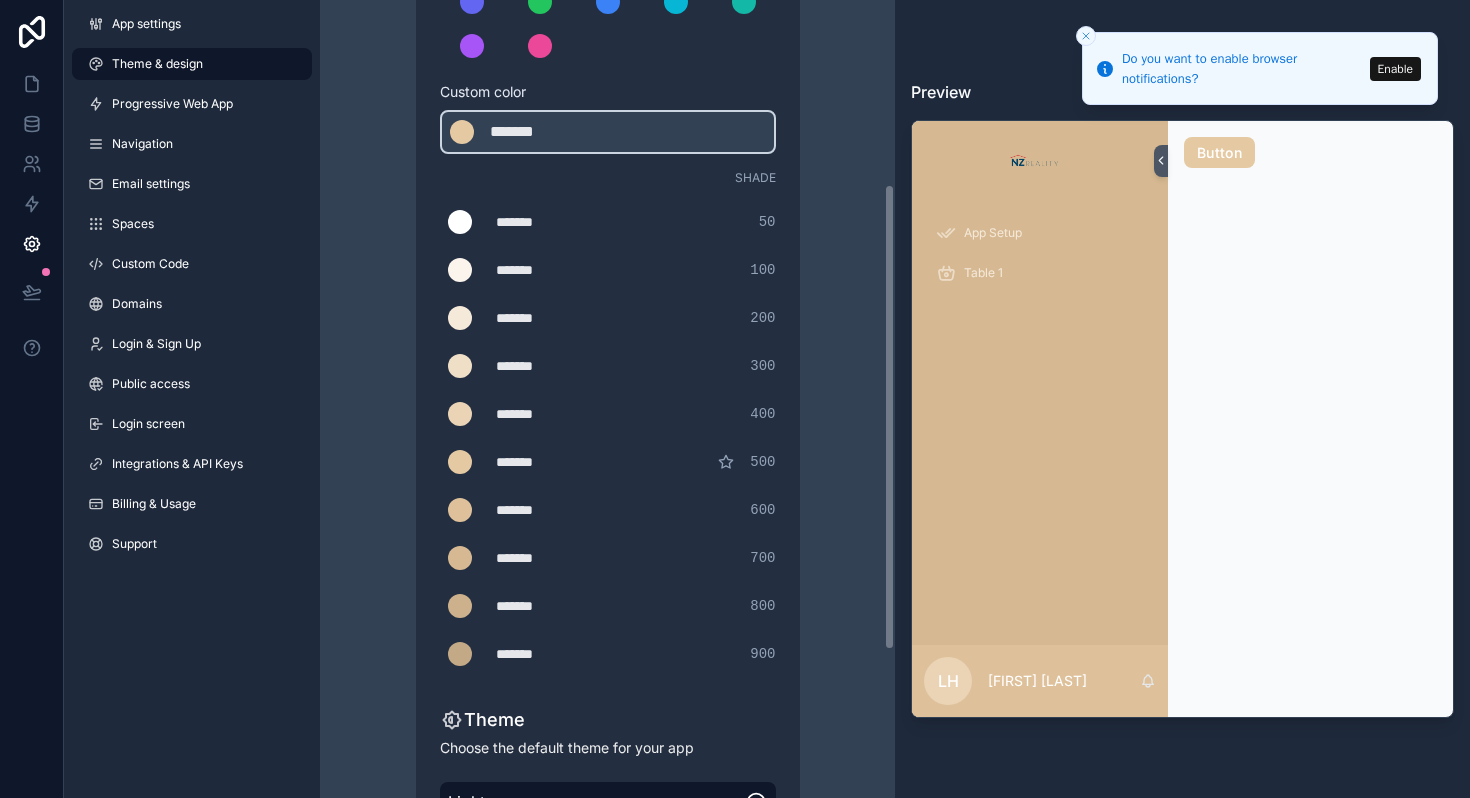 click on "******* ******* #c4a986 900" at bounding box center [608, 654] 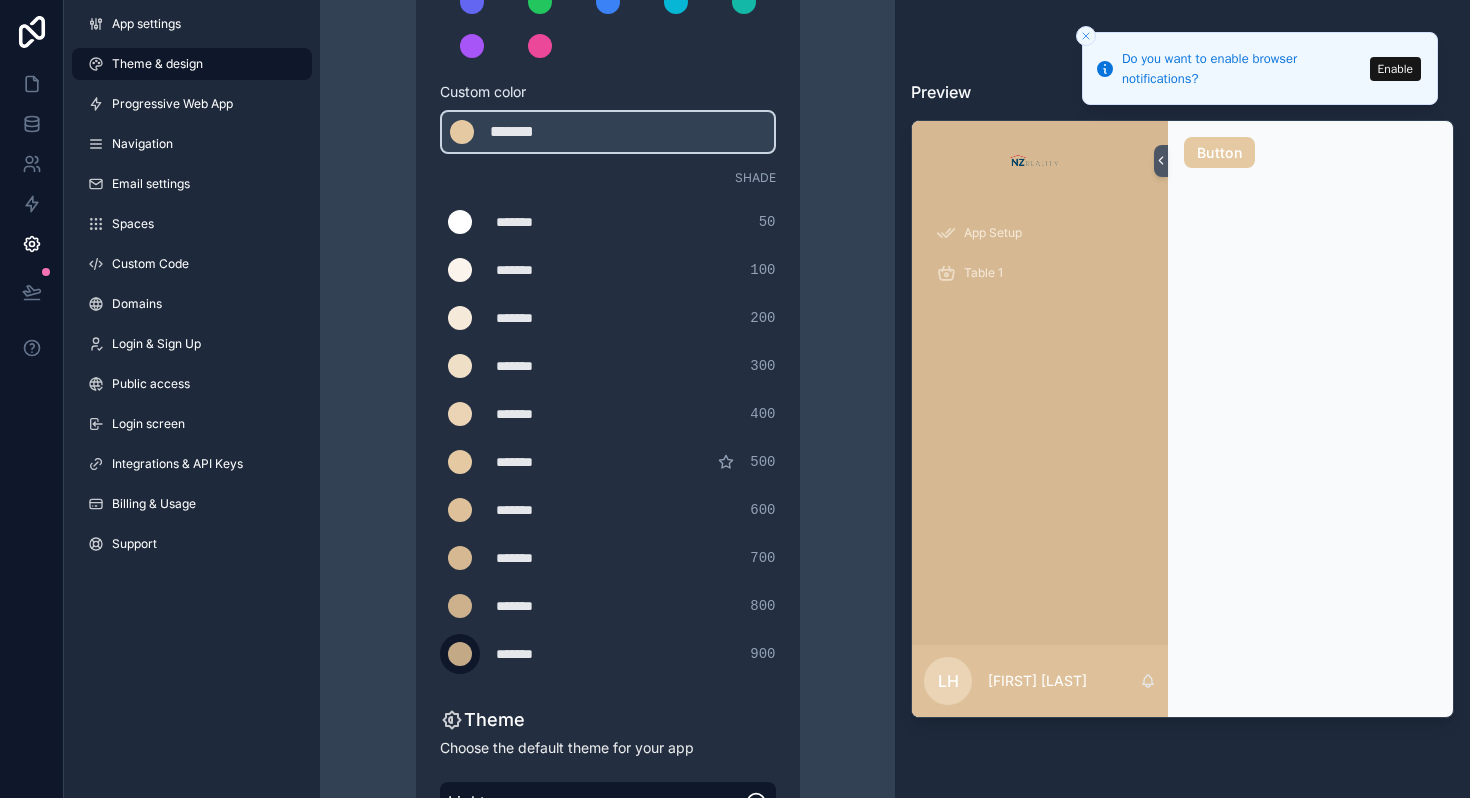 click at bounding box center [460, 654] 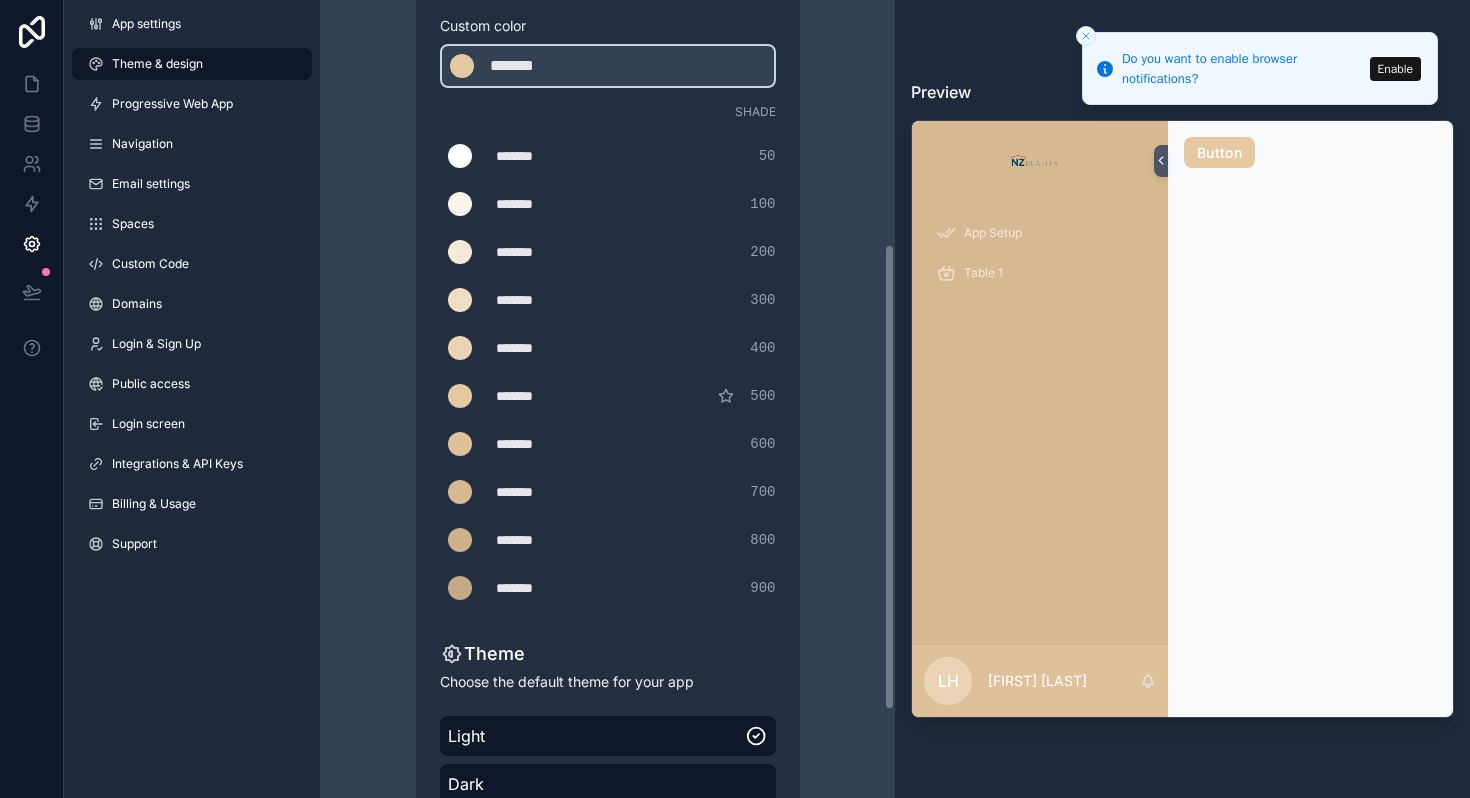 scroll, scrollTop: 439, scrollLeft: 0, axis: vertical 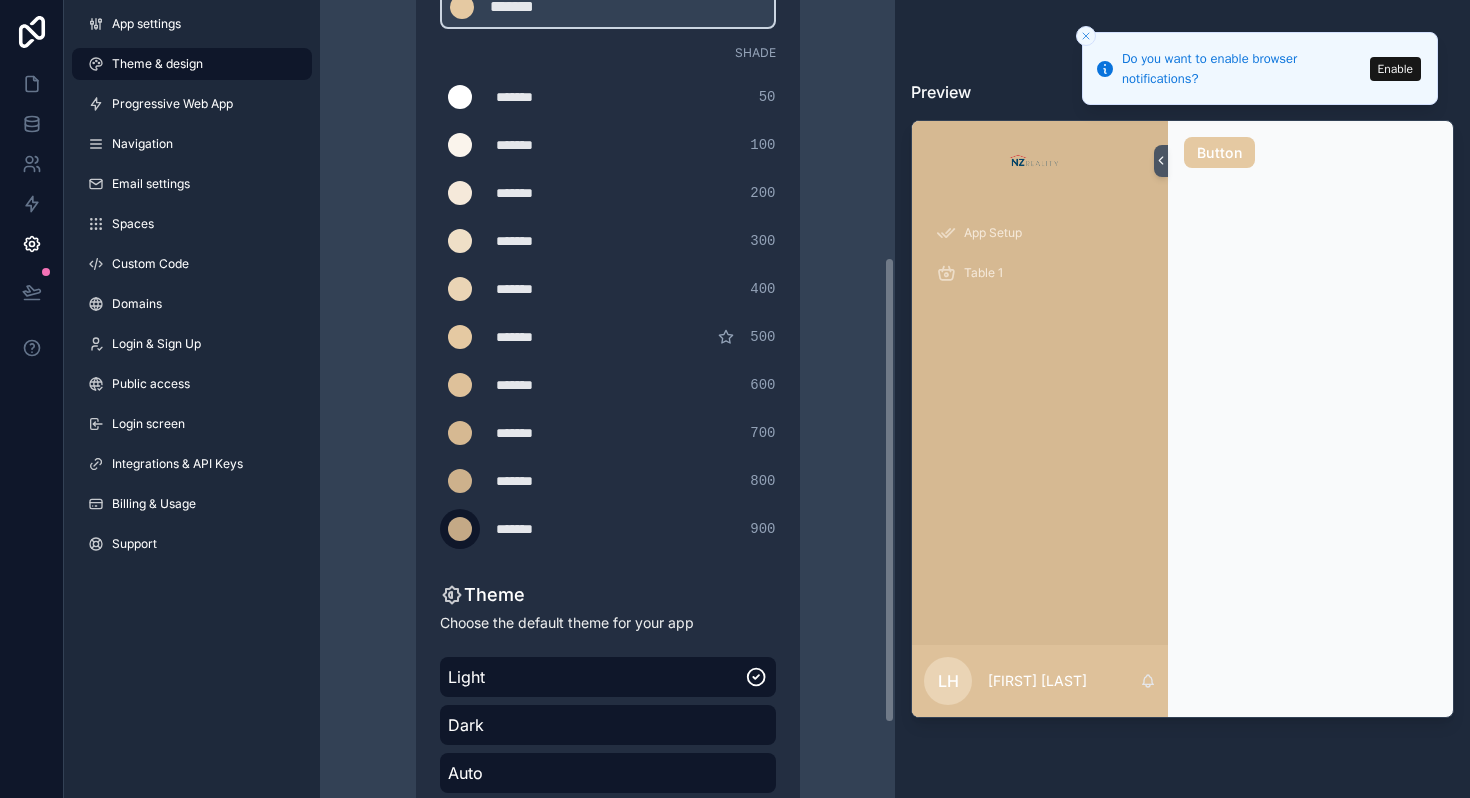 click at bounding box center [460, 529] 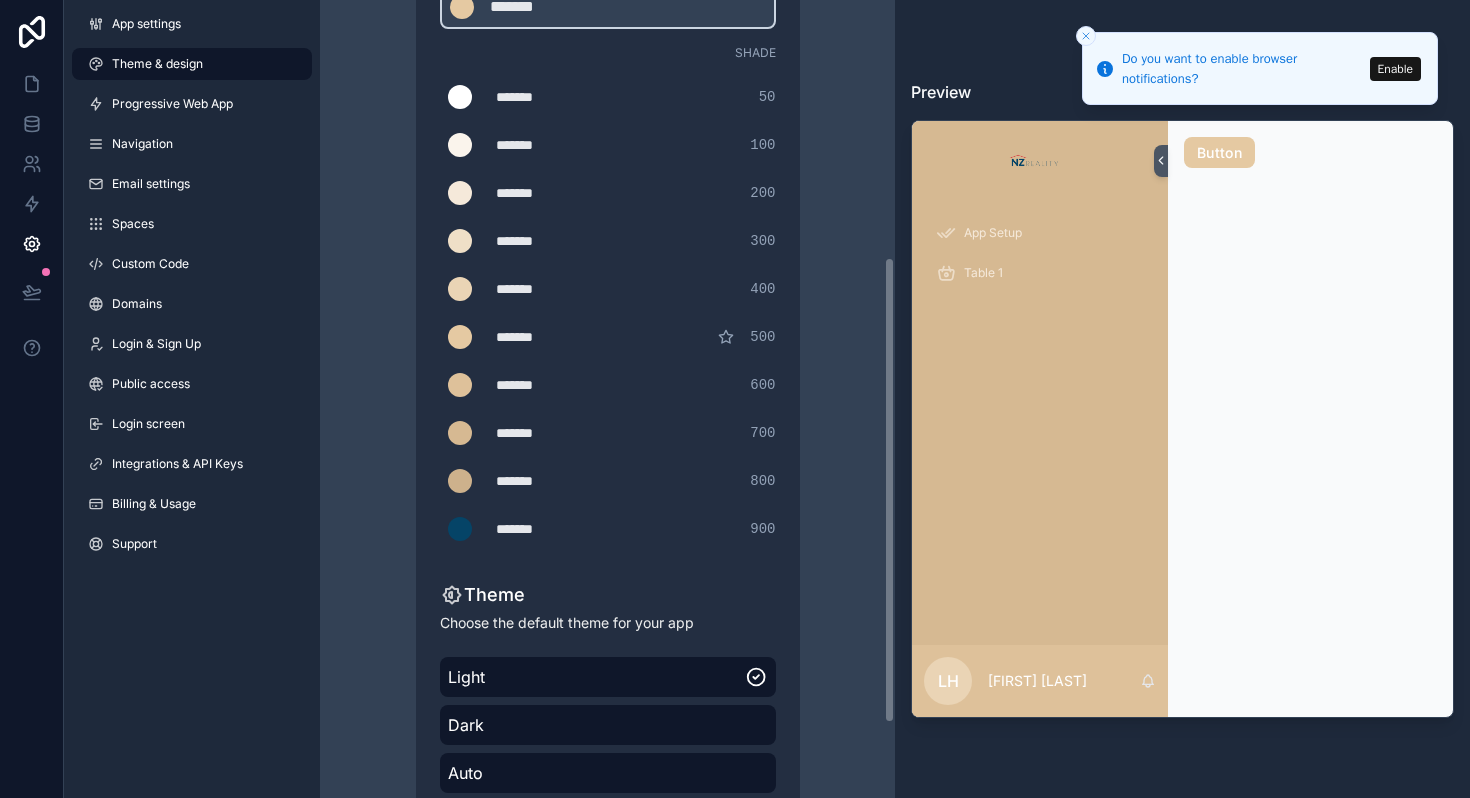 click on "App colors Choose your app colors to match your app's style. Pick from one of our preset themes or specify a custom color Learn more about custom themes Custom color ******* ******* #e5c9a2 Shade ******* ******* #ffffff 50 ******* ******* #faf4ec 100 ******* ******* #f5e9da 200 ******* ******* #efdfc7 300 ******* ******* #ead4b5 400 ******* ******* #e5c9a2 500 ******* ******* #dec19a 600 ******* ******* #d6b992 700 ******* ******* #cdb18c 800 ******* ******* #054467 900 Theme Choose the default theme for your app Light Dark Auto Allow your users to toggle between light and dark themes Use setting" at bounding box center (608, 263) 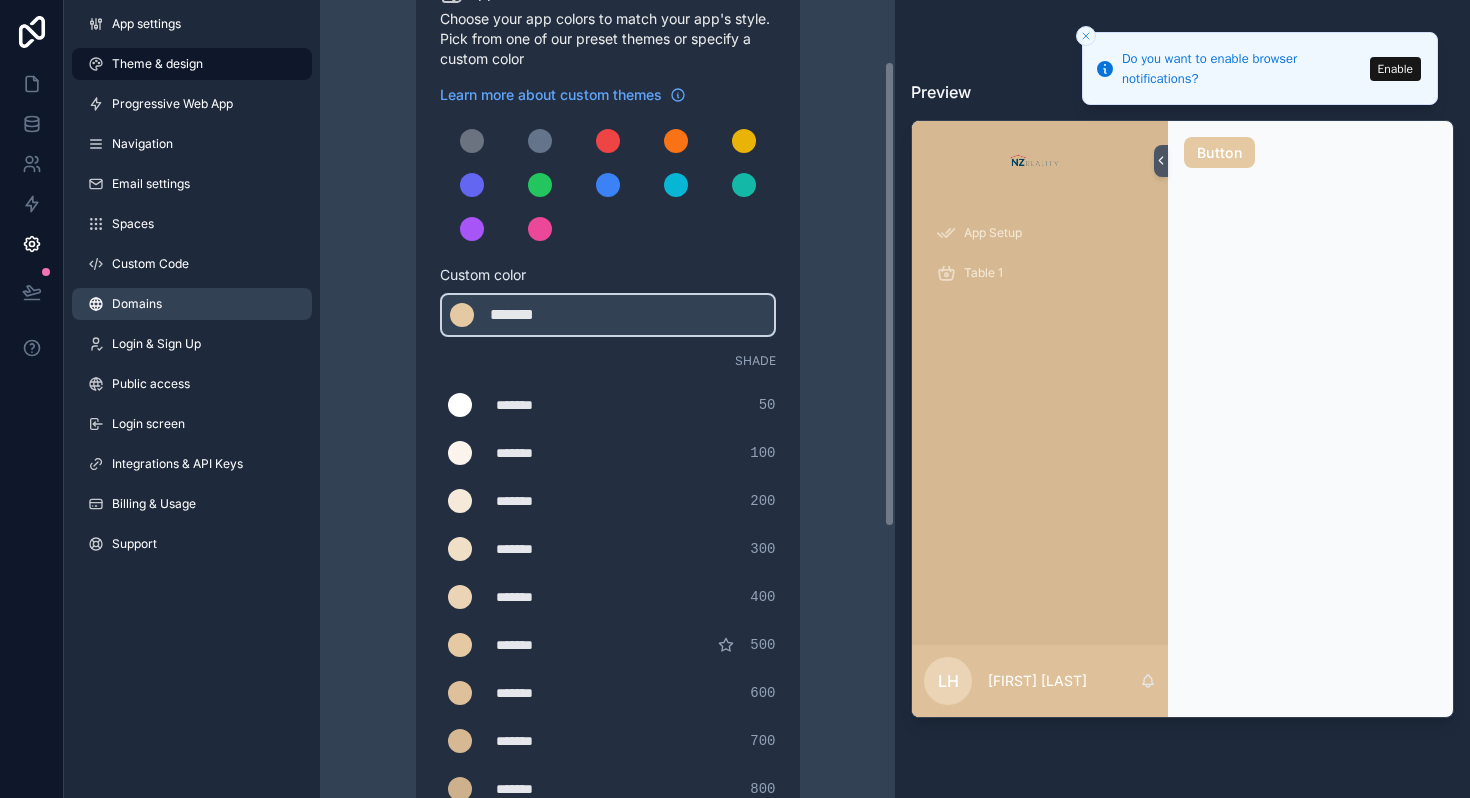 scroll, scrollTop: 80, scrollLeft: 0, axis: vertical 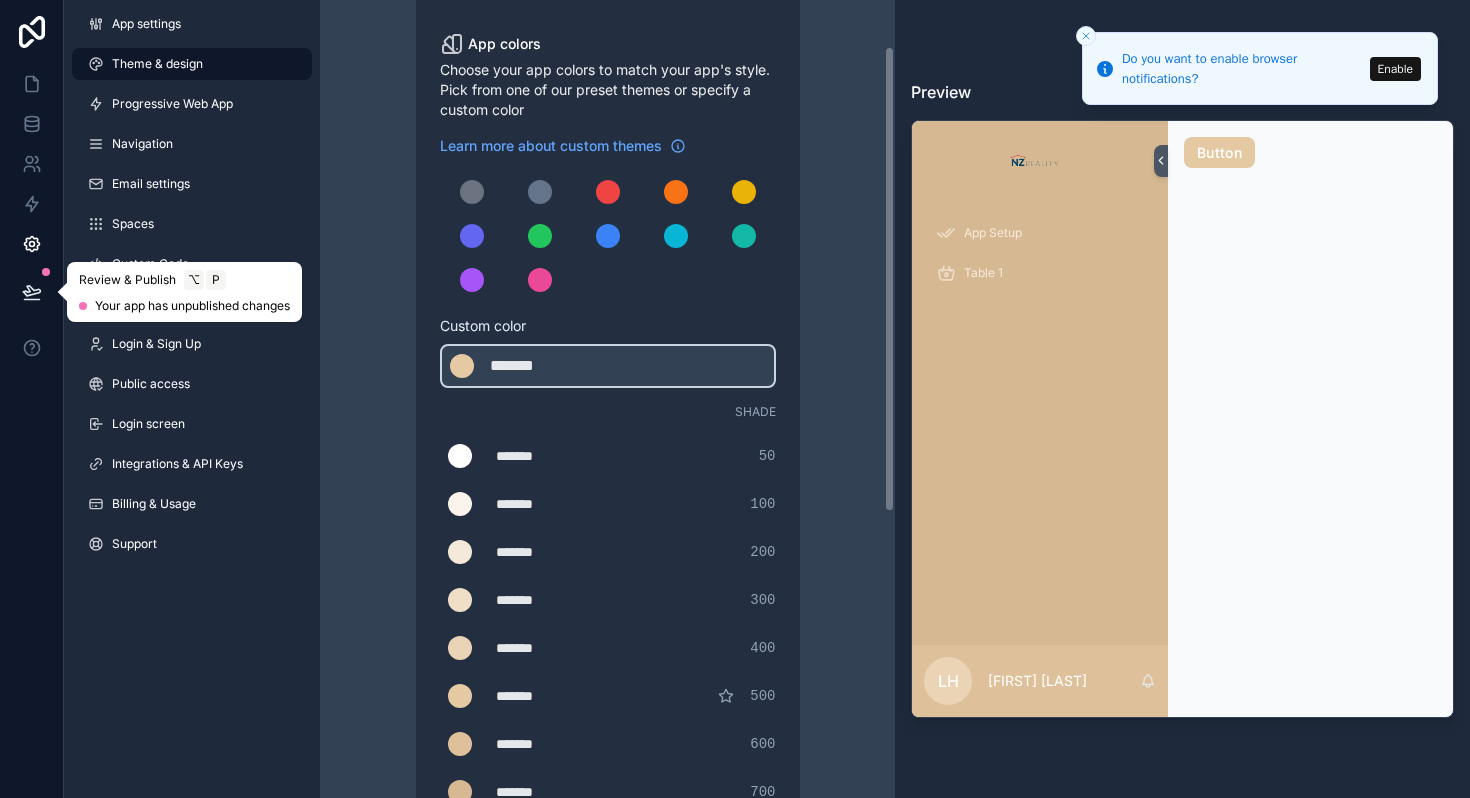 click at bounding box center [32, 292] 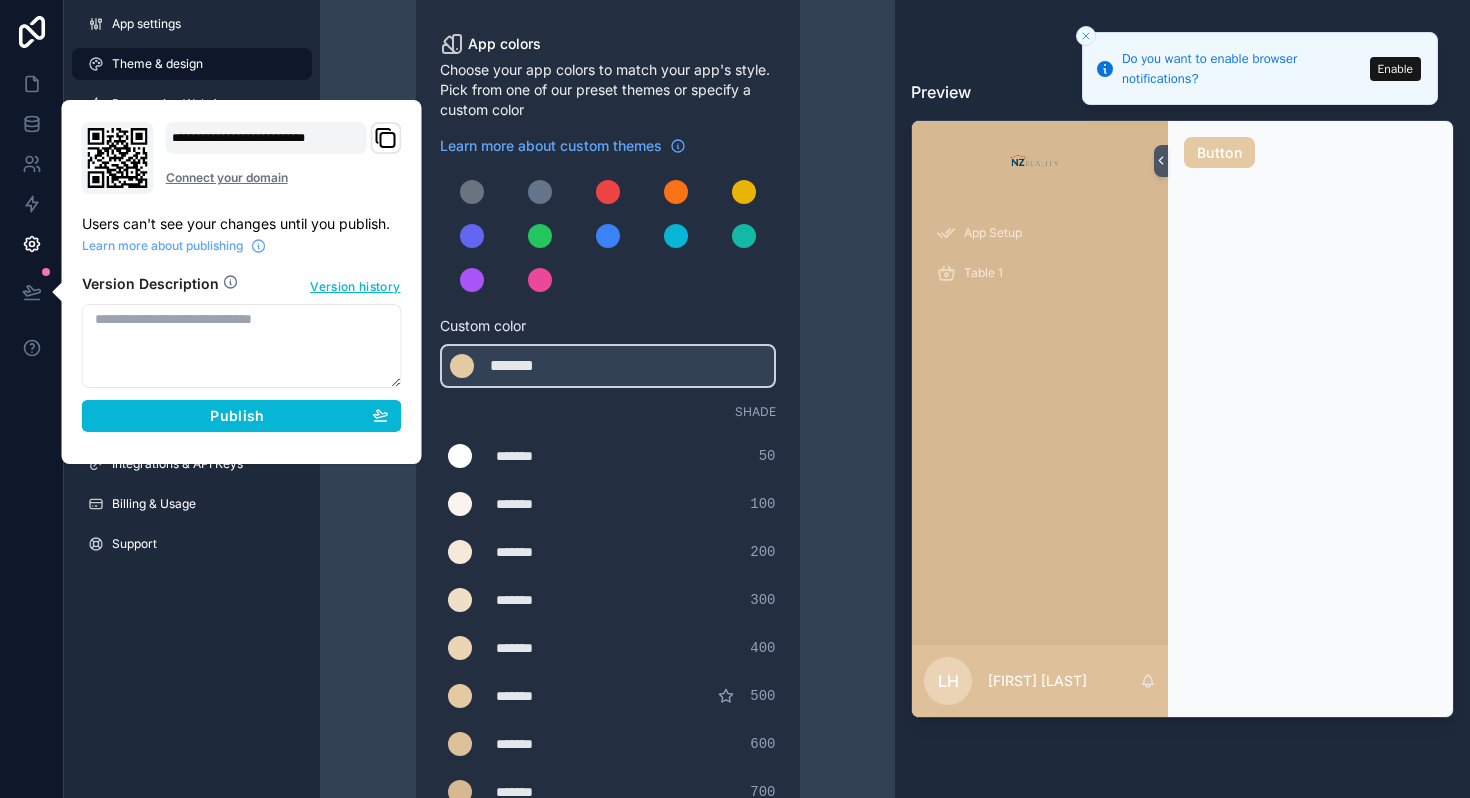 click on "**********" at bounding box center [242, 282] 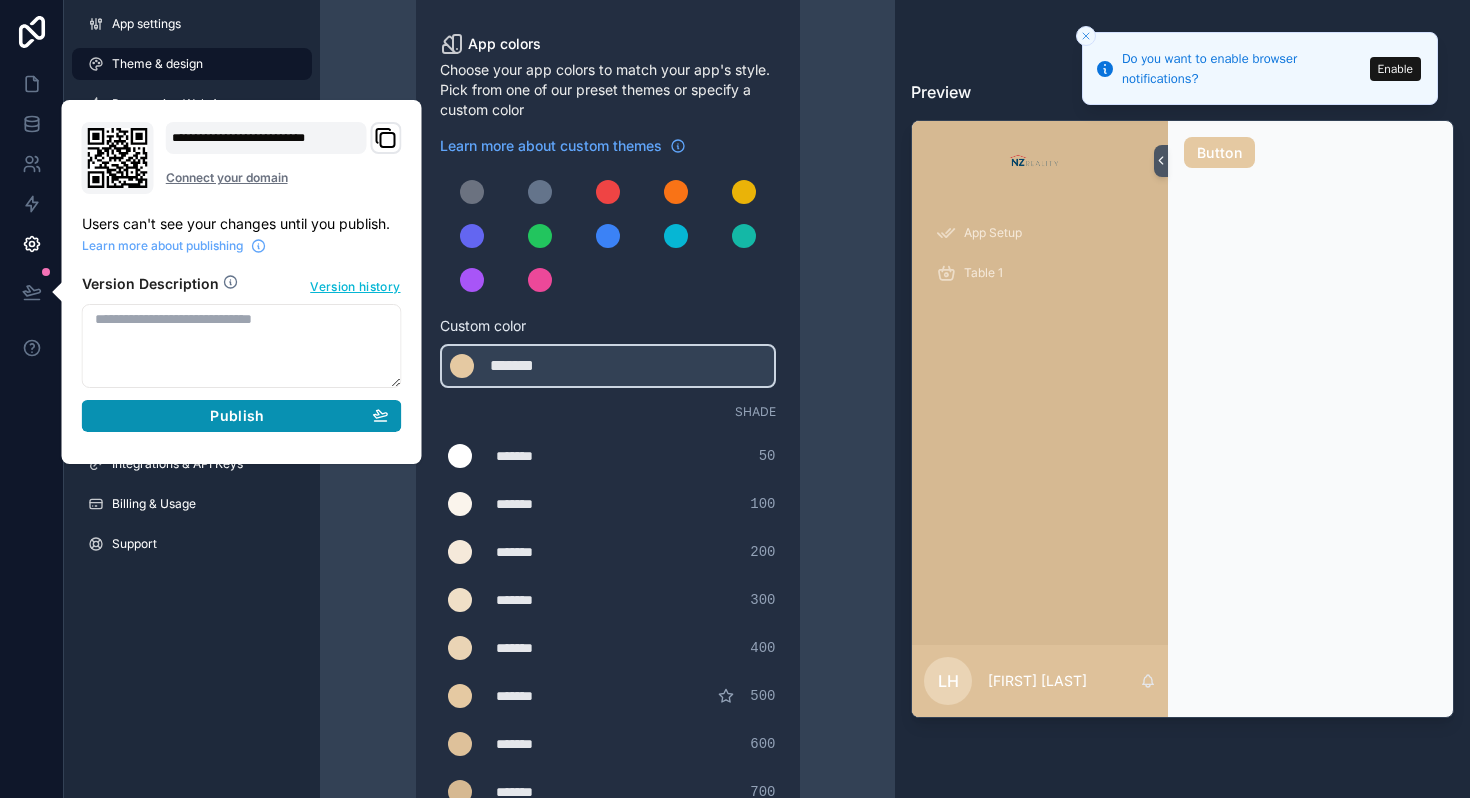 click on "Publish" at bounding box center (242, 416) 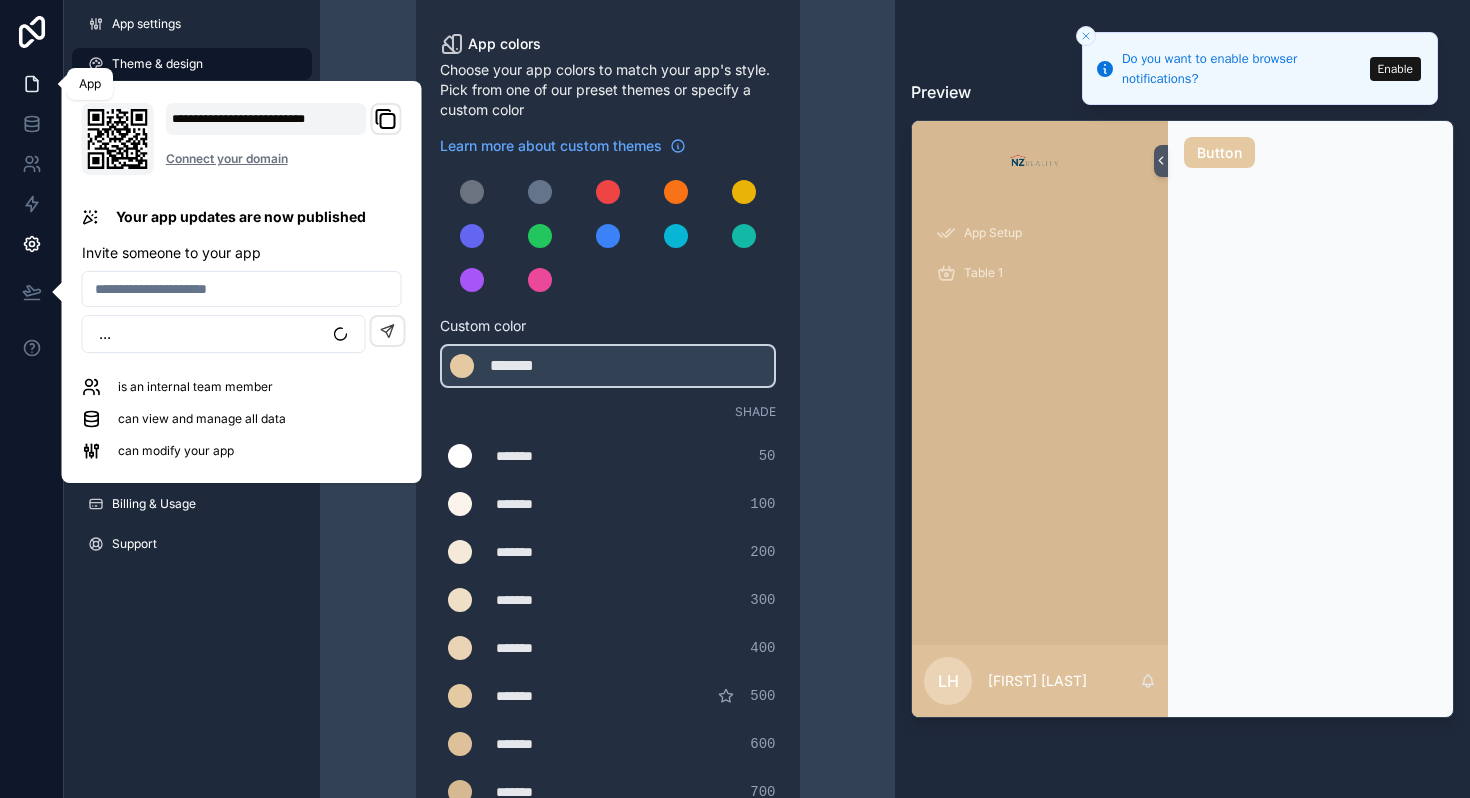 click 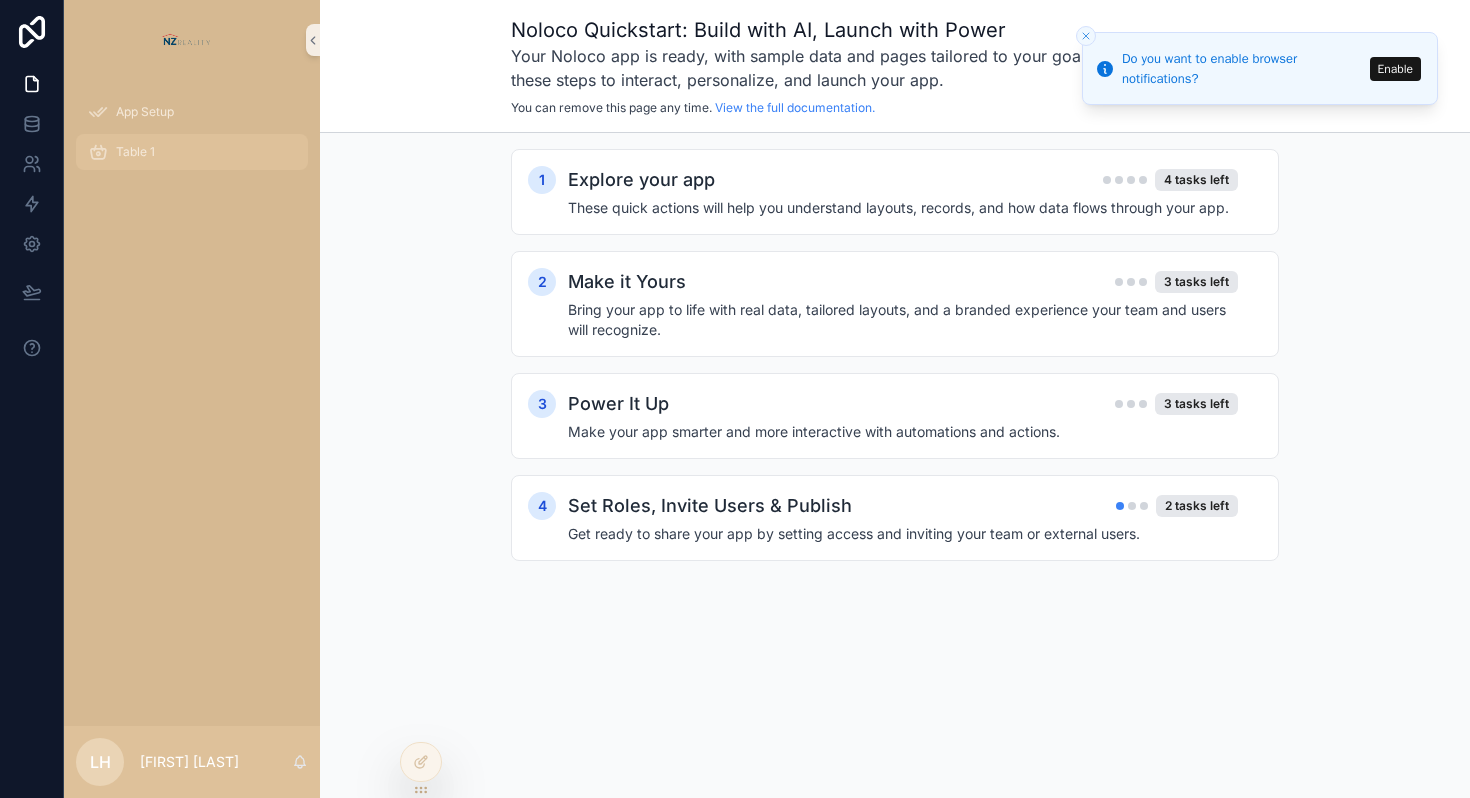 click on "Table 1" at bounding box center [192, 152] 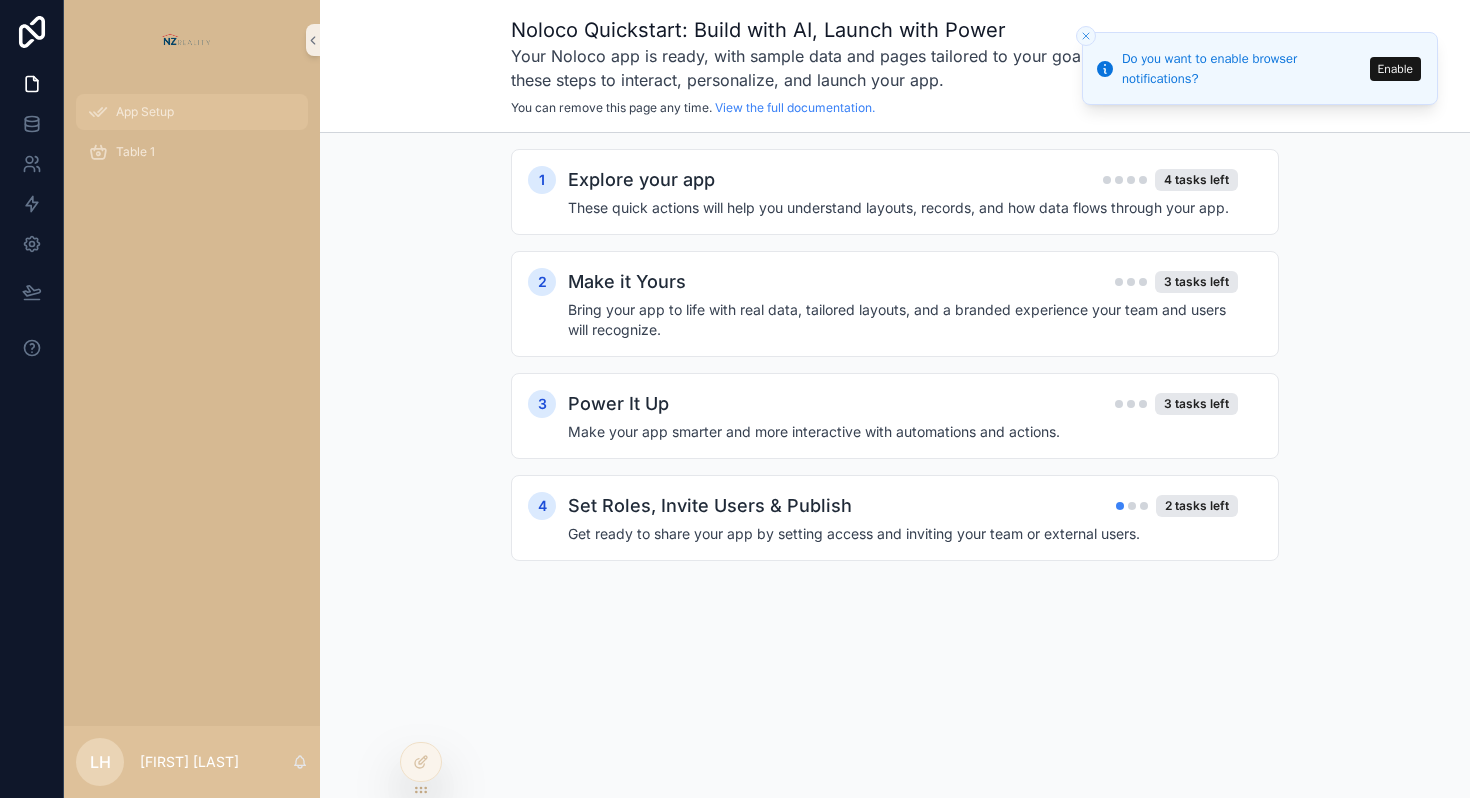 click on "App Setup" at bounding box center [192, 112] 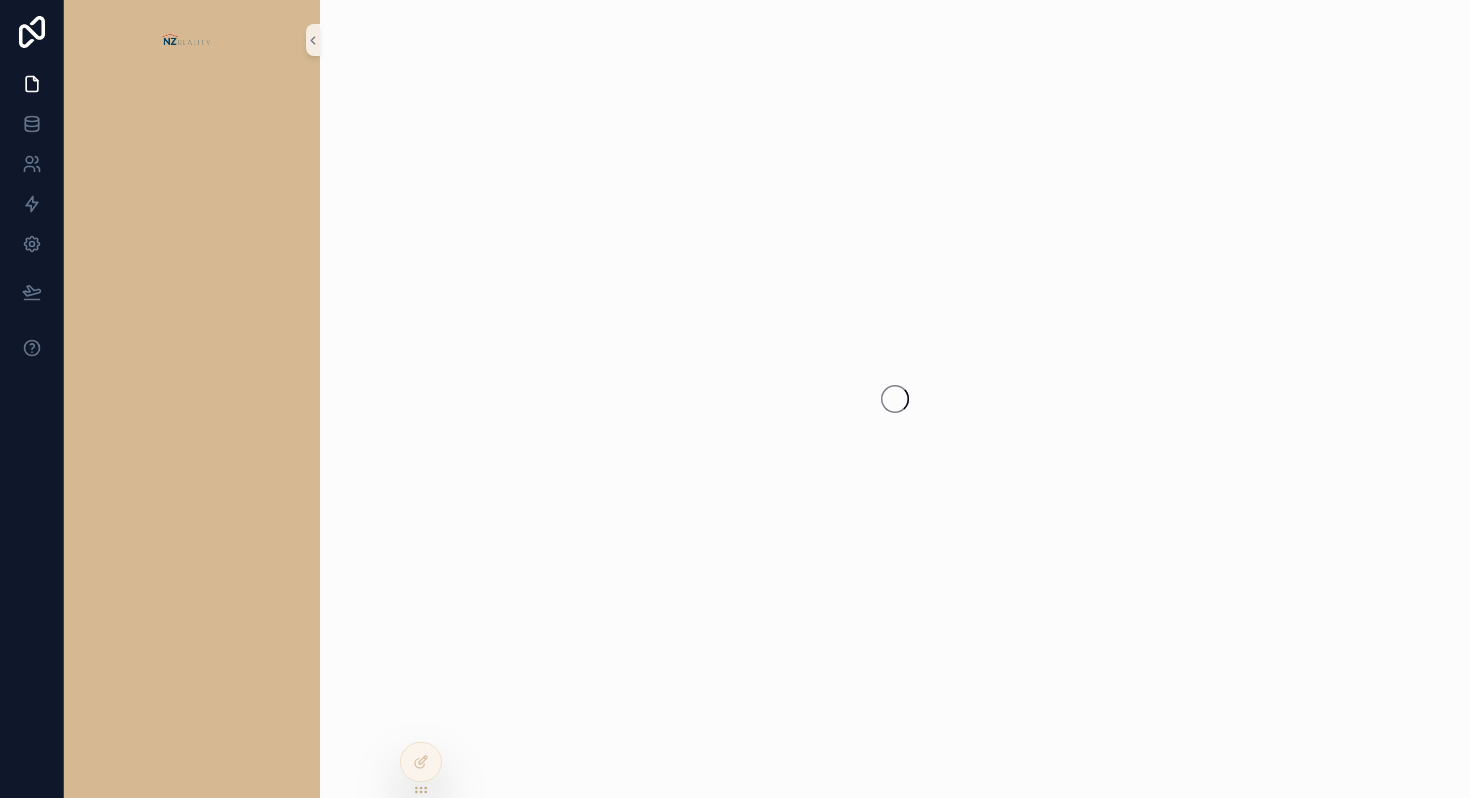scroll, scrollTop: 0, scrollLeft: 0, axis: both 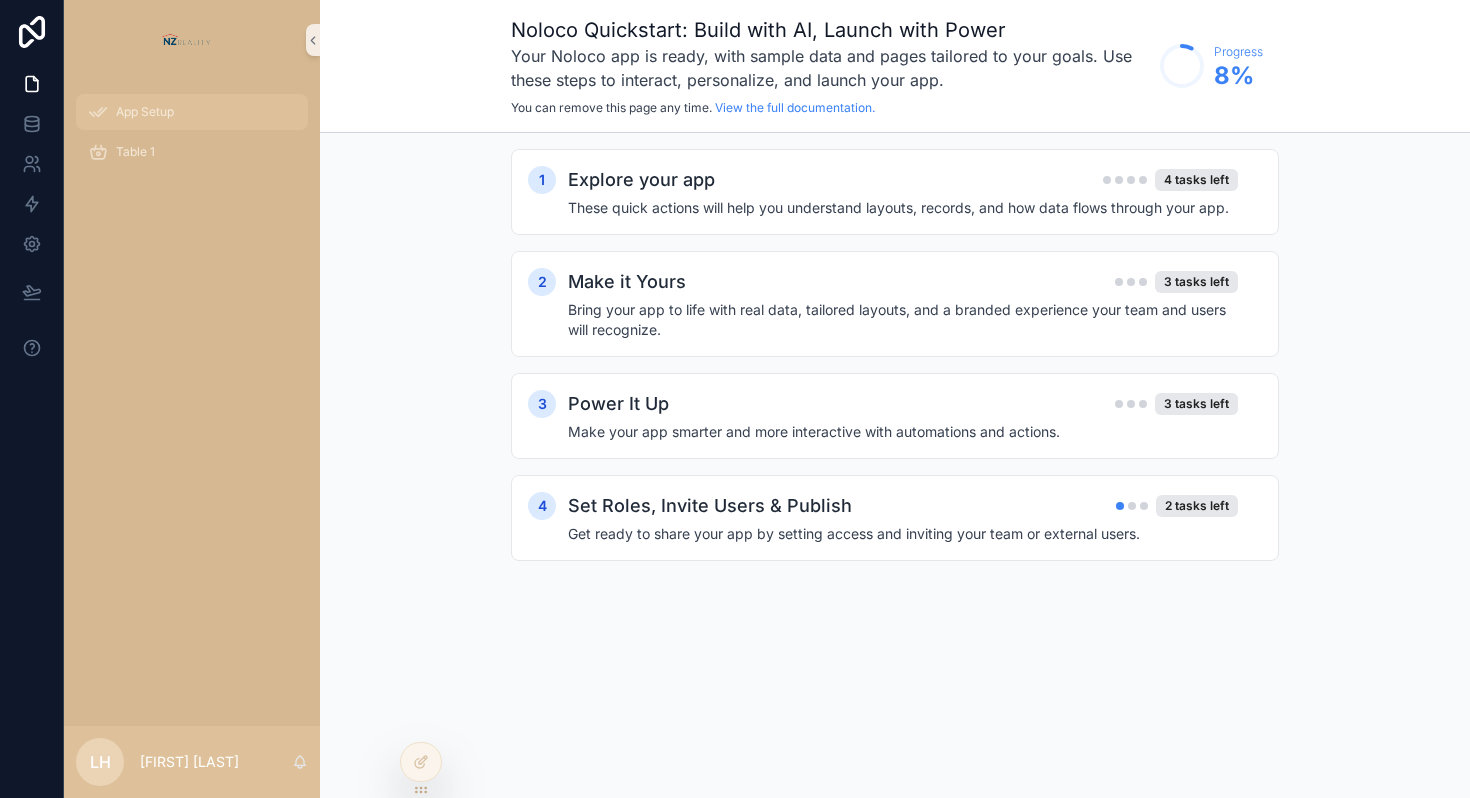 click on "App Setup" at bounding box center [192, 112] 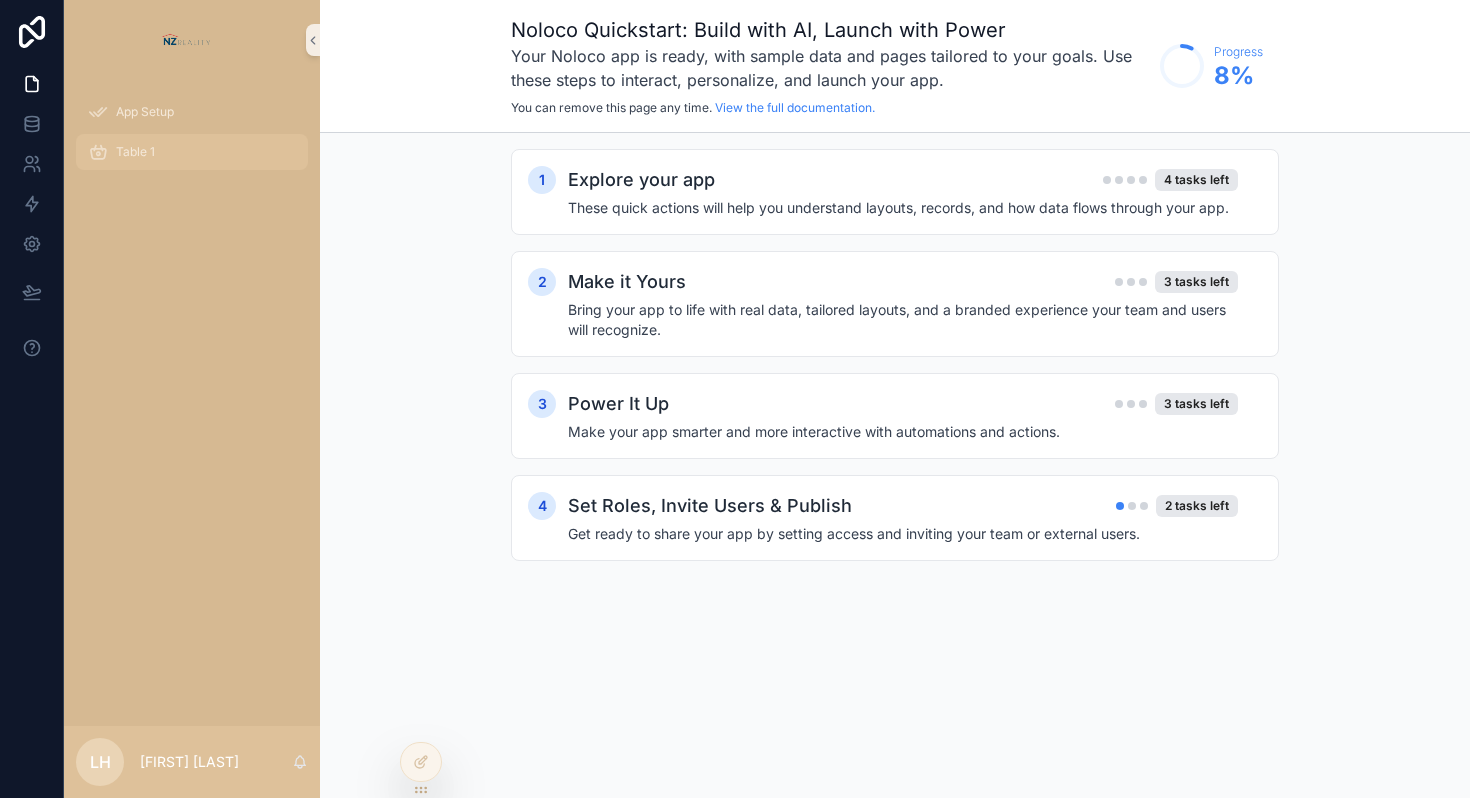 click on "Table 1" at bounding box center [192, 152] 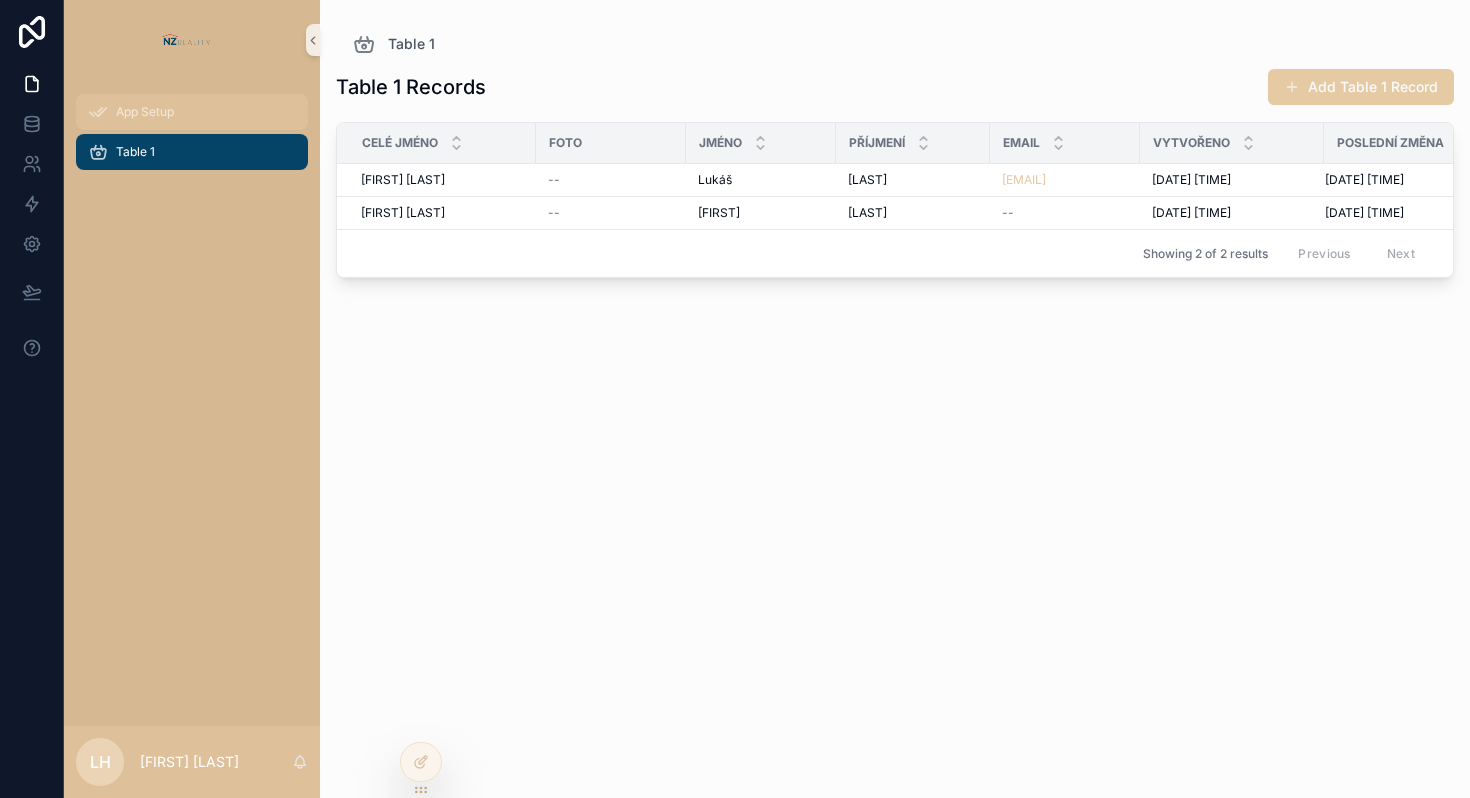 click on "App Setup" at bounding box center [192, 112] 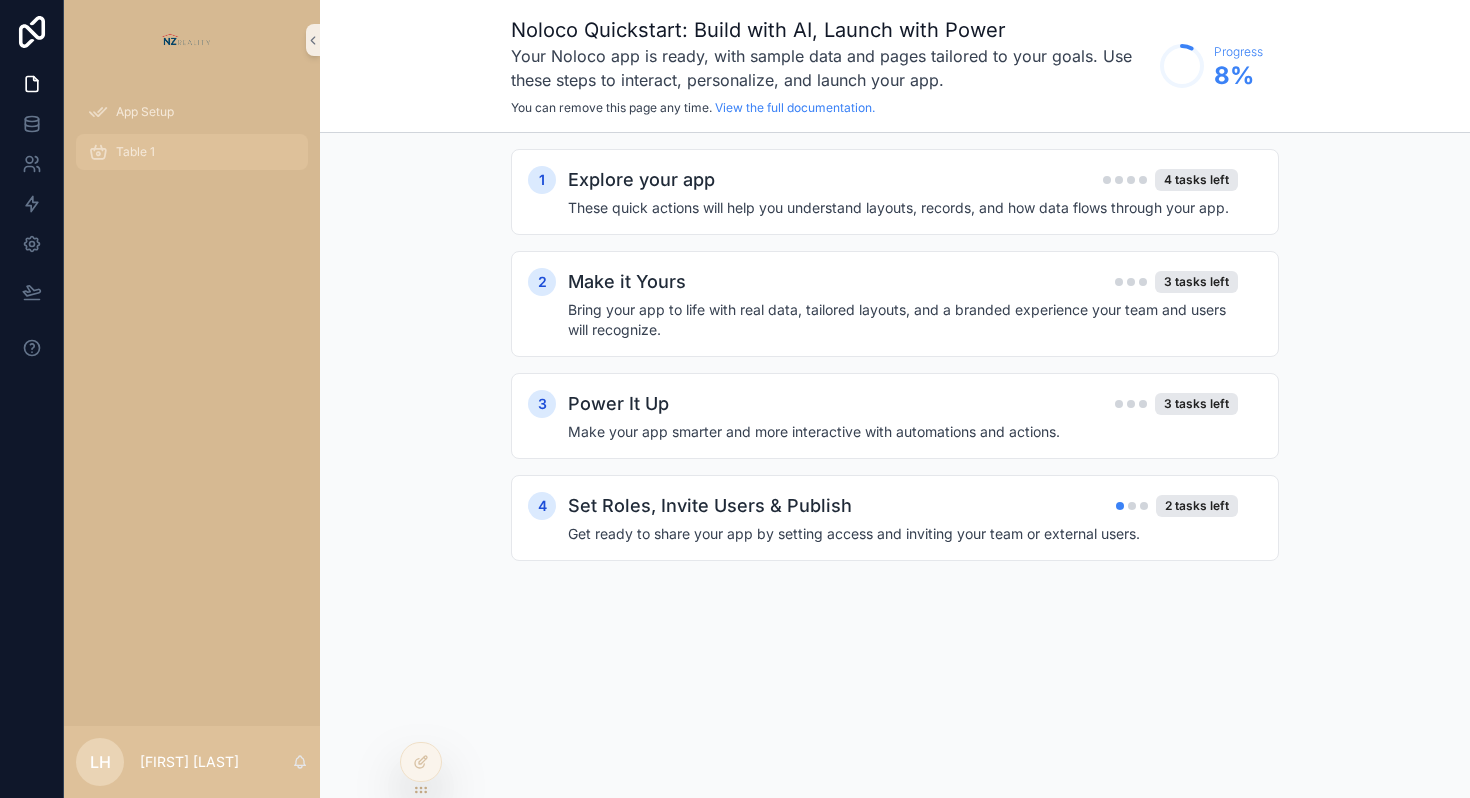 click on "Table 1" at bounding box center (192, 152) 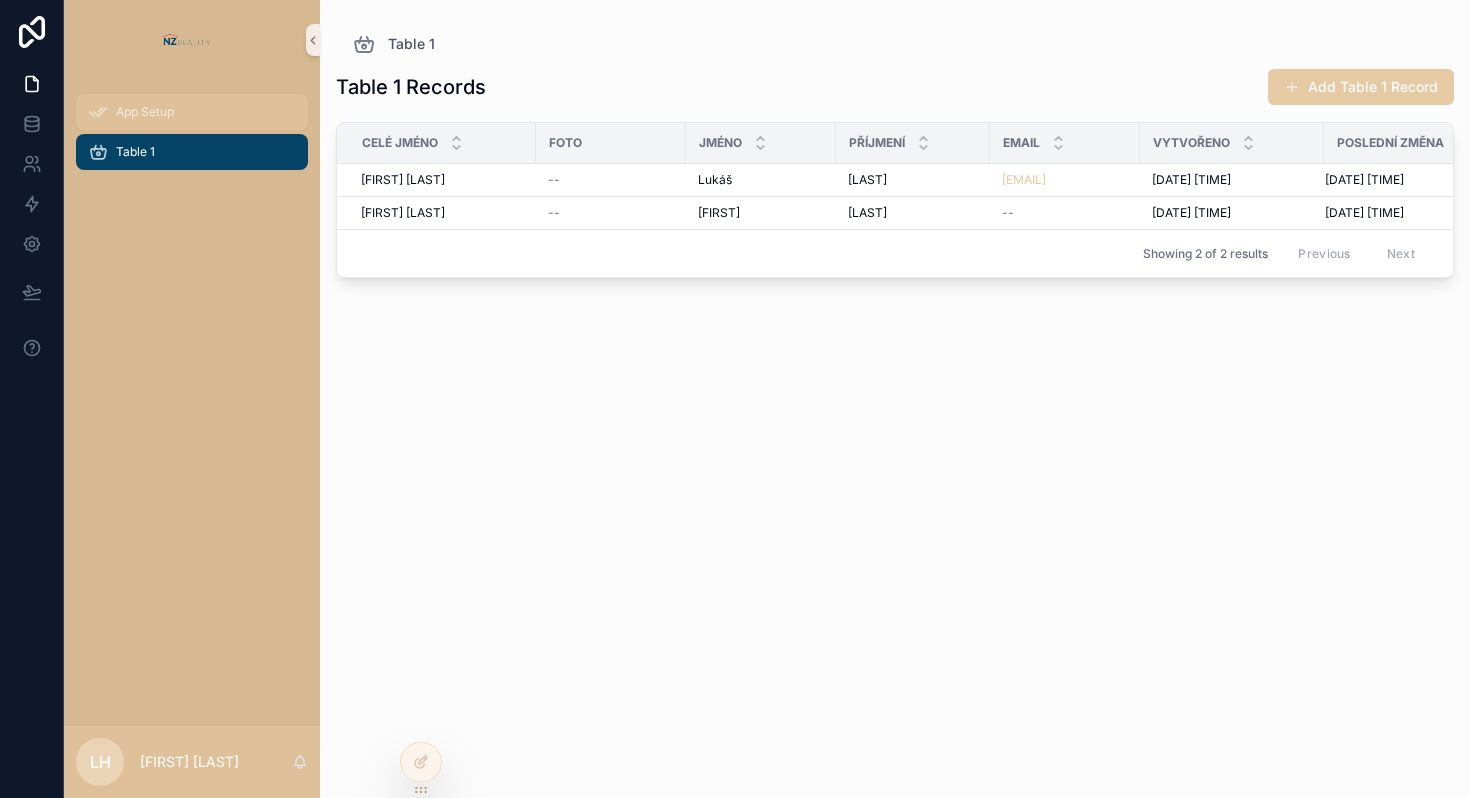 click on "App Setup" at bounding box center (192, 112) 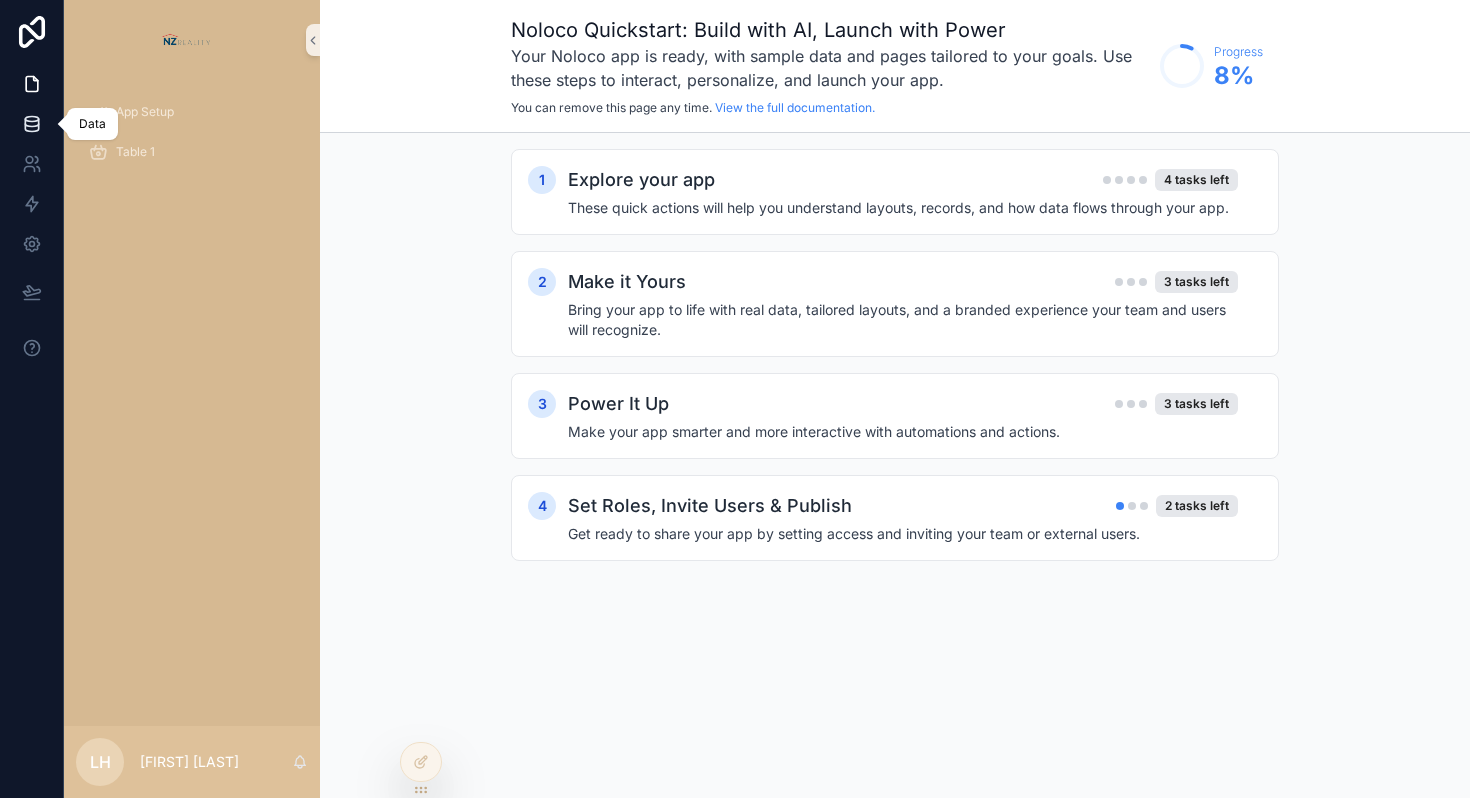 click 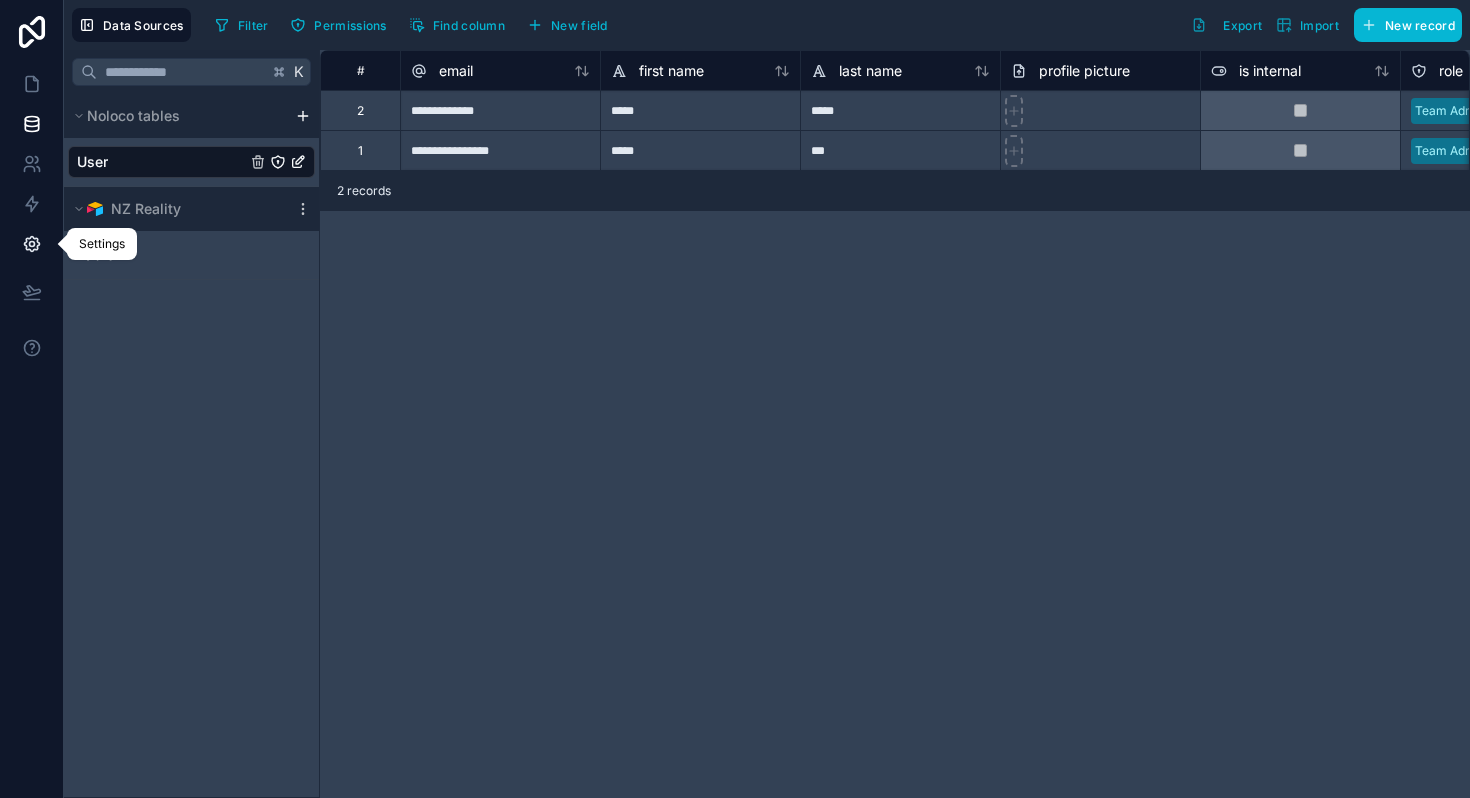 click 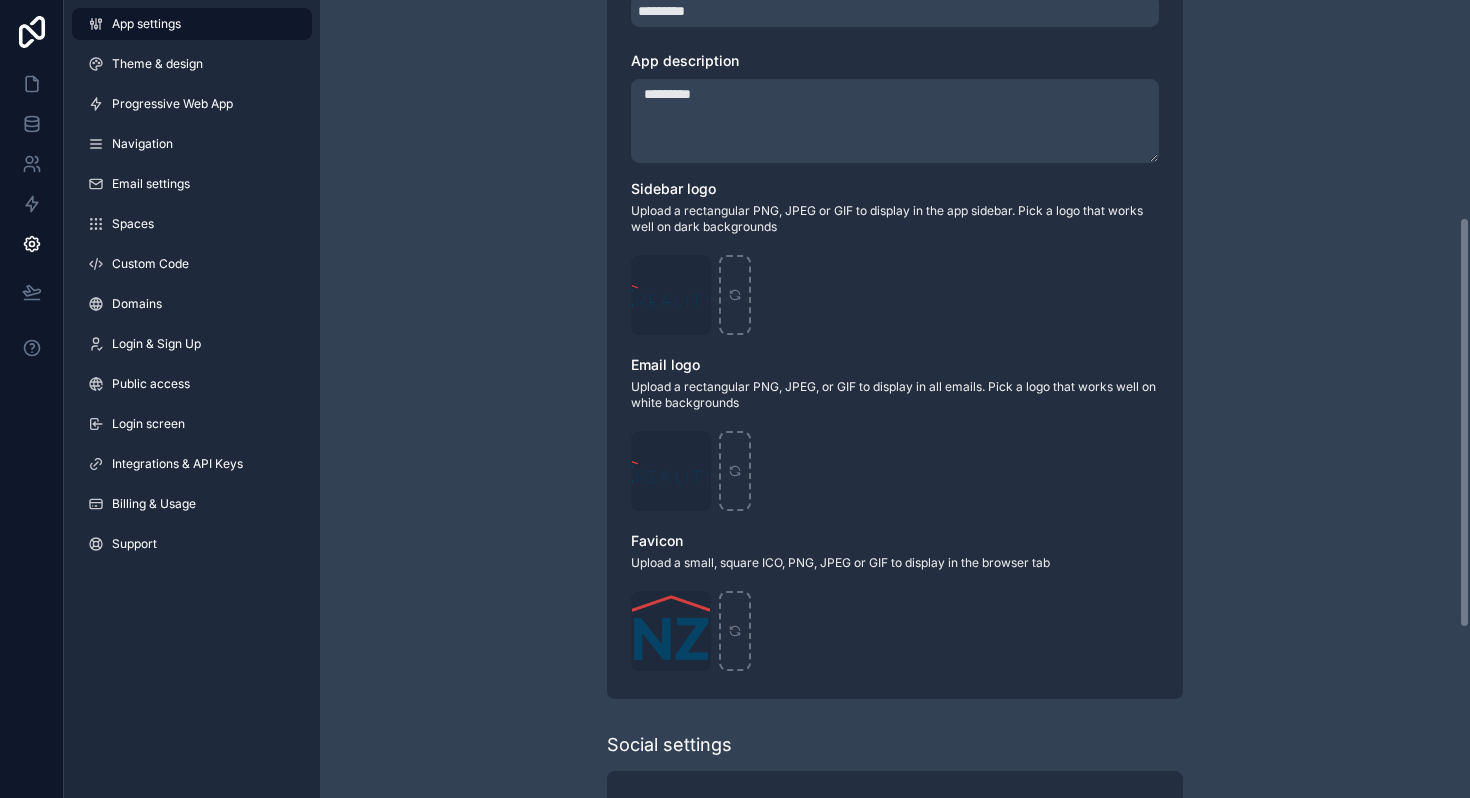 scroll, scrollTop: 401, scrollLeft: 0, axis: vertical 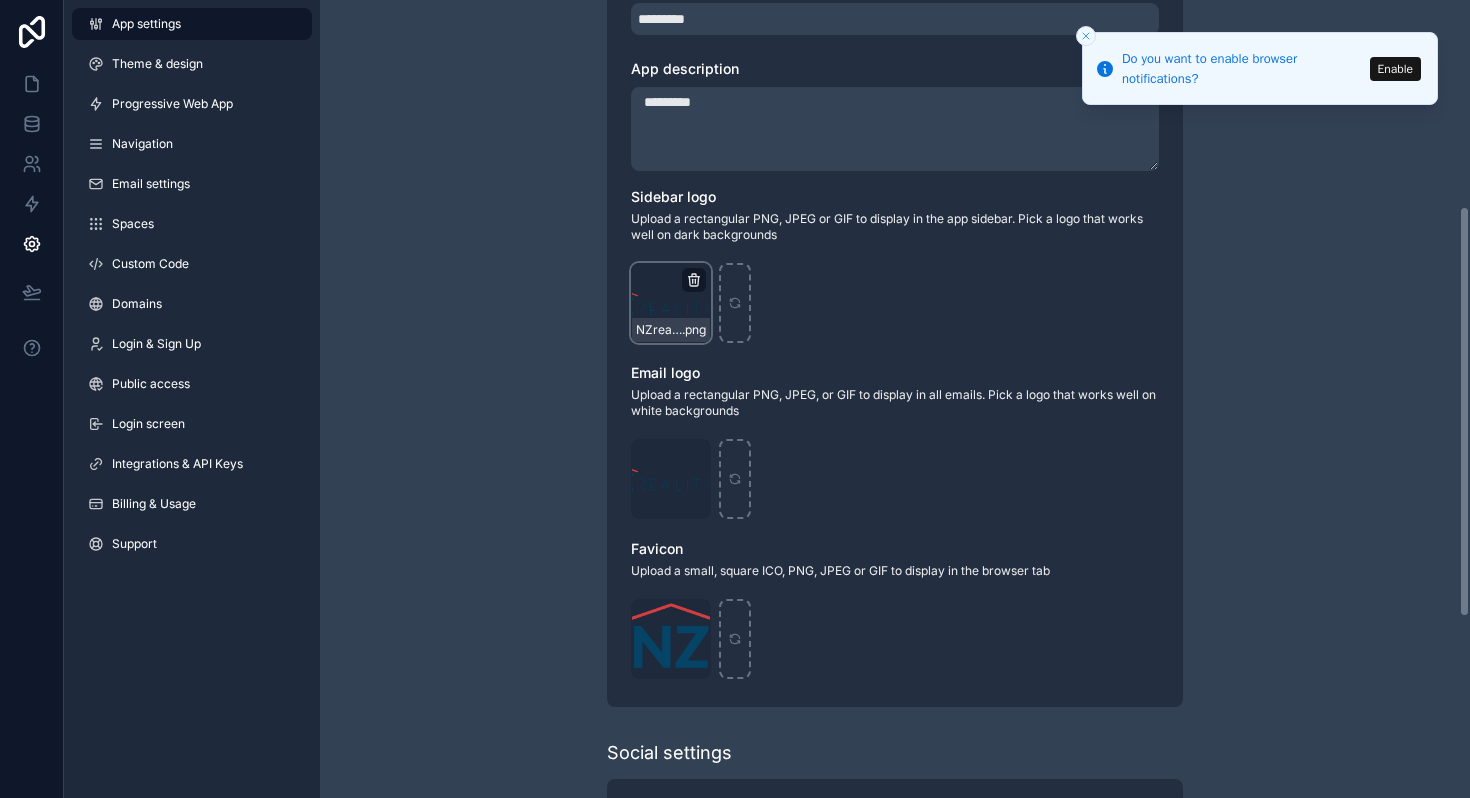 click 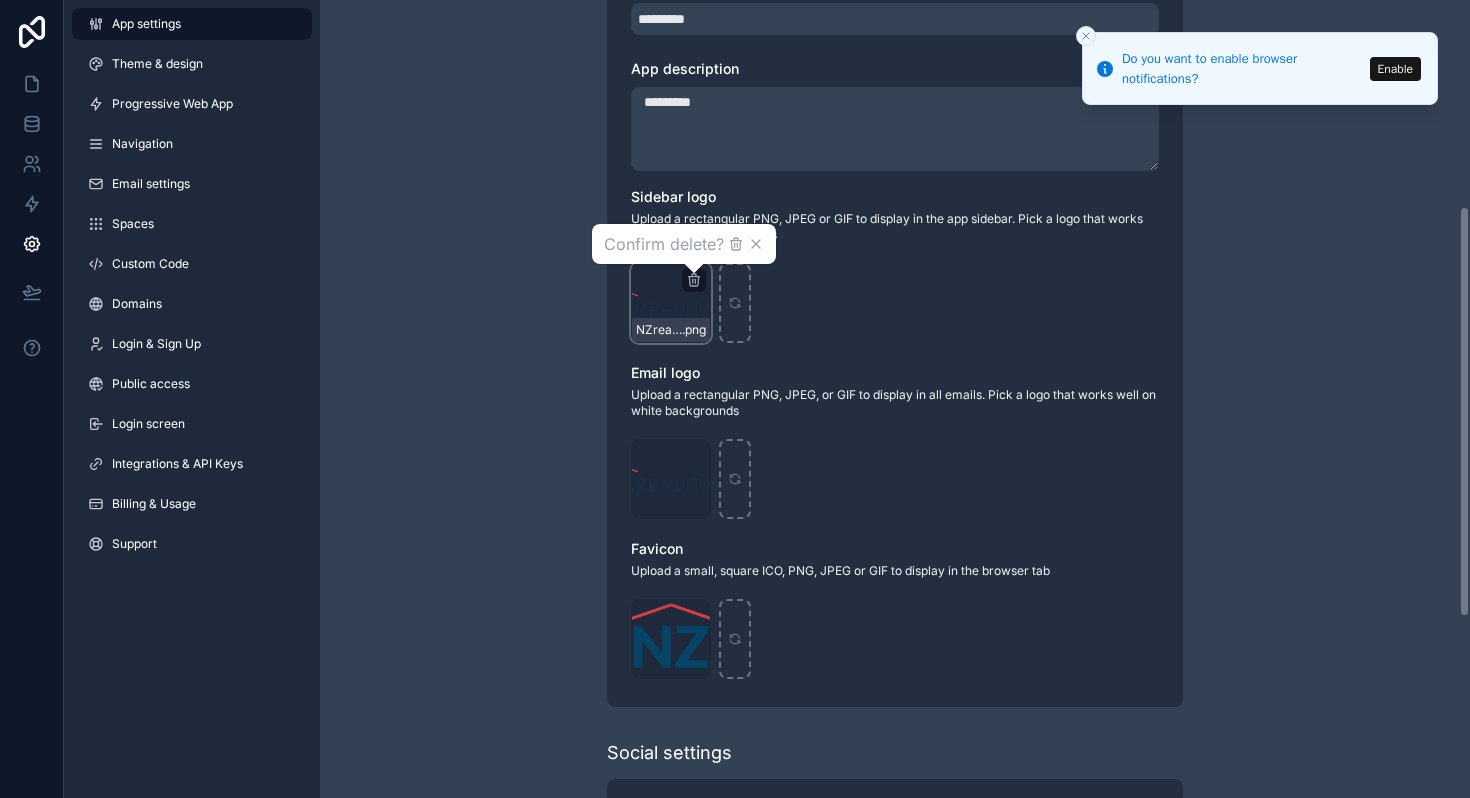 click on "Confirm delete?" at bounding box center (684, 244) 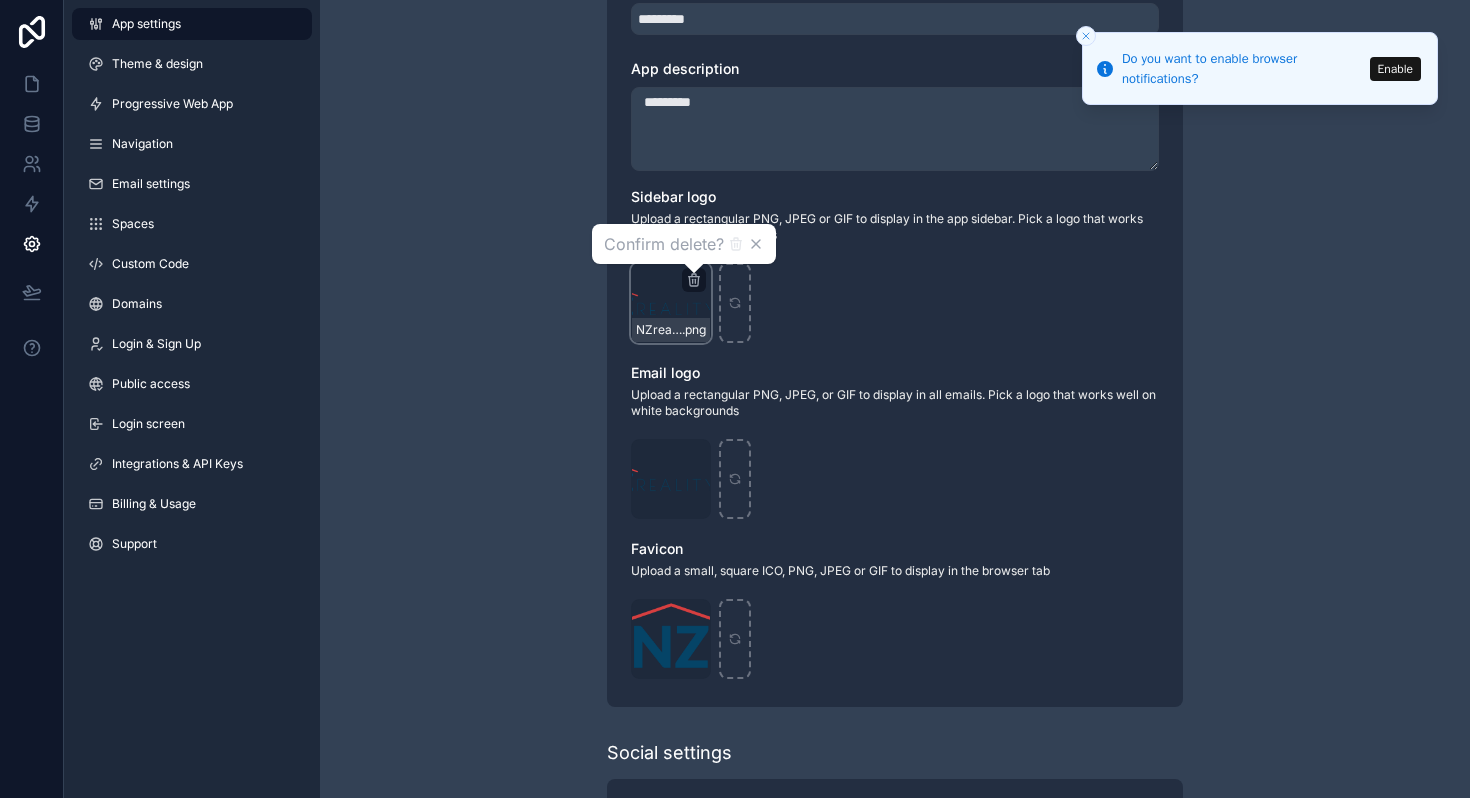 click 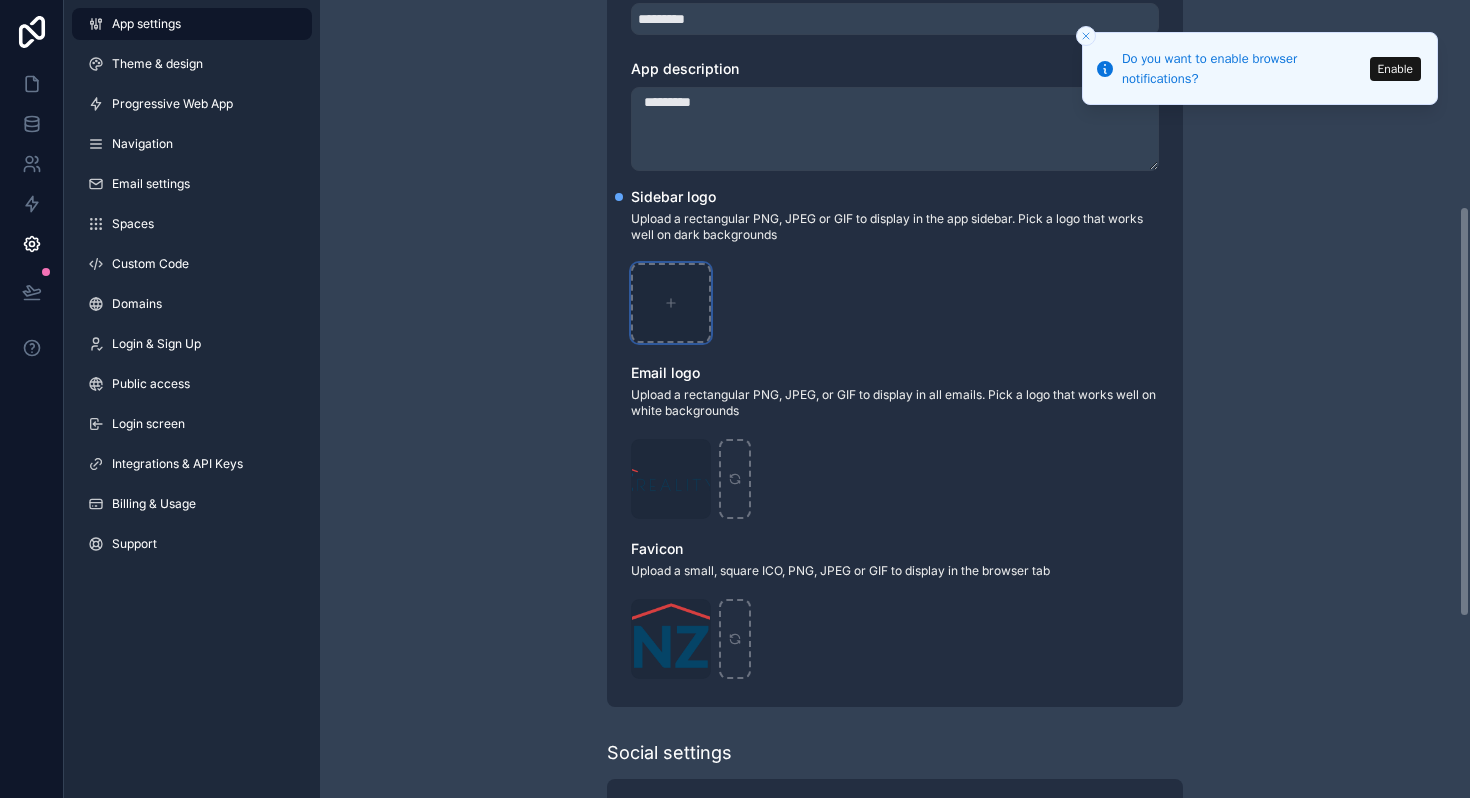 click at bounding box center [671, 303] 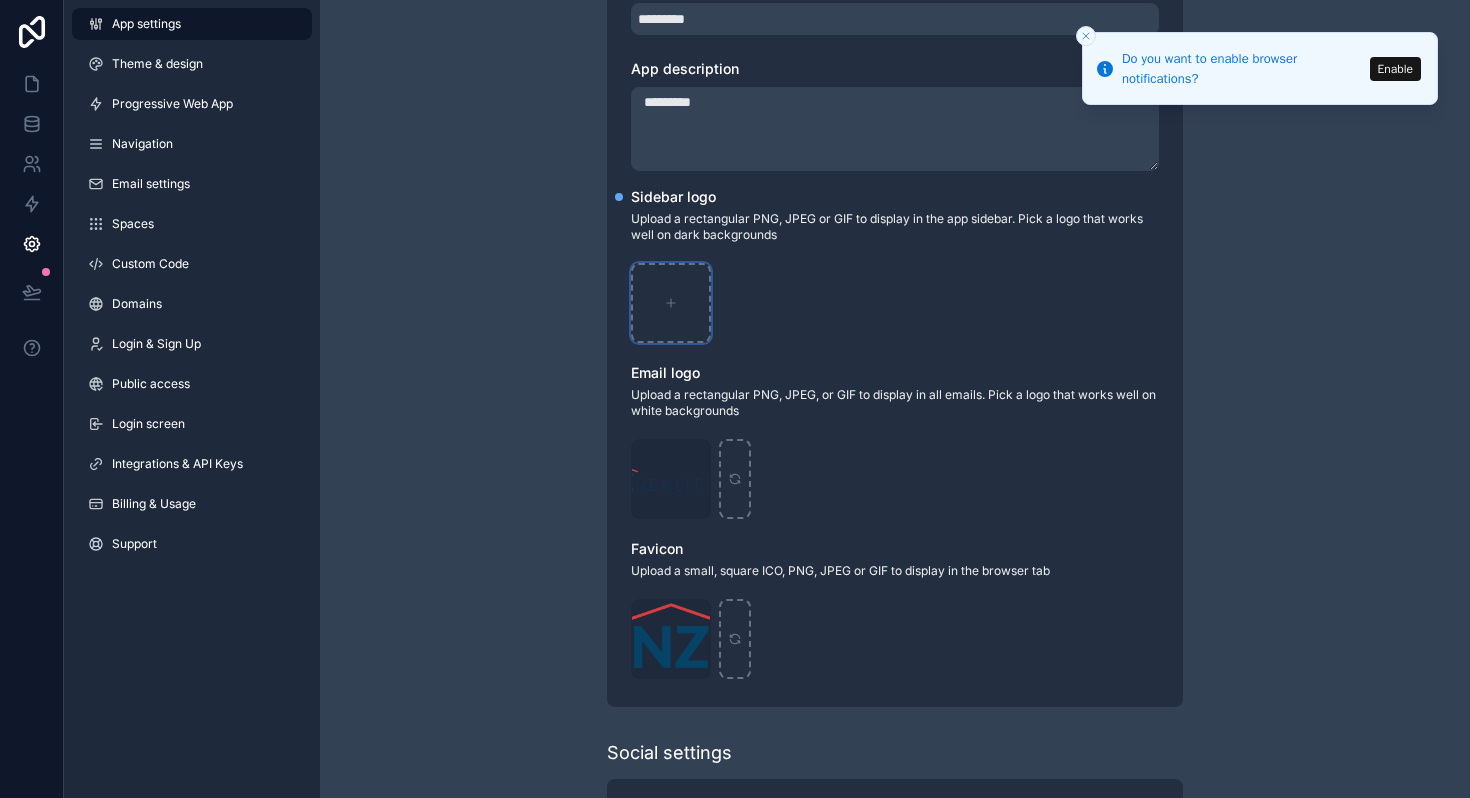 type on "**********" 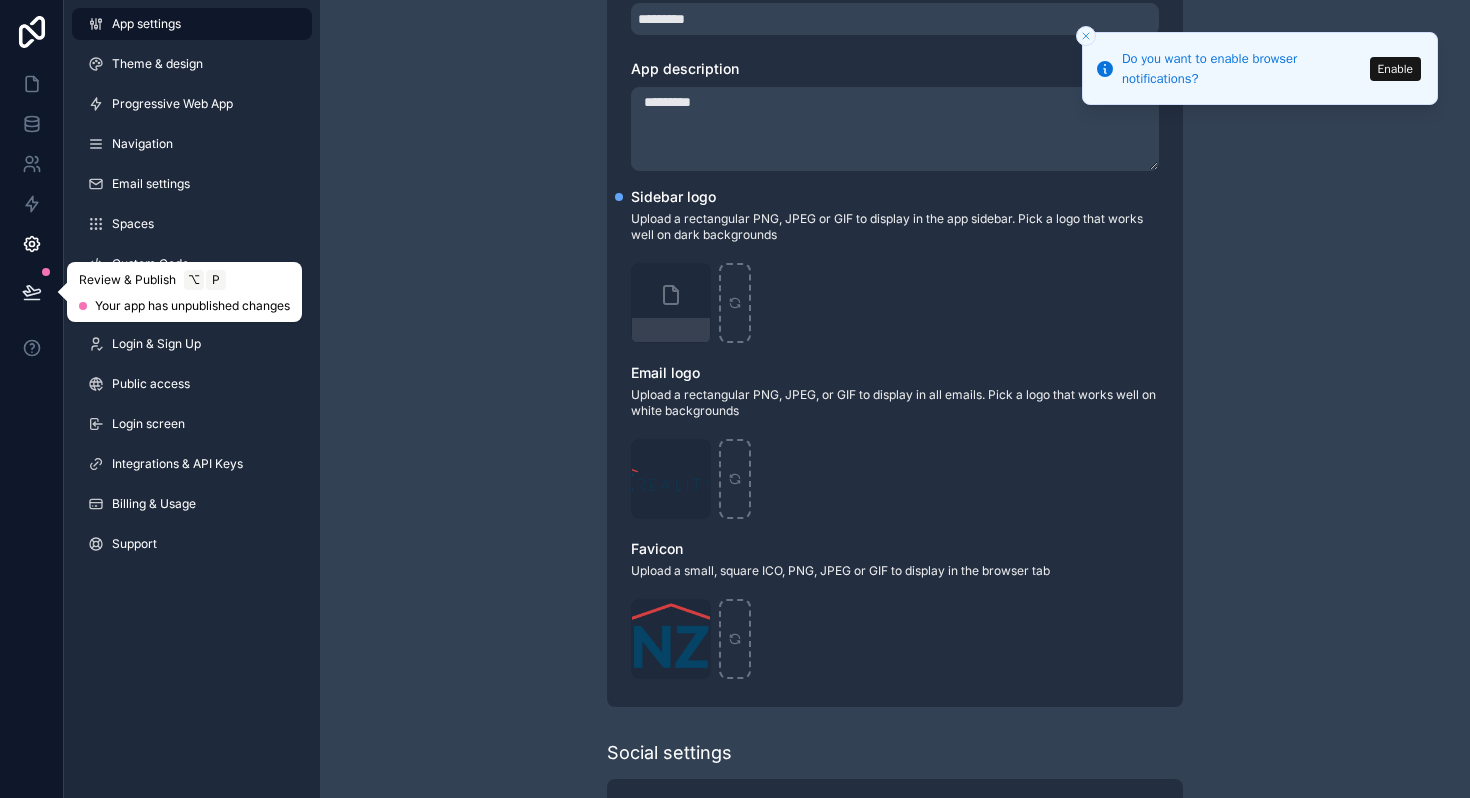 click 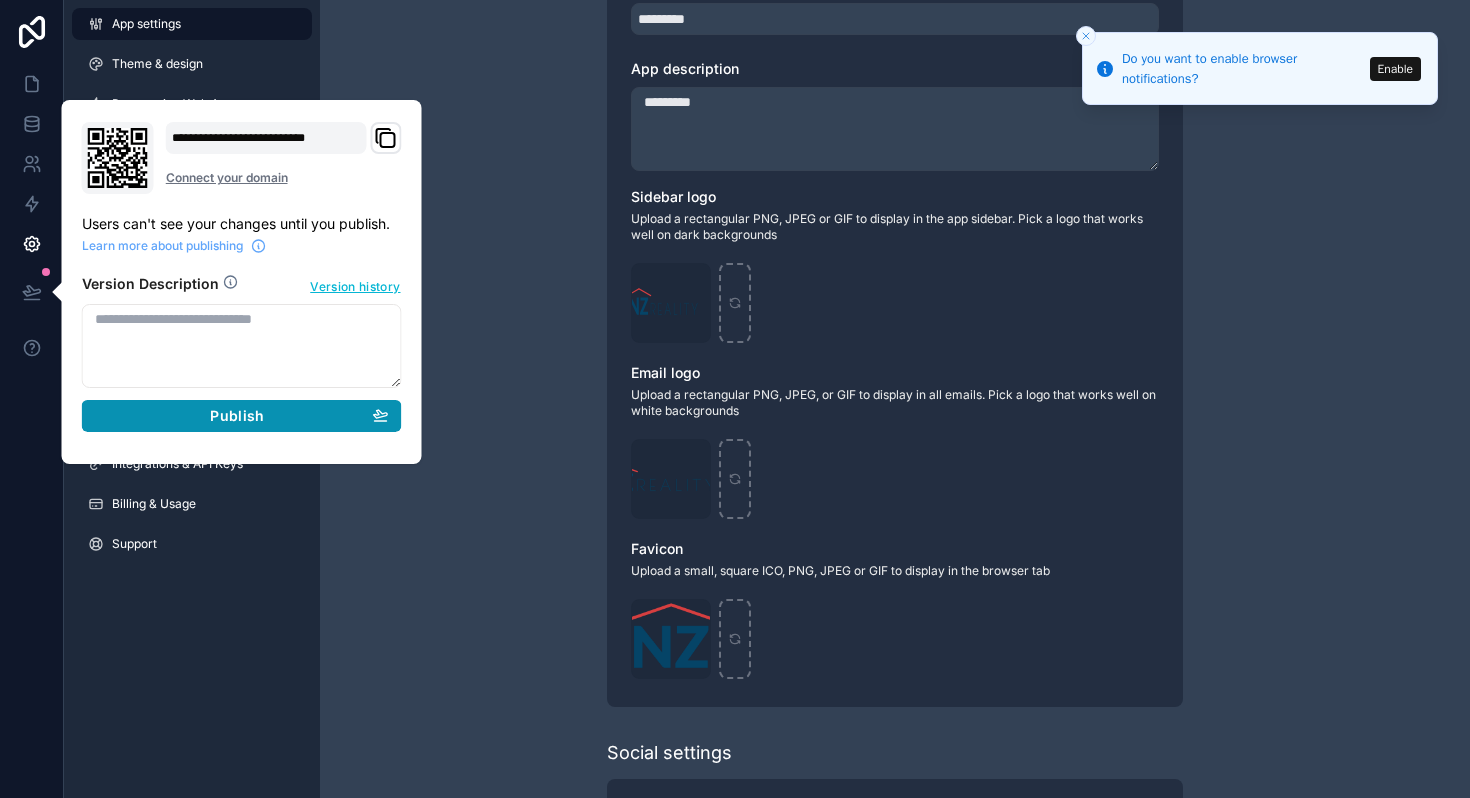 click on "Publish" at bounding box center [237, 416] 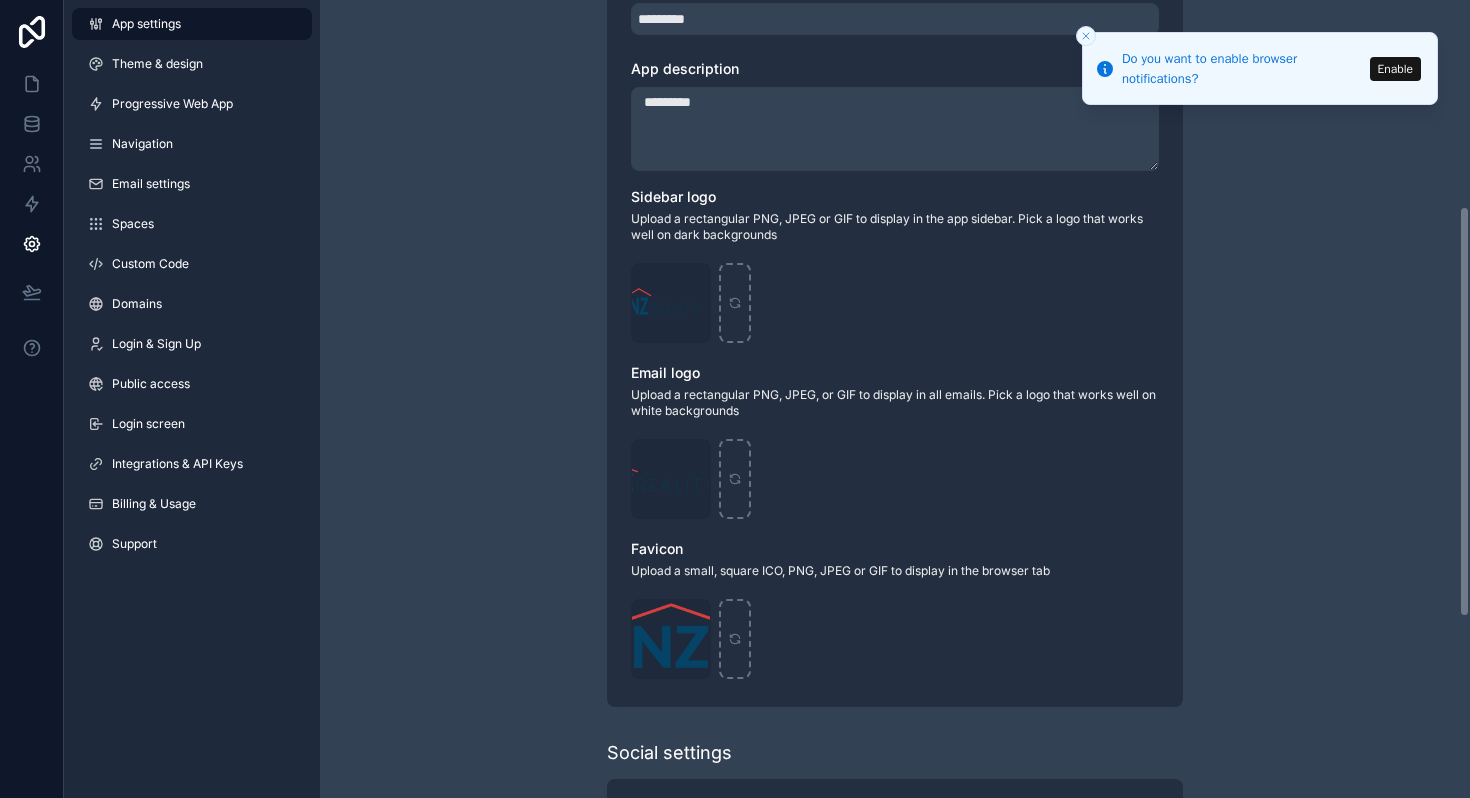 click on "Live mode Learn more about live mode Turn on live-mode to allow your users to log in When your app is live, anyone in your User table can log in to your app. When in test-mode only builders can log in and use the app Use setting App settings Learn more about customizing your app logo App title ********* App description ********* Sidebar logo Upload a rectangular PNG, JPEG or GIF to display in the app sidebar. Pick a logo that works well on dark backgrounds NZreality_logo-2 .svg Email logo Upload a rectangular PNG, JPEG, or GIF to display in all emails. Pick a logo that works well on white backgrounds NZreality_logo .svg Favicon Upload a small, square ICO, PNG, JPEG or GIF to display in the browser tab NZFavicon .png Social settings Social media description Social media banner Upload a banner (recommended 1200px x 630px) ICO, PNG, JPEG or GIF to display when your app is shared on social media" at bounding box center (895, 373) 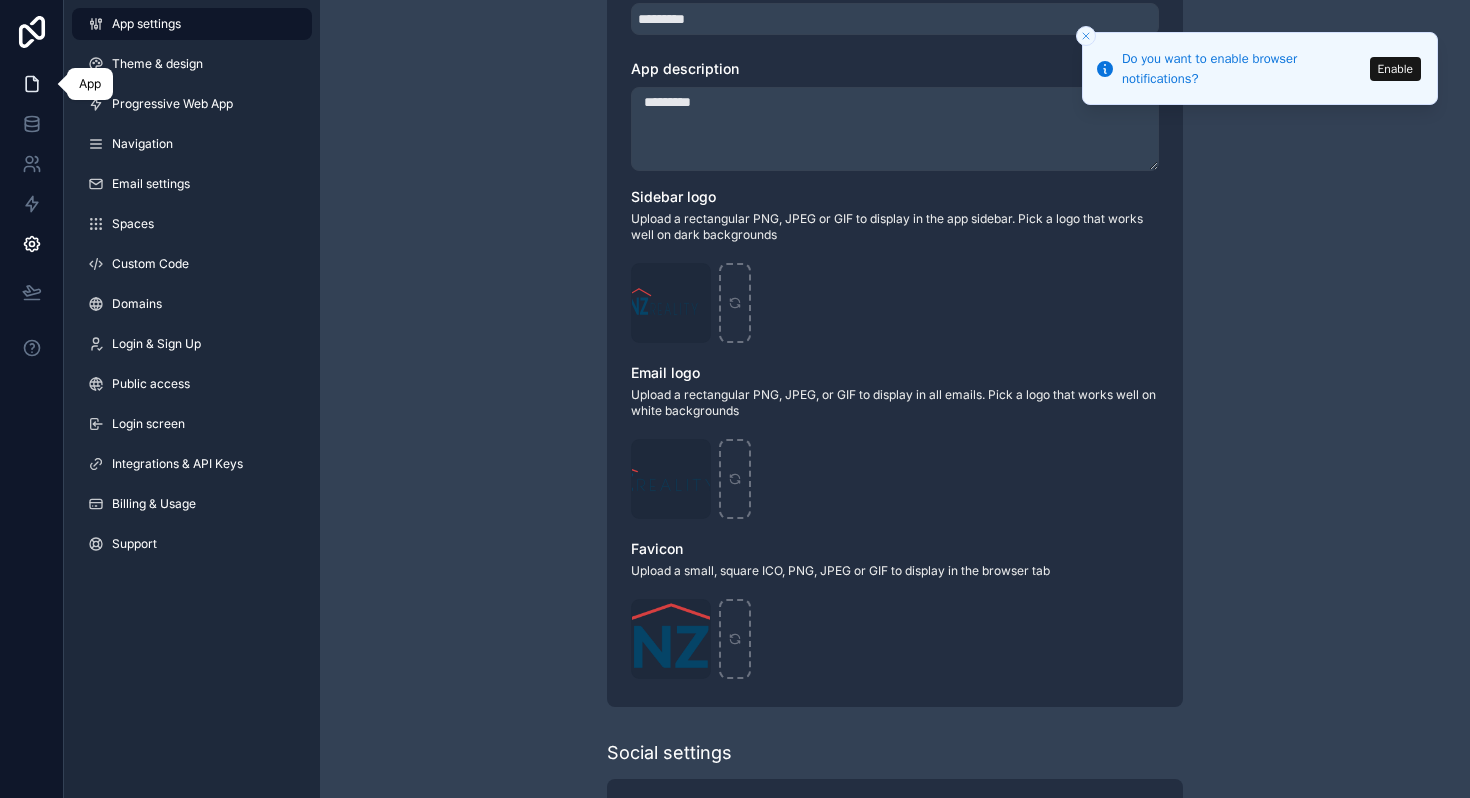 click at bounding box center [31, 84] 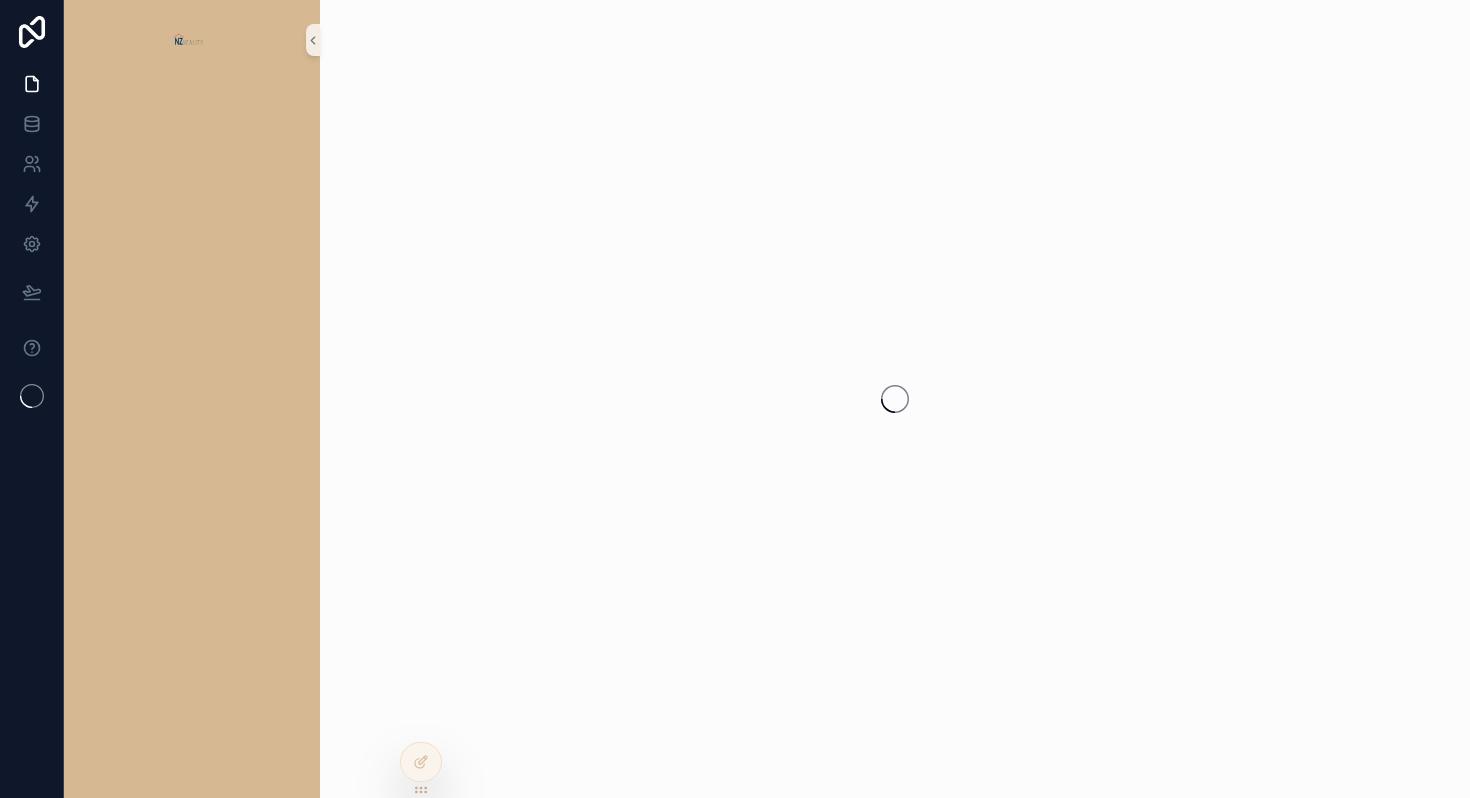 scroll, scrollTop: 0, scrollLeft: 0, axis: both 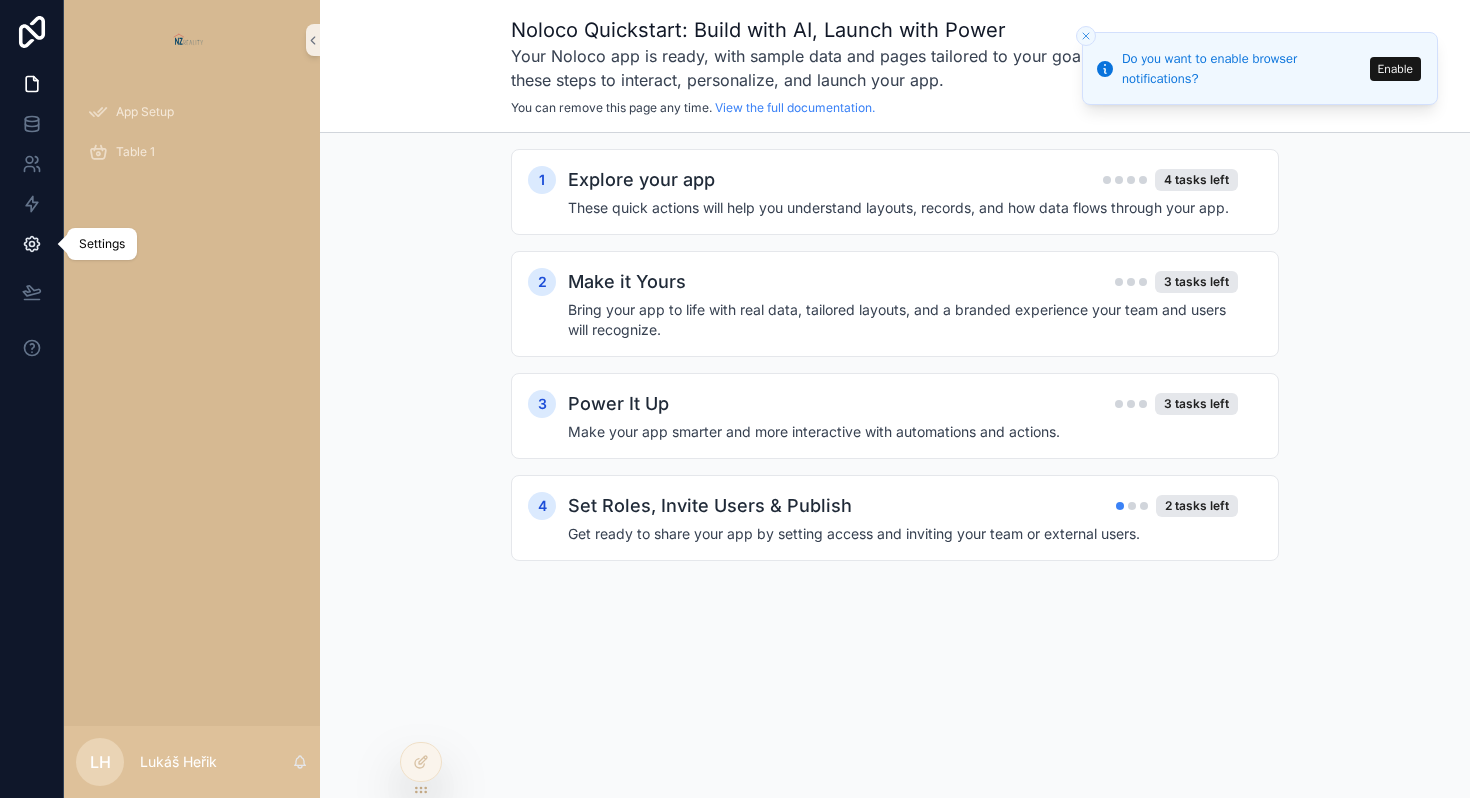 click at bounding box center (31, 244) 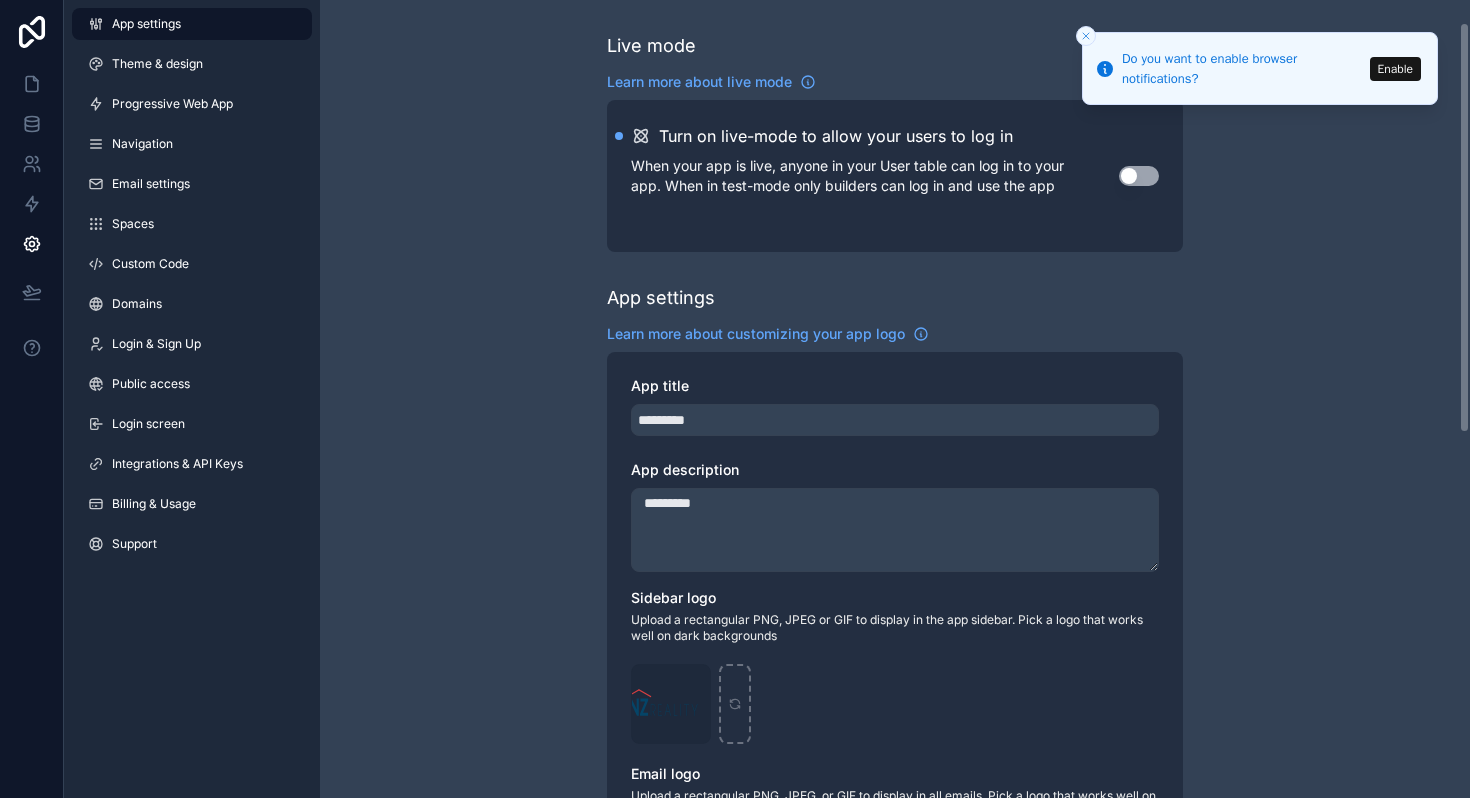 scroll, scrollTop: 208, scrollLeft: 0, axis: vertical 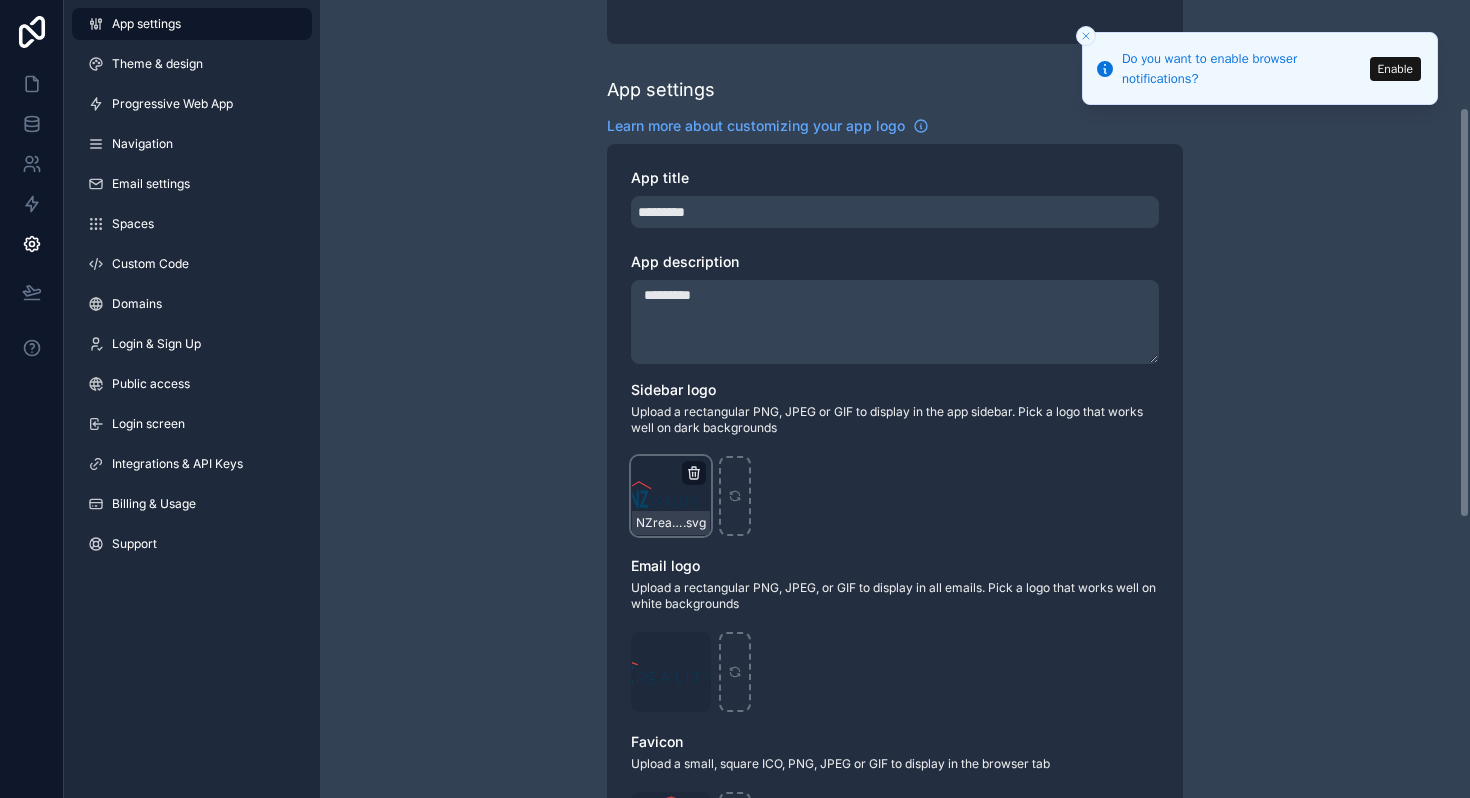 click 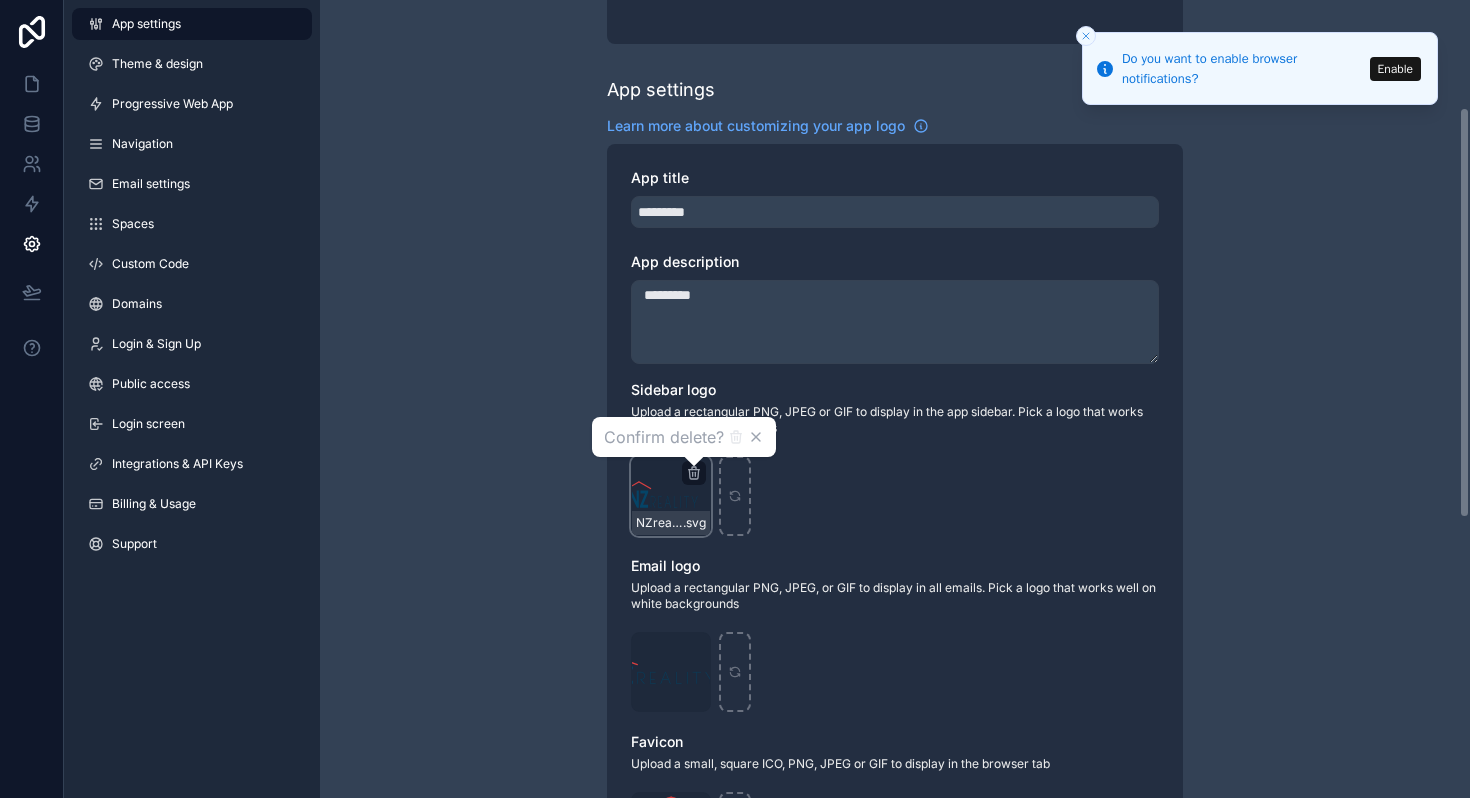 click 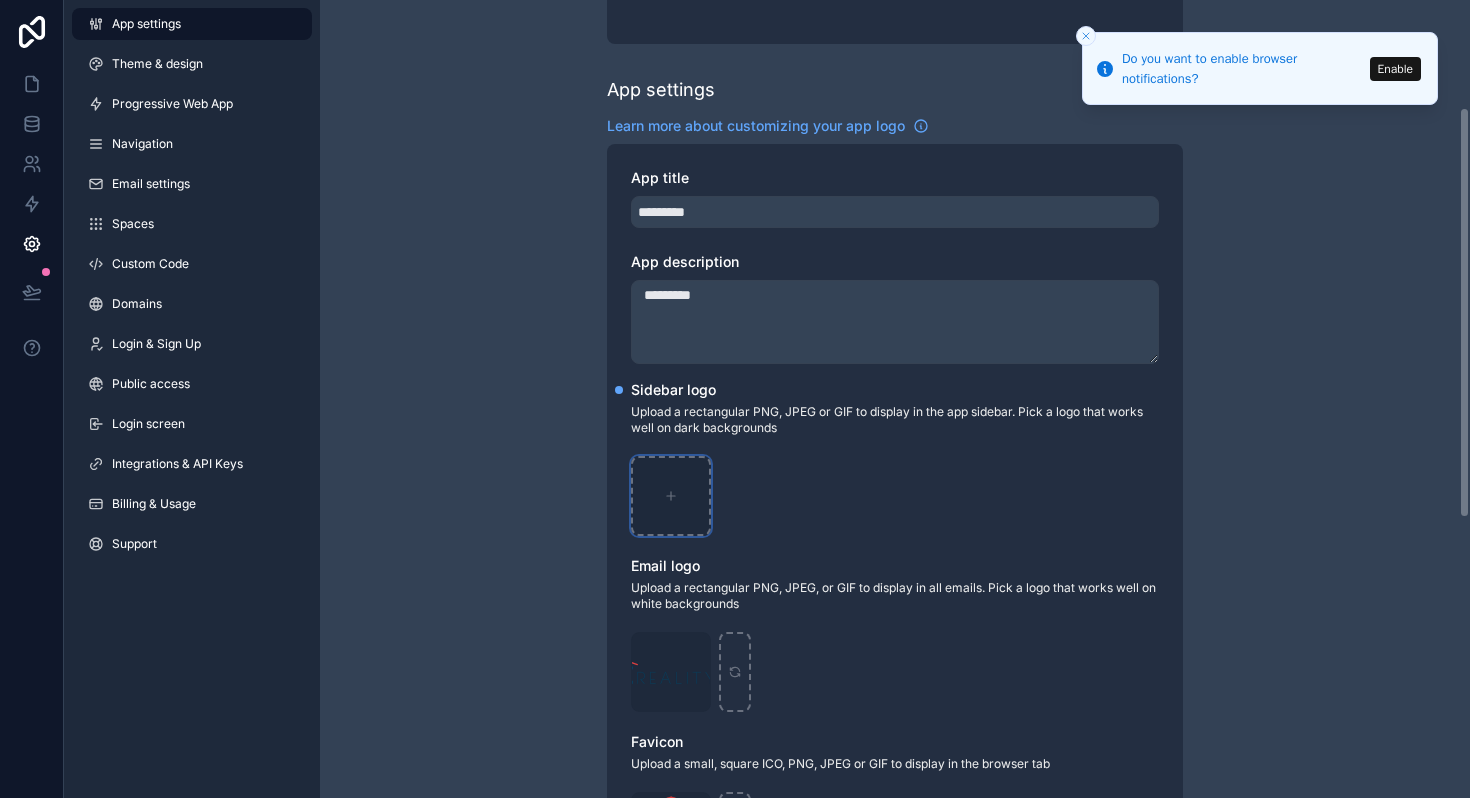 click at bounding box center (671, 496) 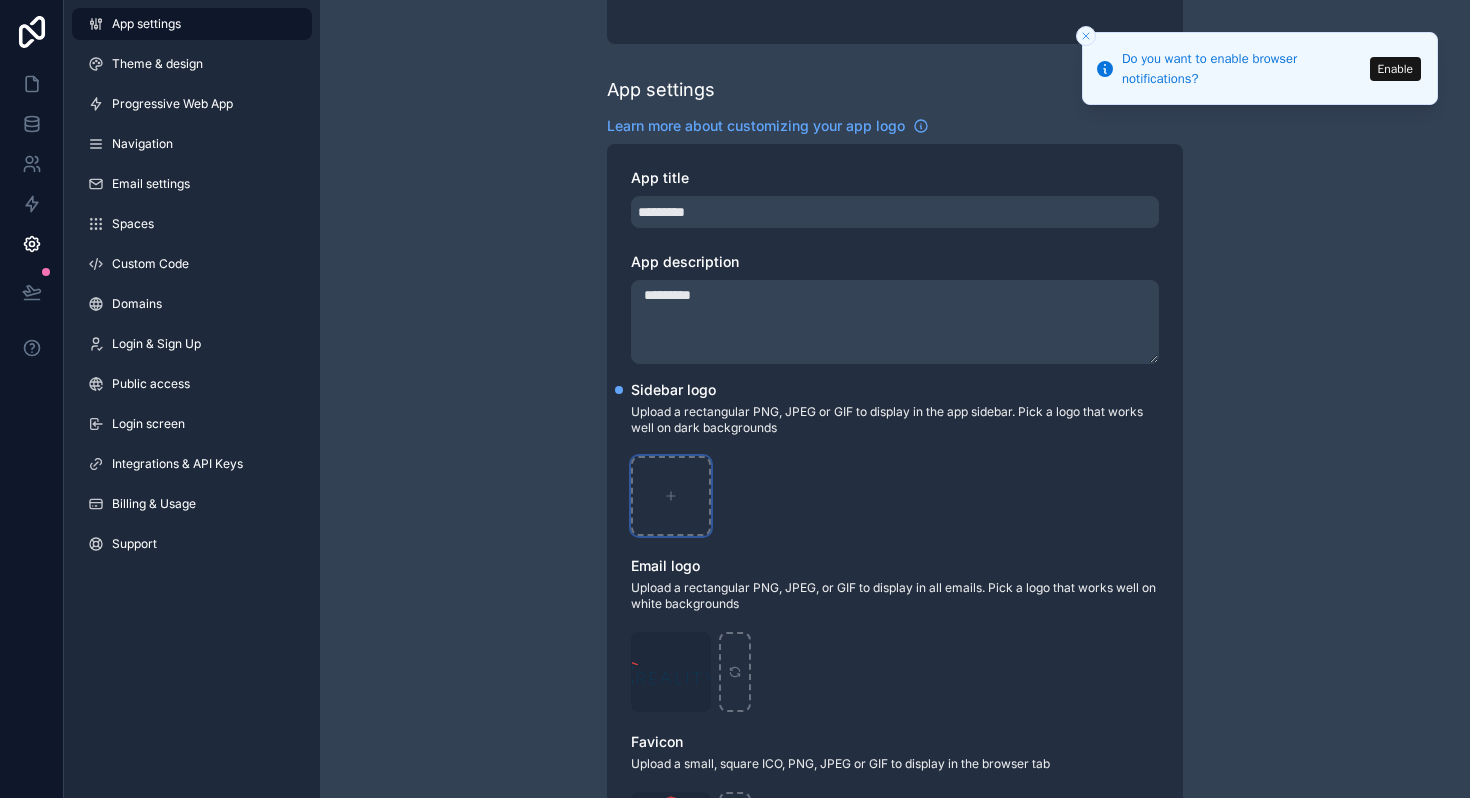 type on "**********" 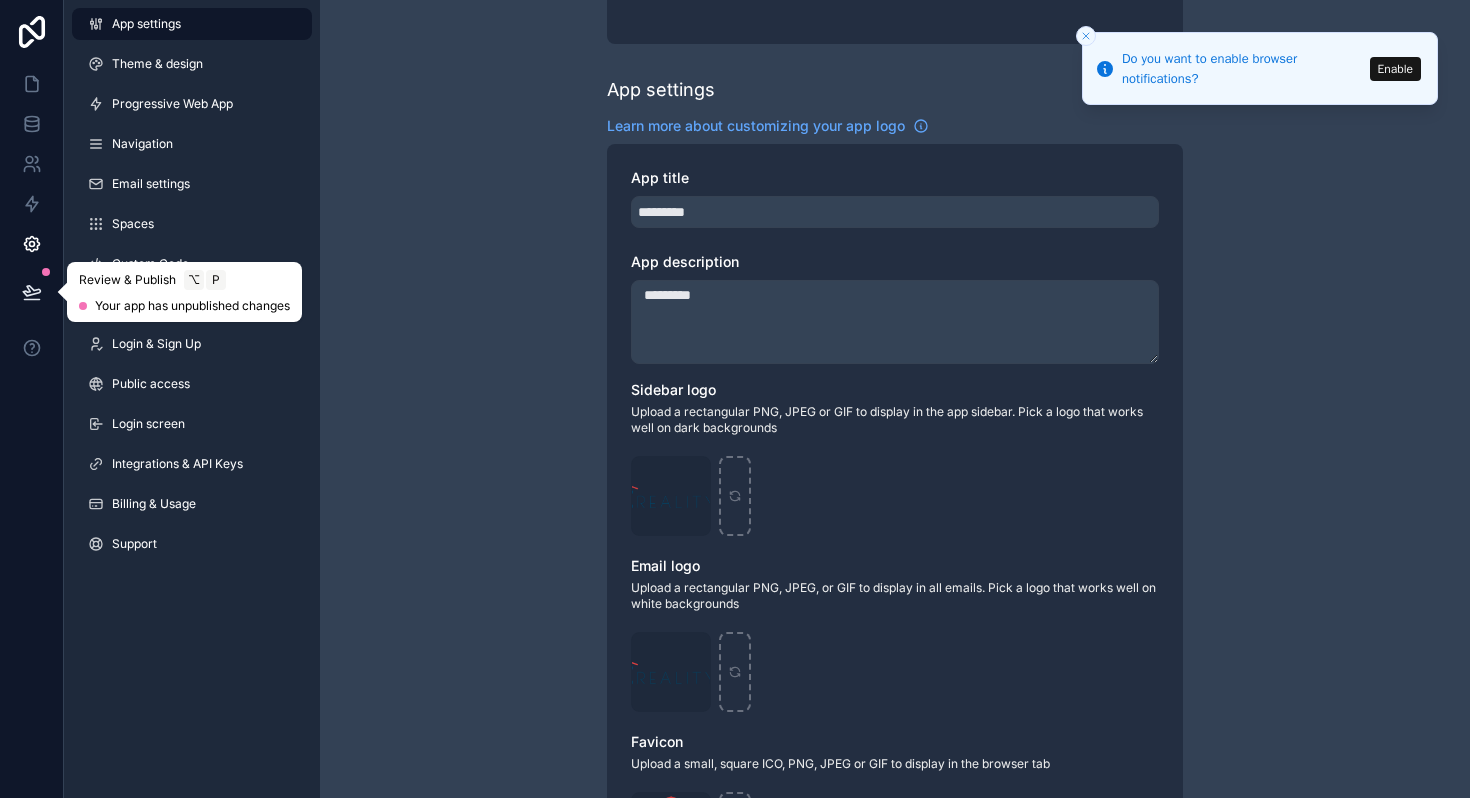 click at bounding box center [32, 292] 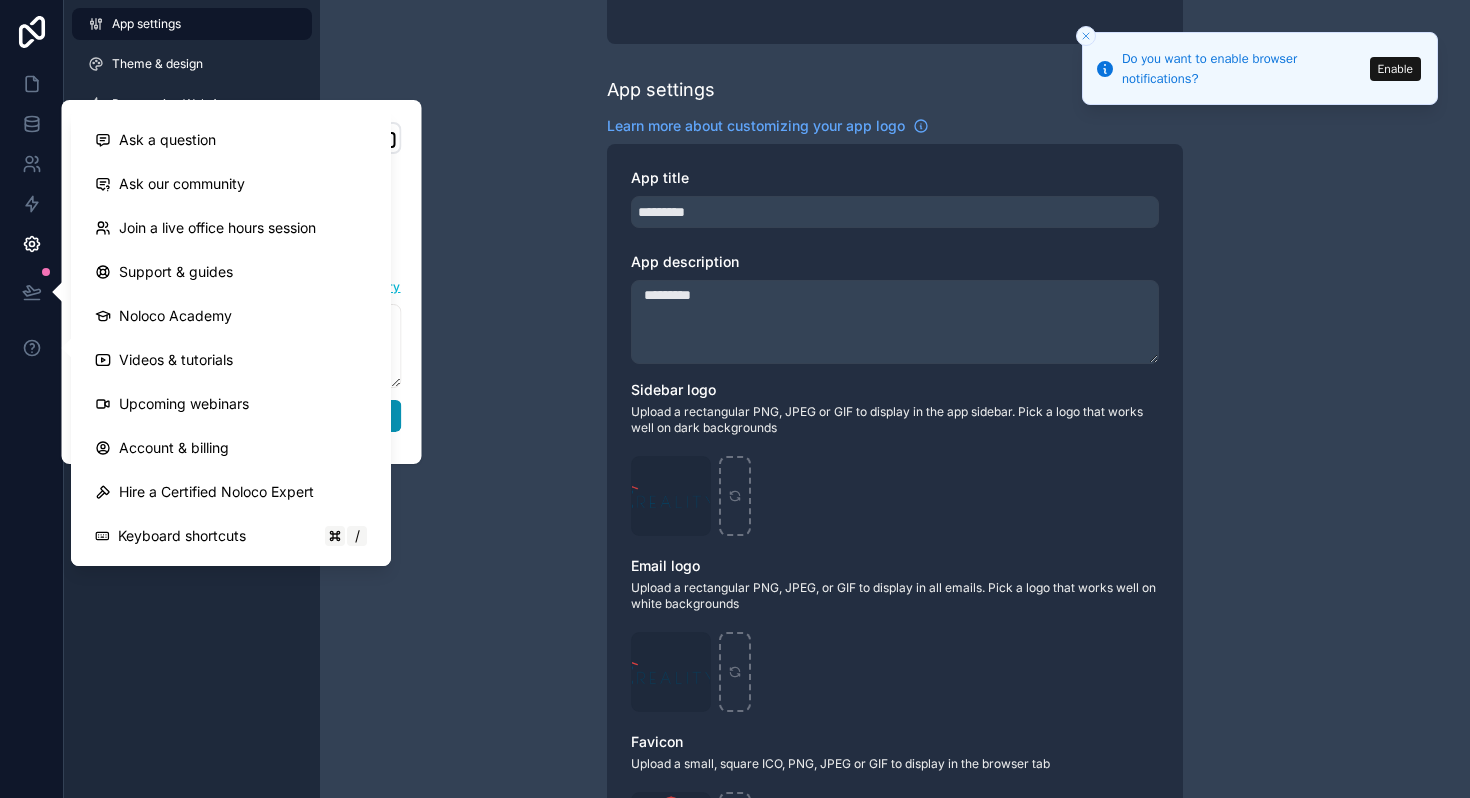 click on "Publish" at bounding box center [242, 416] 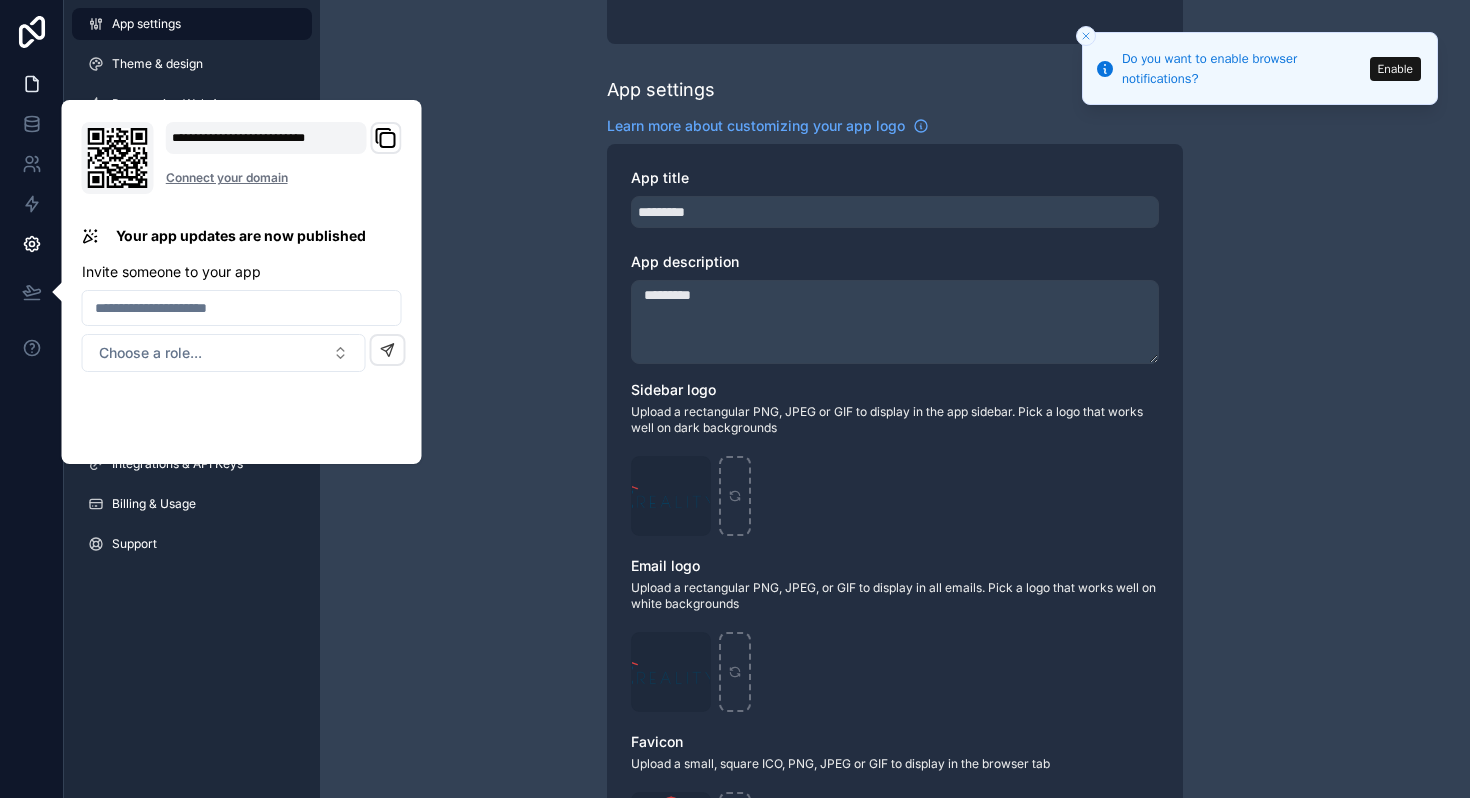 click 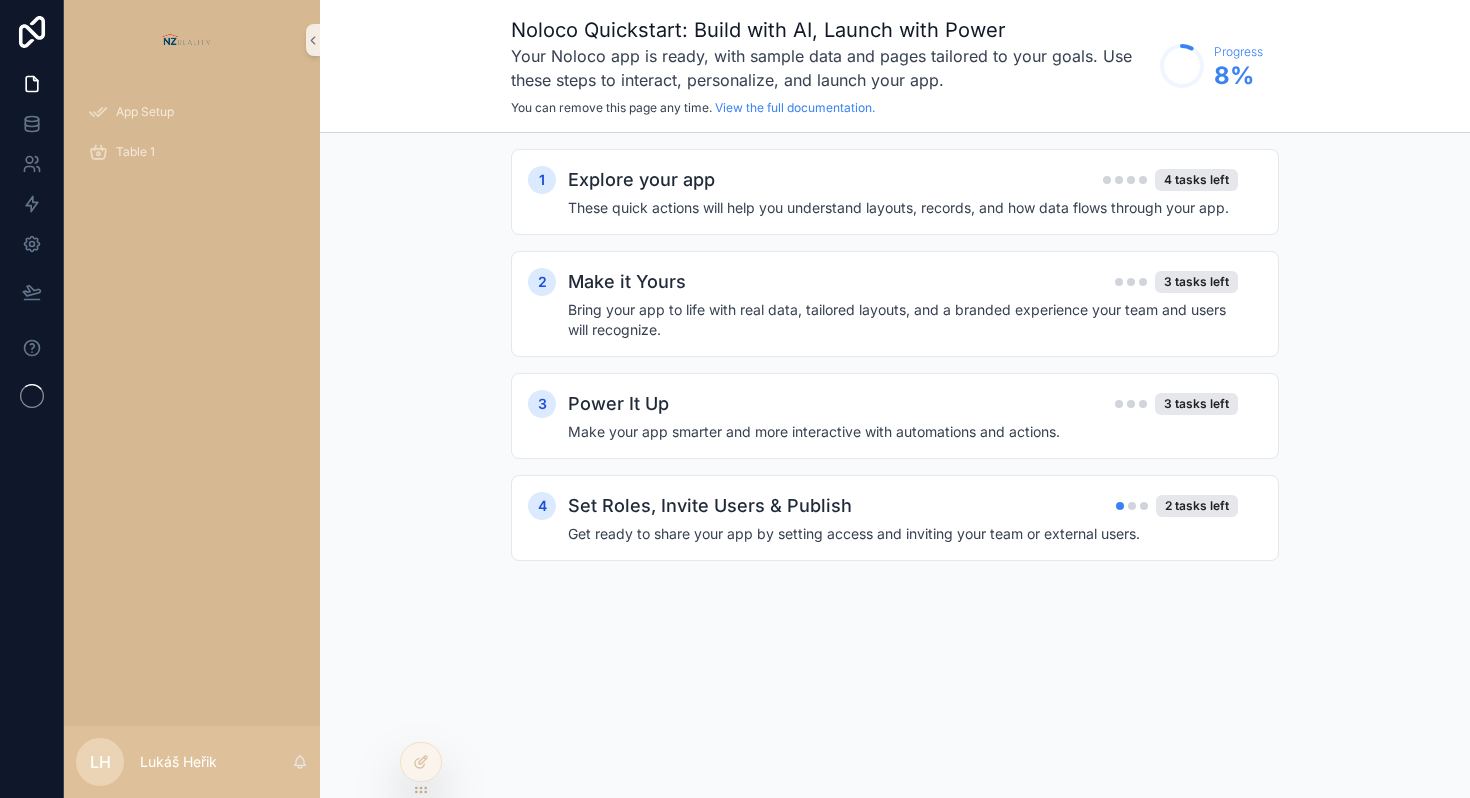 scroll, scrollTop: 0, scrollLeft: 0, axis: both 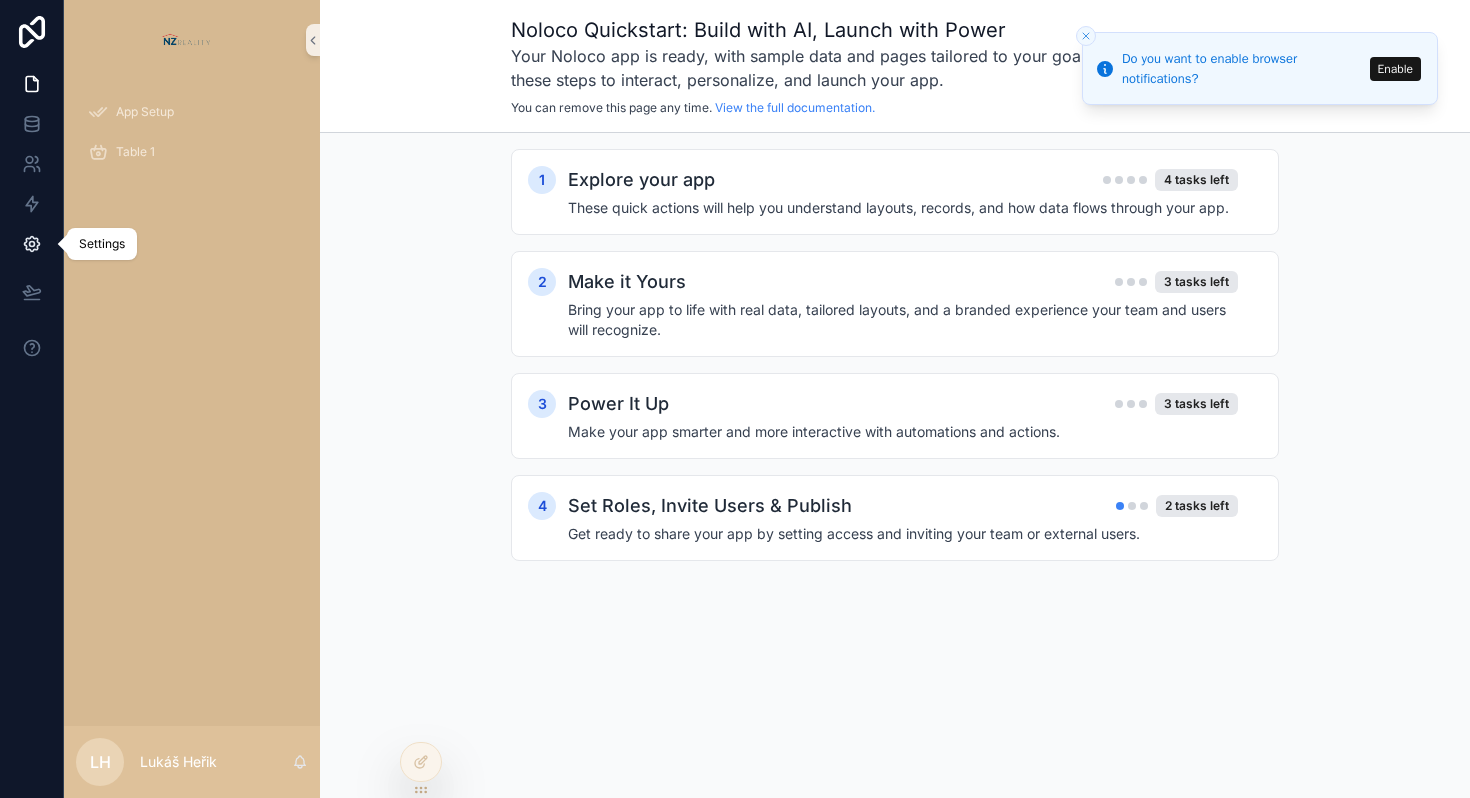 click 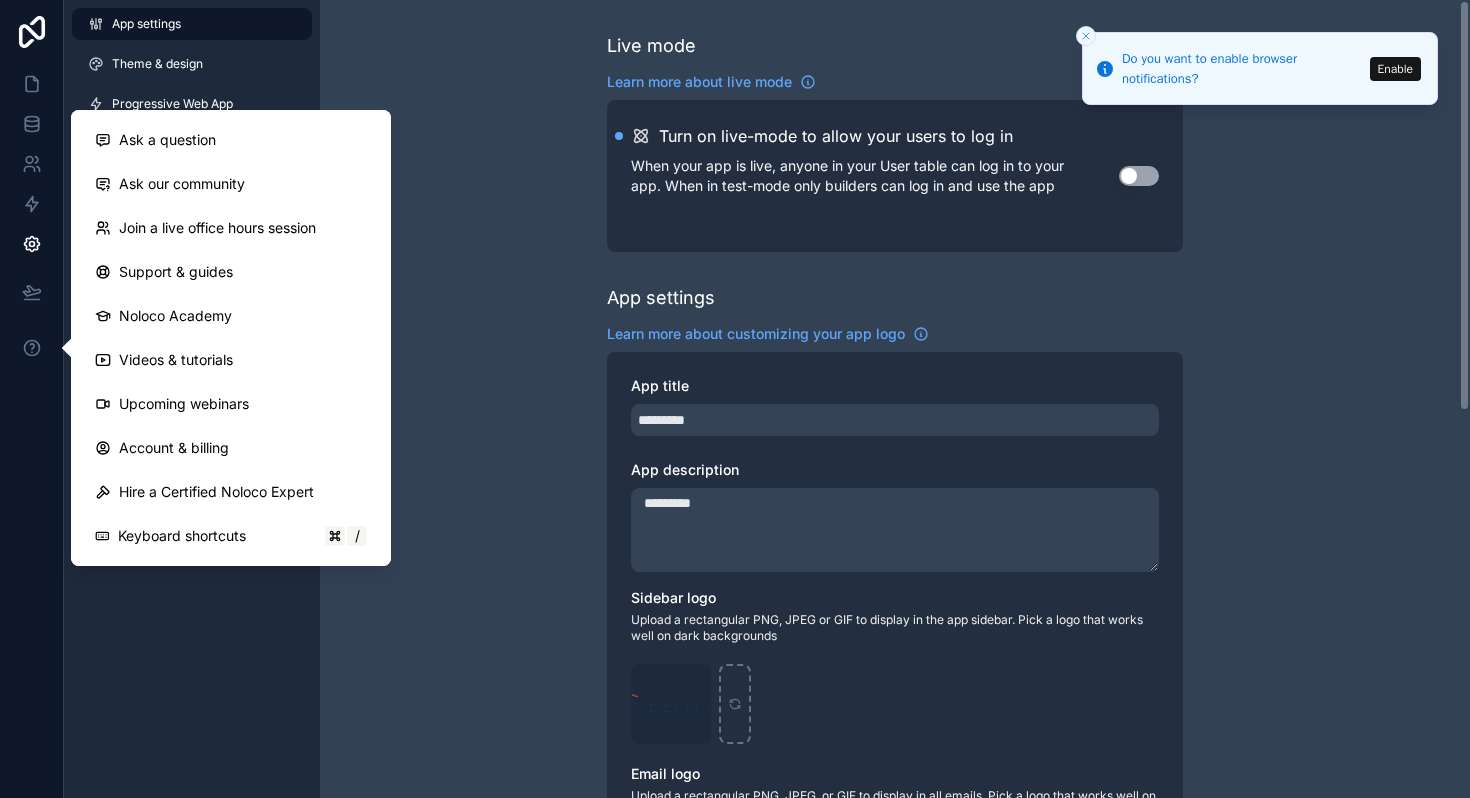 click on "Live mode Learn more about live mode Turn on live-mode to allow your users to log in When your app is live, anyone in your User table can log in to your app. When in test-mode only builders can log in and use the app Use setting App settings Learn more about customizing your app logo App title ********* App description ********* Sidebar logo Upload a rectangular PNG, JPEG or GIF to display in the app sidebar. Pick a logo that works well on dark backgrounds NZreality_logo_Final .png Email logo Upload a rectangular PNG, JPEG, or GIF to display in all emails. Pick a logo that works well on white backgrounds NZreality_logo .svg Favicon Upload a small, square ICO, PNG, JPEG or GIF to display in the browser tab NZFavicon .png Social settings Social media description Social media banner Upload a banner (recommended 1200px x 630px) ICO, PNG, JPEG or GIF to display when your app is shared on social media" at bounding box center [895, 774] 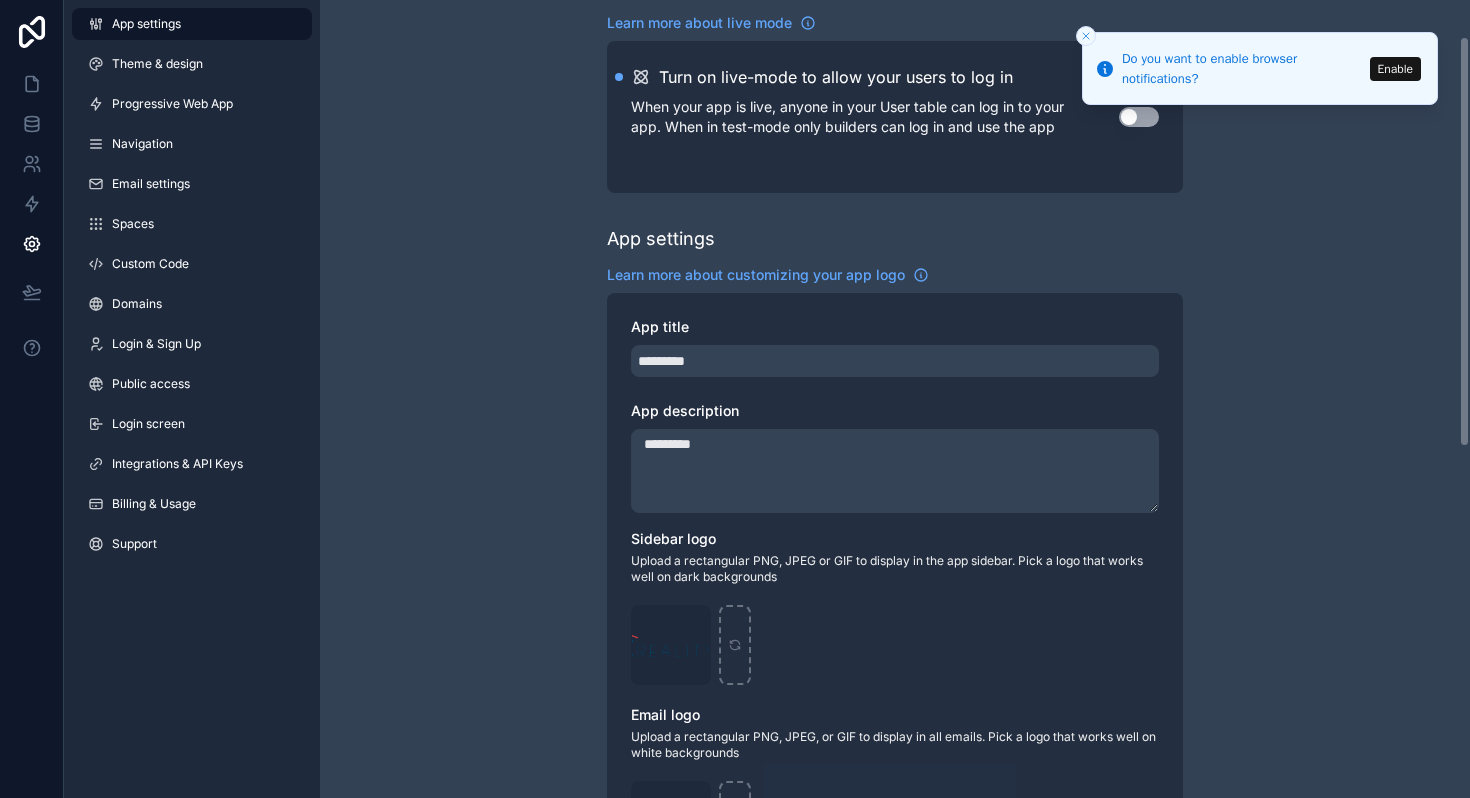 scroll, scrollTop: 107, scrollLeft: 0, axis: vertical 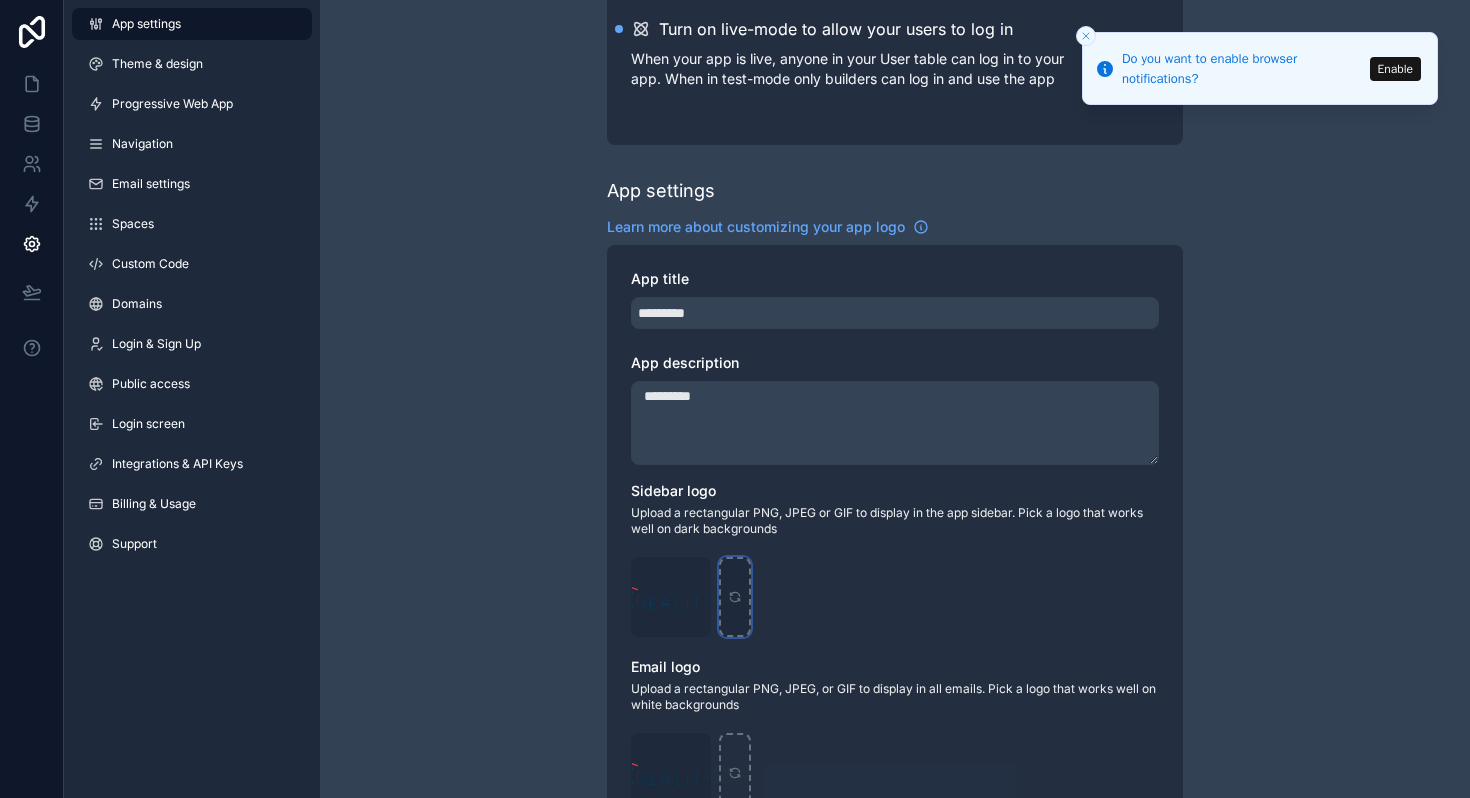 click 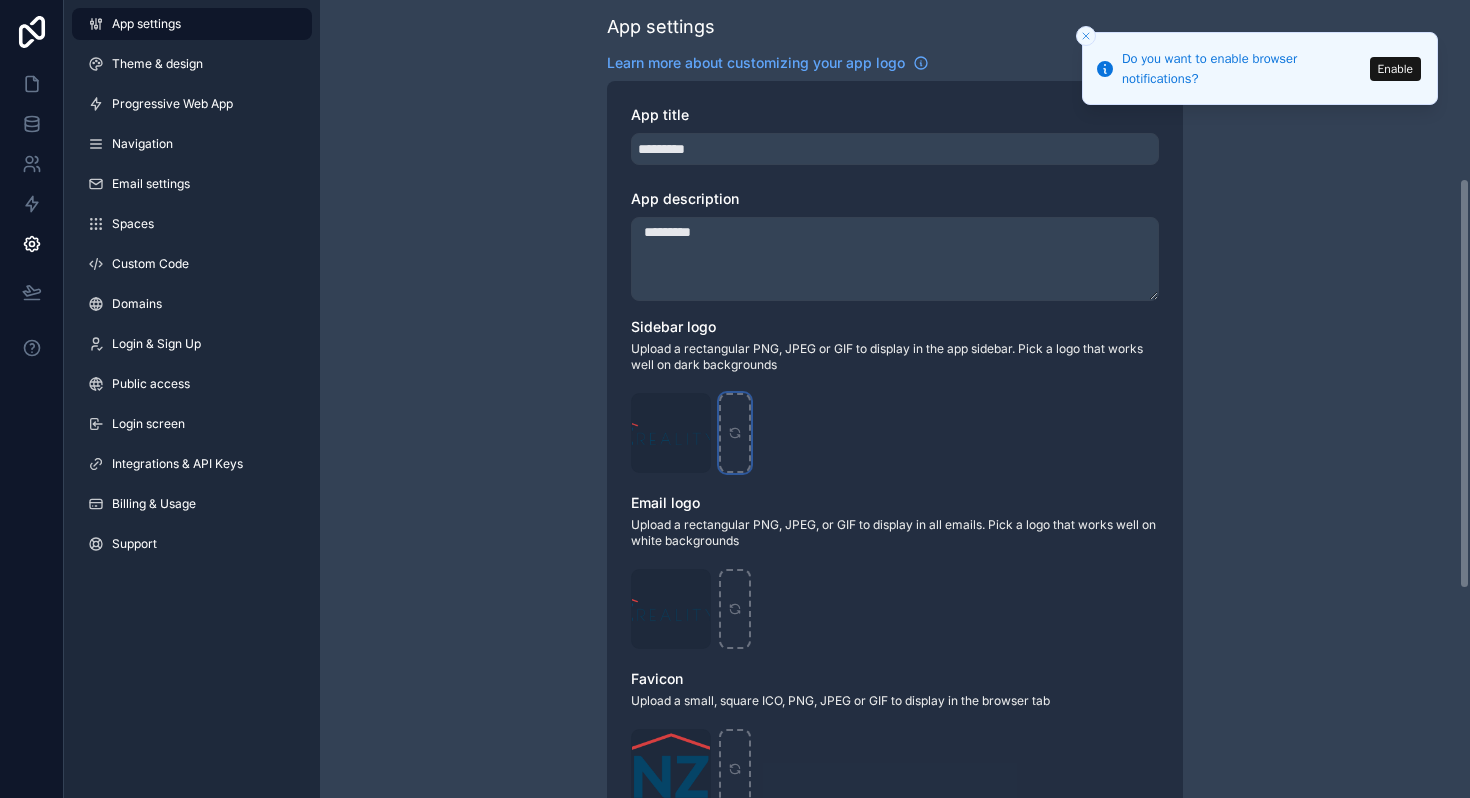 scroll, scrollTop: 362, scrollLeft: 0, axis: vertical 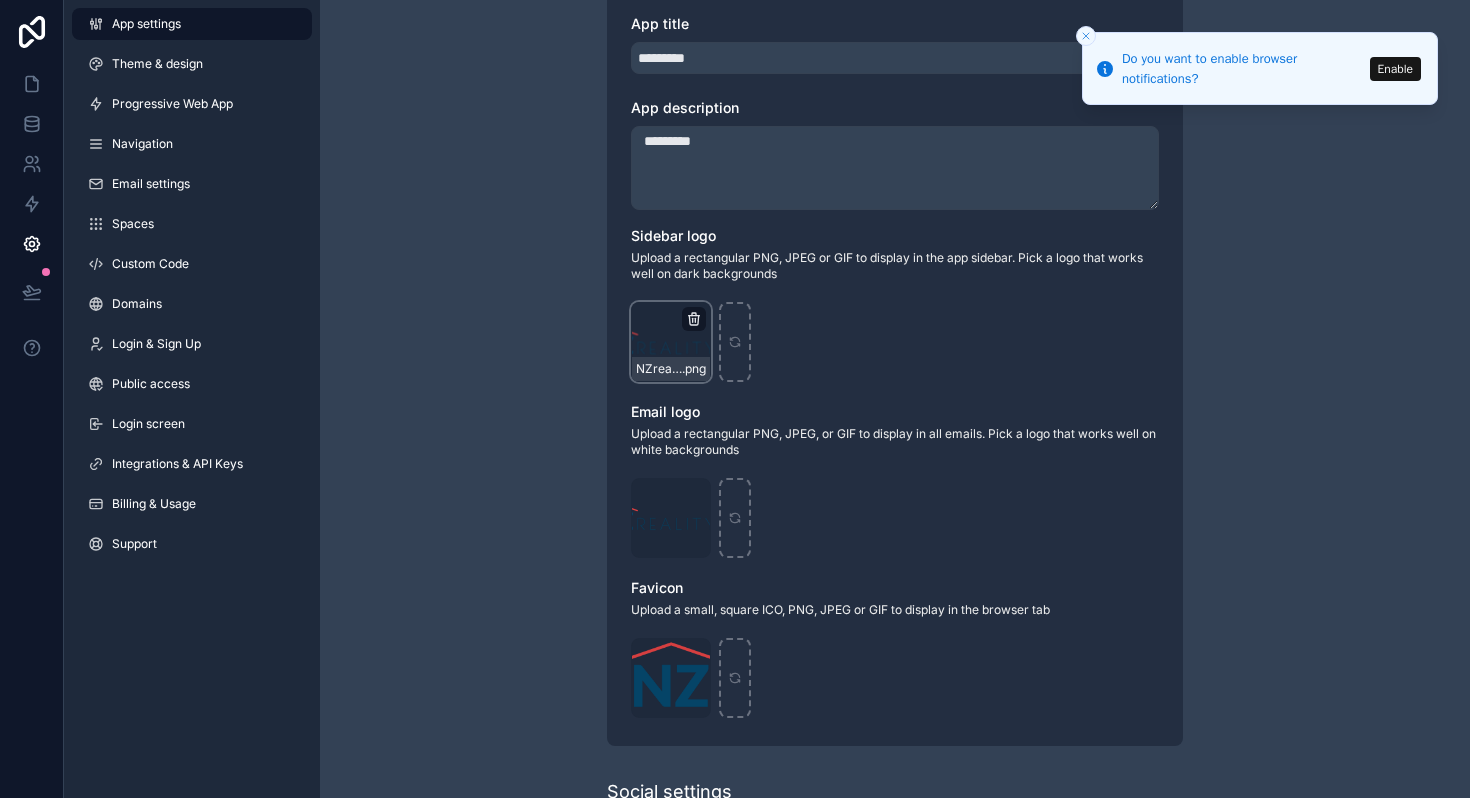 click 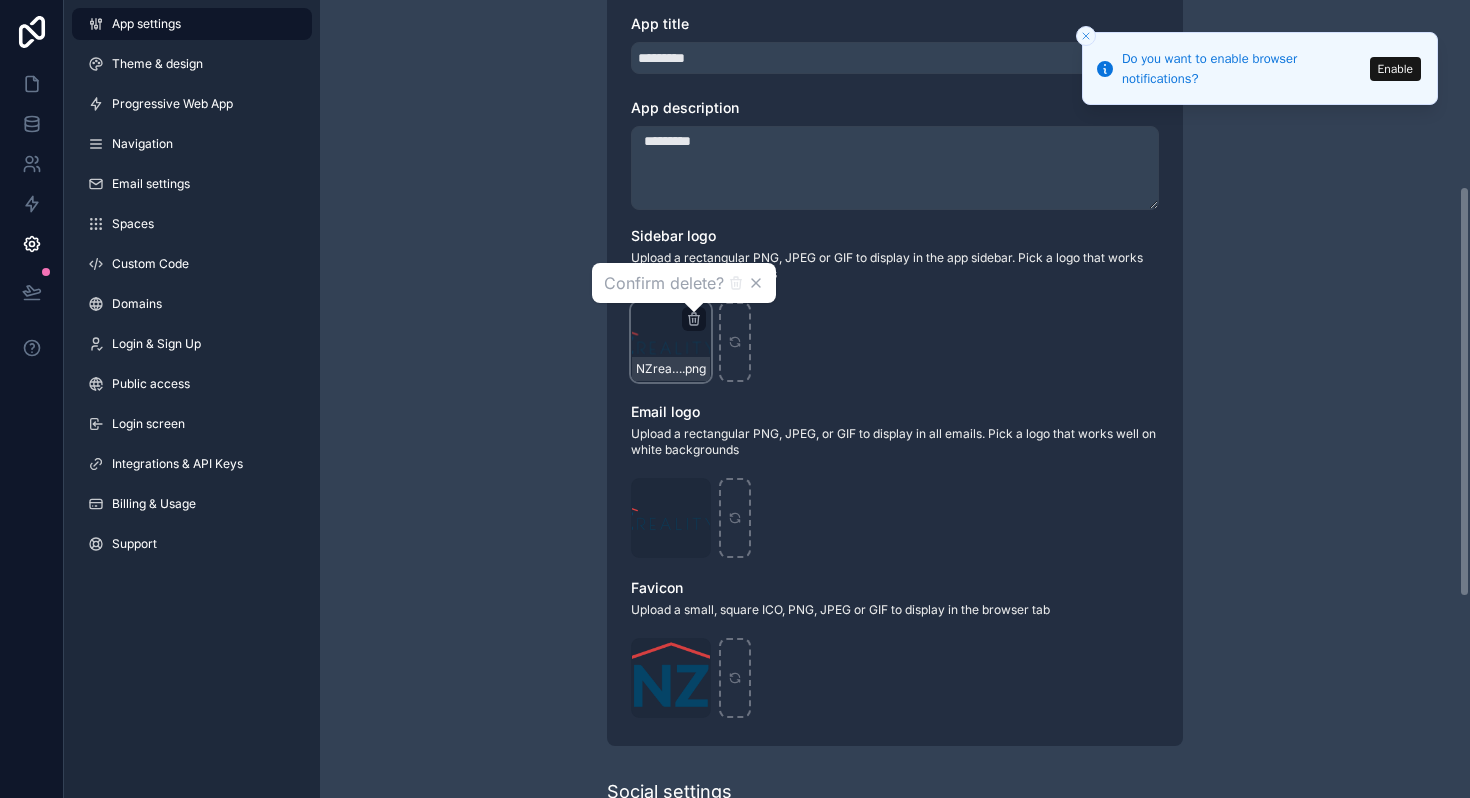 click 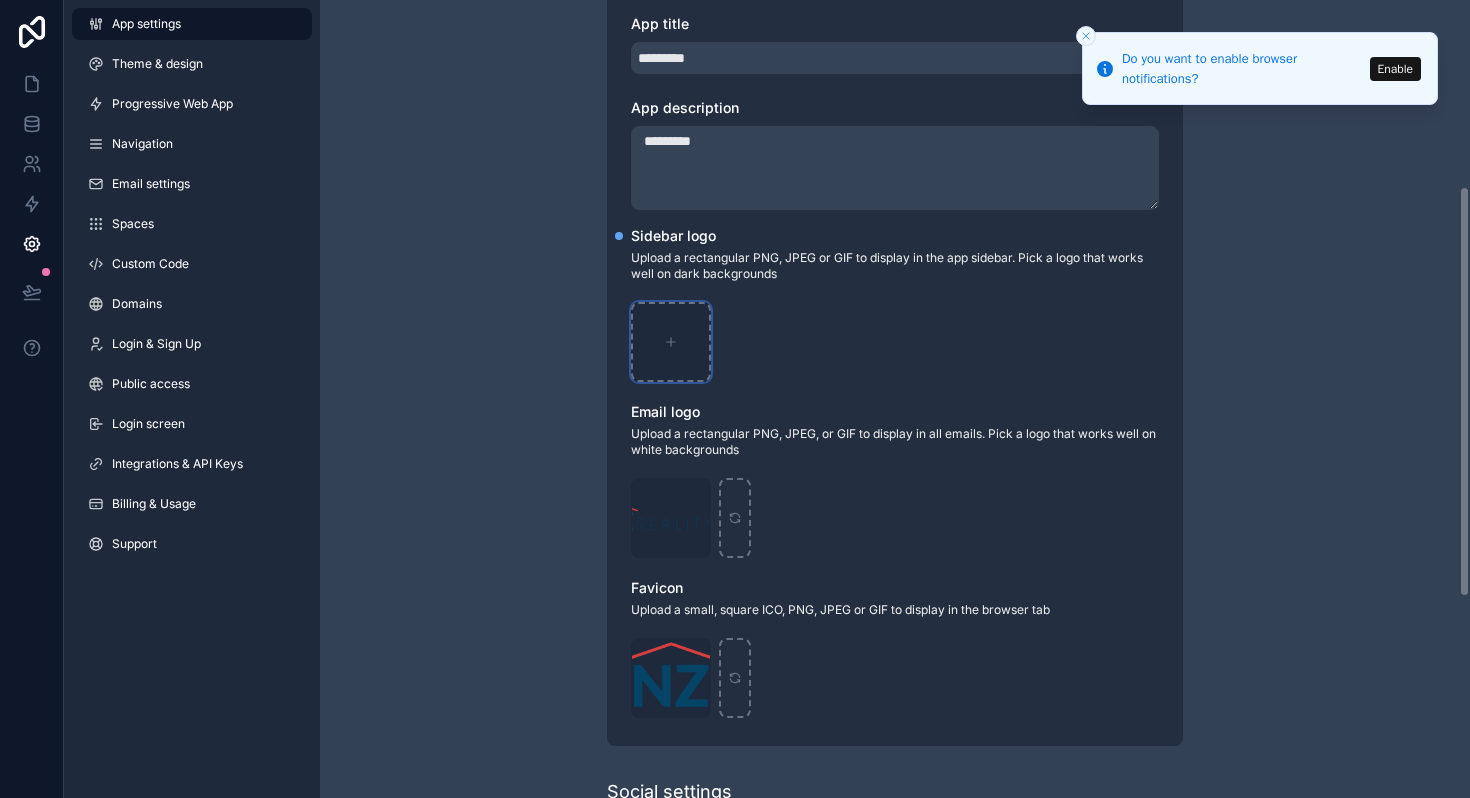 click at bounding box center (671, 342) 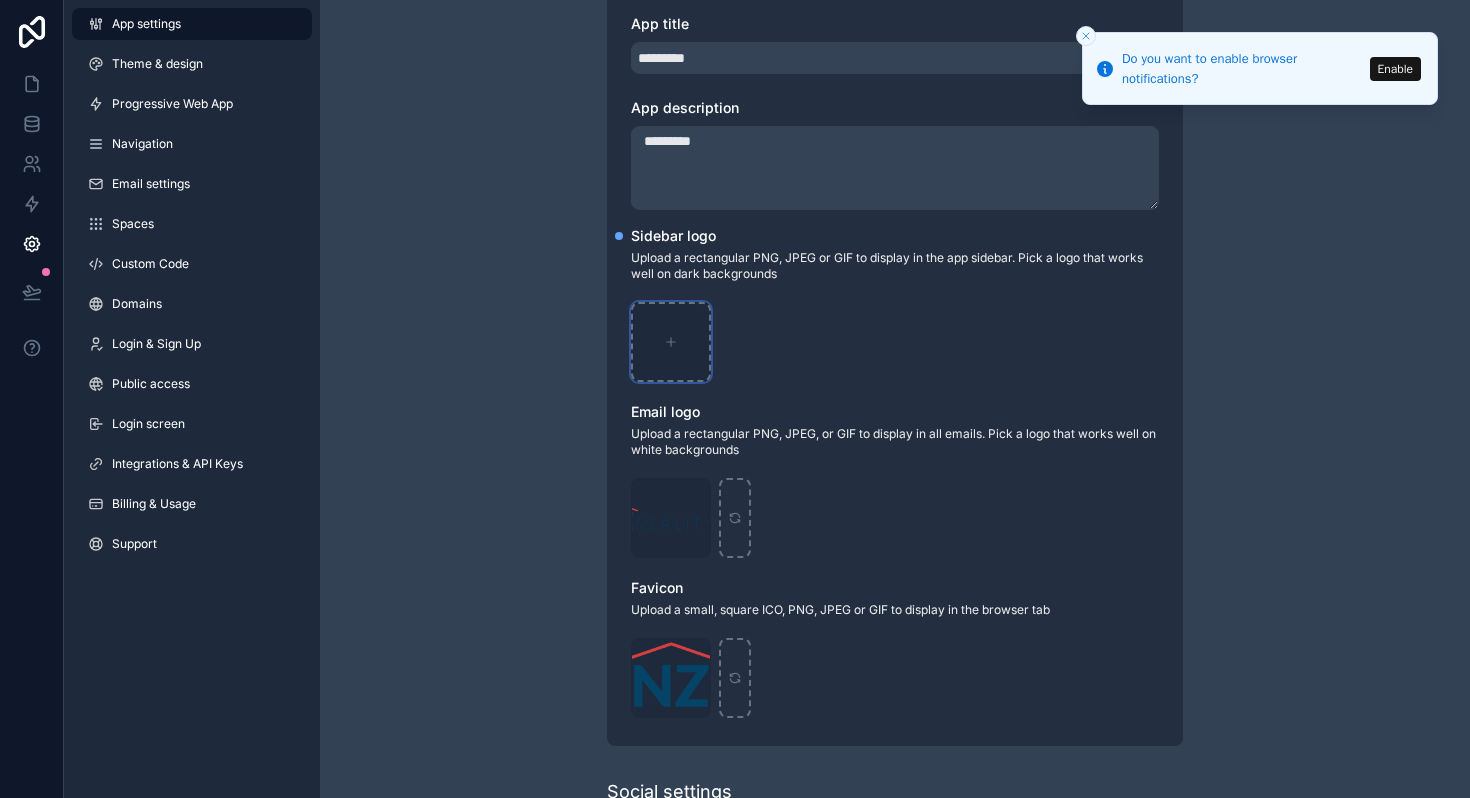 type on "**********" 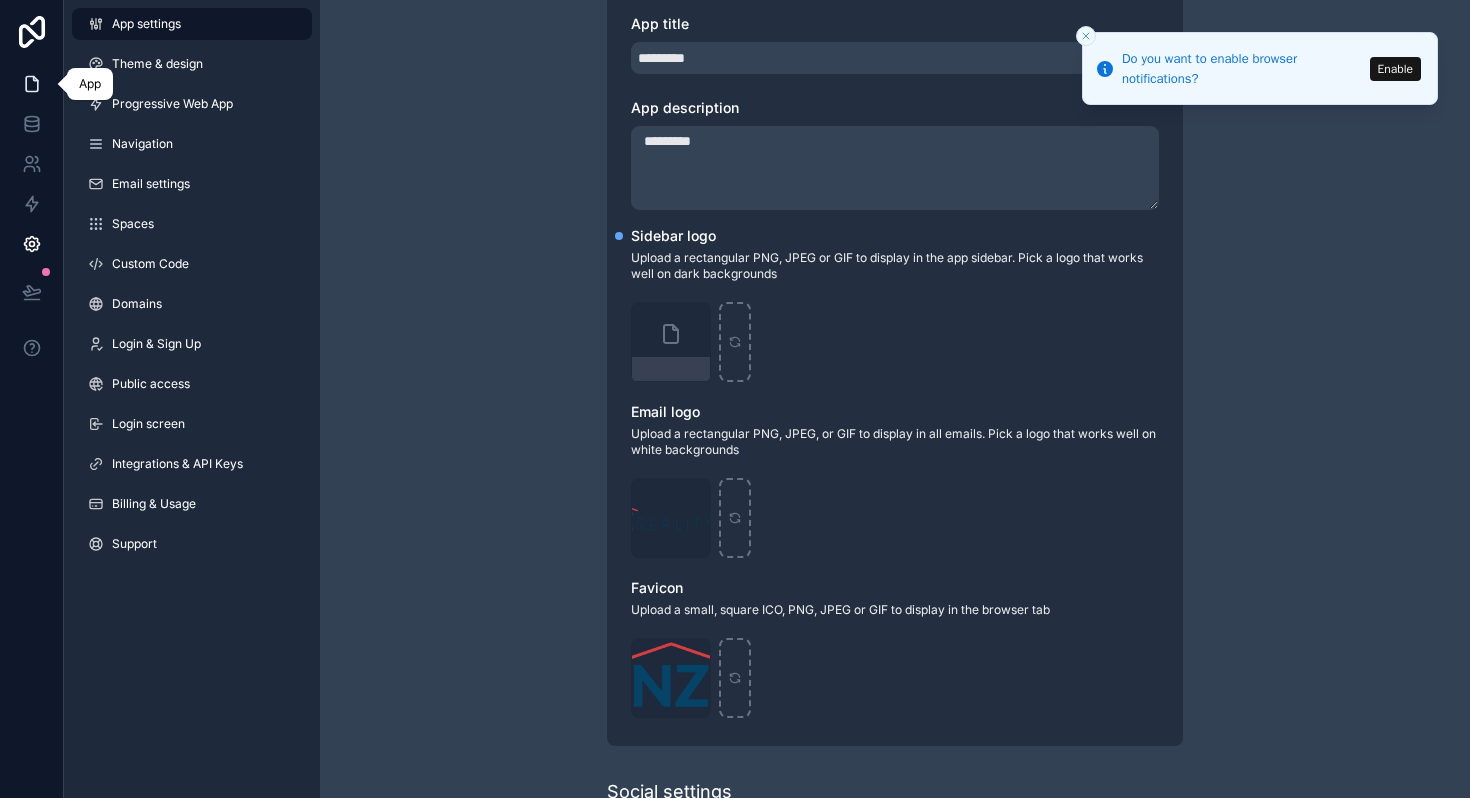 click at bounding box center [31, 84] 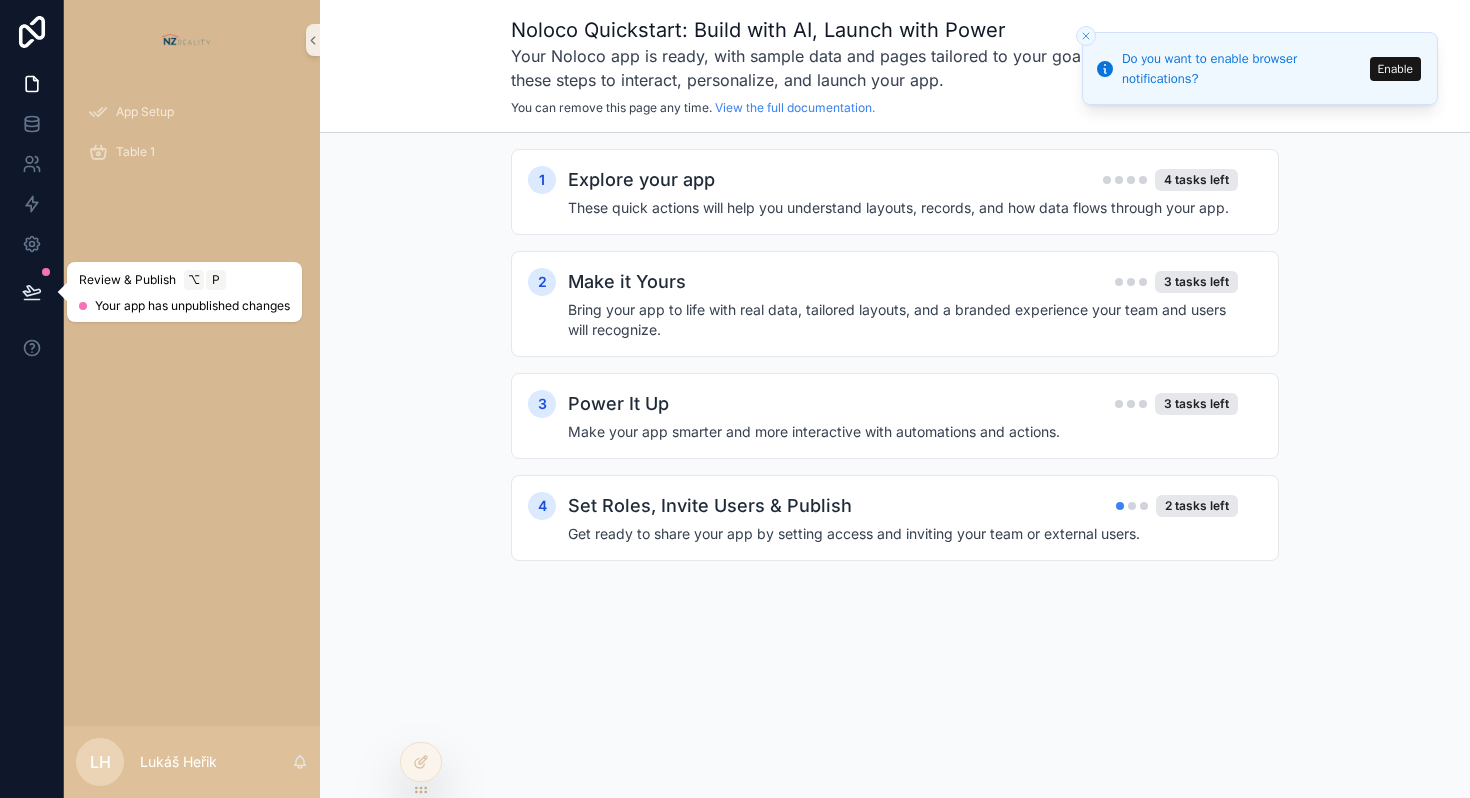 click 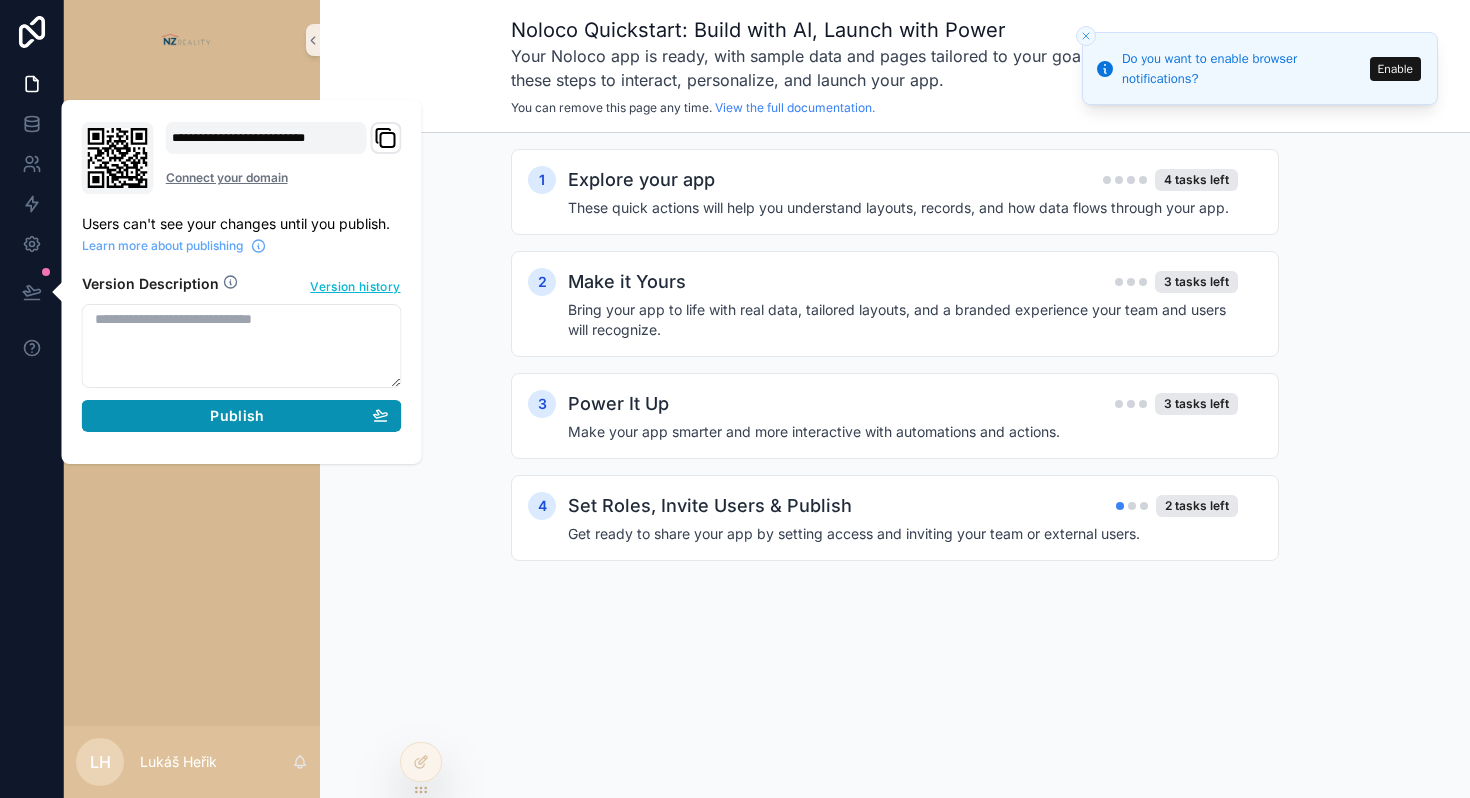 click on "Publish" at bounding box center [242, 416] 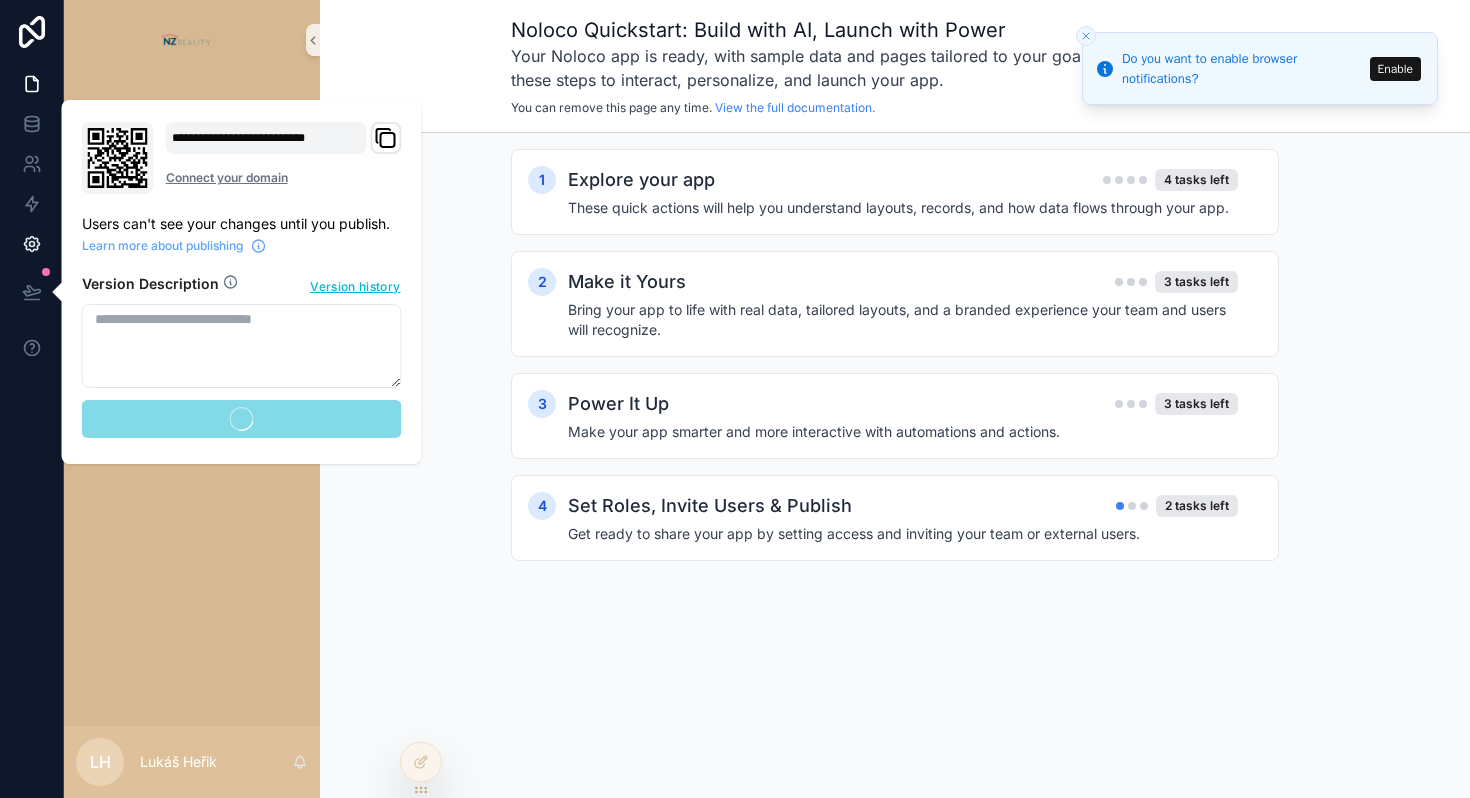 click 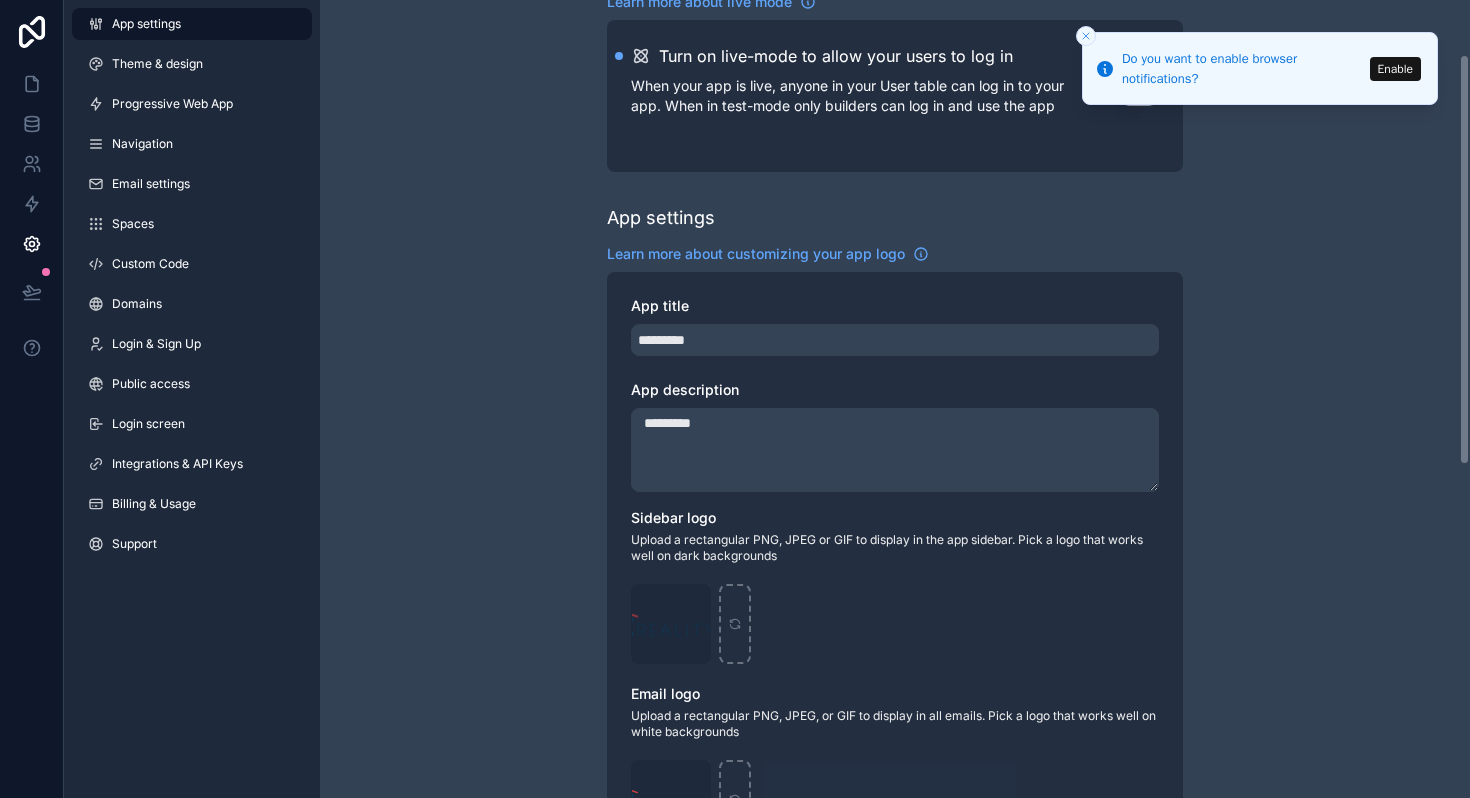 scroll, scrollTop: 191, scrollLeft: 0, axis: vertical 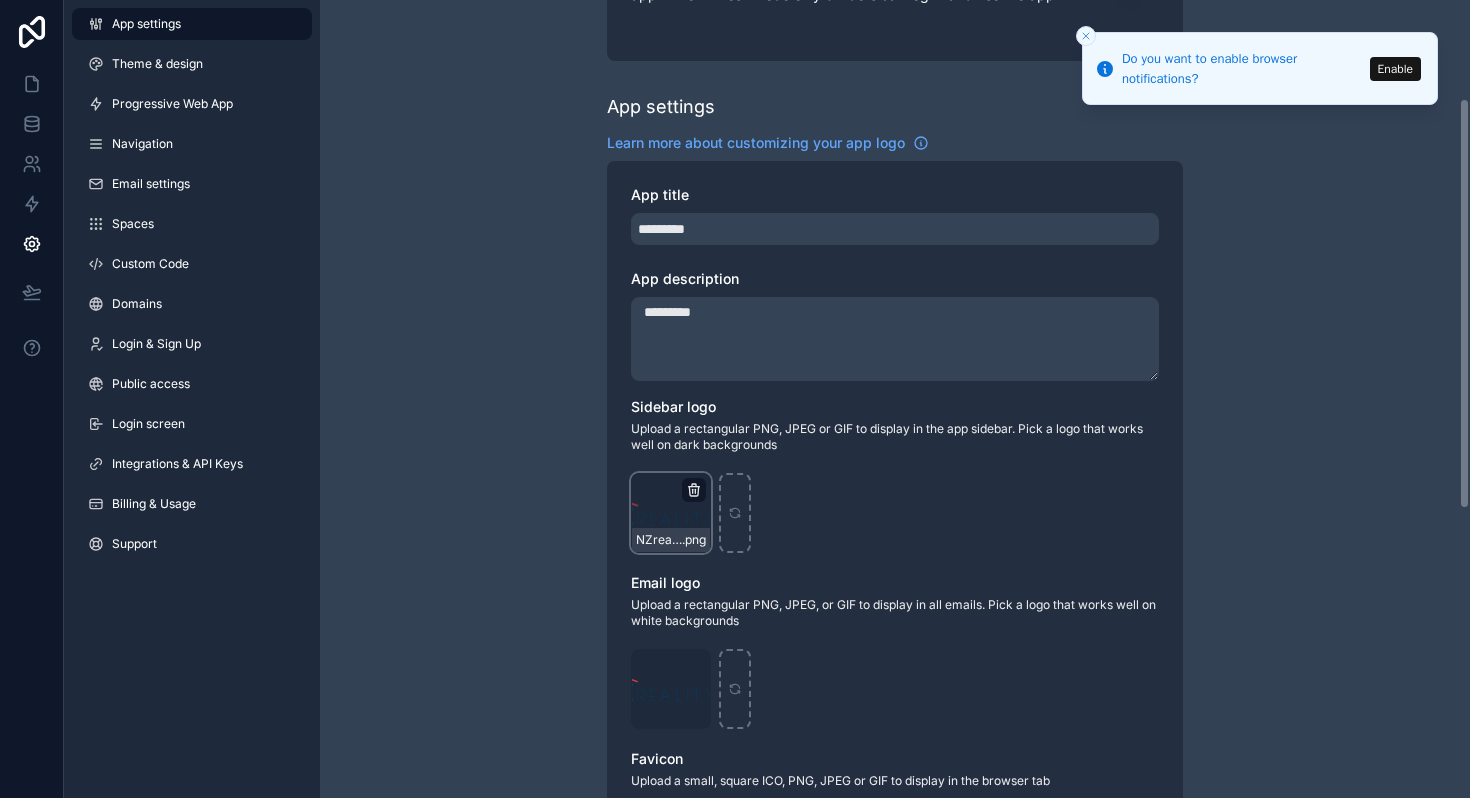 click 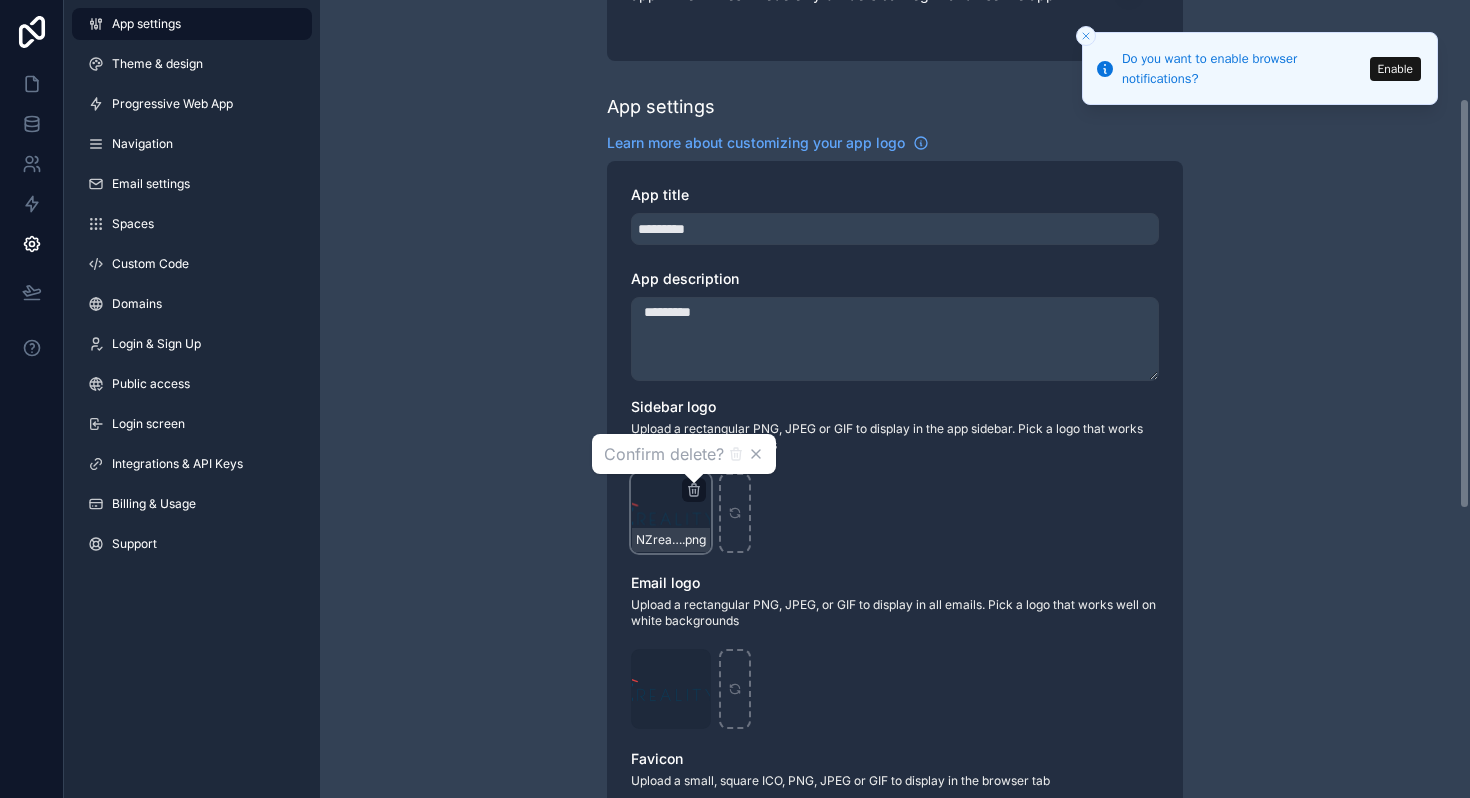 click 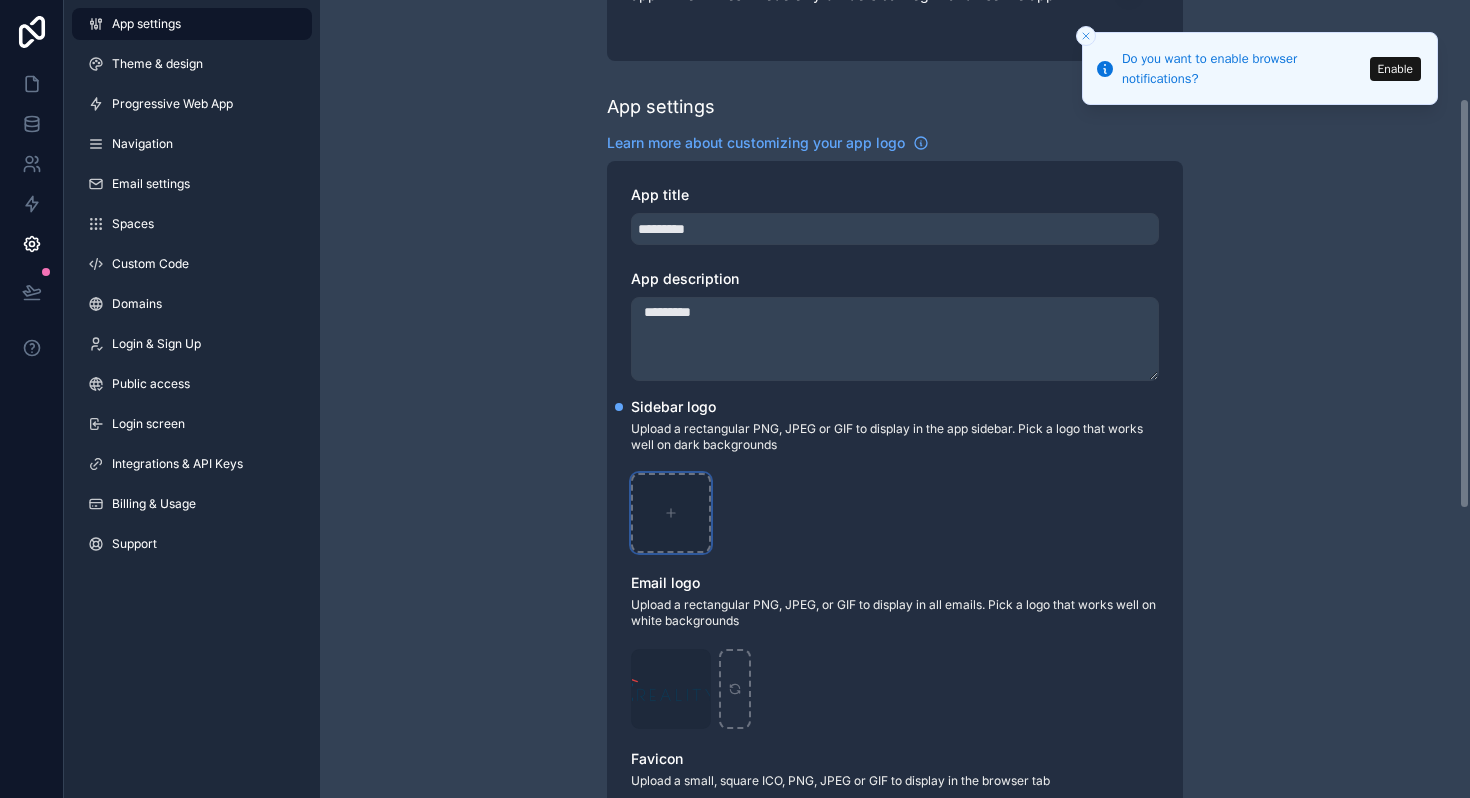click at bounding box center [671, 513] 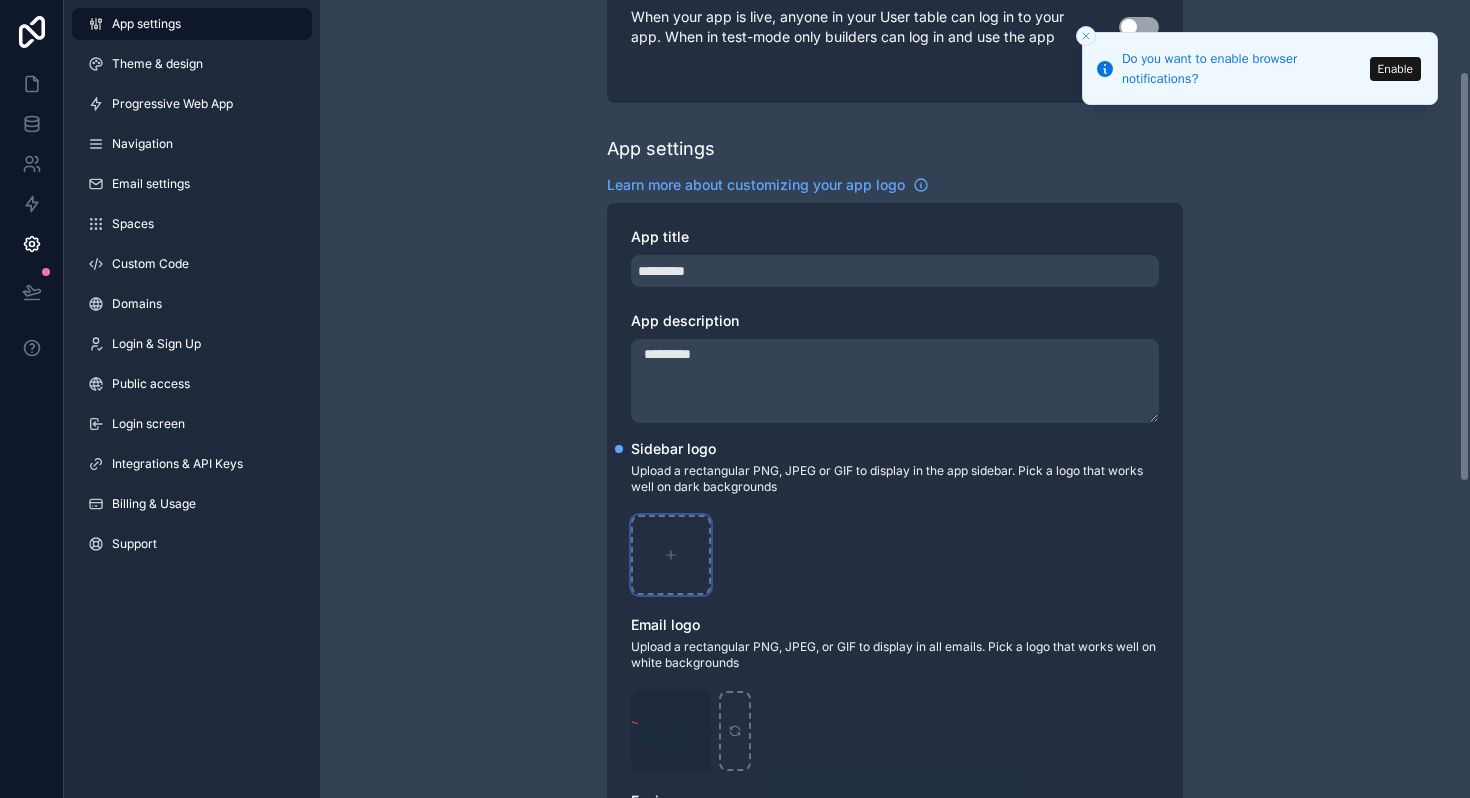 scroll, scrollTop: 138, scrollLeft: 0, axis: vertical 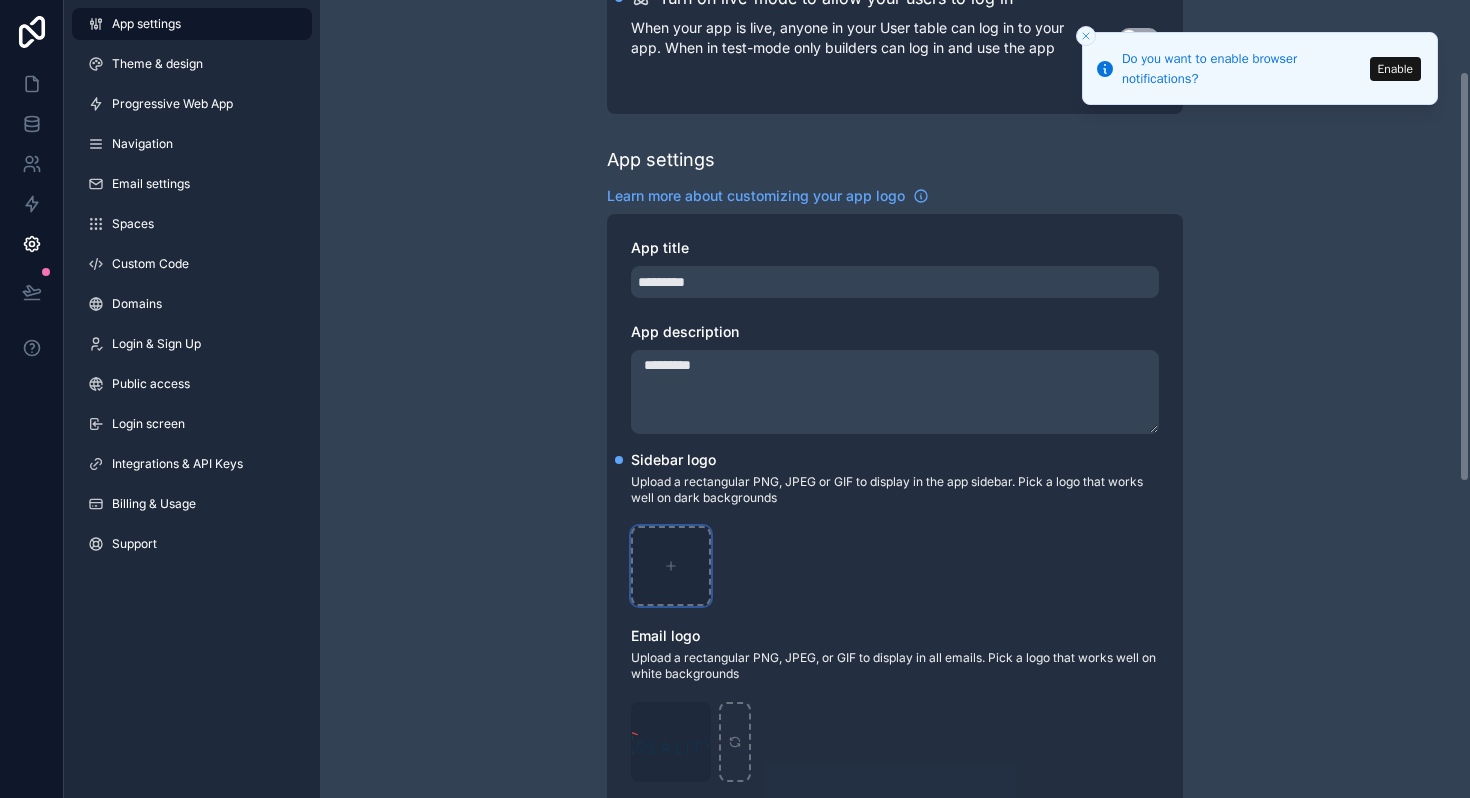 click at bounding box center (671, 566) 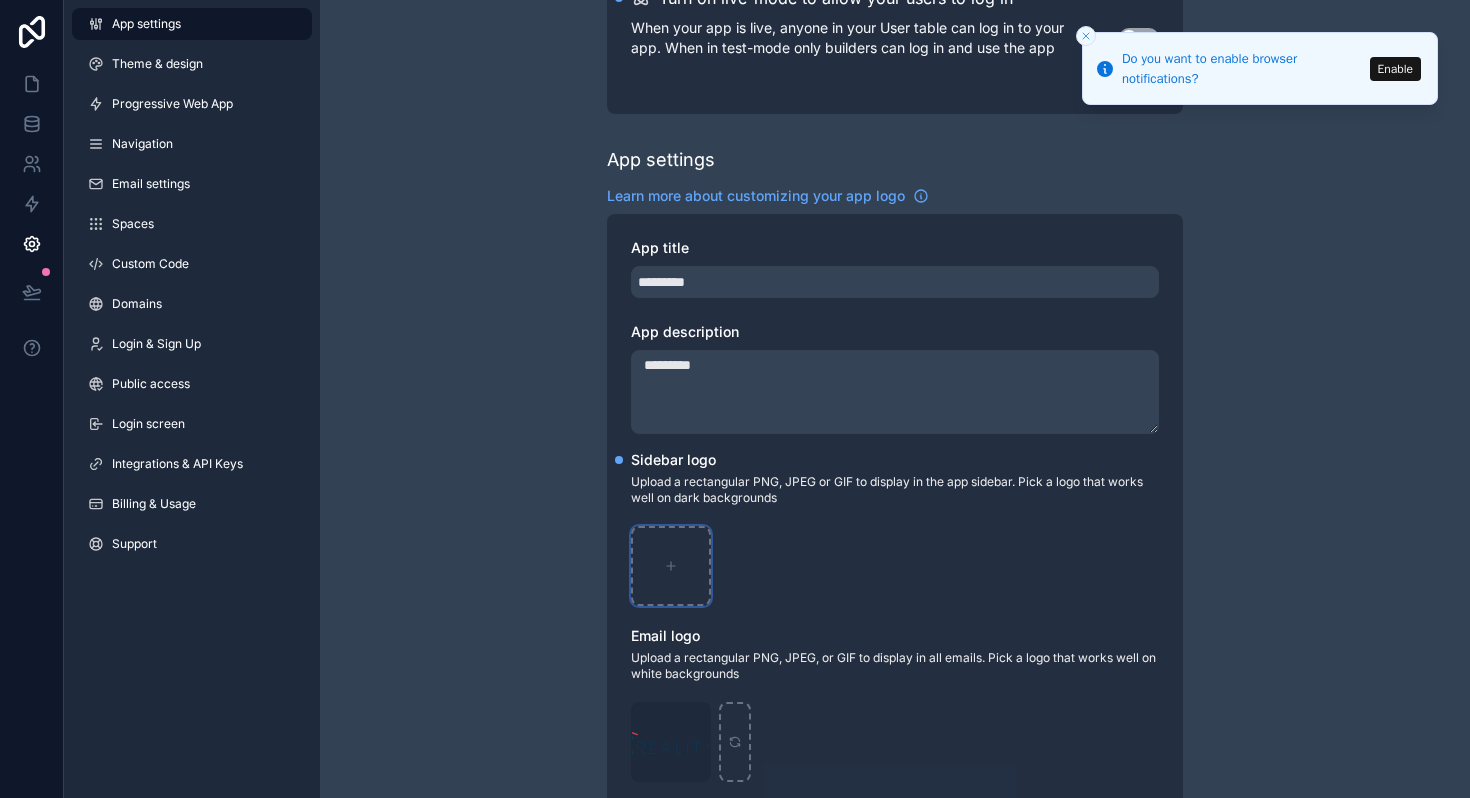 type on "**********" 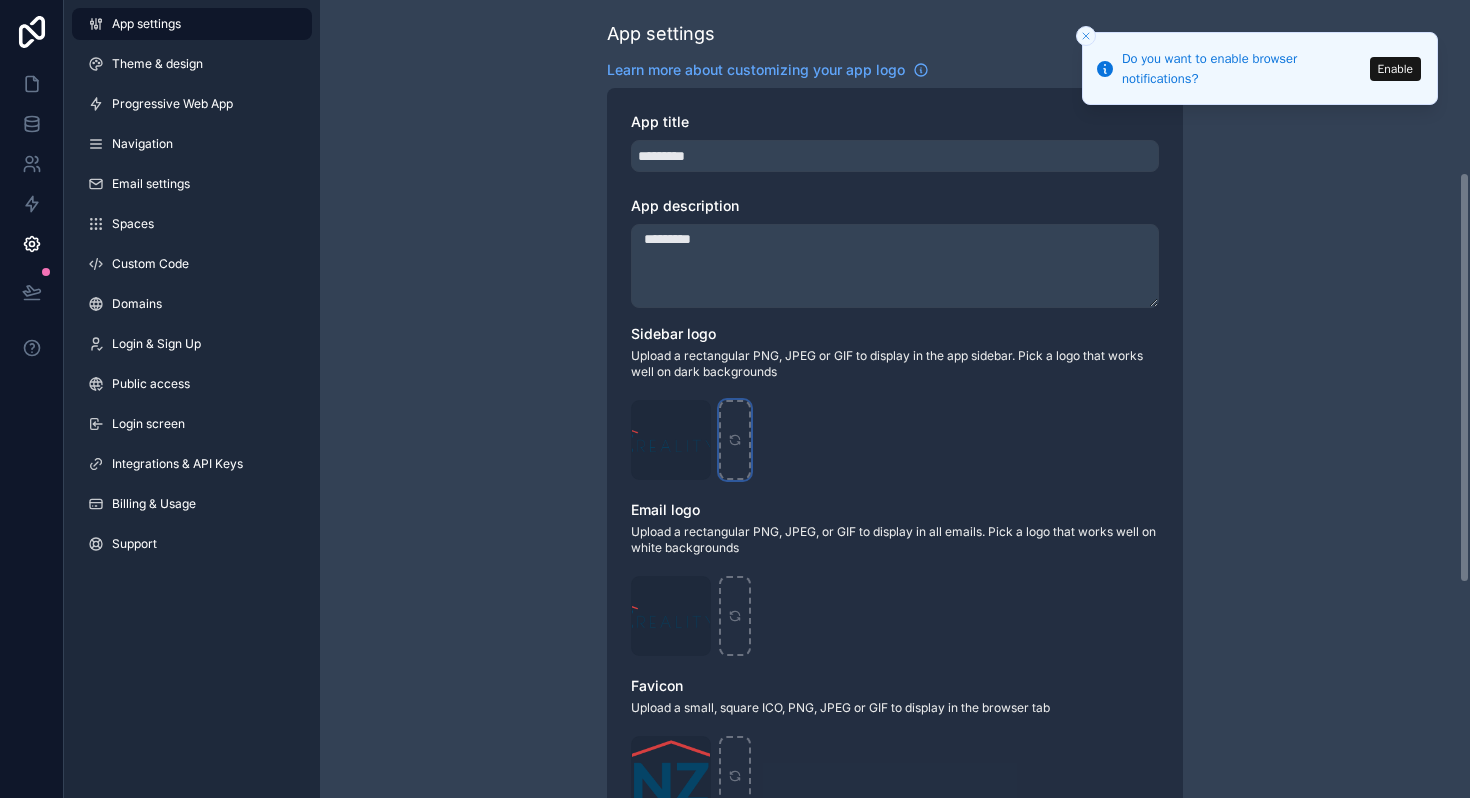 scroll, scrollTop: 358, scrollLeft: 0, axis: vertical 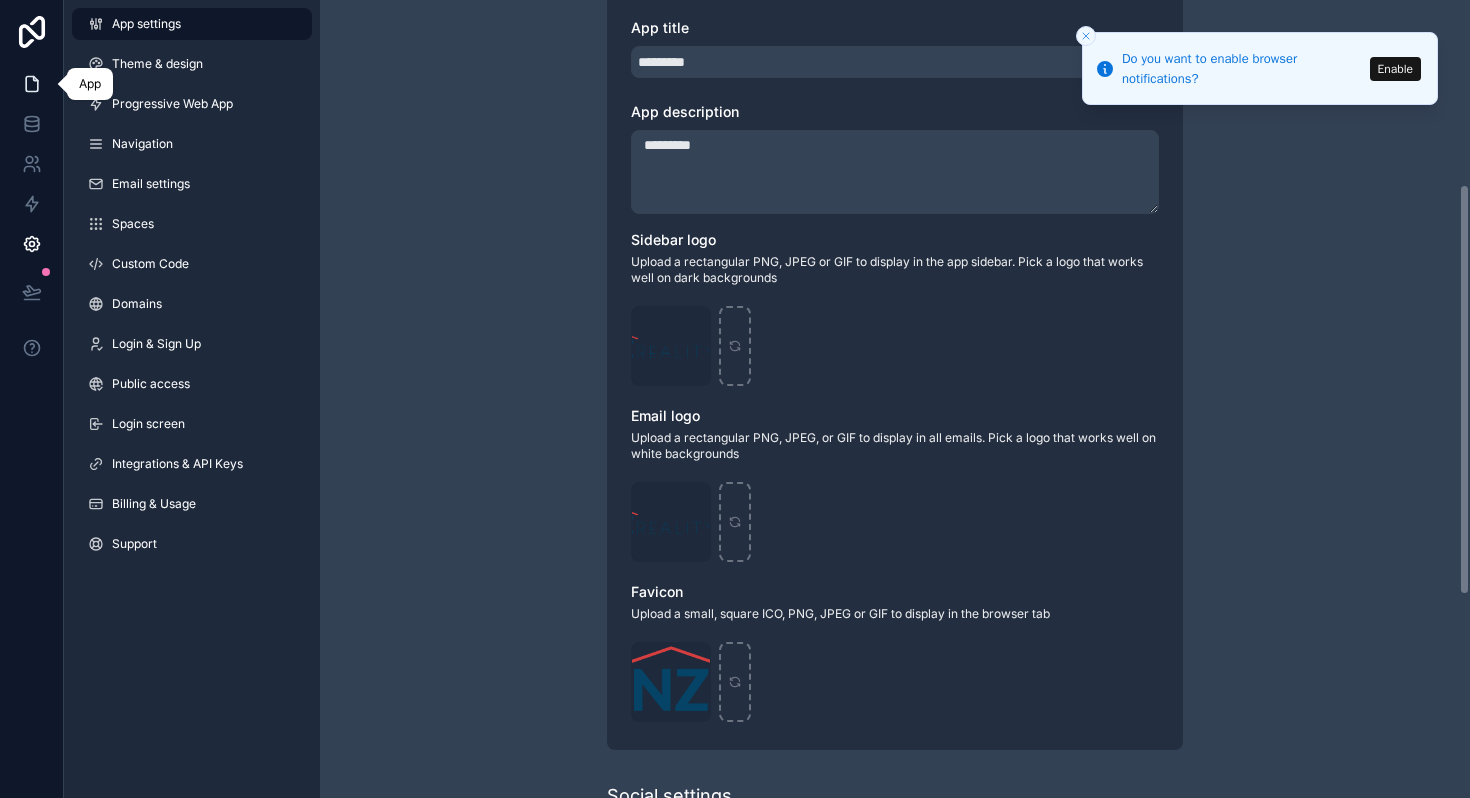 click at bounding box center (31, 84) 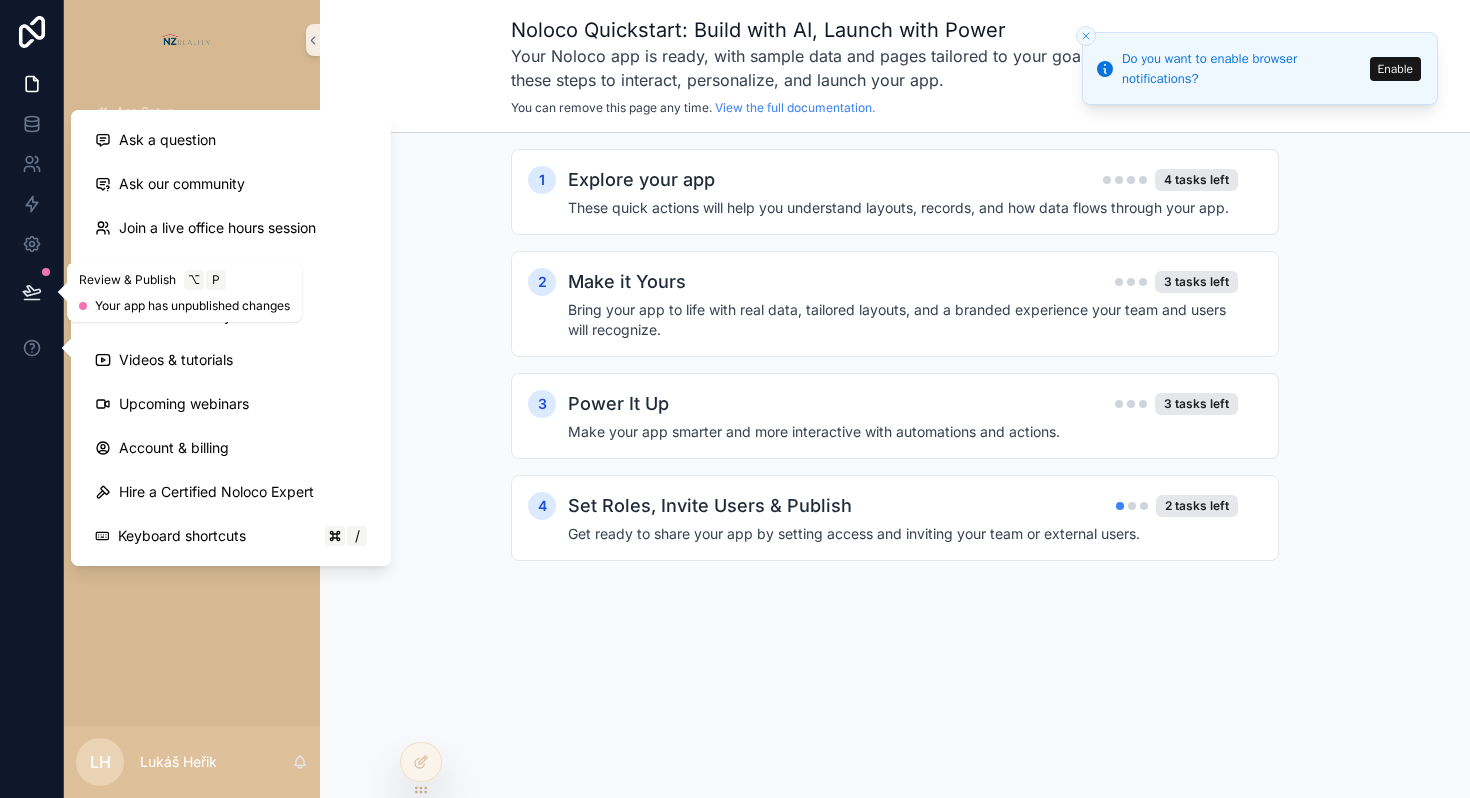 click at bounding box center [32, 292] 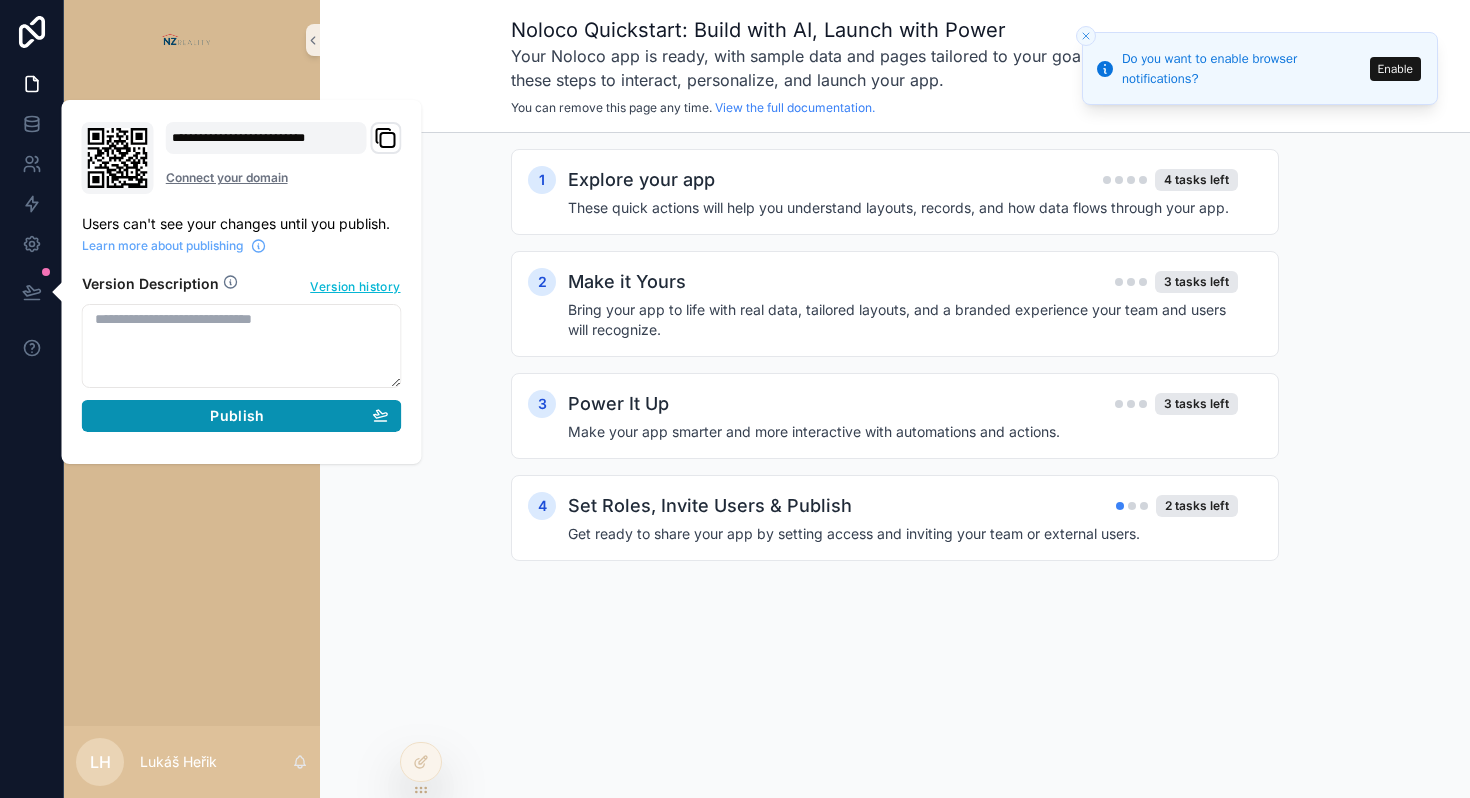 click on "Publish" at bounding box center [242, 416] 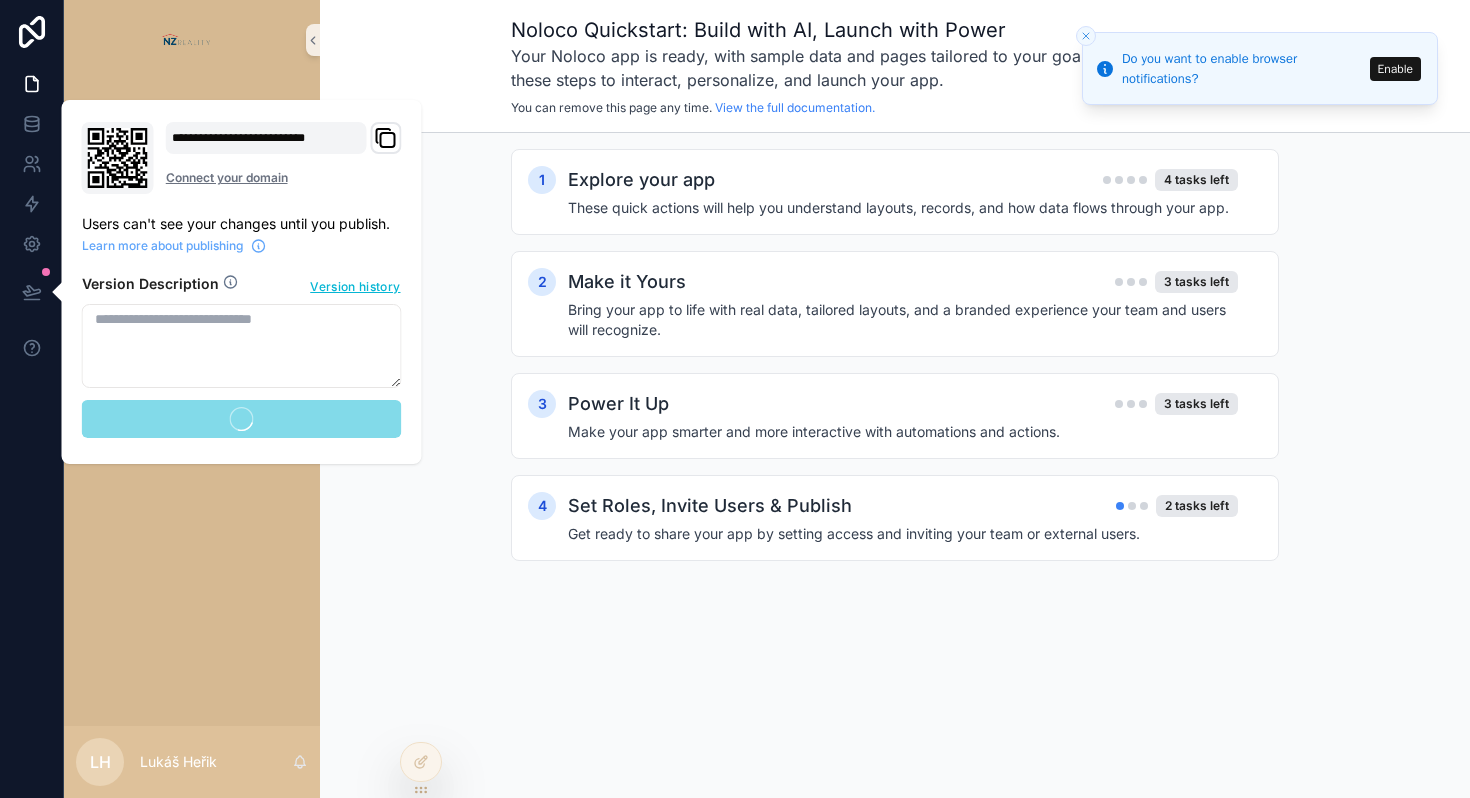 click on "App Setup Table 1" at bounding box center (192, 403) 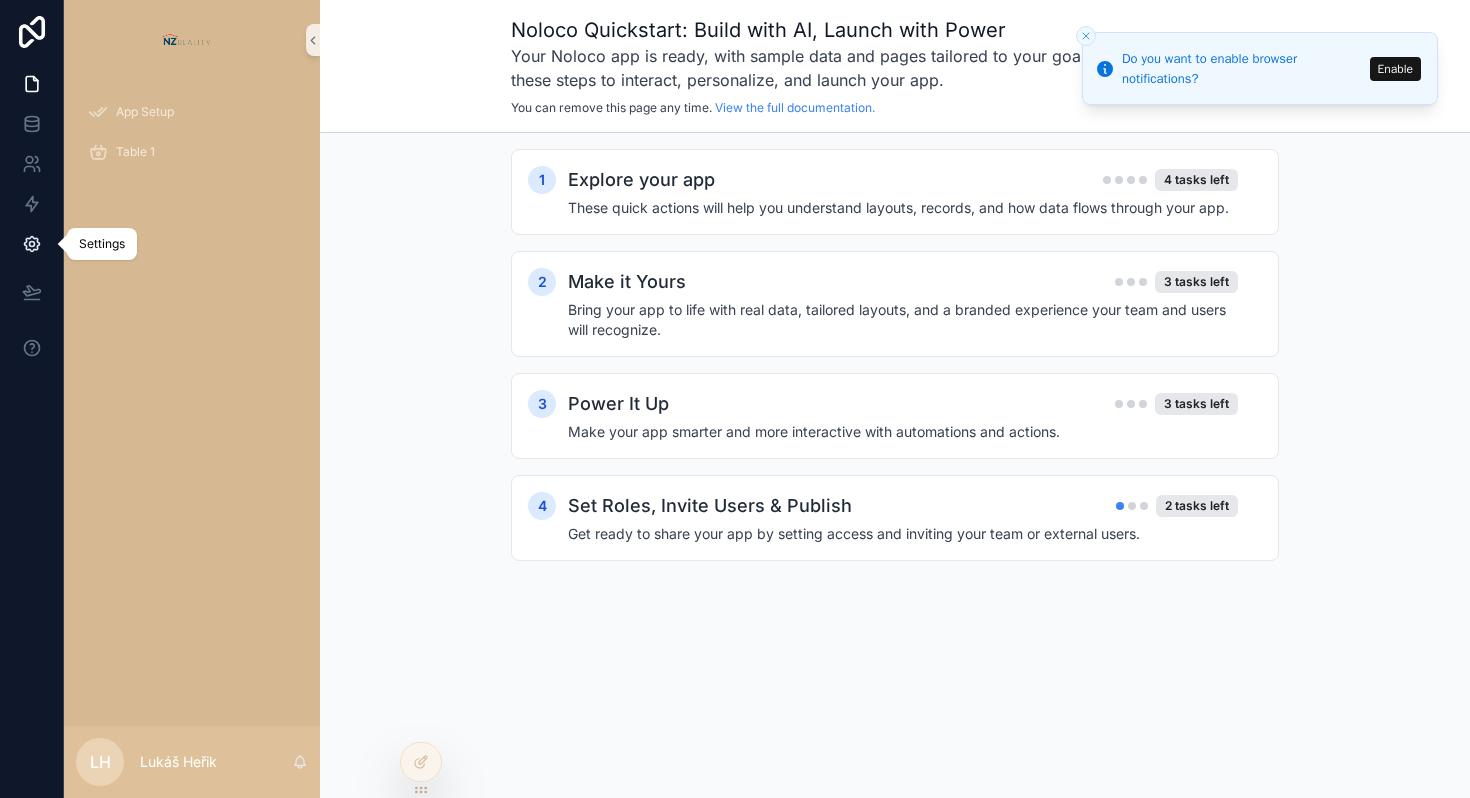 click 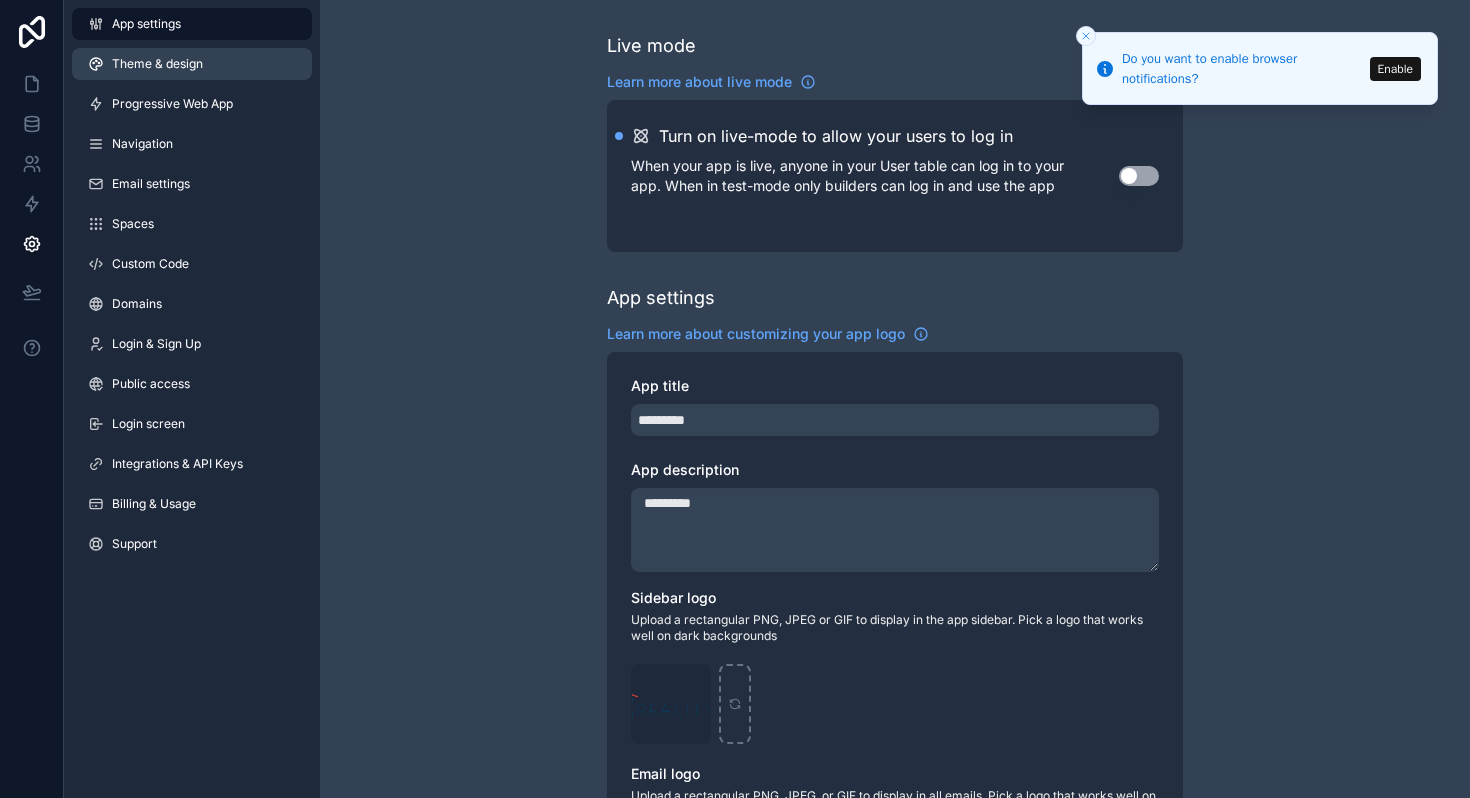 click on "Theme & design" at bounding box center (192, 64) 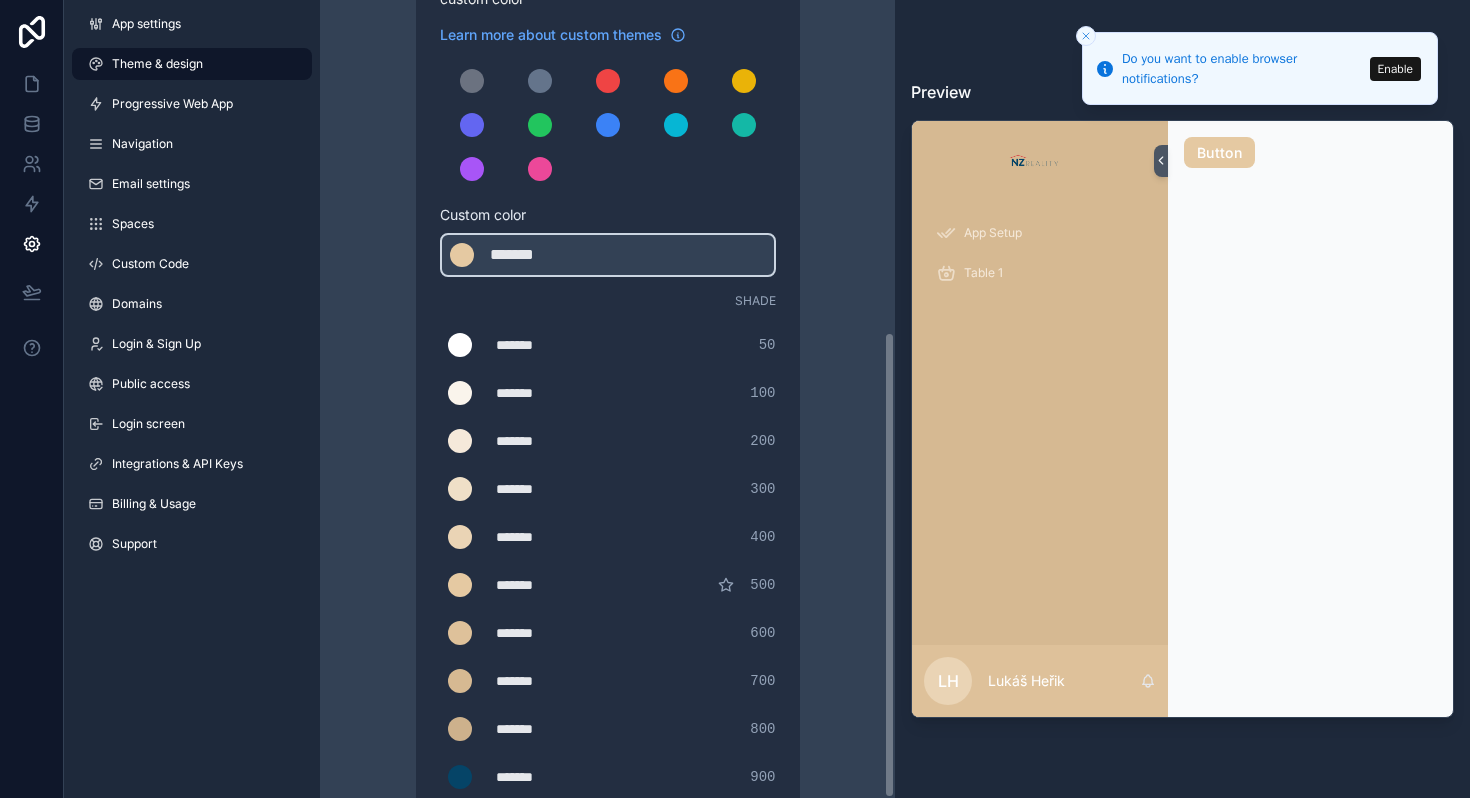 scroll, scrollTop: 566, scrollLeft: 0, axis: vertical 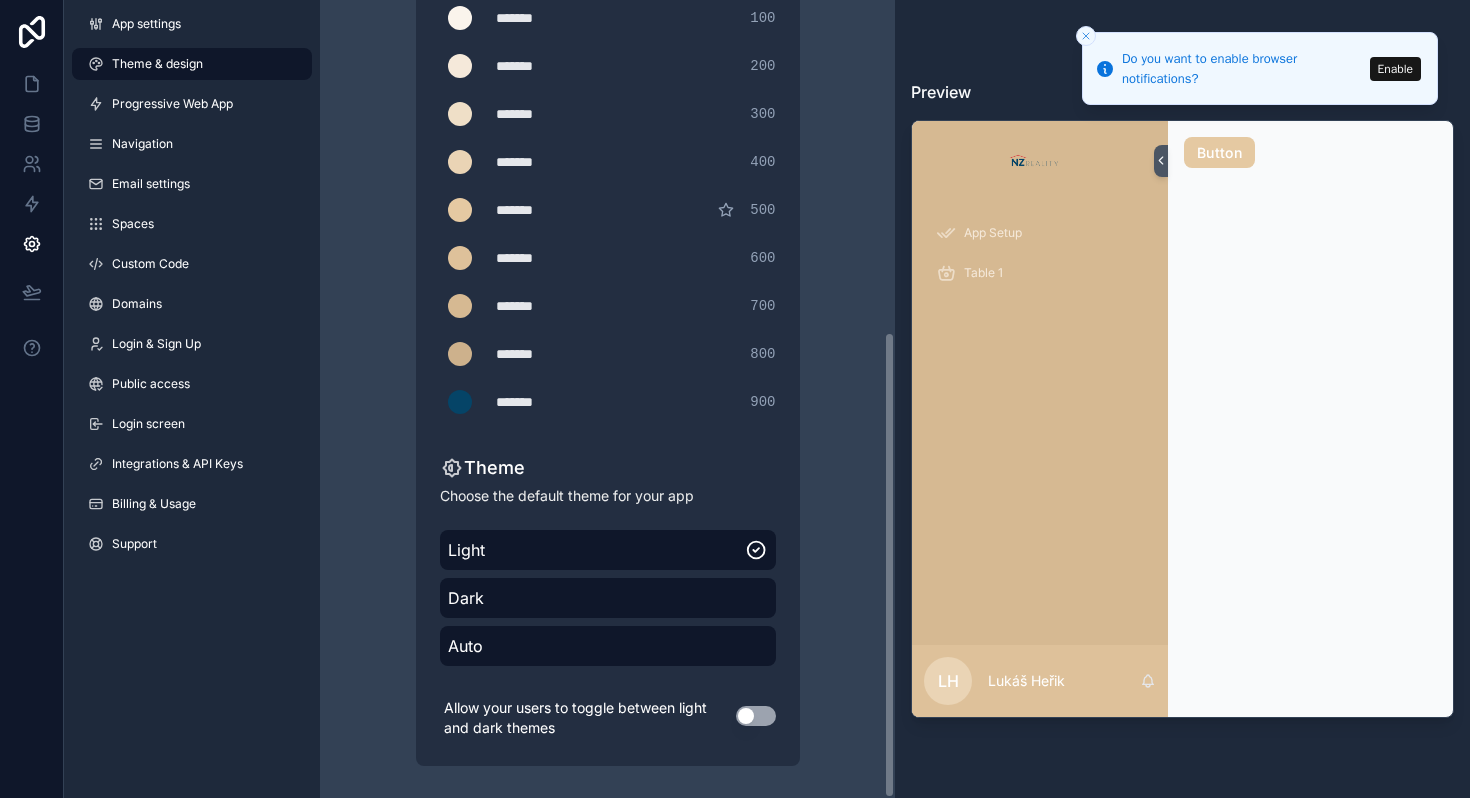click on "*******" at bounding box center [546, 354] 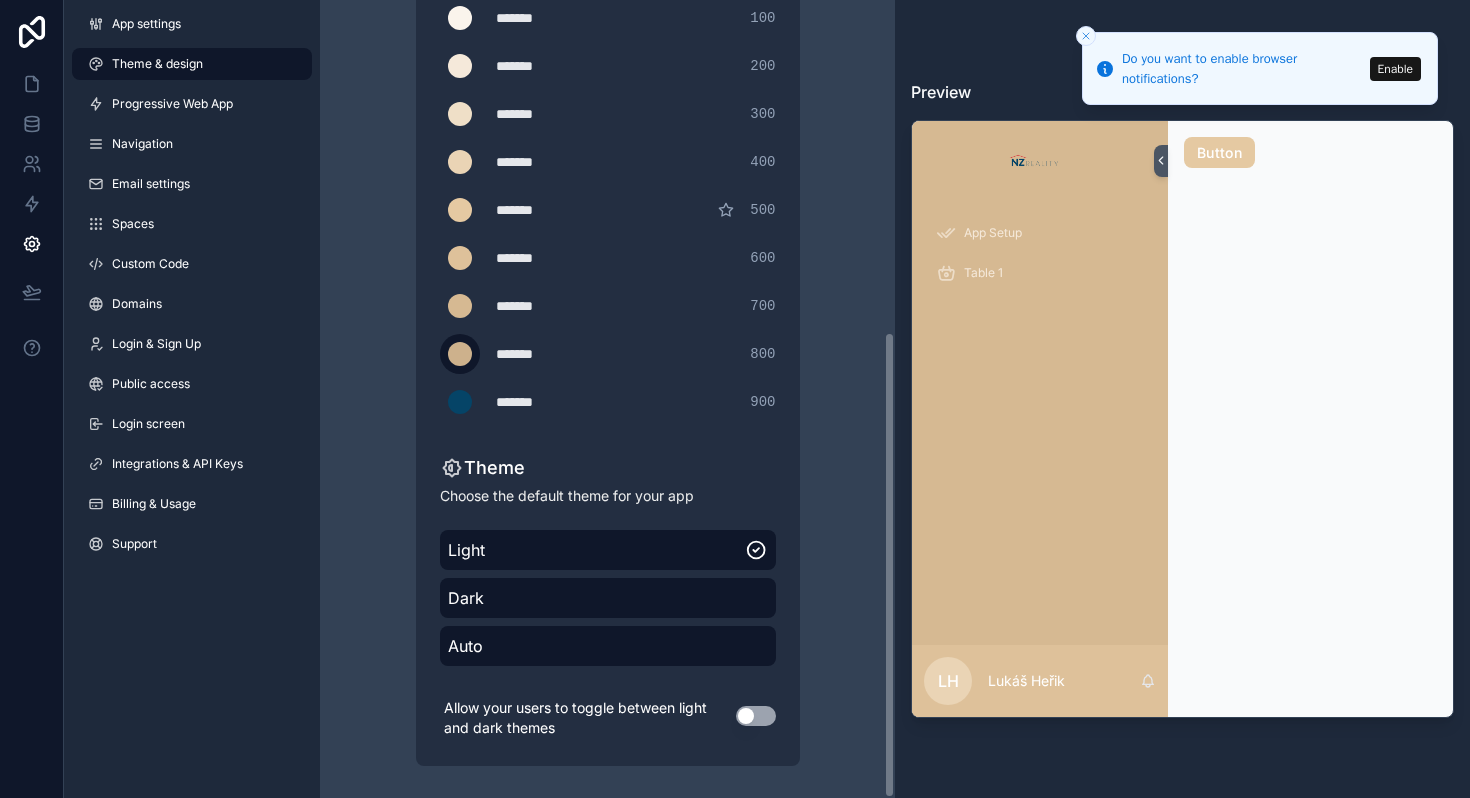 click at bounding box center [460, 354] 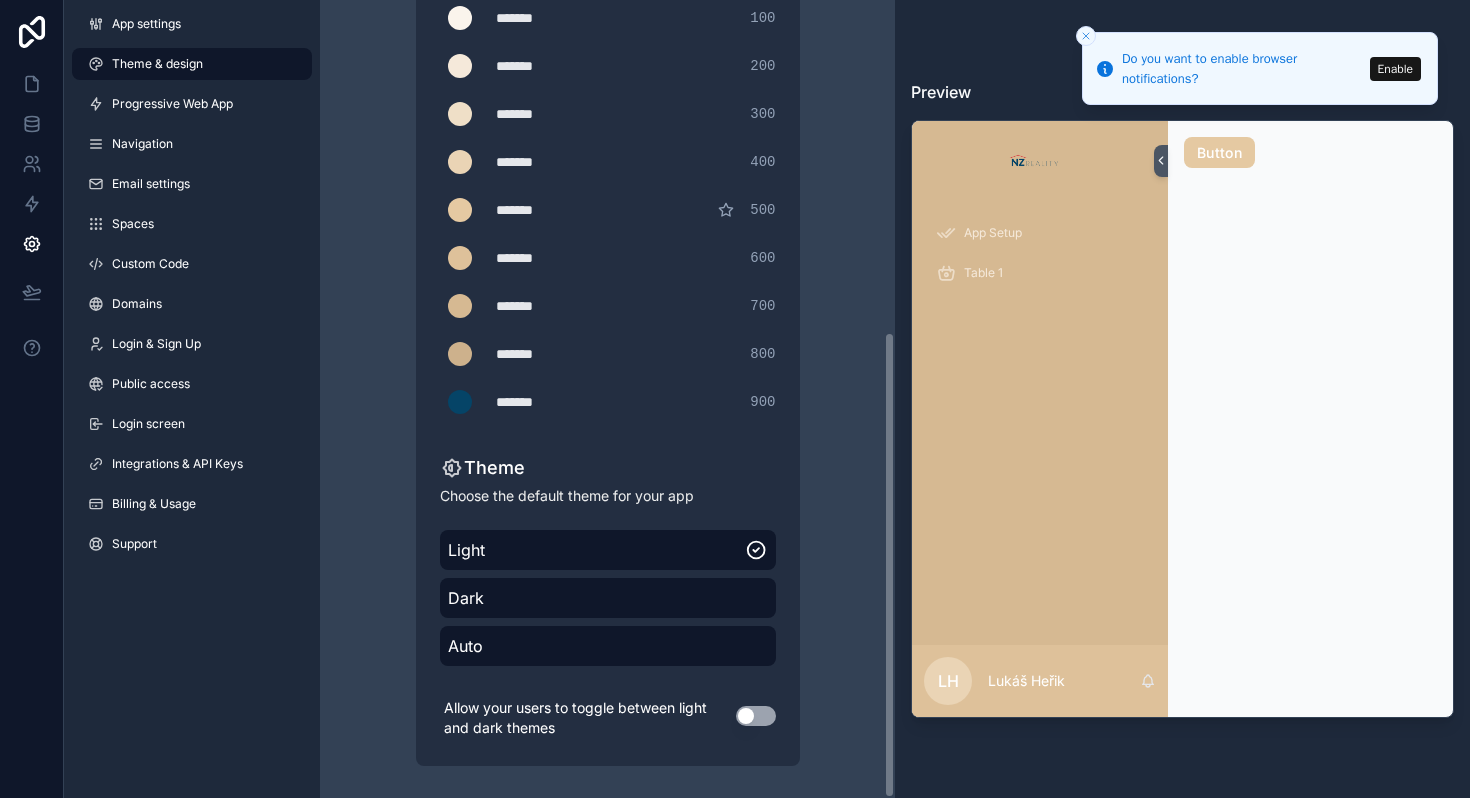 click on "Theme & design App colors Choose your app colors to match your app's style. Pick from one of our preset themes or specify a custom color Learn more about custom themes Custom color ******* ******* #e5c9a2 Shade ******* ******* #ffffff 50 ******* ******* #faf4ec 100 ******* ******* #f5e9da 200 ******* ******* #efdfc7 300 ******* ******* #ead4b5 400 ******* ******* #e5c9a2 500 ******* ******* #dec19a 600 ******* ******* #d6b992 700 ******* ******* #cdb18c 800 ******* ******* #054467 900 Theme Choose the default theme for your app Light Dark Auto Allow your users to toggle between light and dark themes Use setting" at bounding box center [607, 116] 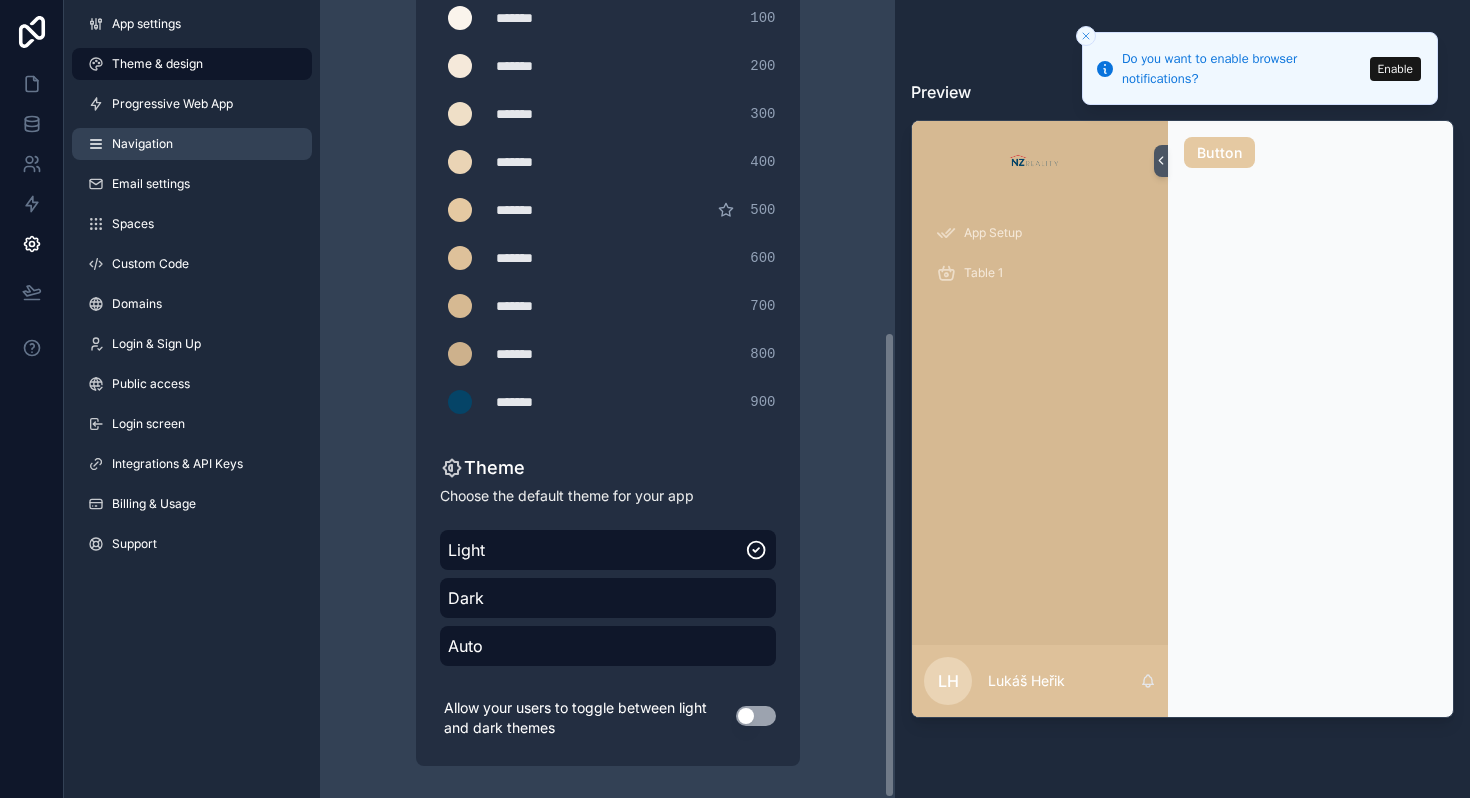 click on "Navigation" at bounding box center (192, 144) 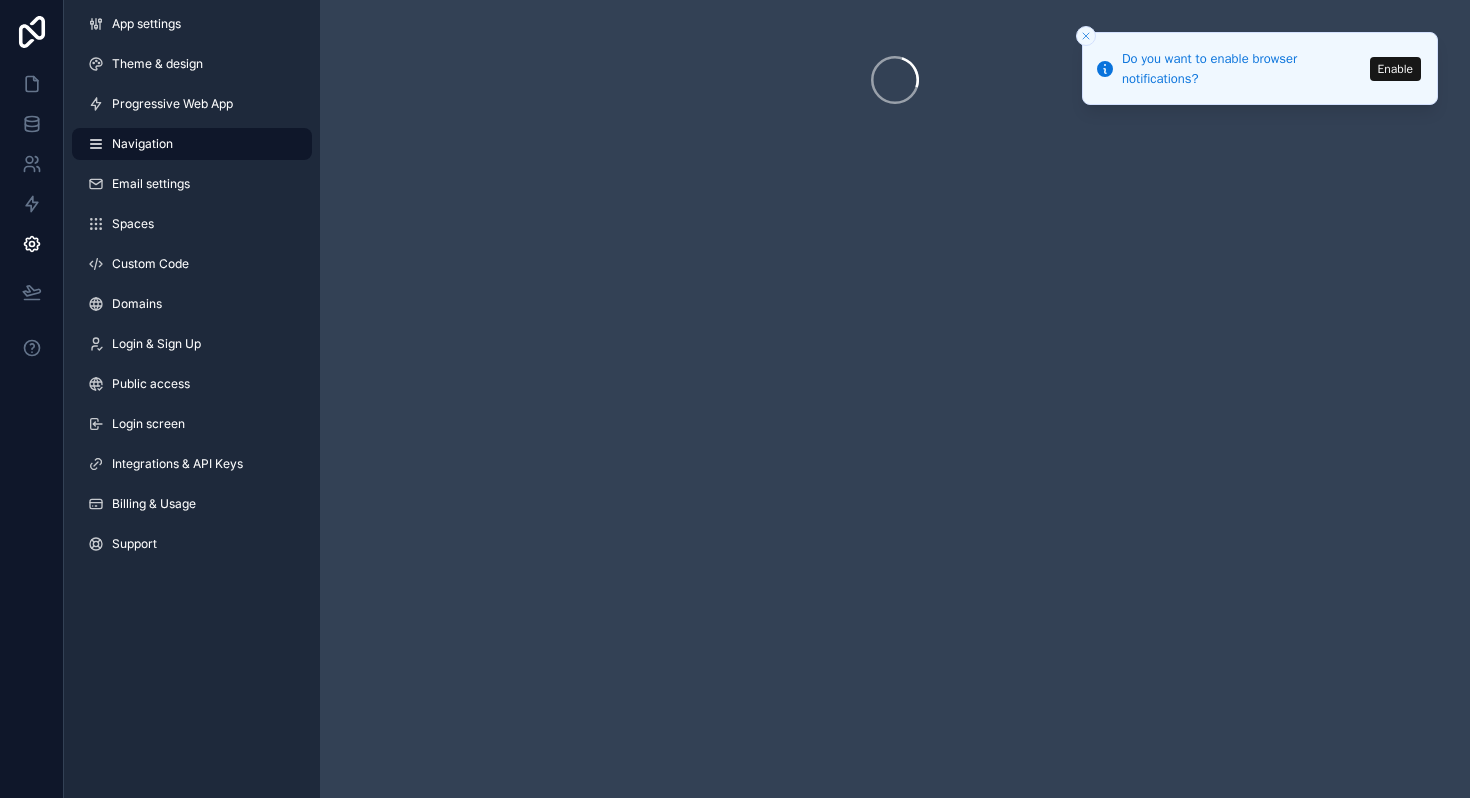 scroll, scrollTop: 0, scrollLeft: 0, axis: both 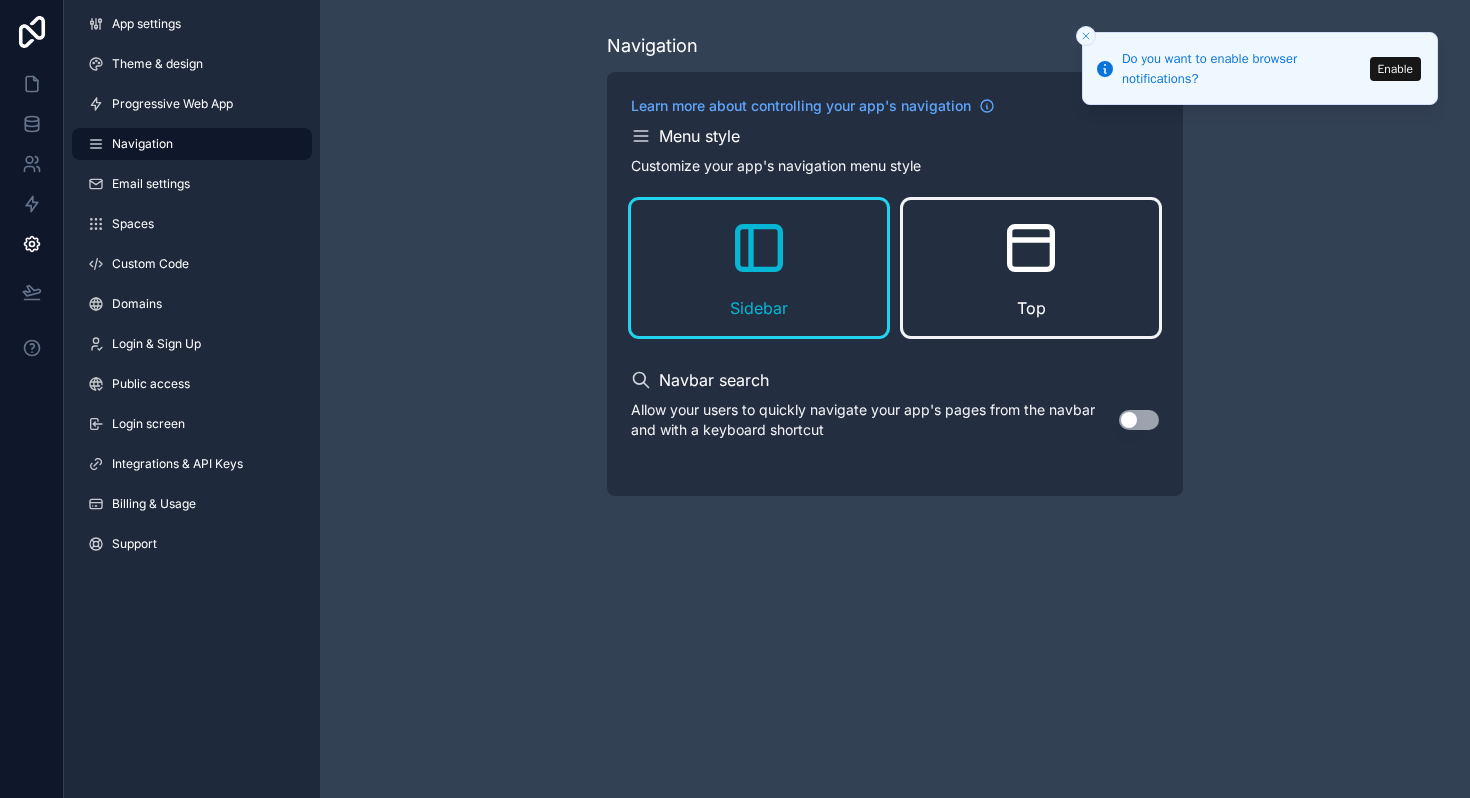 click 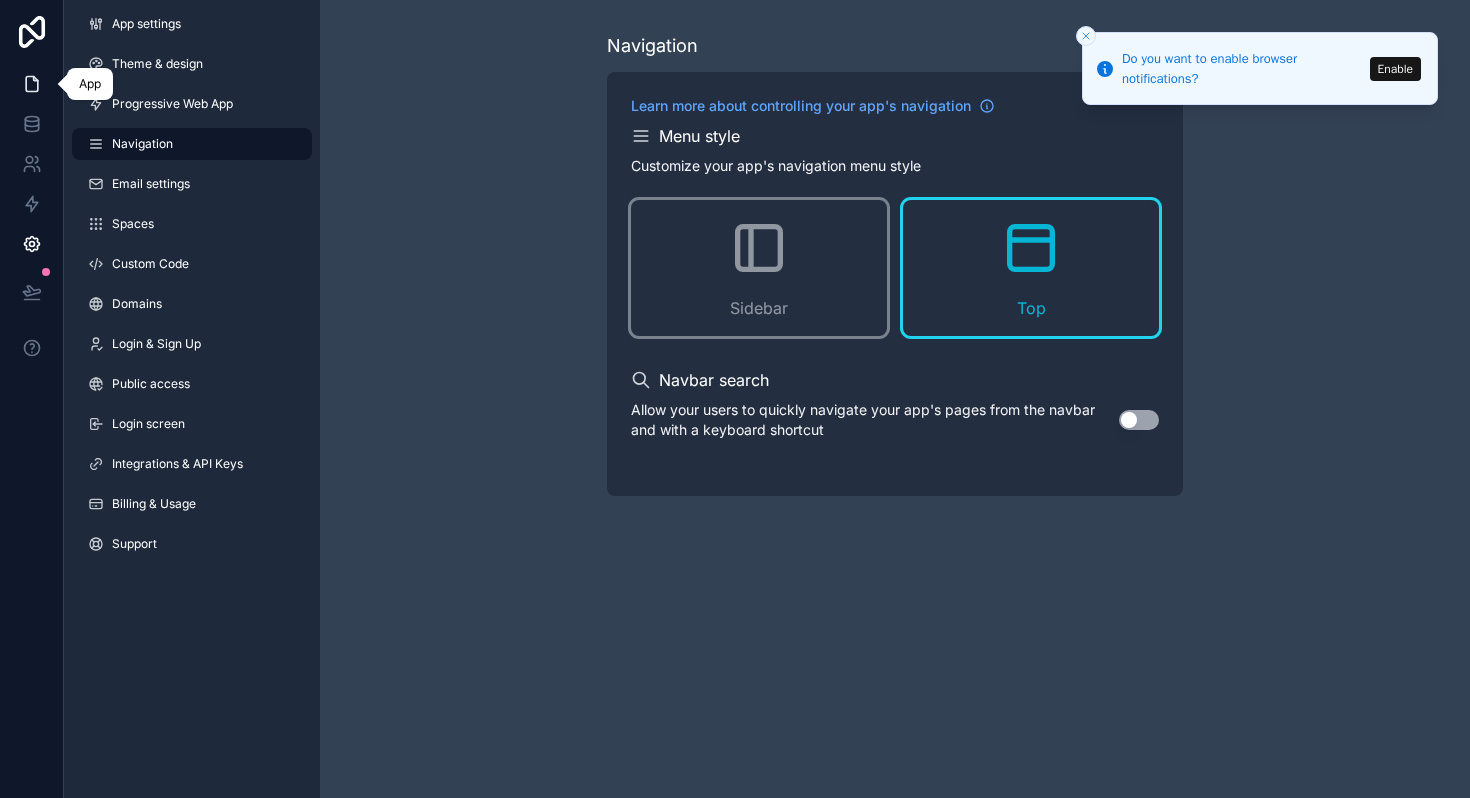 click at bounding box center (31, 84) 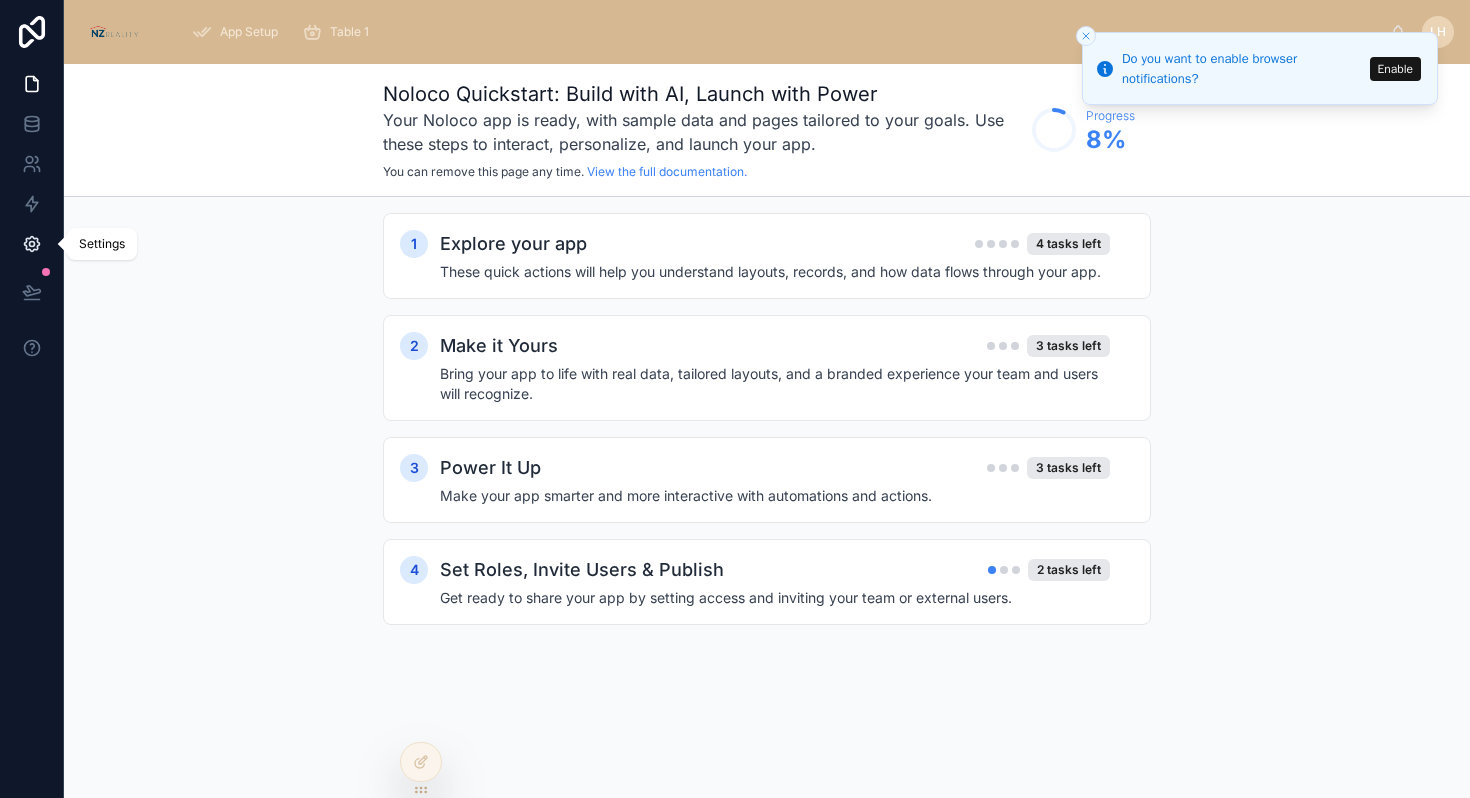 click 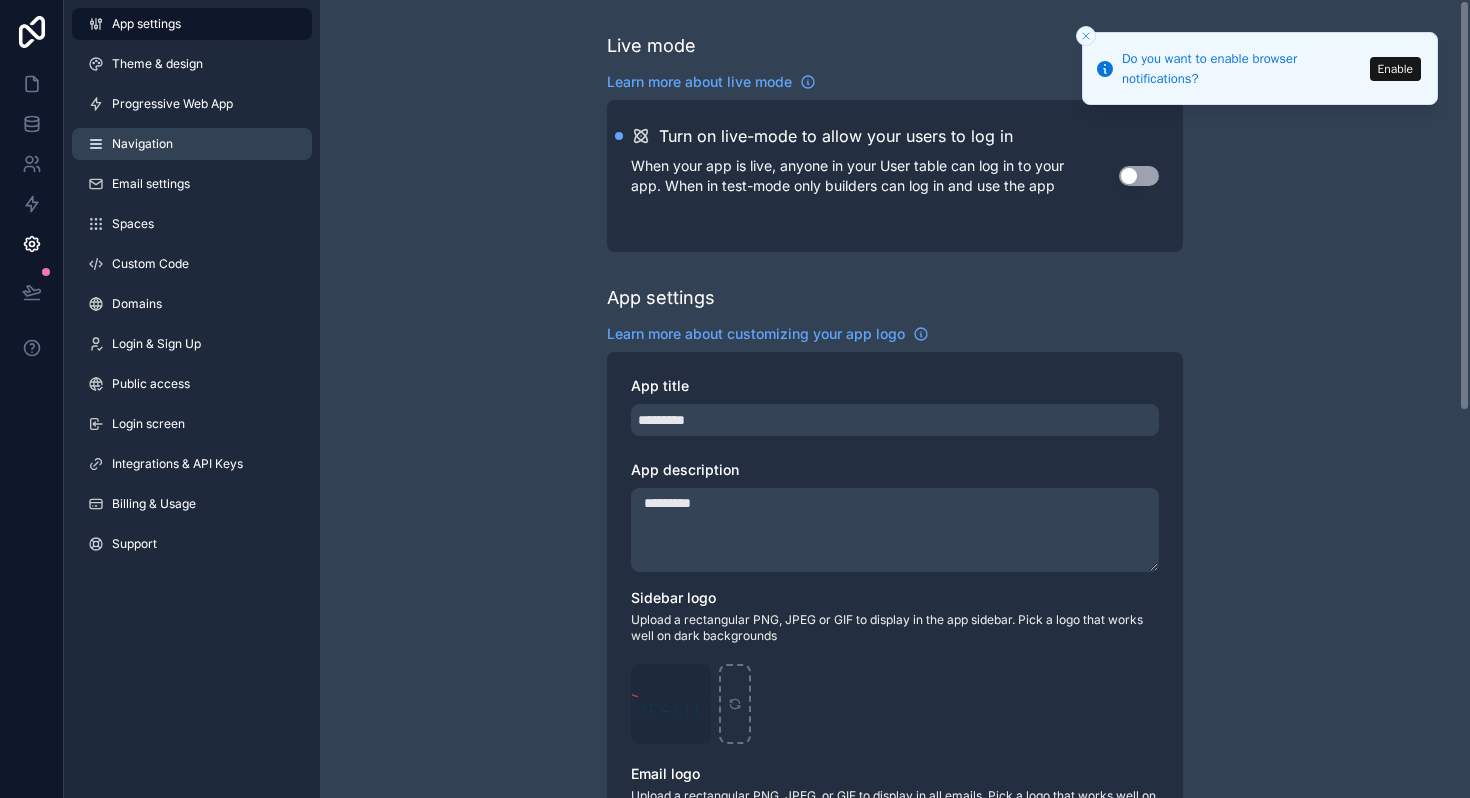 click on "Navigation" at bounding box center (142, 144) 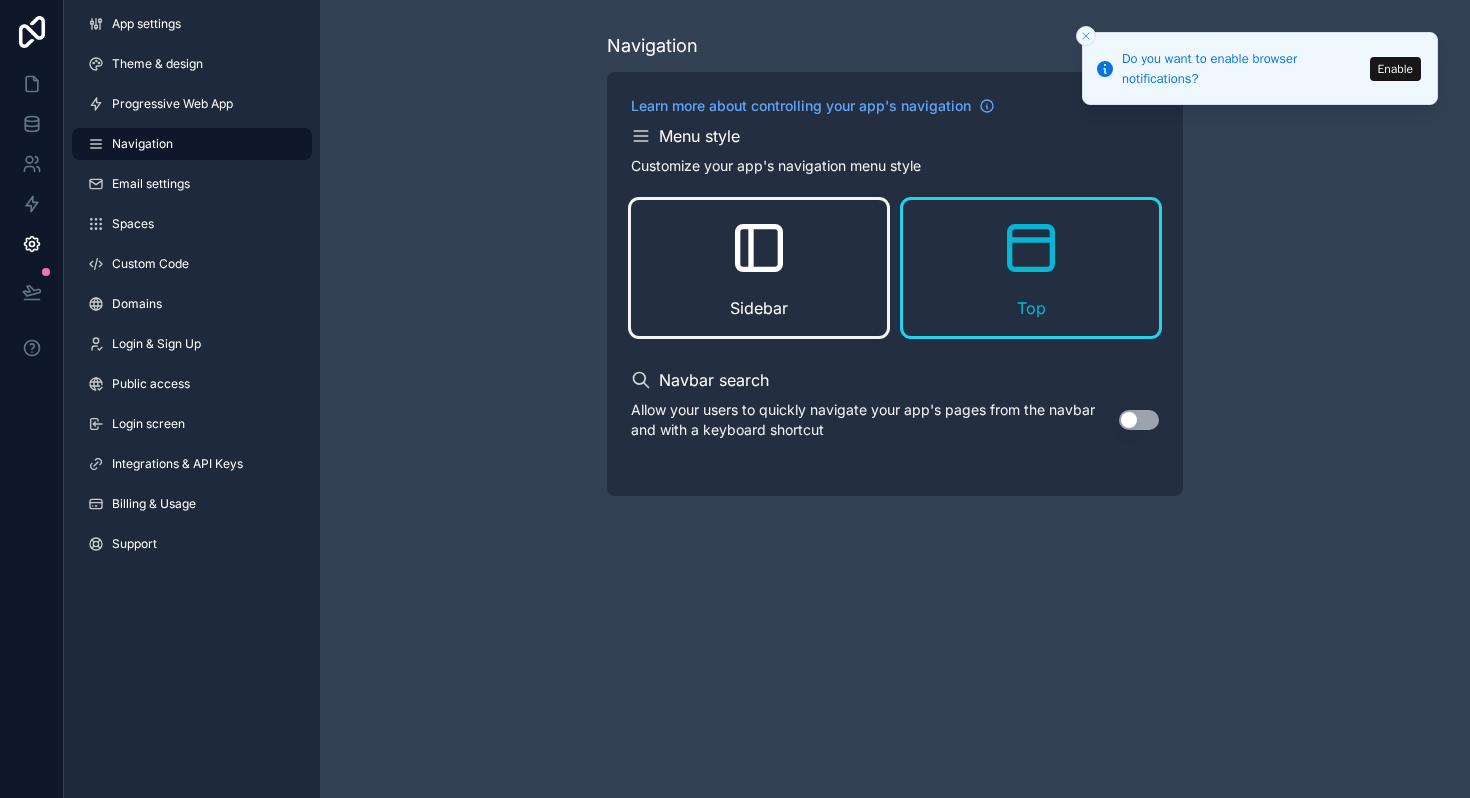 click on "Sidebar" at bounding box center (759, 268) 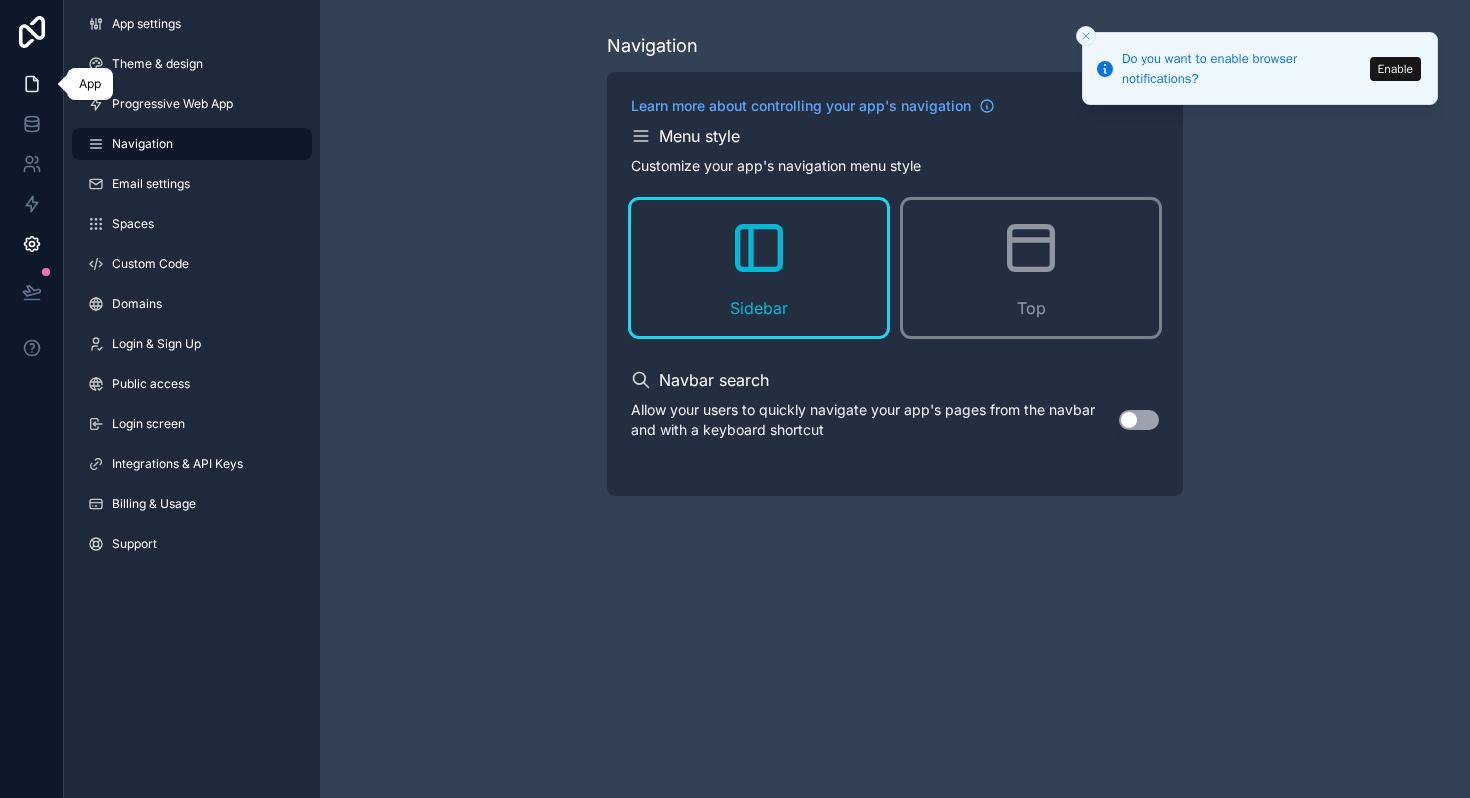 click 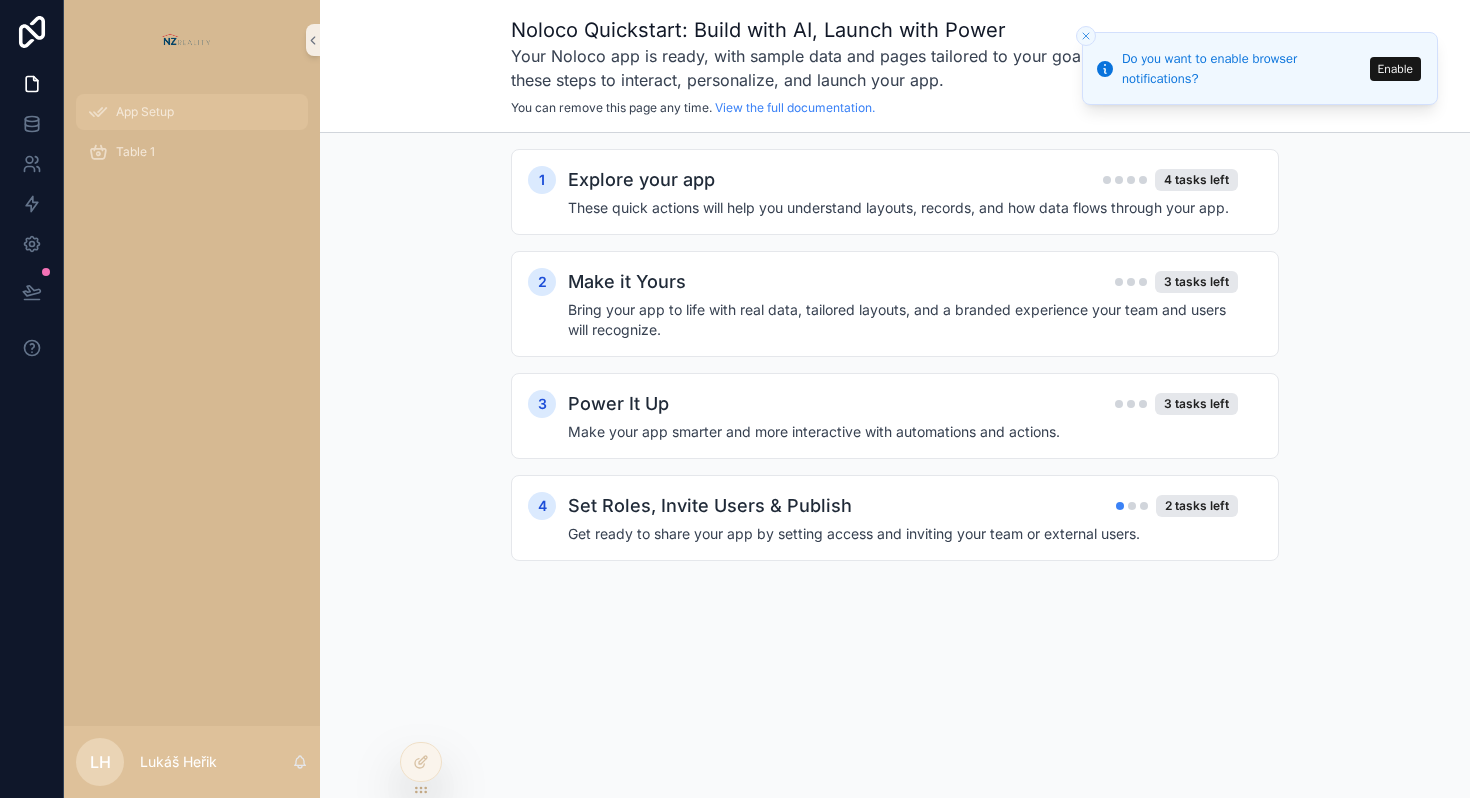 click on "App Setup" at bounding box center [192, 112] 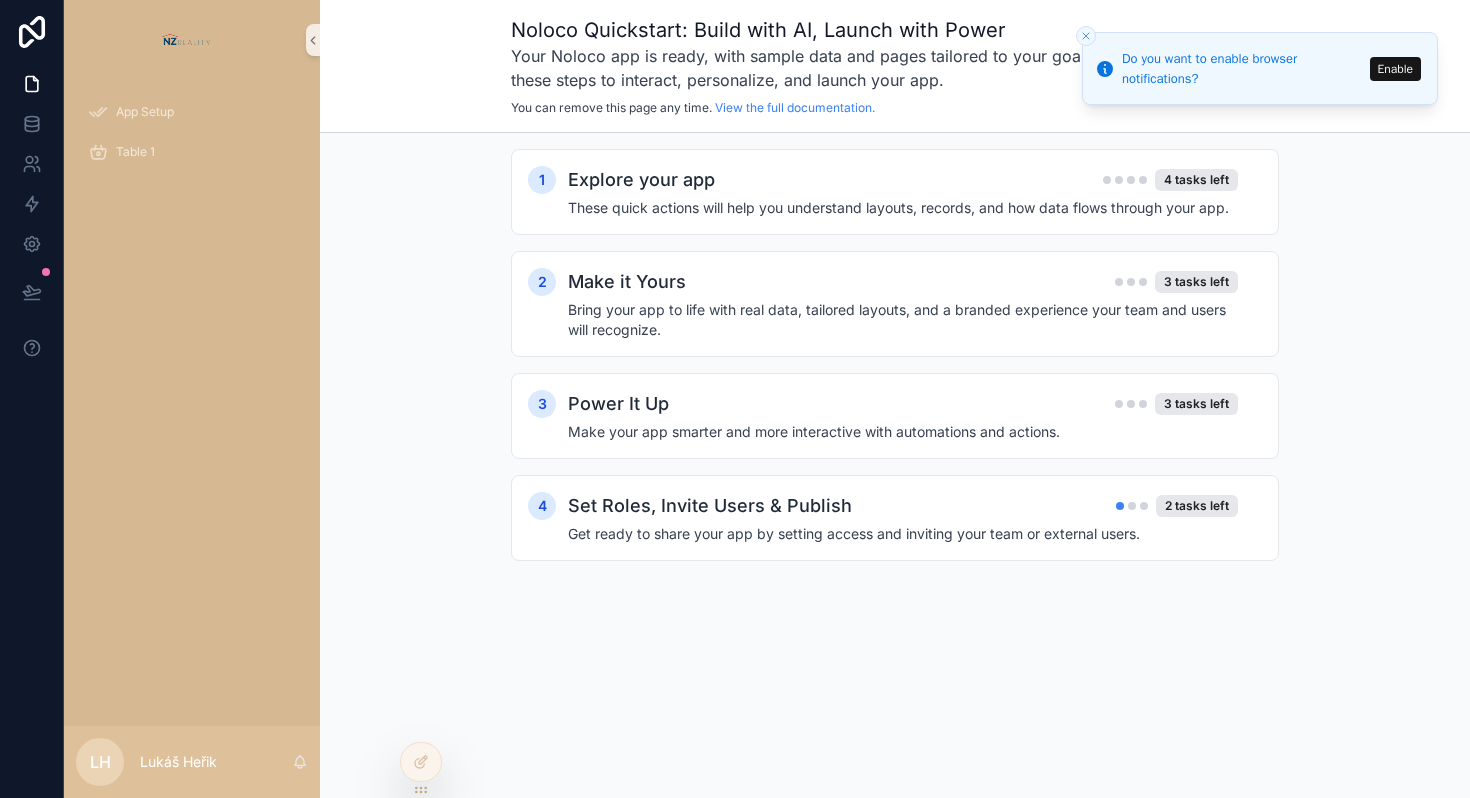 click on "App Setup" at bounding box center [192, 112] 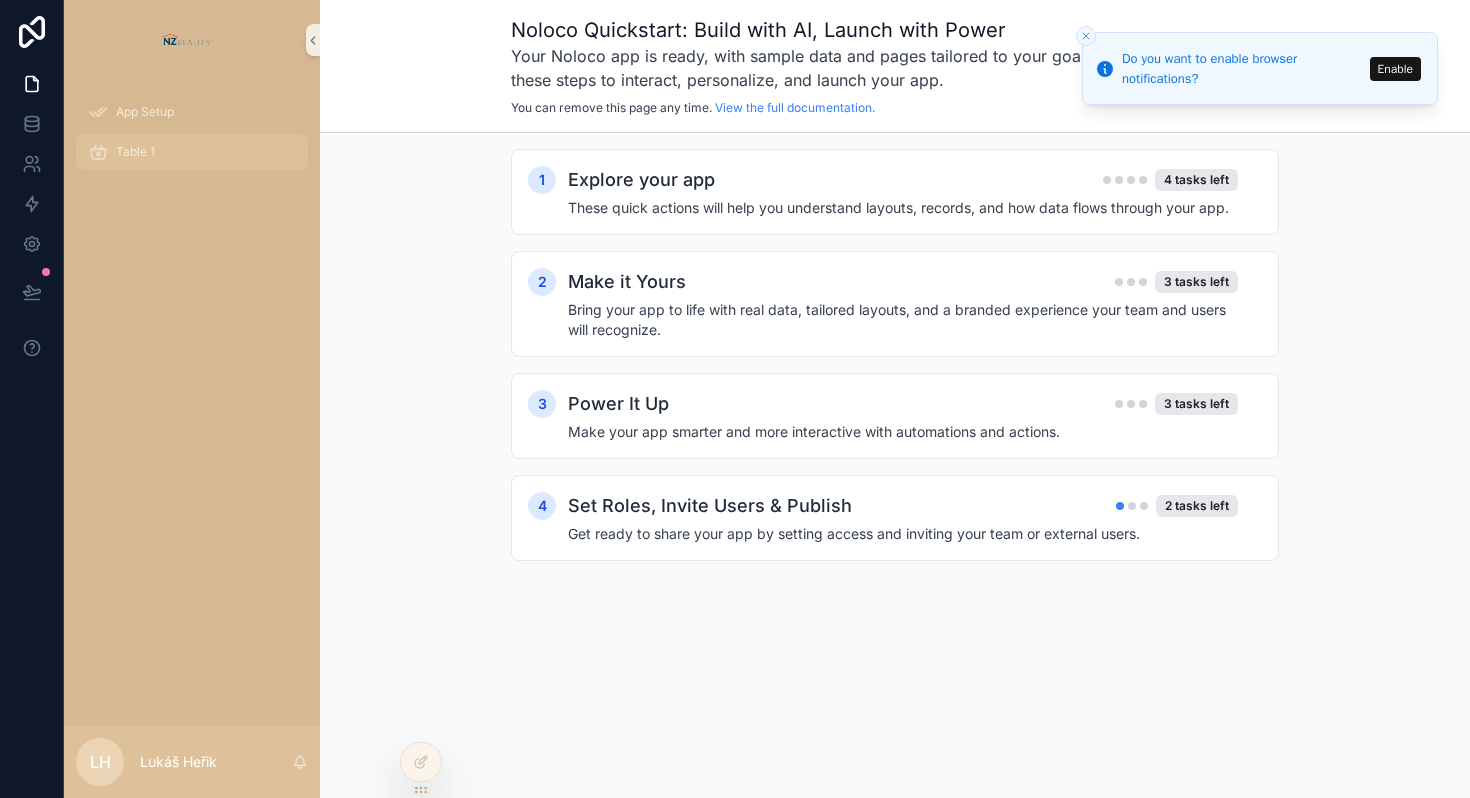 click on "Table 1" at bounding box center (192, 152) 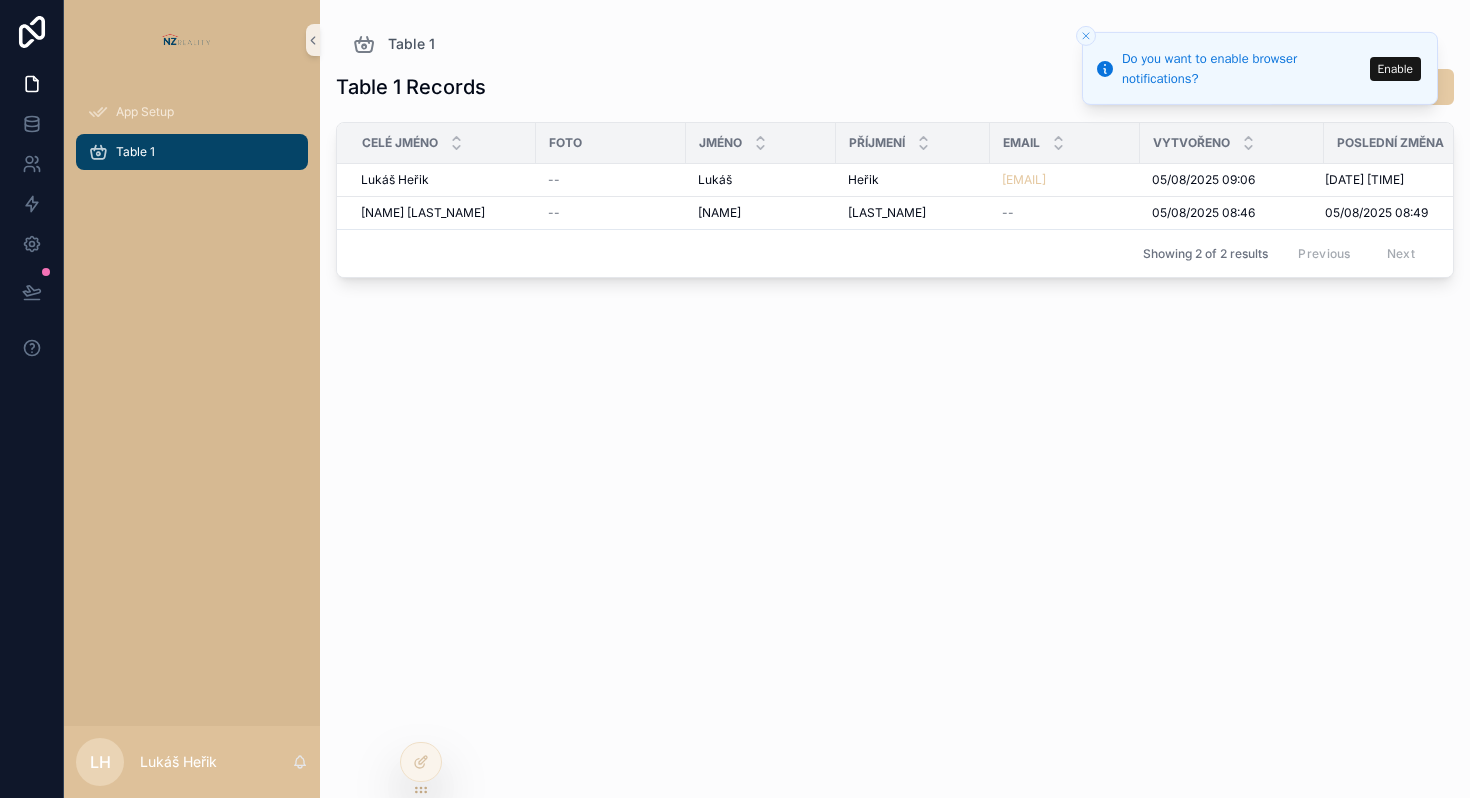 click 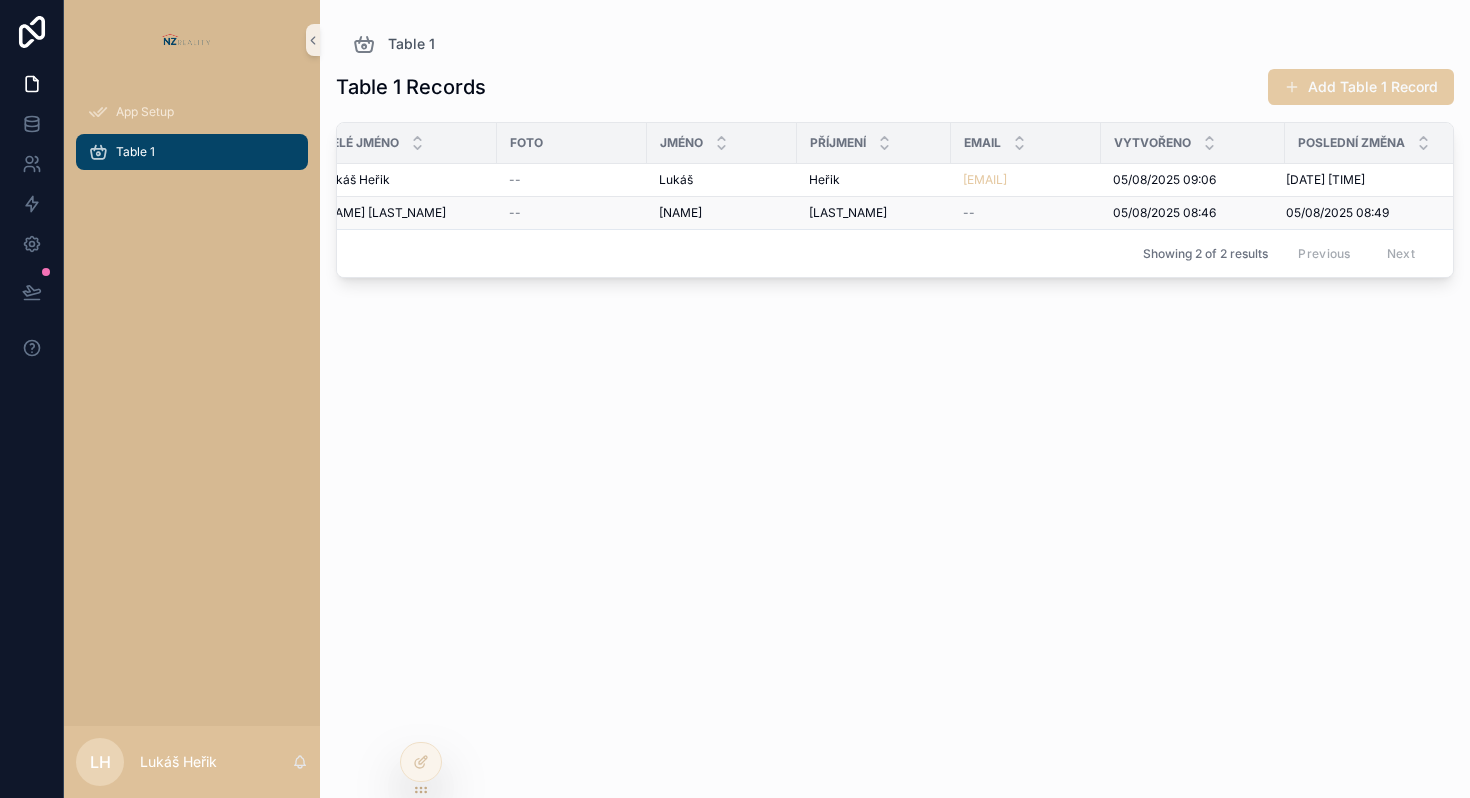 scroll, scrollTop: 0, scrollLeft: 0, axis: both 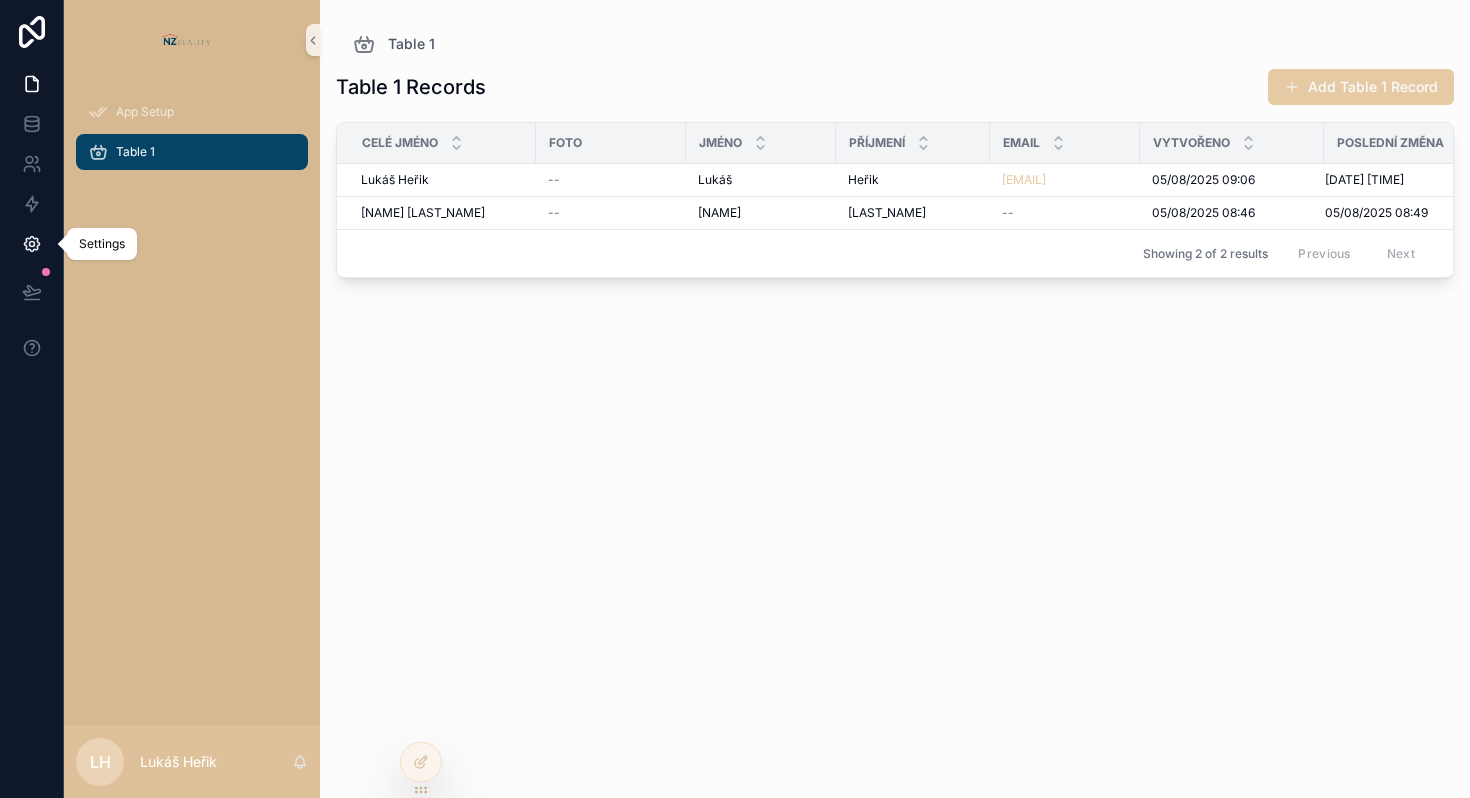 click 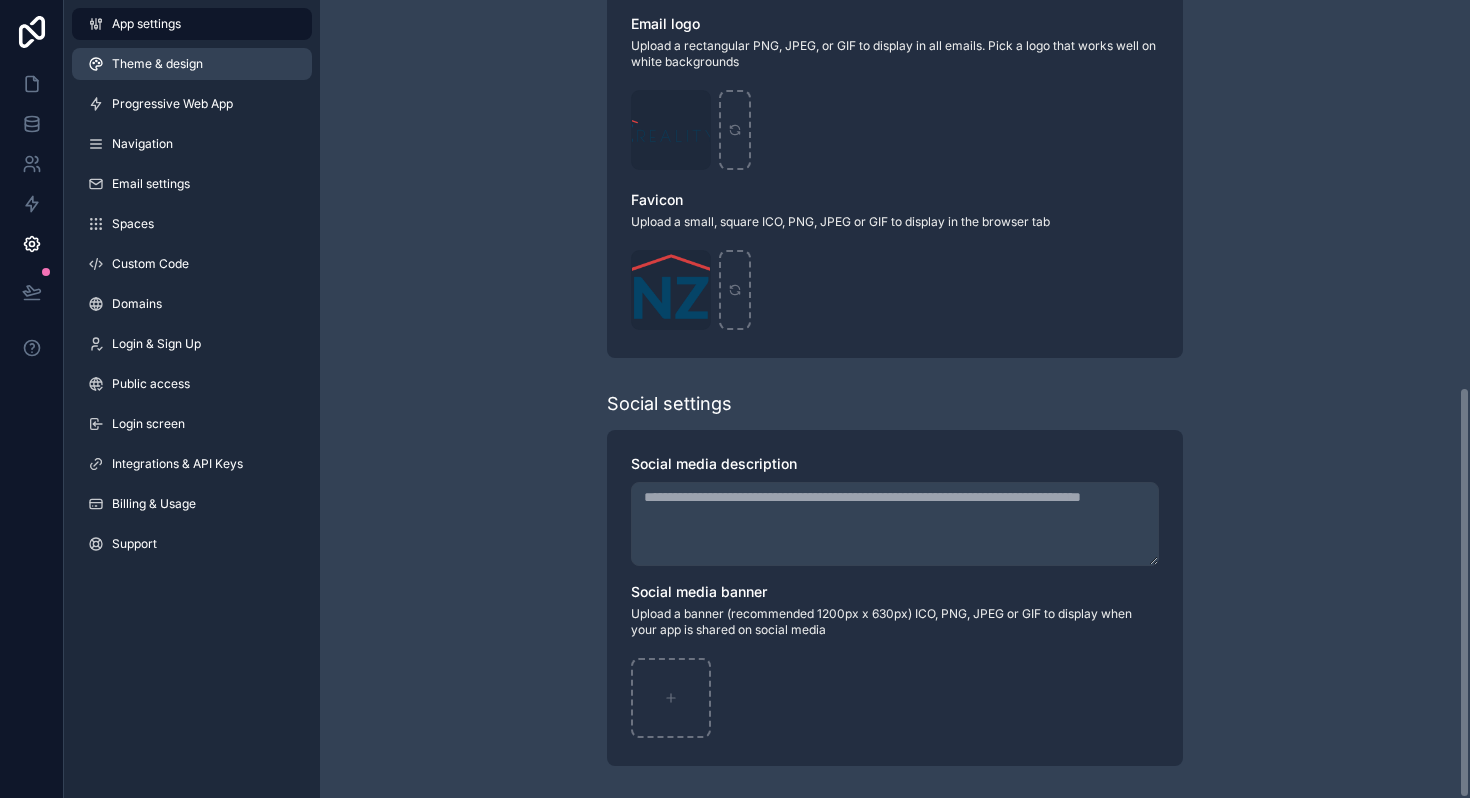 click on "Theme & design" at bounding box center [192, 64] 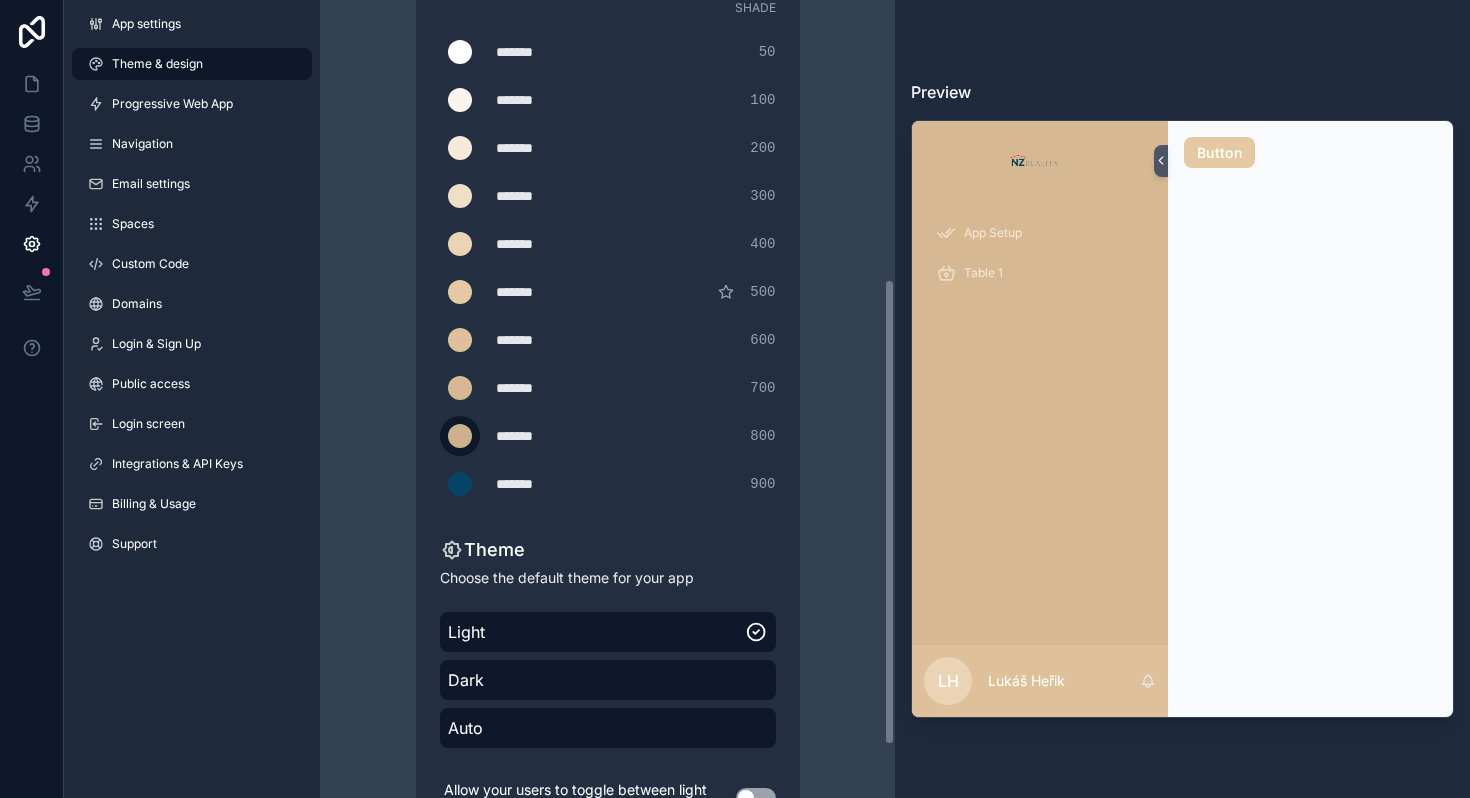 scroll, scrollTop: 456, scrollLeft: 0, axis: vertical 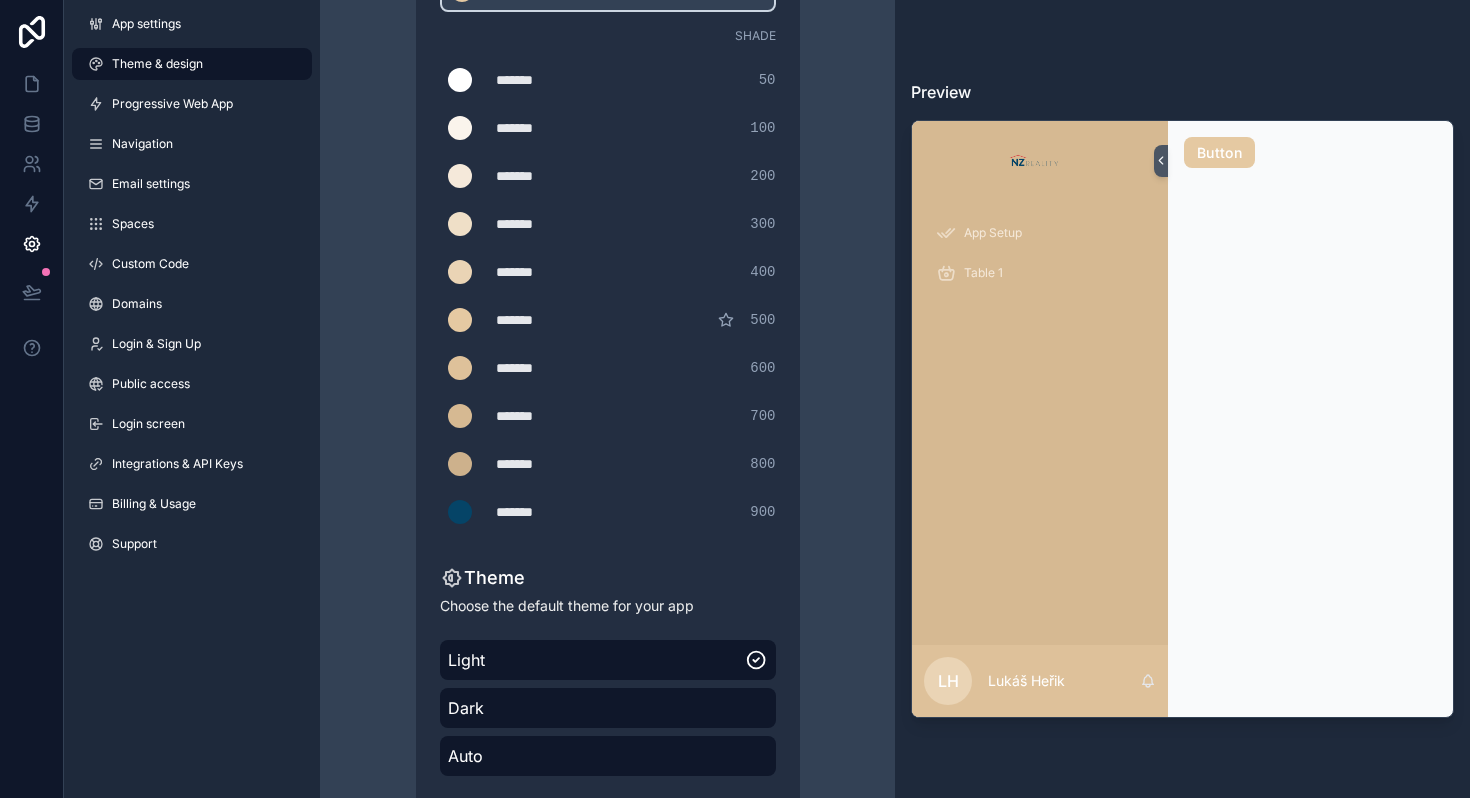 click 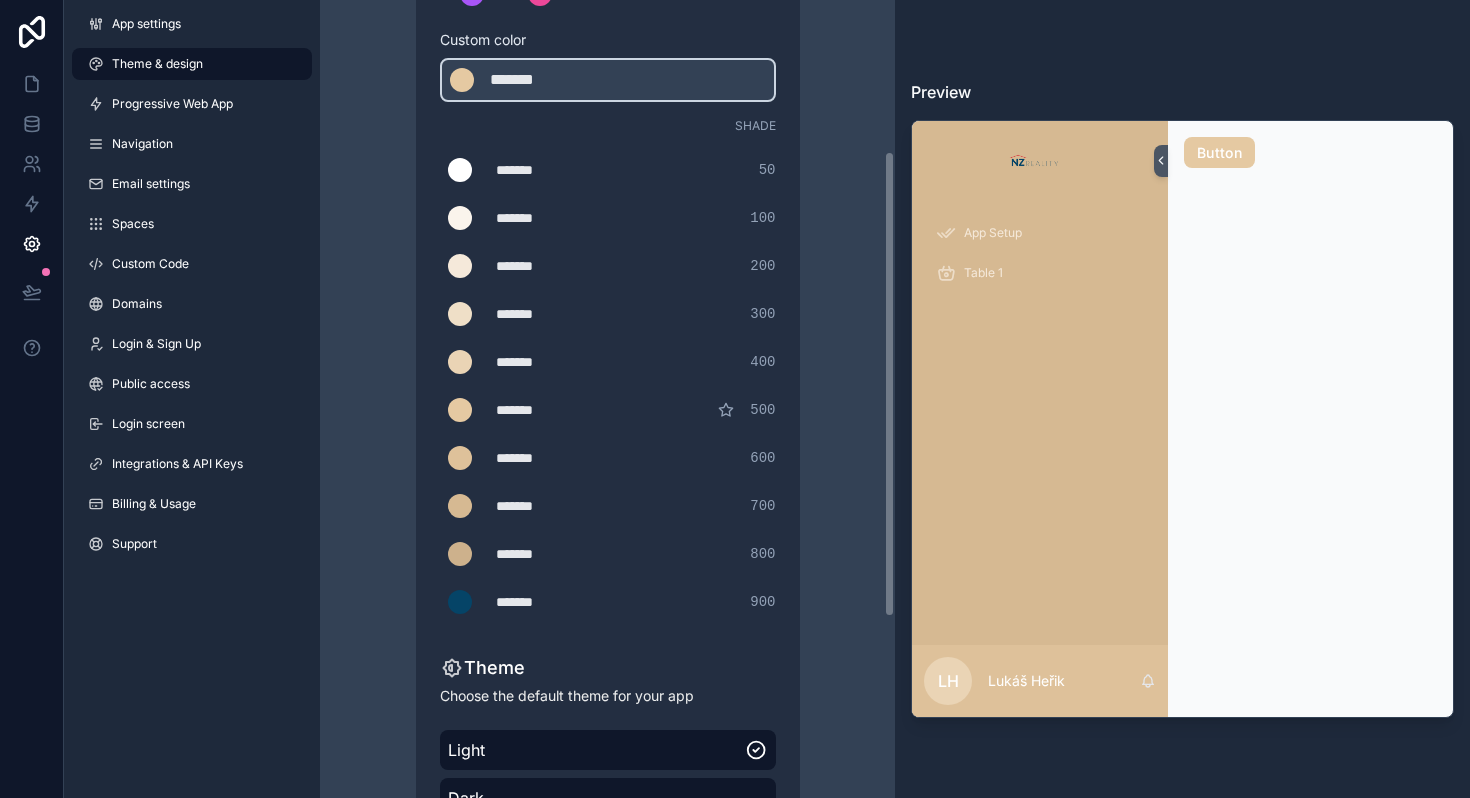 scroll, scrollTop: 258, scrollLeft: 0, axis: vertical 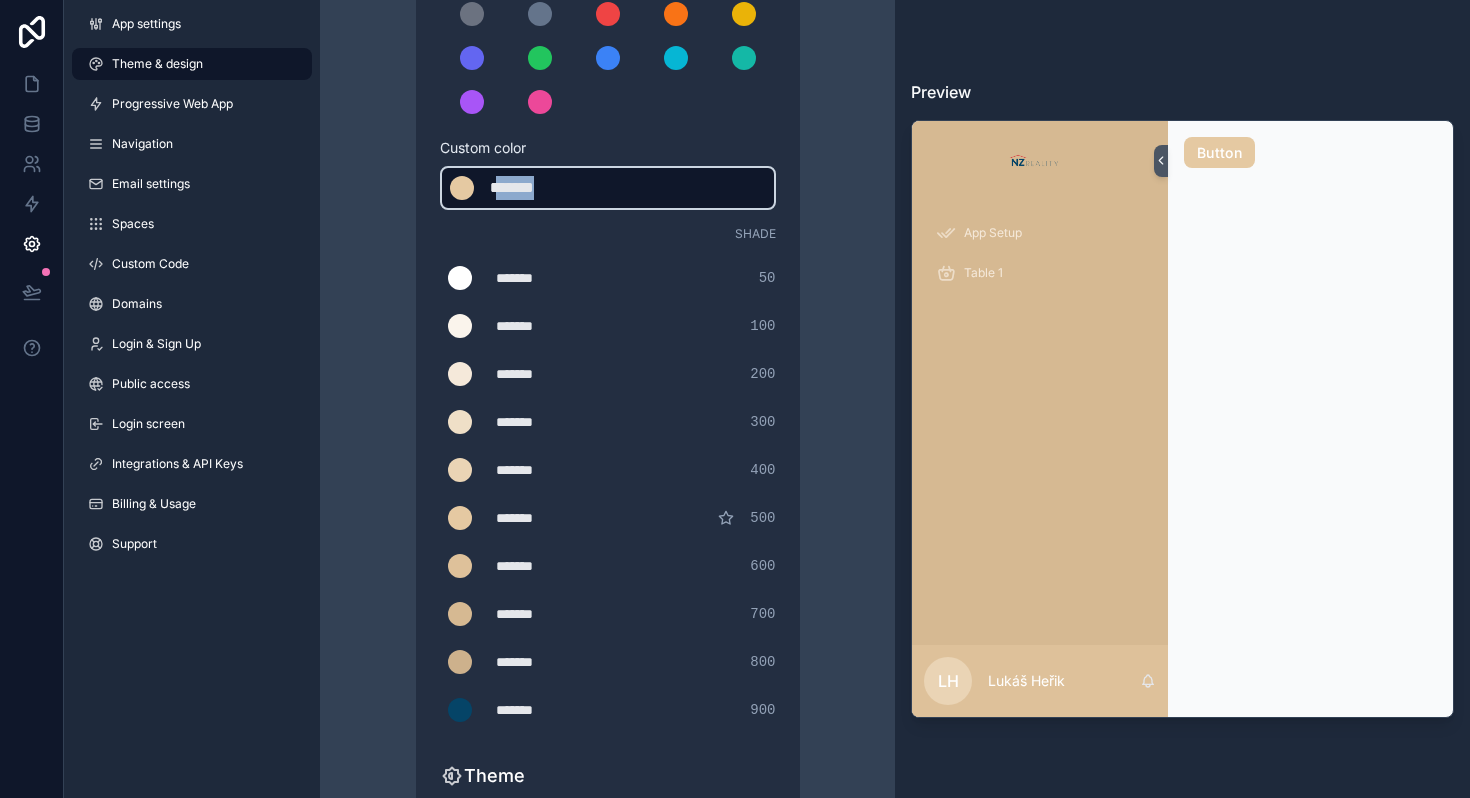 drag, startPoint x: 576, startPoint y: 188, endPoint x: 499, endPoint y: 190, distance: 77.02597 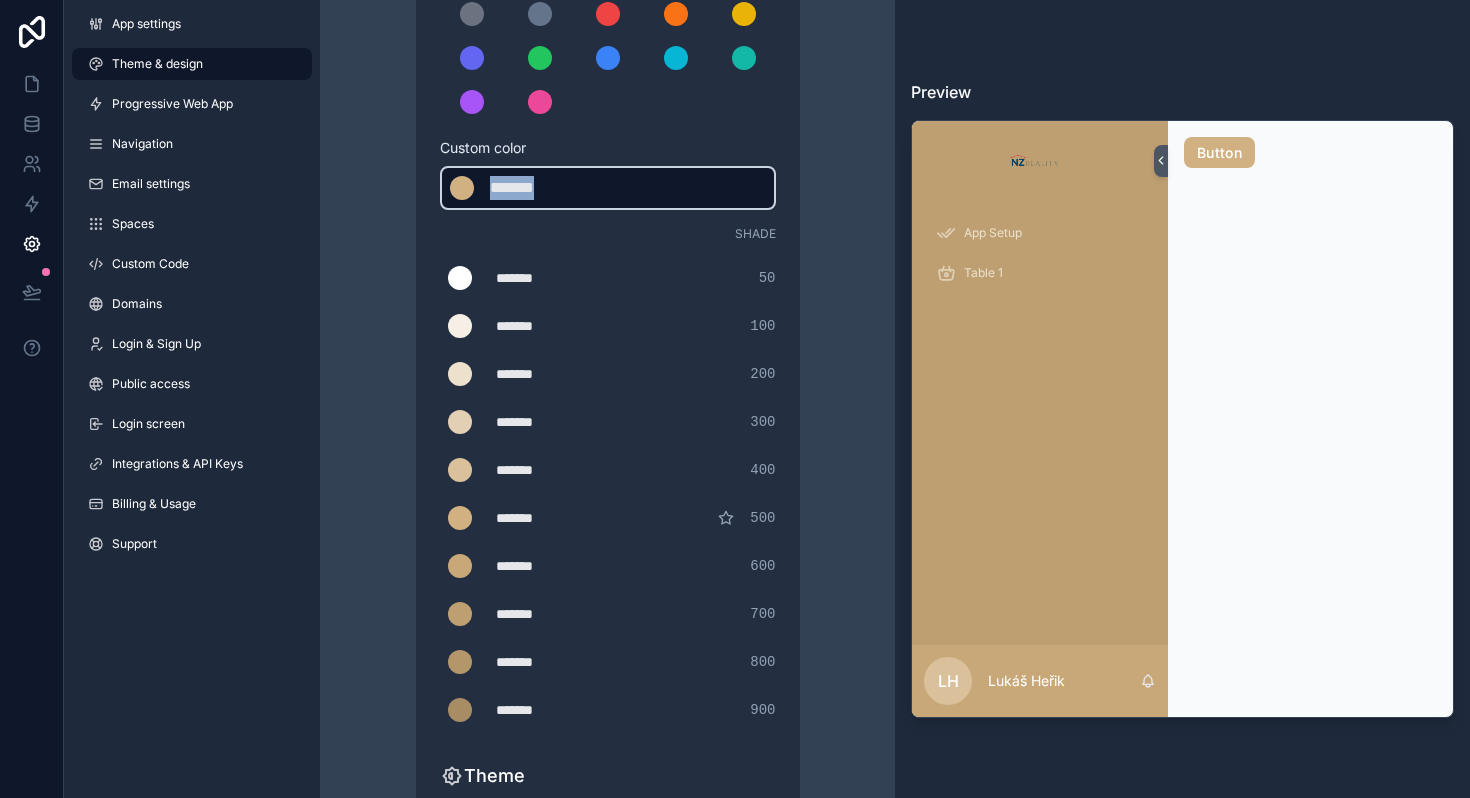 drag, startPoint x: 566, startPoint y: 186, endPoint x: 490, endPoint y: 186, distance: 76 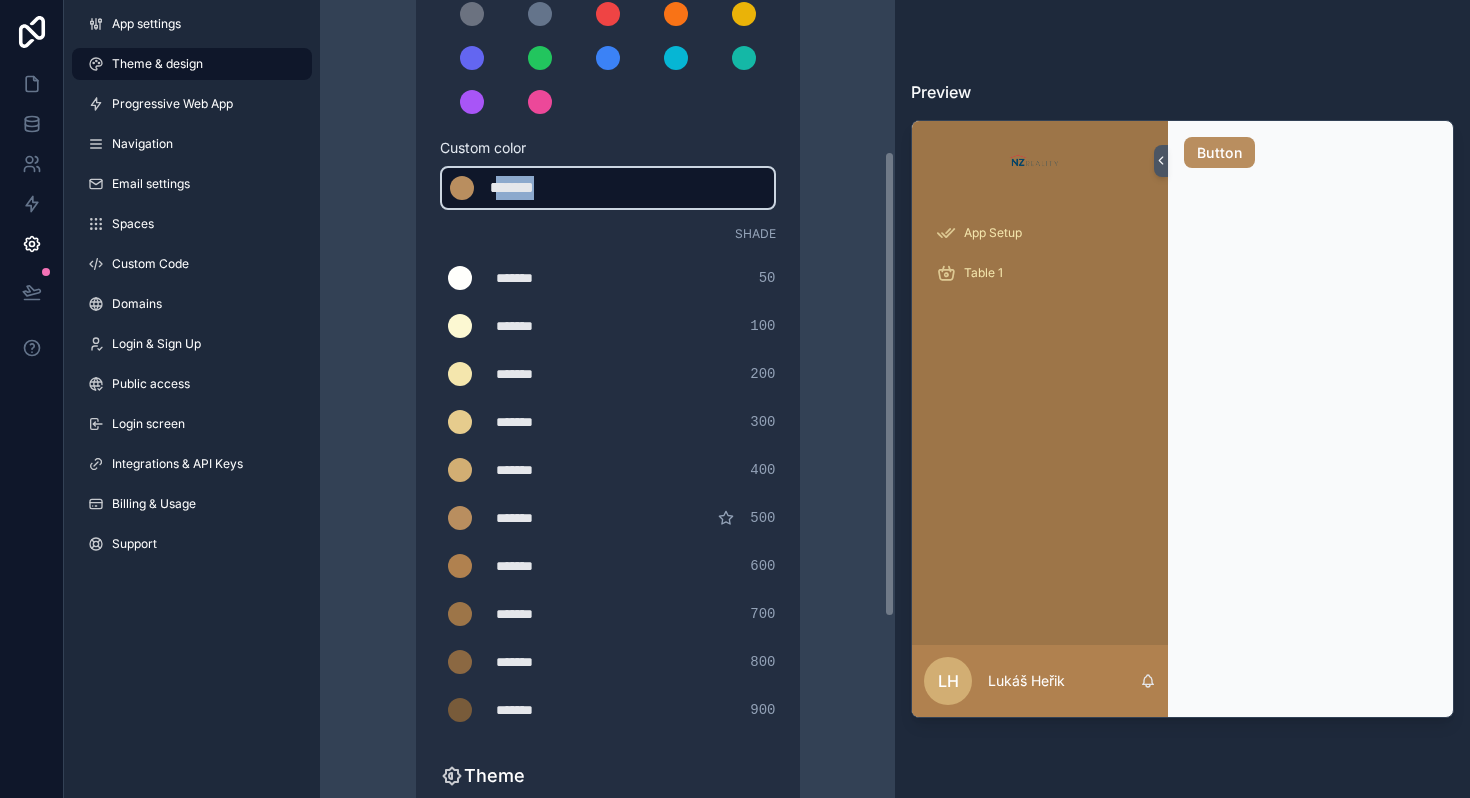 drag, startPoint x: 571, startPoint y: 183, endPoint x: 501, endPoint y: 183, distance: 70 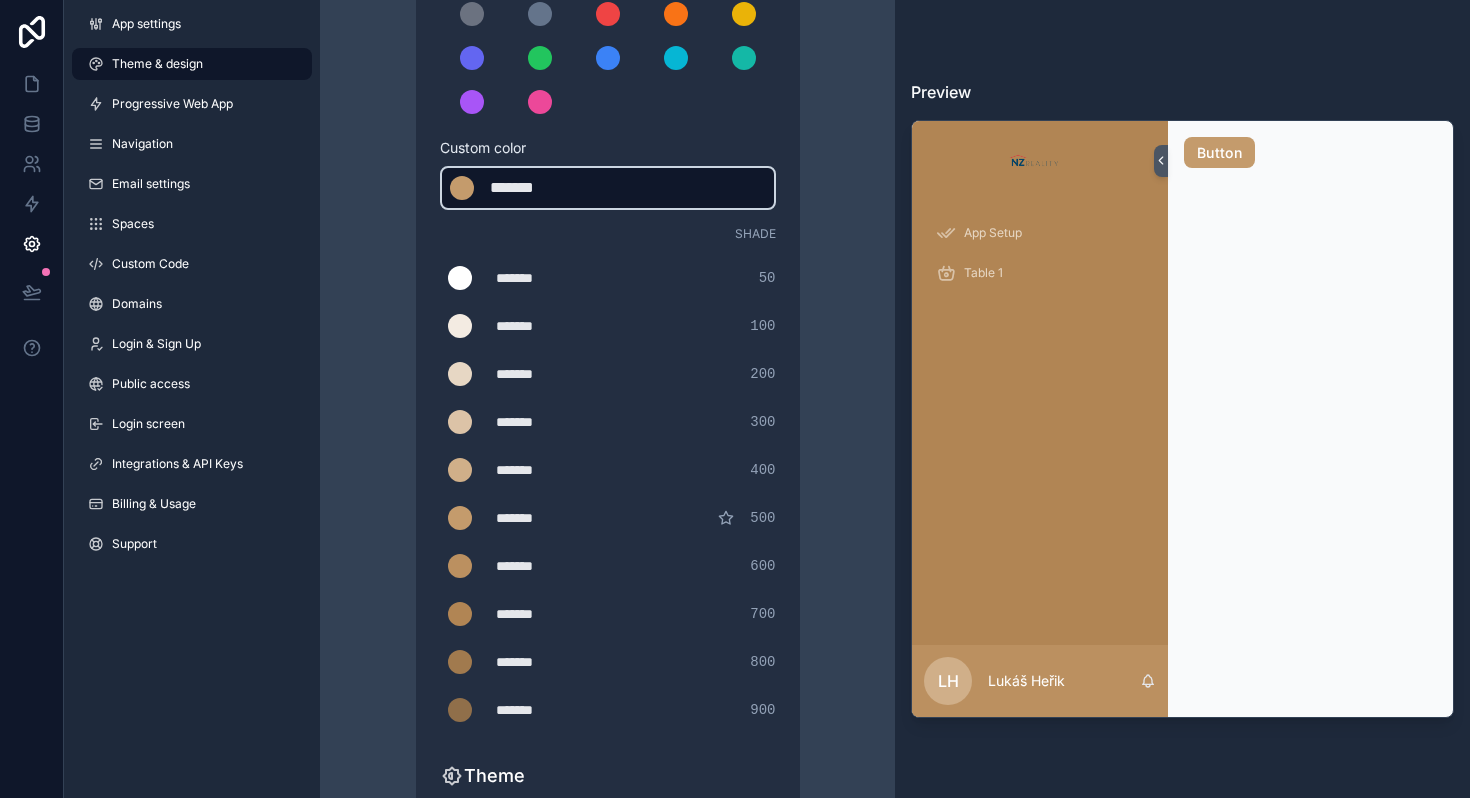 drag, startPoint x: 576, startPoint y: 185, endPoint x: 499, endPoint y: 187, distance: 77.02597 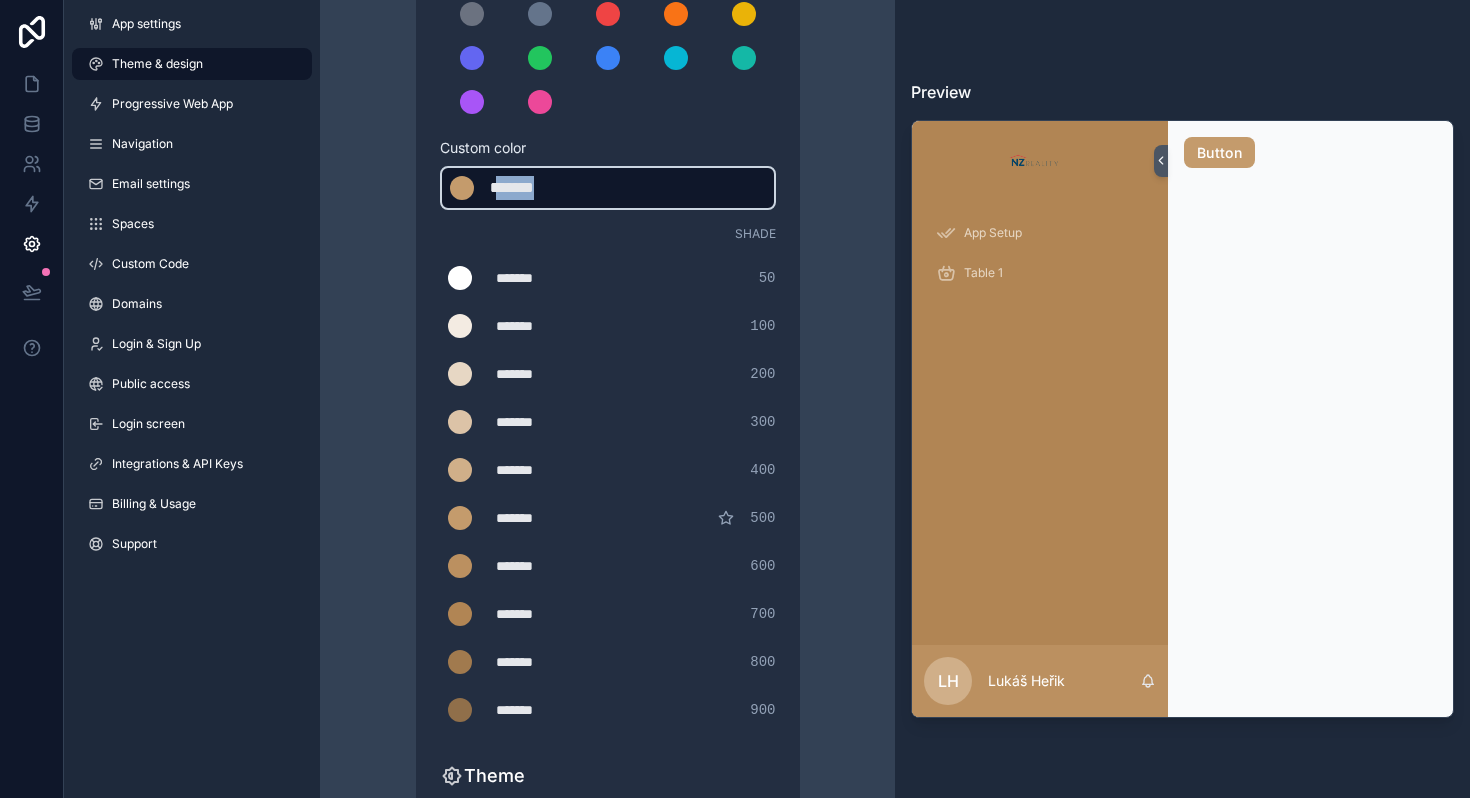 drag, startPoint x: 578, startPoint y: 187, endPoint x: 501, endPoint y: 187, distance: 77 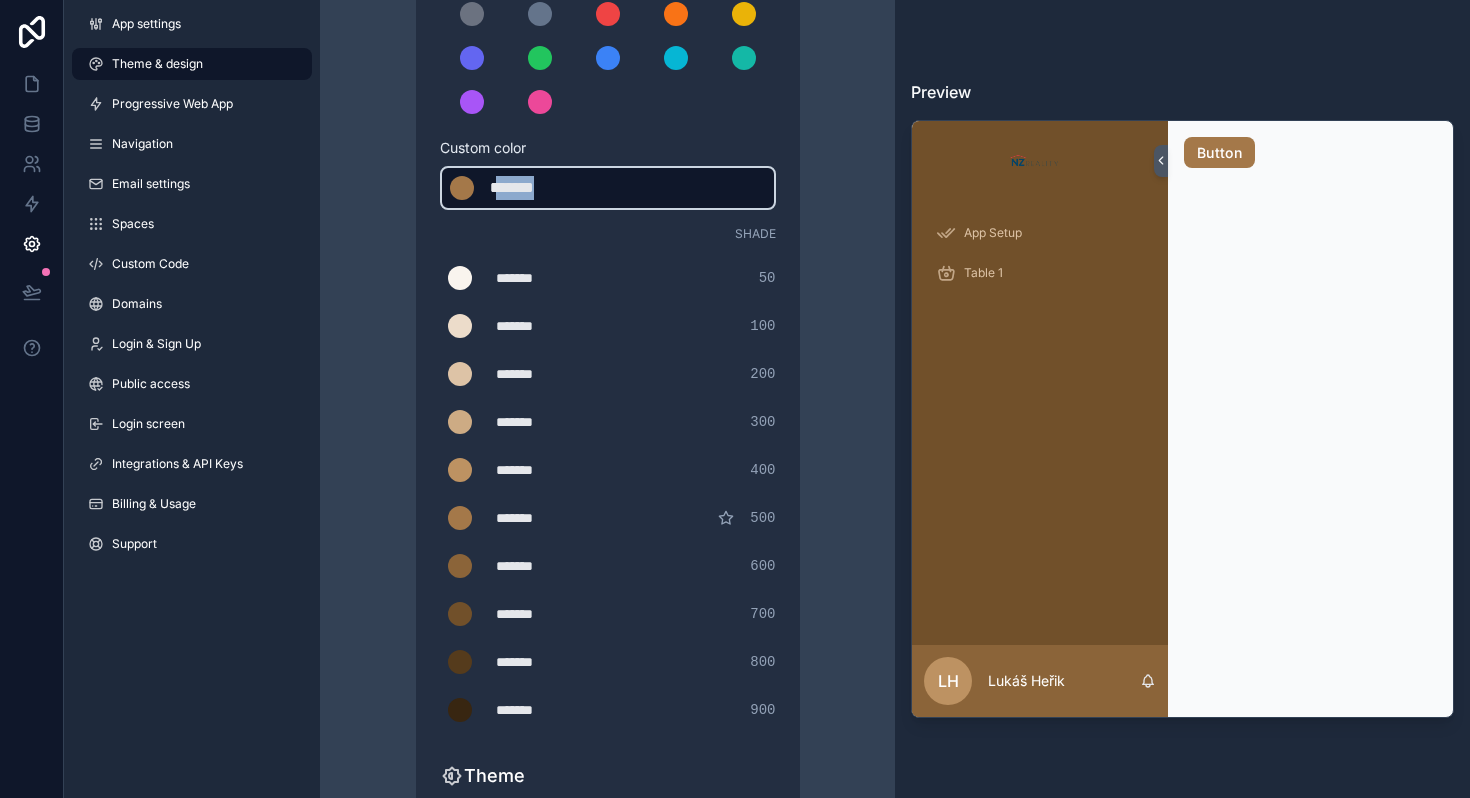 drag, startPoint x: 578, startPoint y: 182, endPoint x: 502, endPoint y: 182, distance: 76 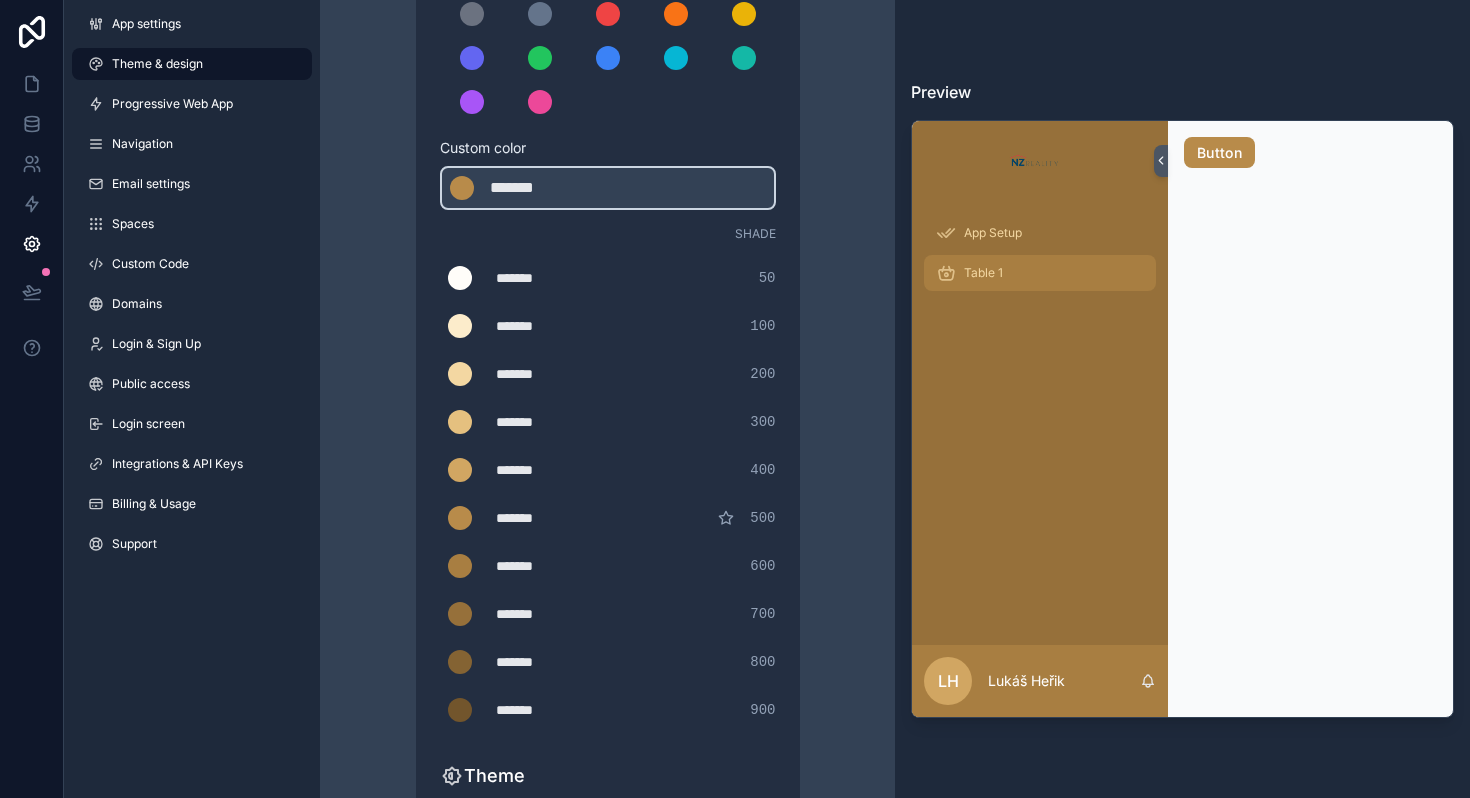 click on "Table 1" at bounding box center [983, 273] 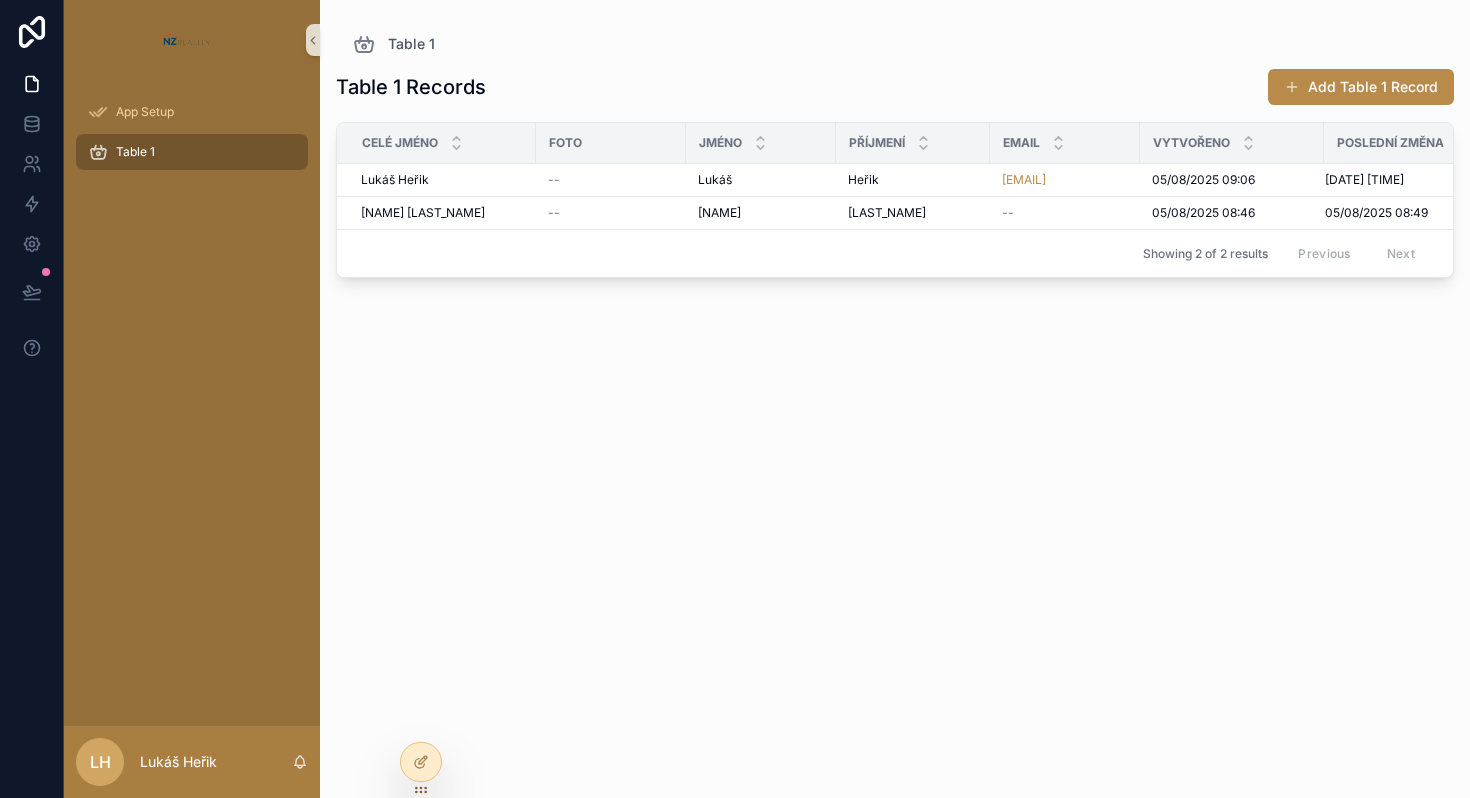 click on "Table 1" at bounding box center (192, 152) 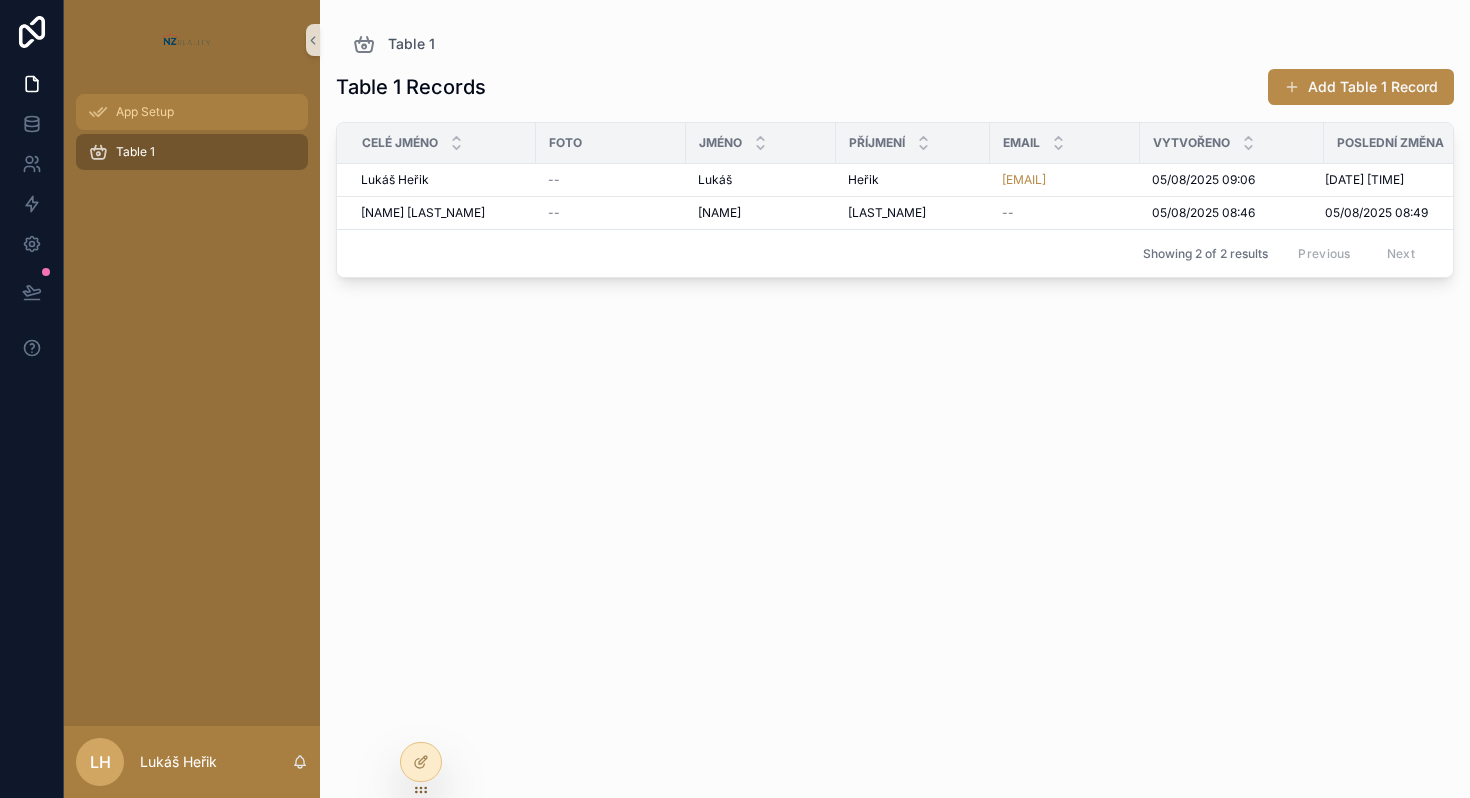 click on "App Setup" at bounding box center [192, 112] 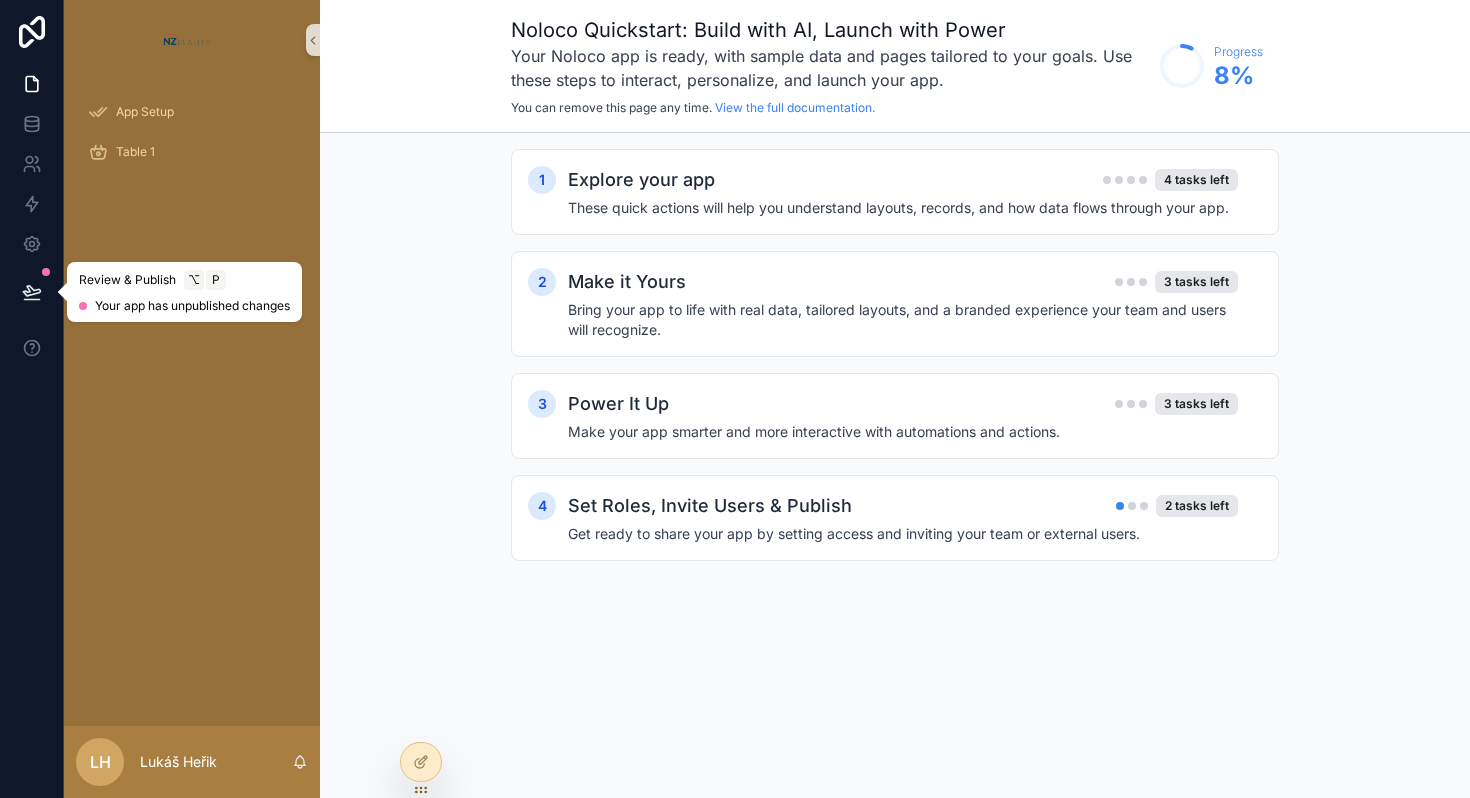 click 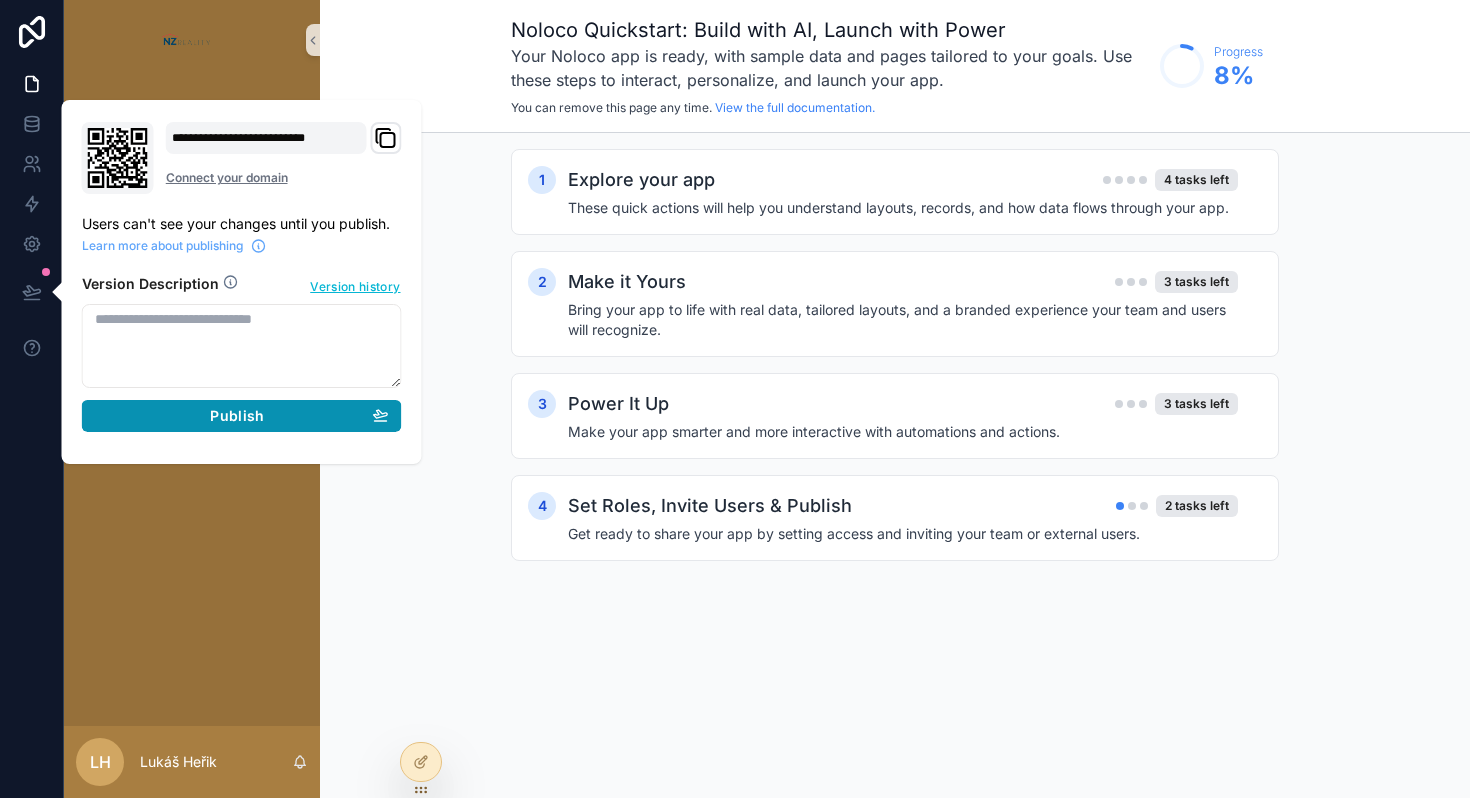 click on "Publish" at bounding box center (242, 416) 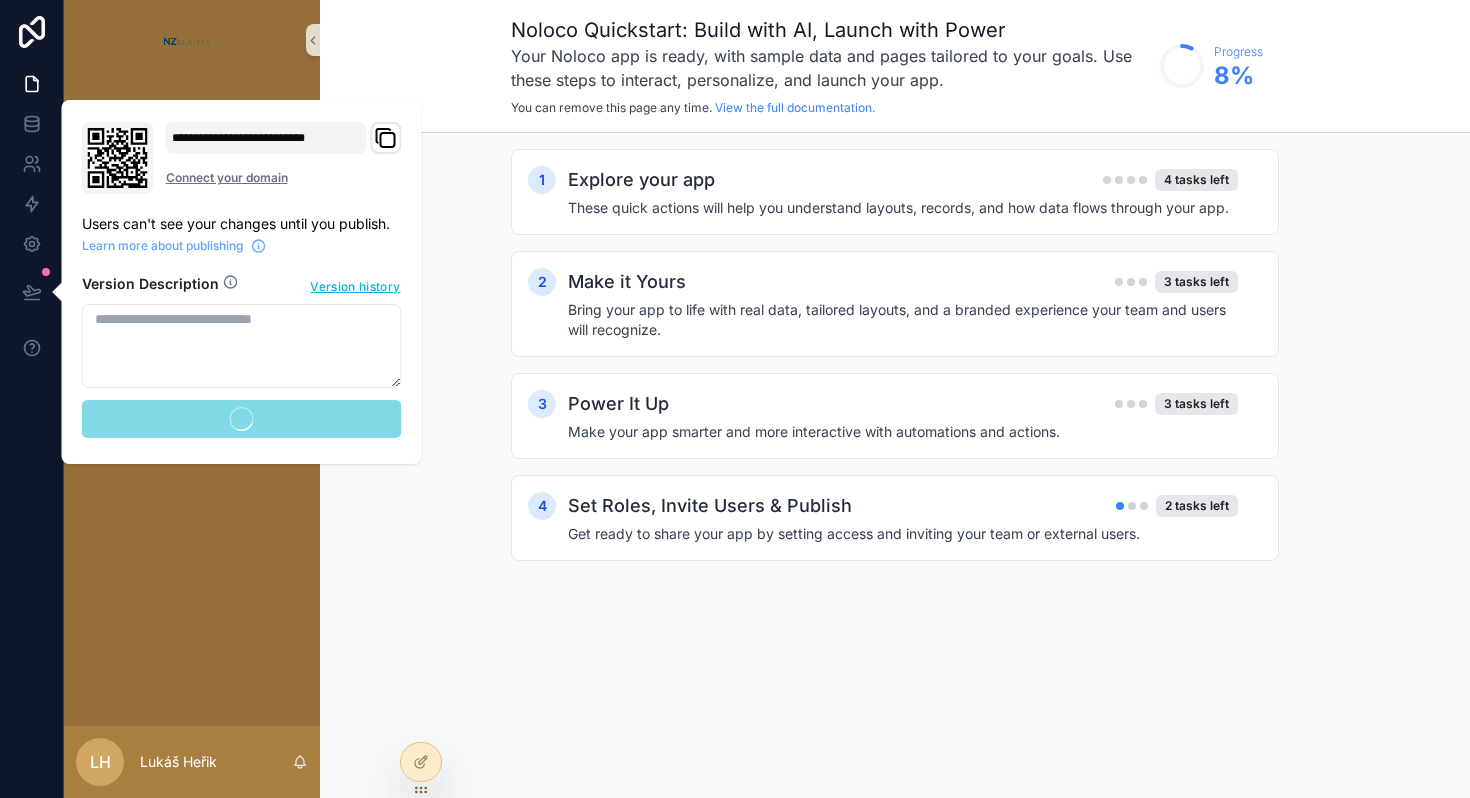 click on "App Setup Table 1" at bounding box center (192, 403) 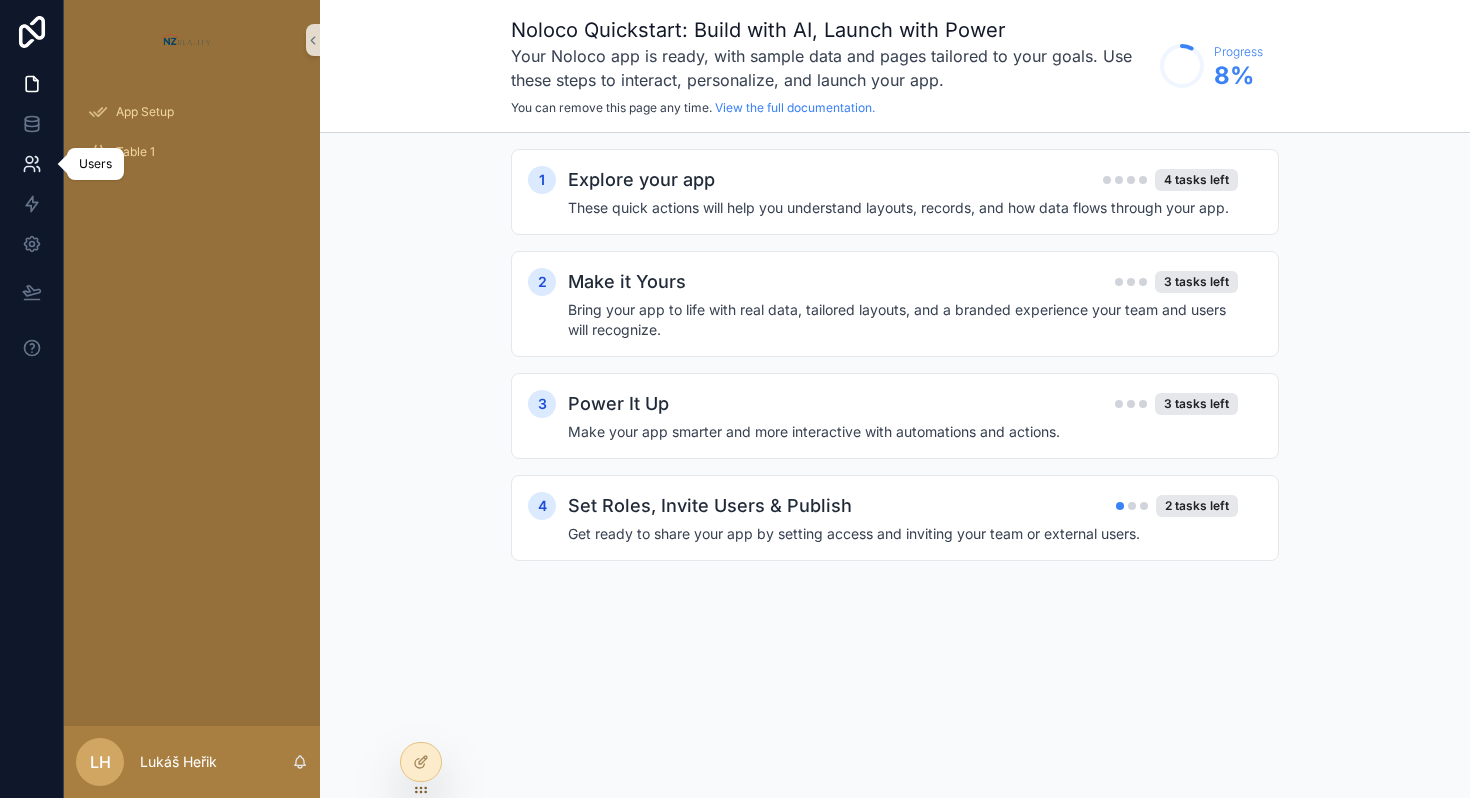click 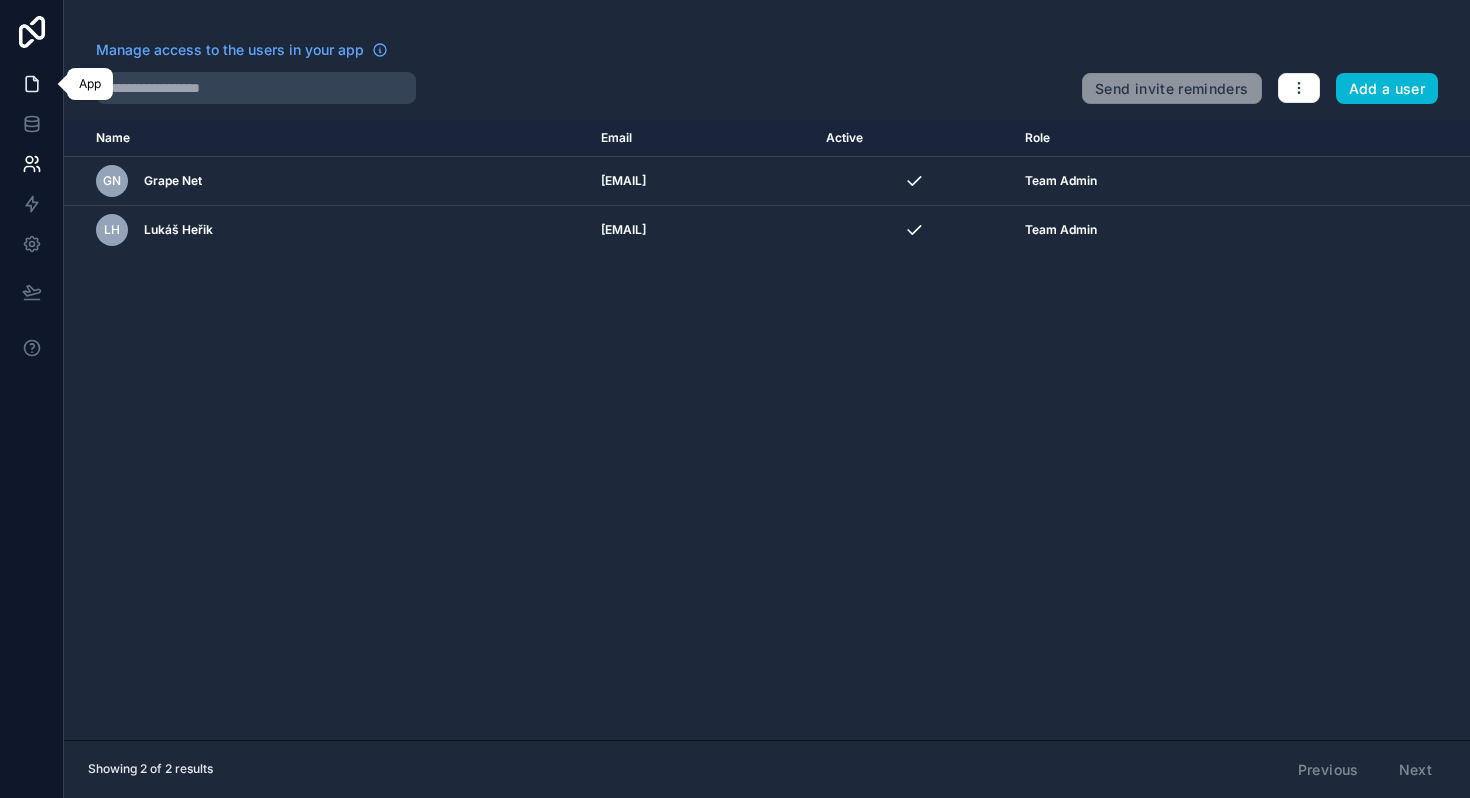 click 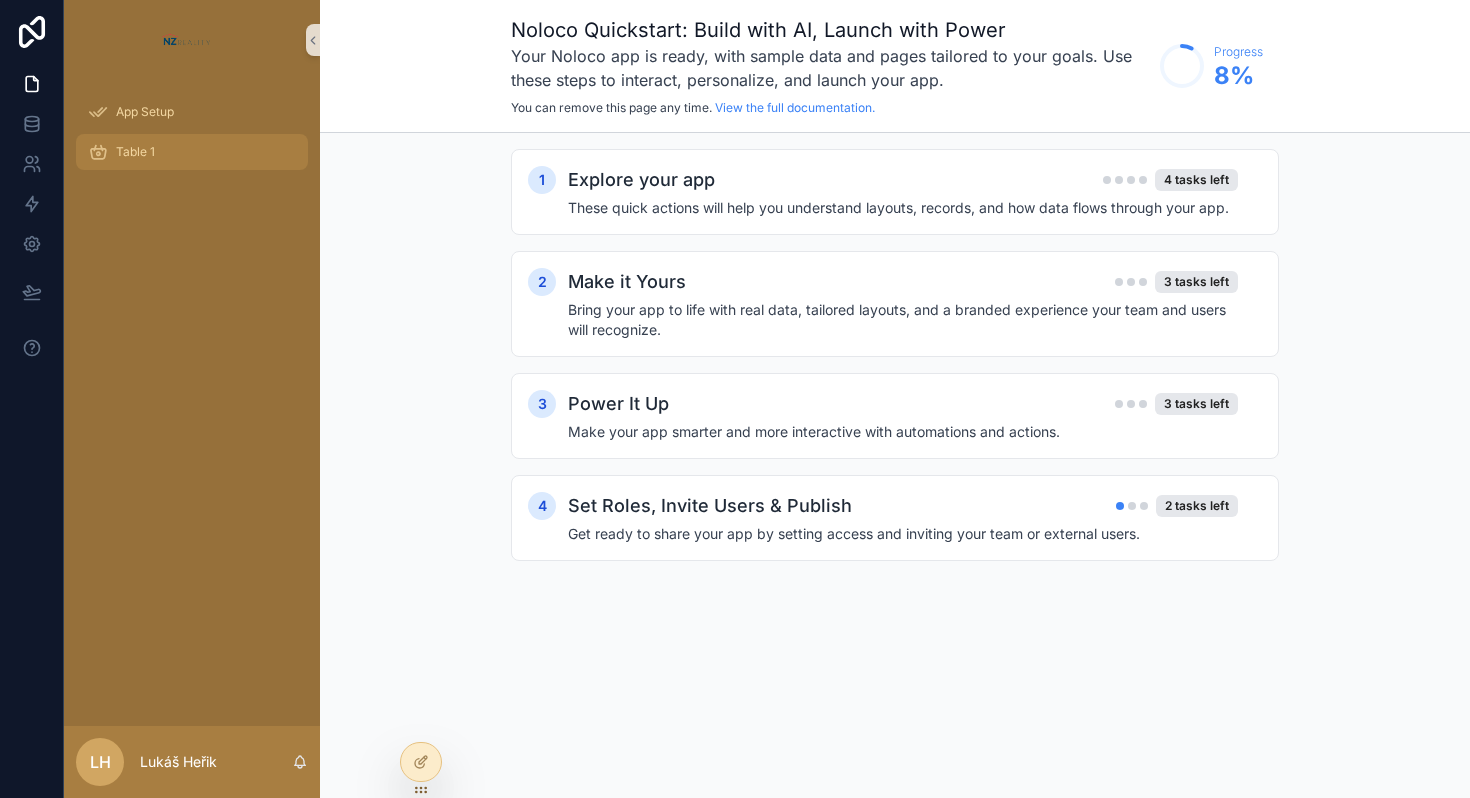 click on "Table 1" at bounding box center [192, 152] 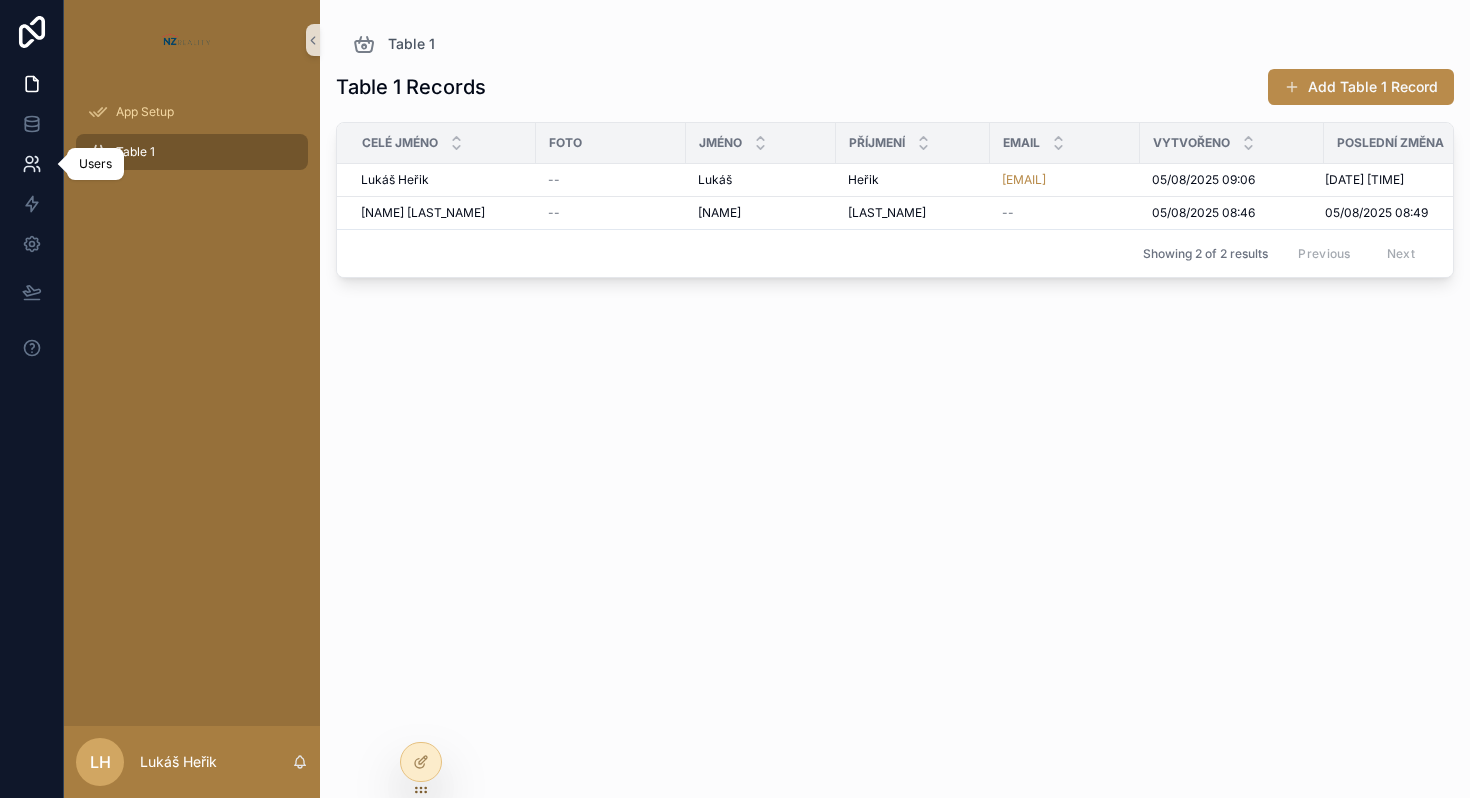 click 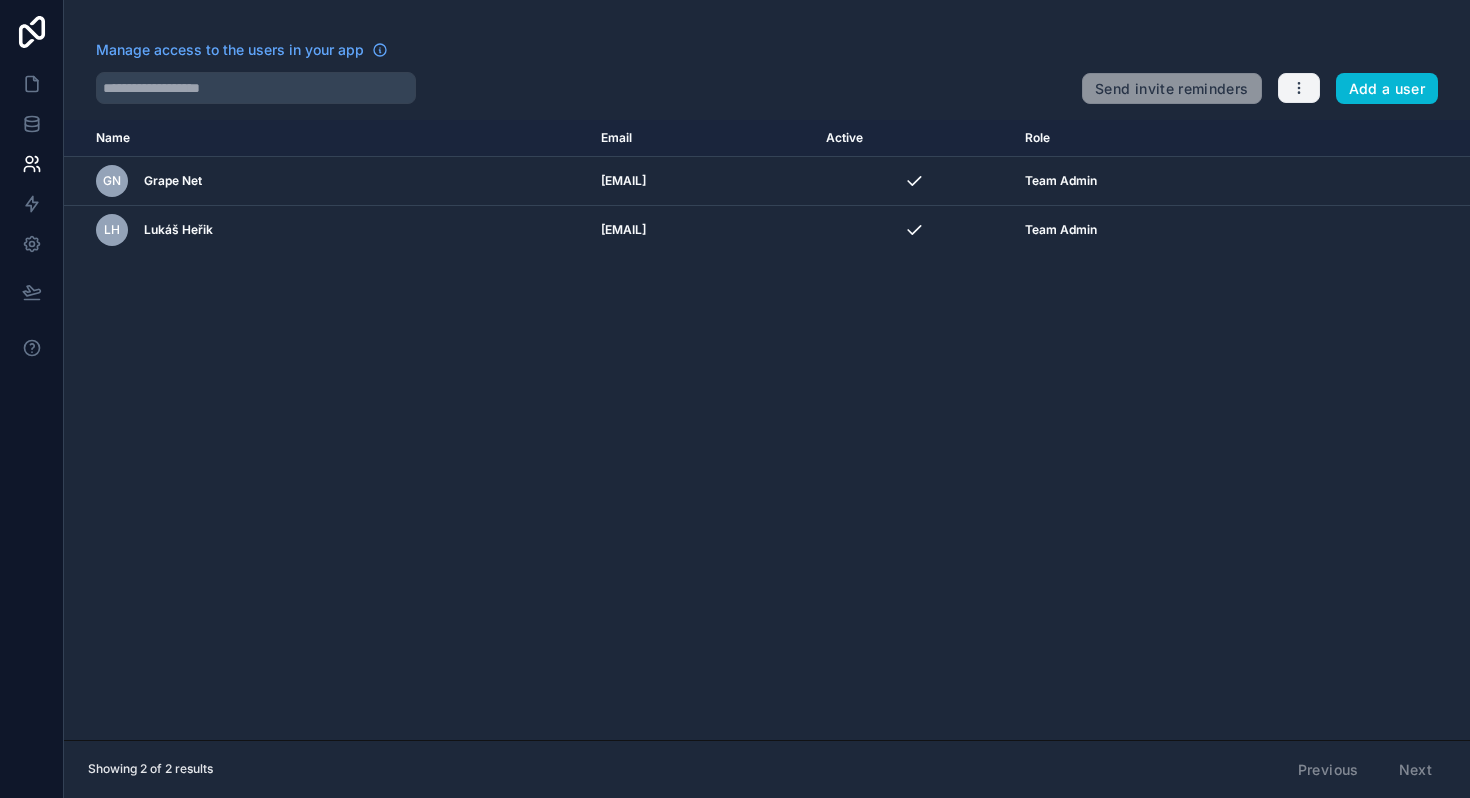 click 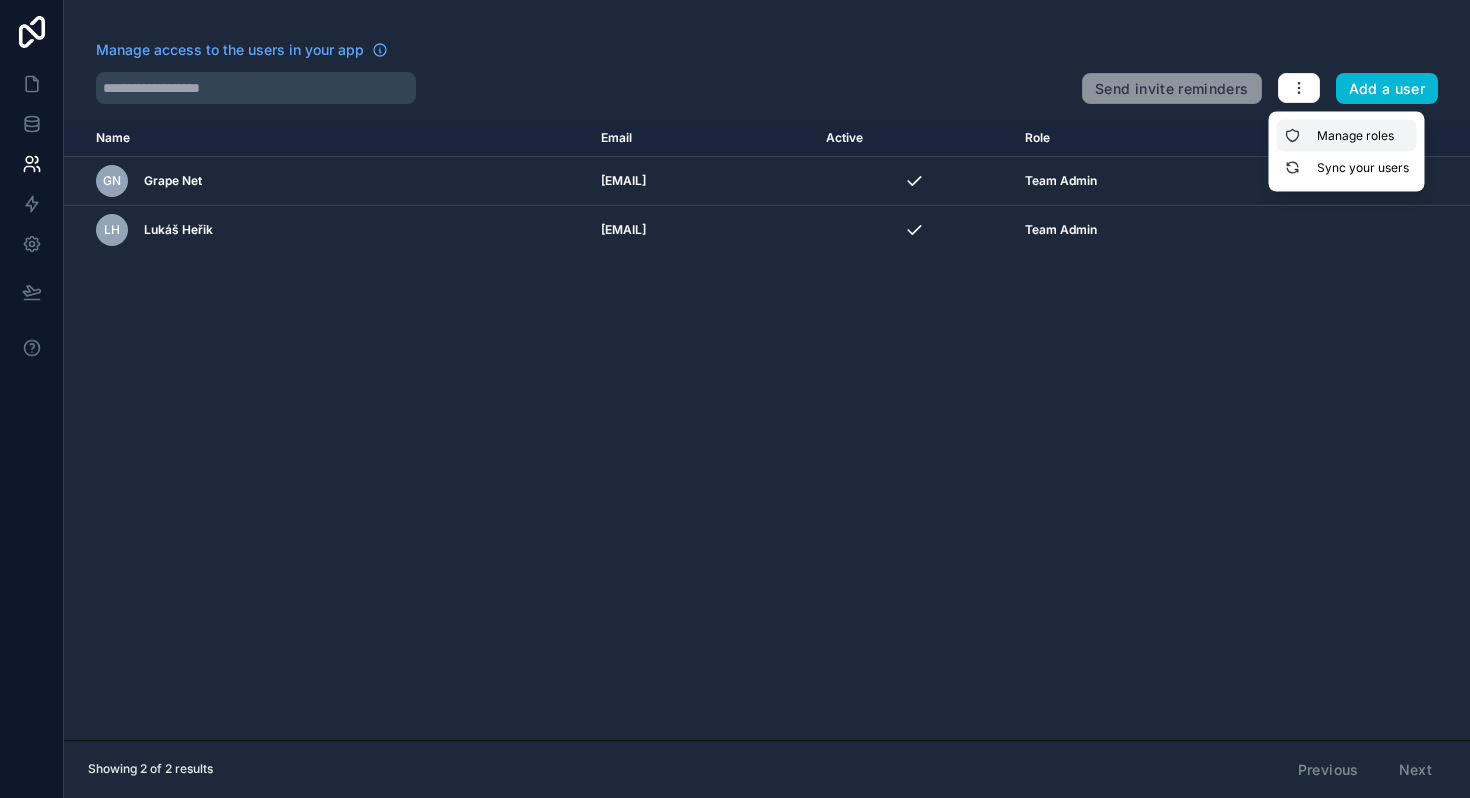 click on "Manage roles" at bounding box center [1347, 136] 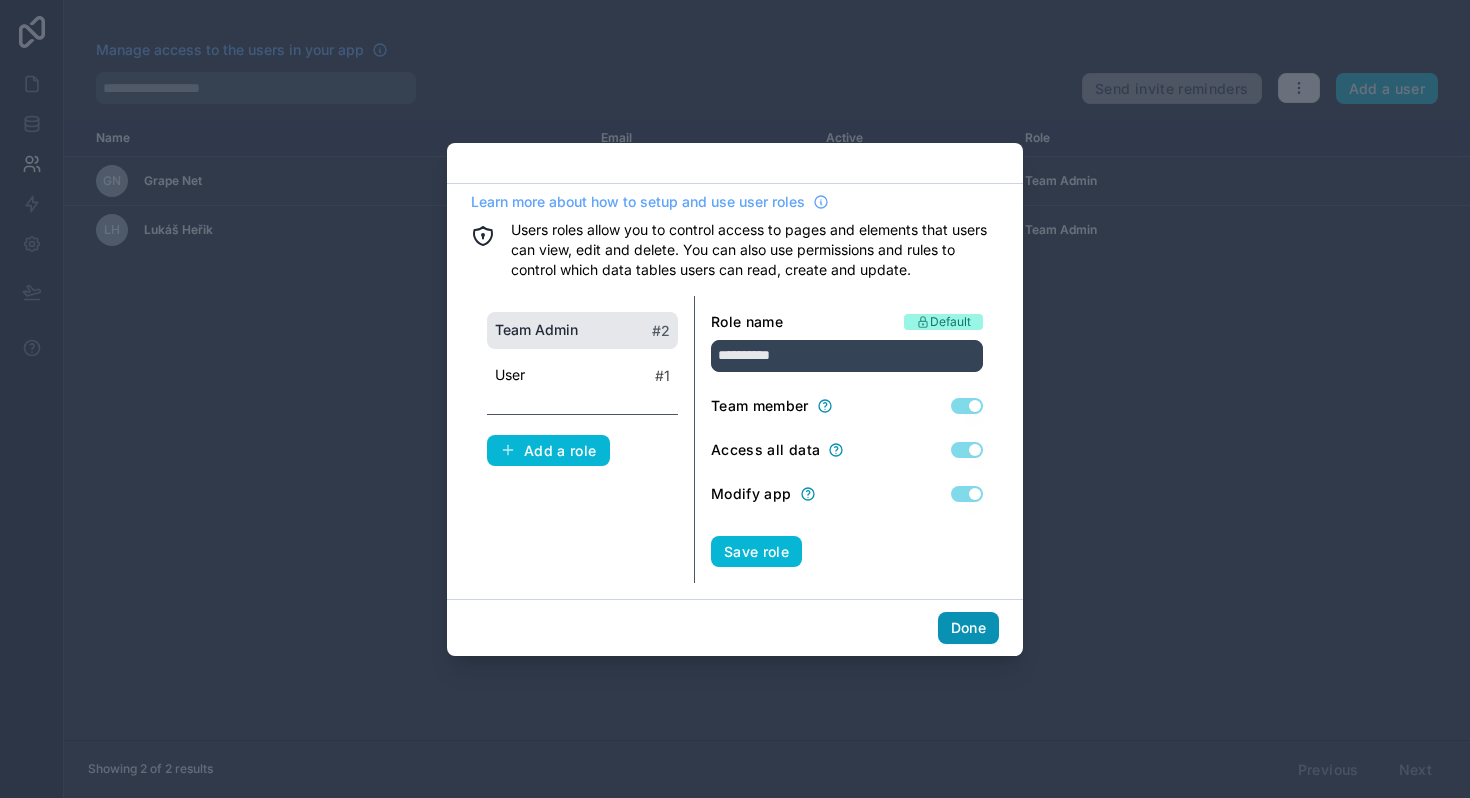 click on "Done" at bounding box center (968, 628) 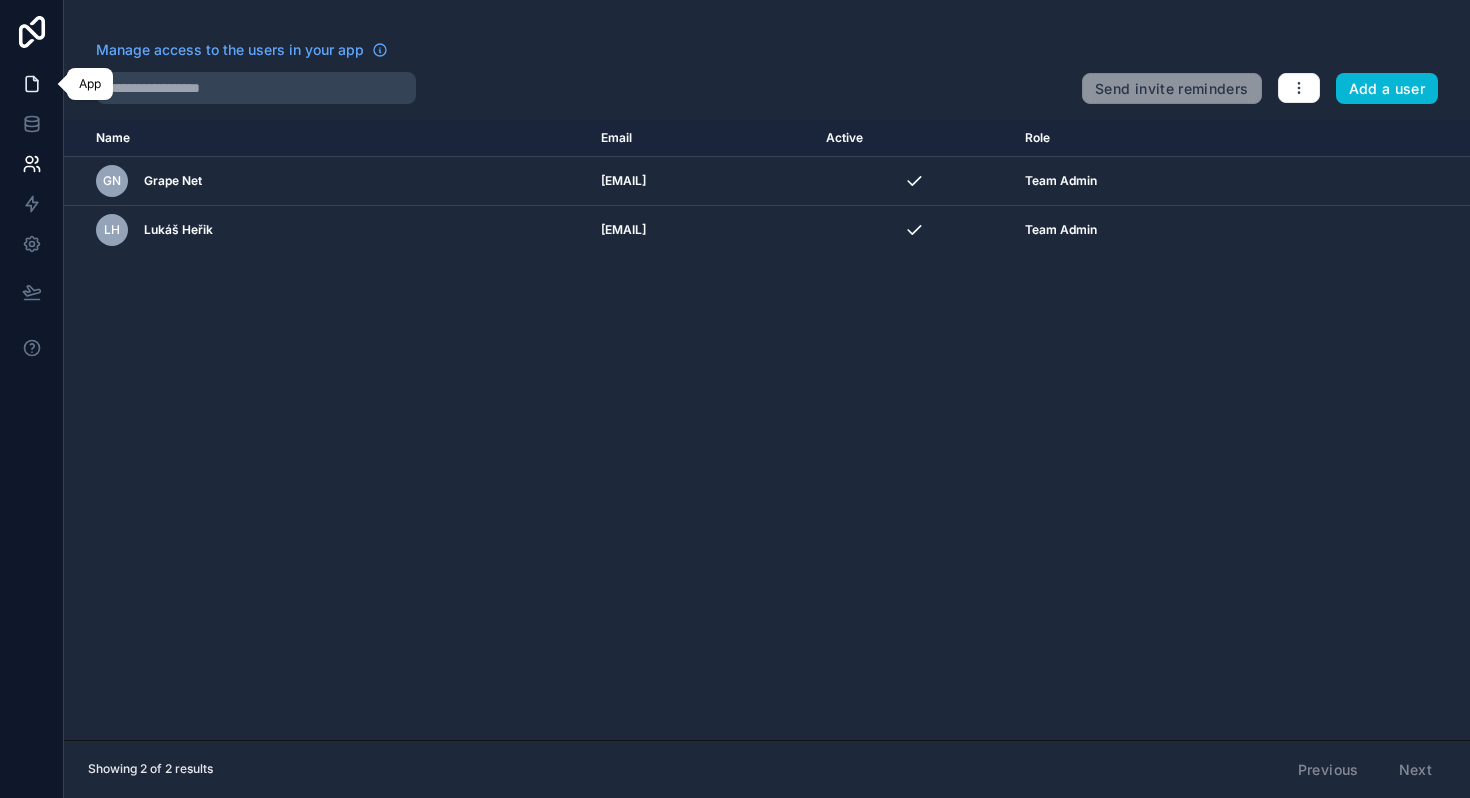 click at bounding box center [31, 84] 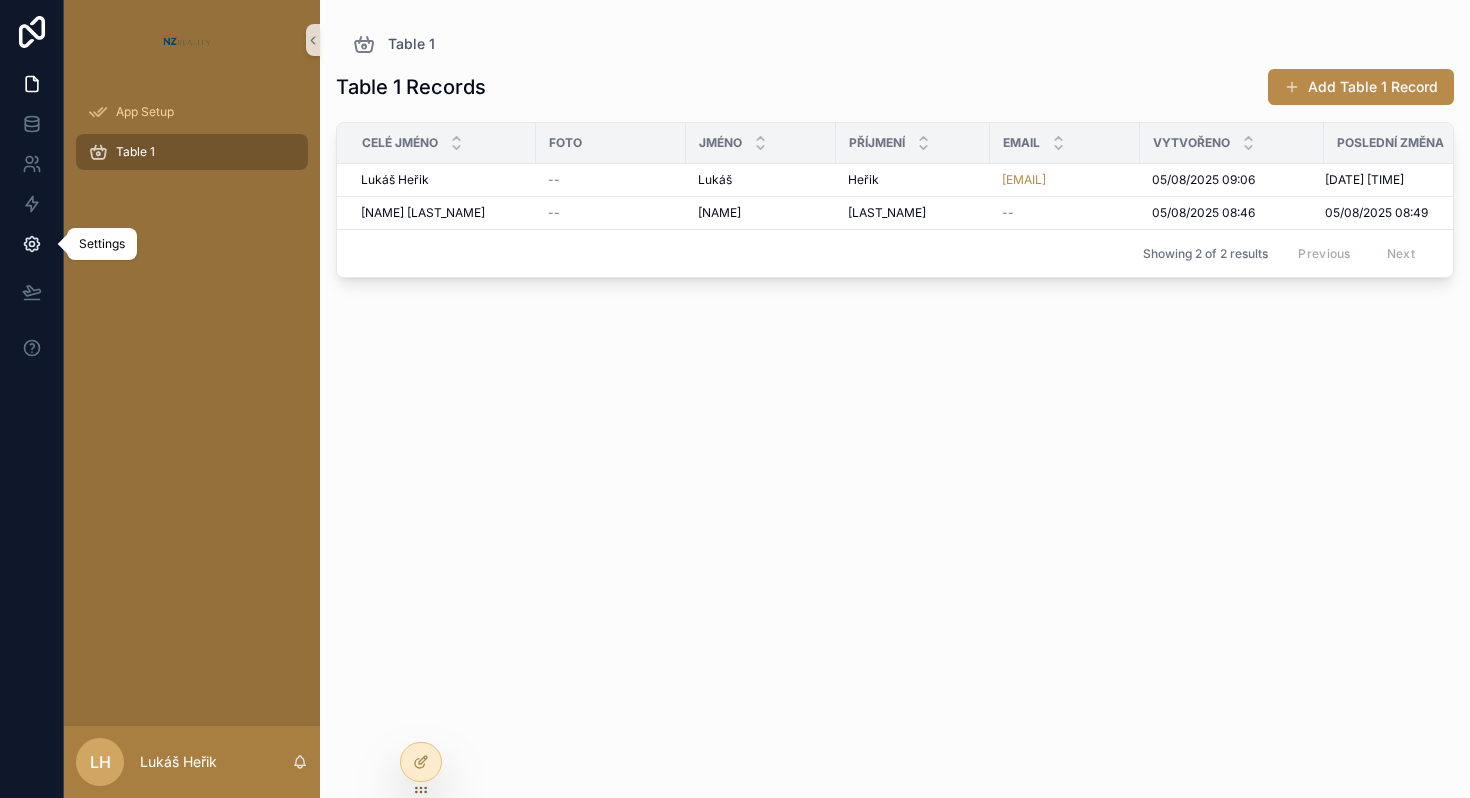 click 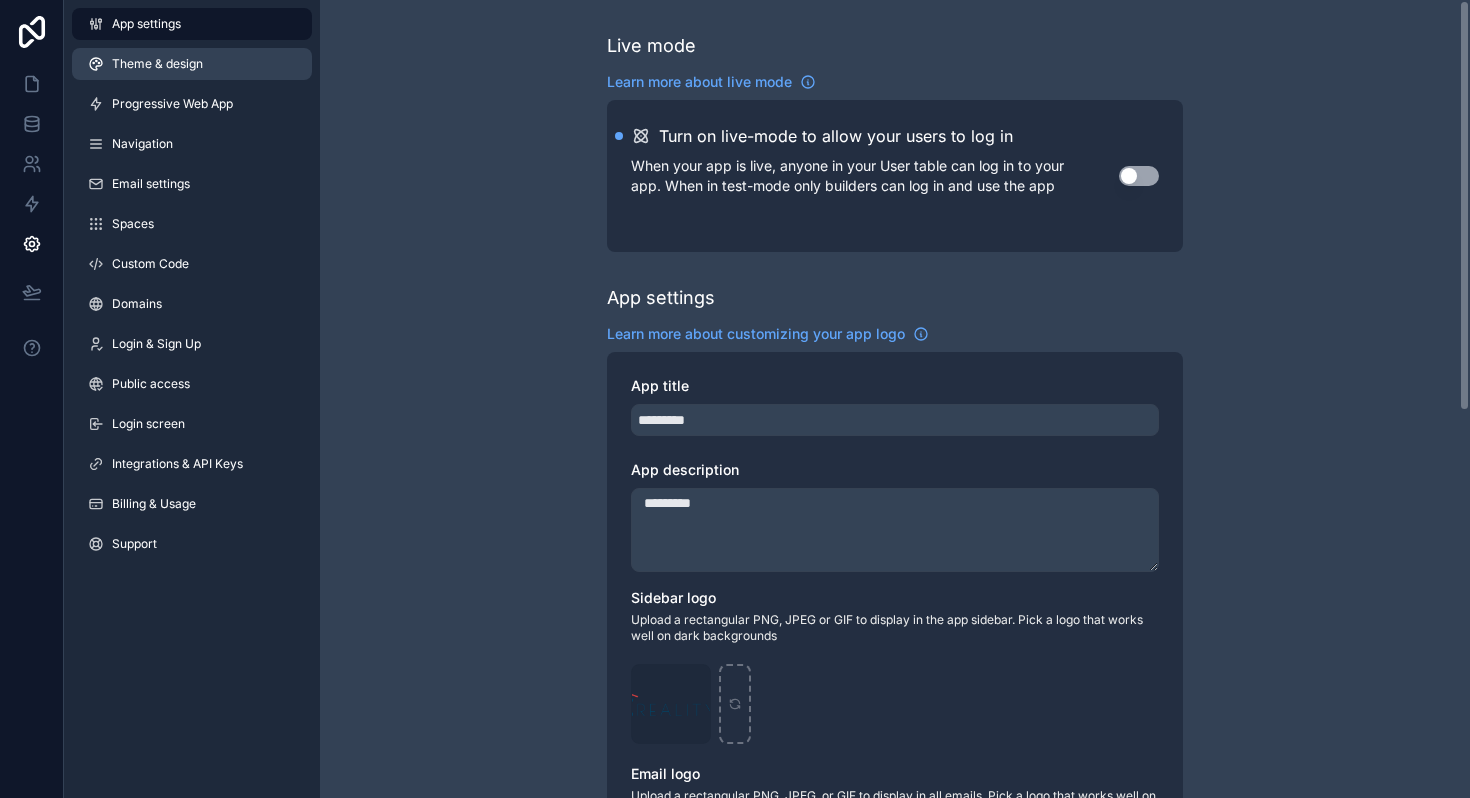 click on "Theme & design" at bounding box center (192, 64) 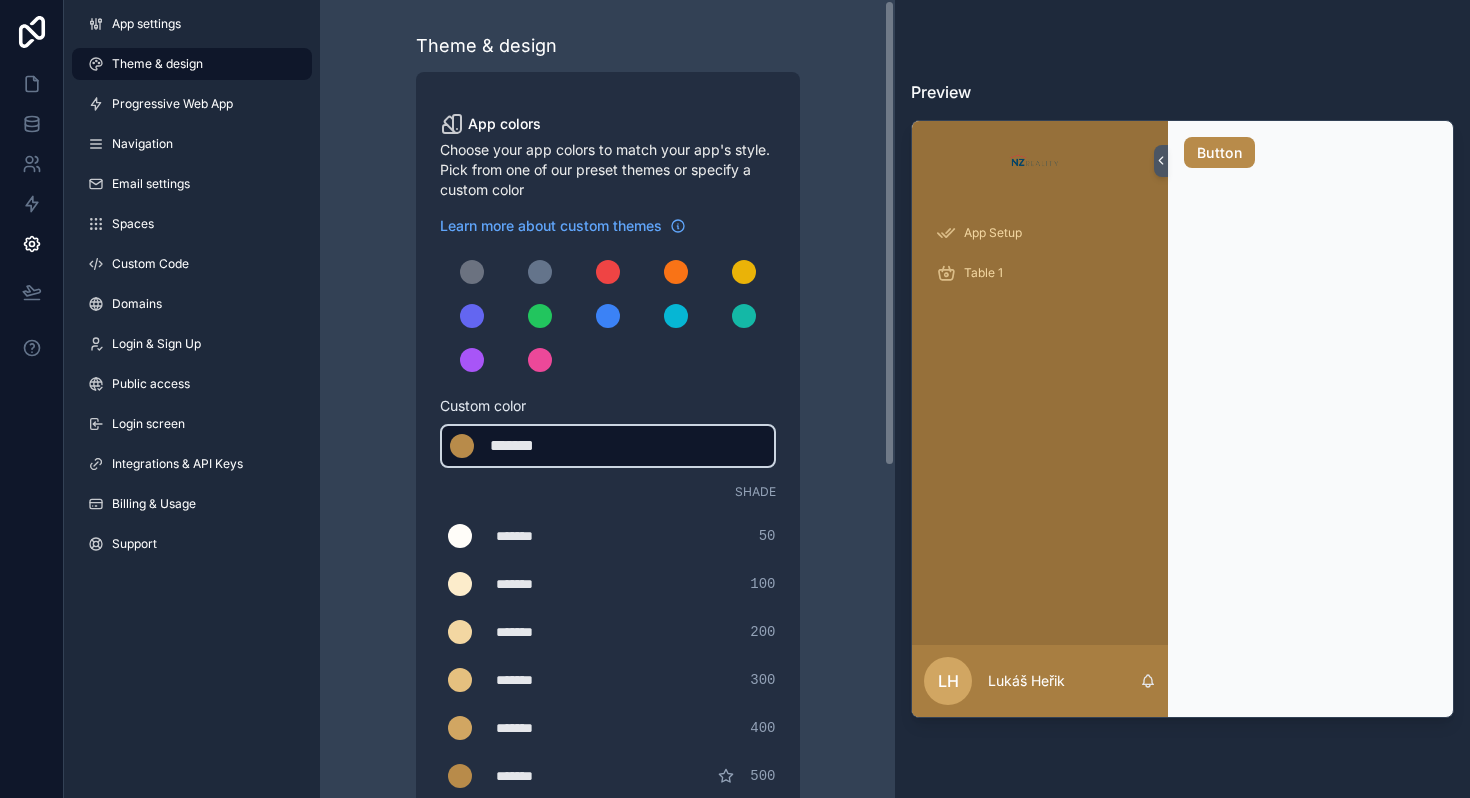 click on "*******" at bounding box center (540, 446) 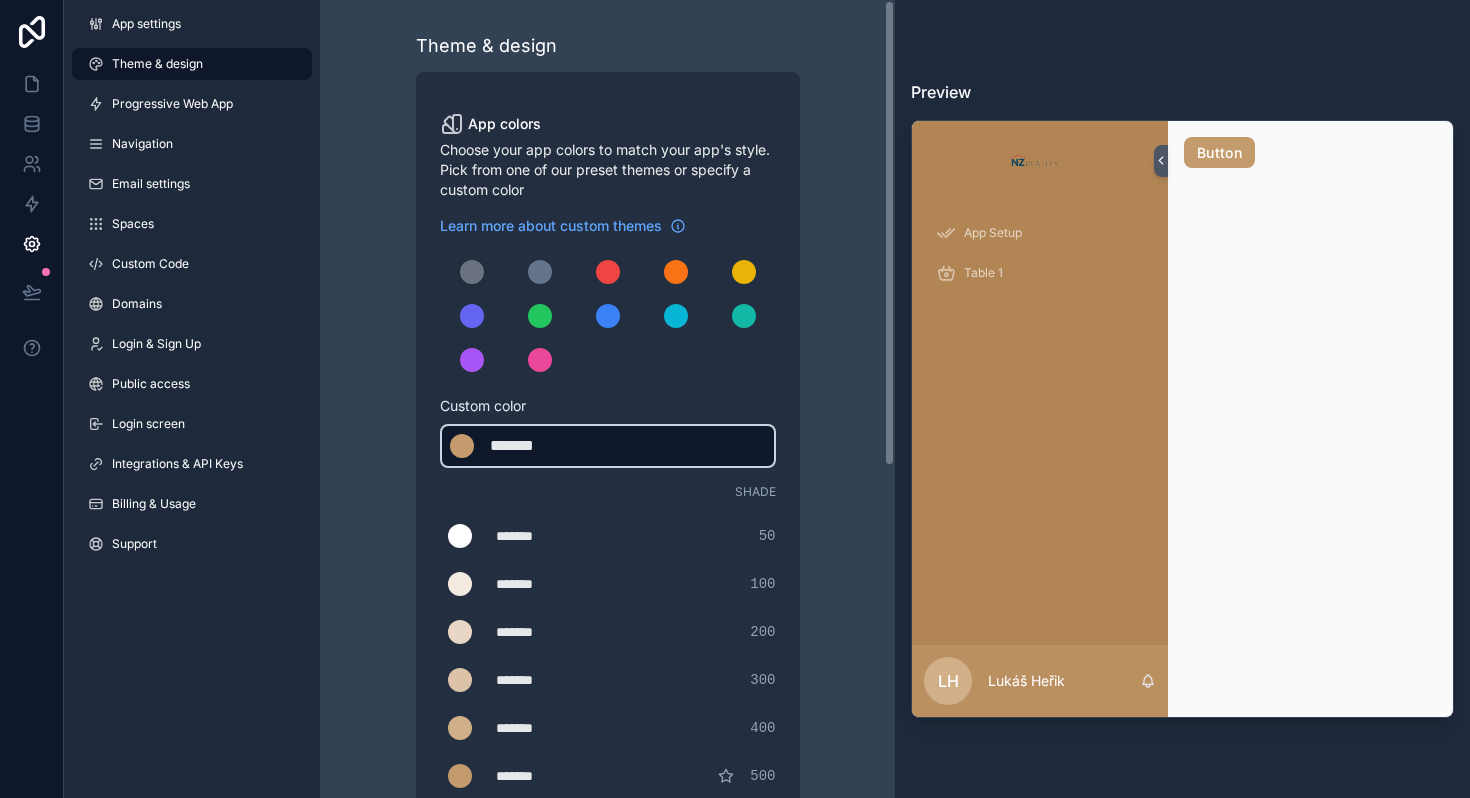 click on "******* ******* #c49b6c" at bounding box center [608, 446] 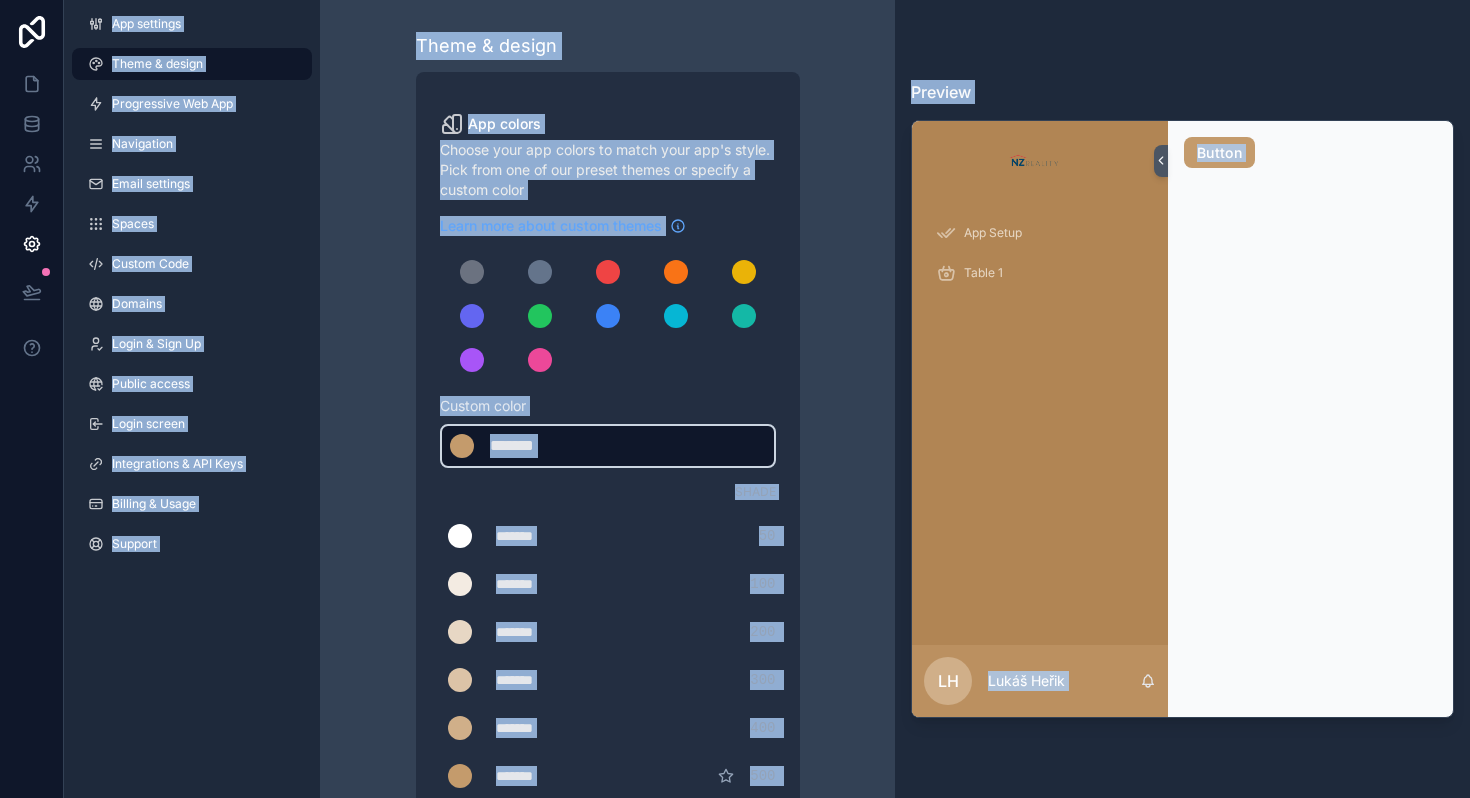 click on "*******" at bounding box center (540, 446) 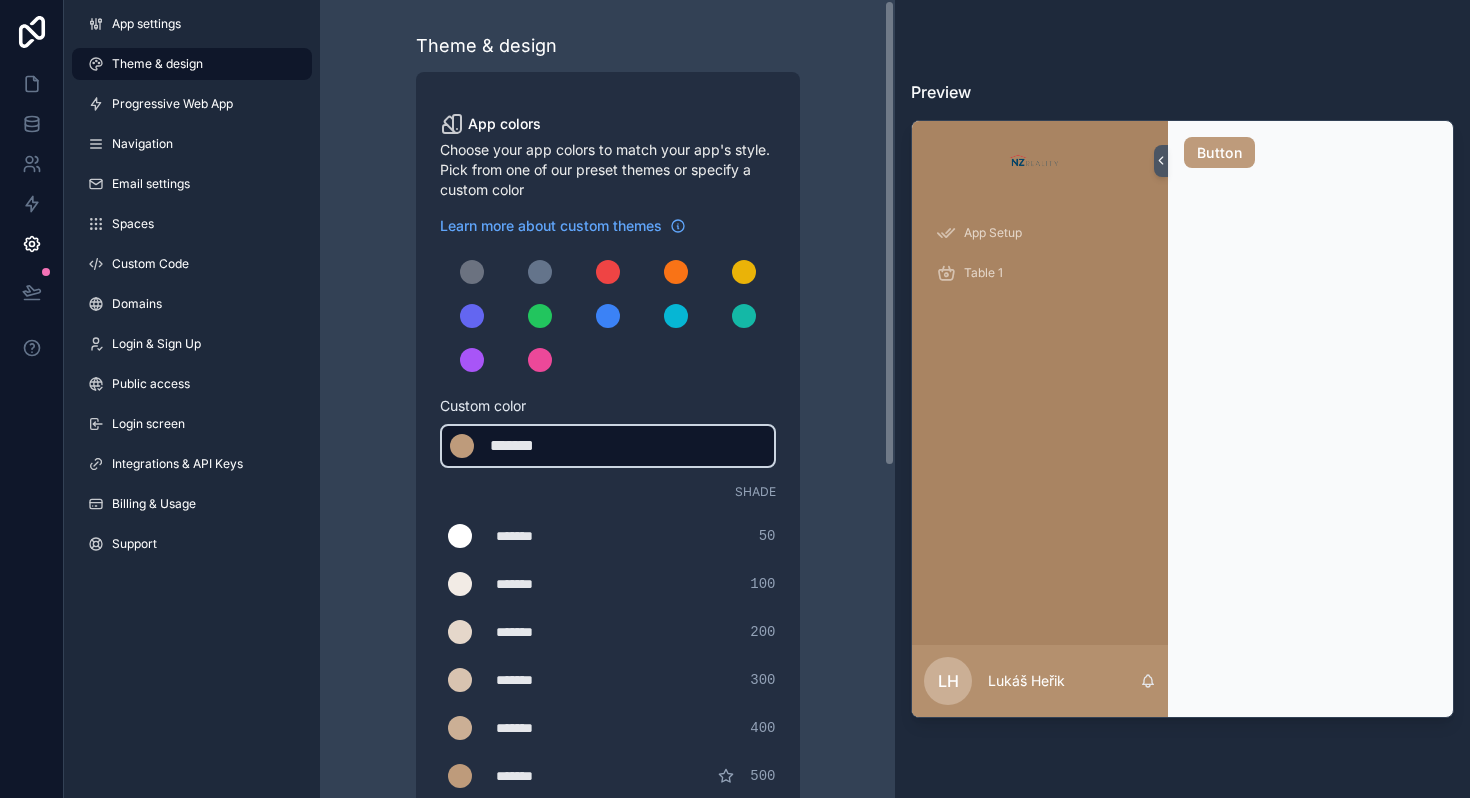 click on "******* ******* #be9b7b" at bounding box center (608, 446) 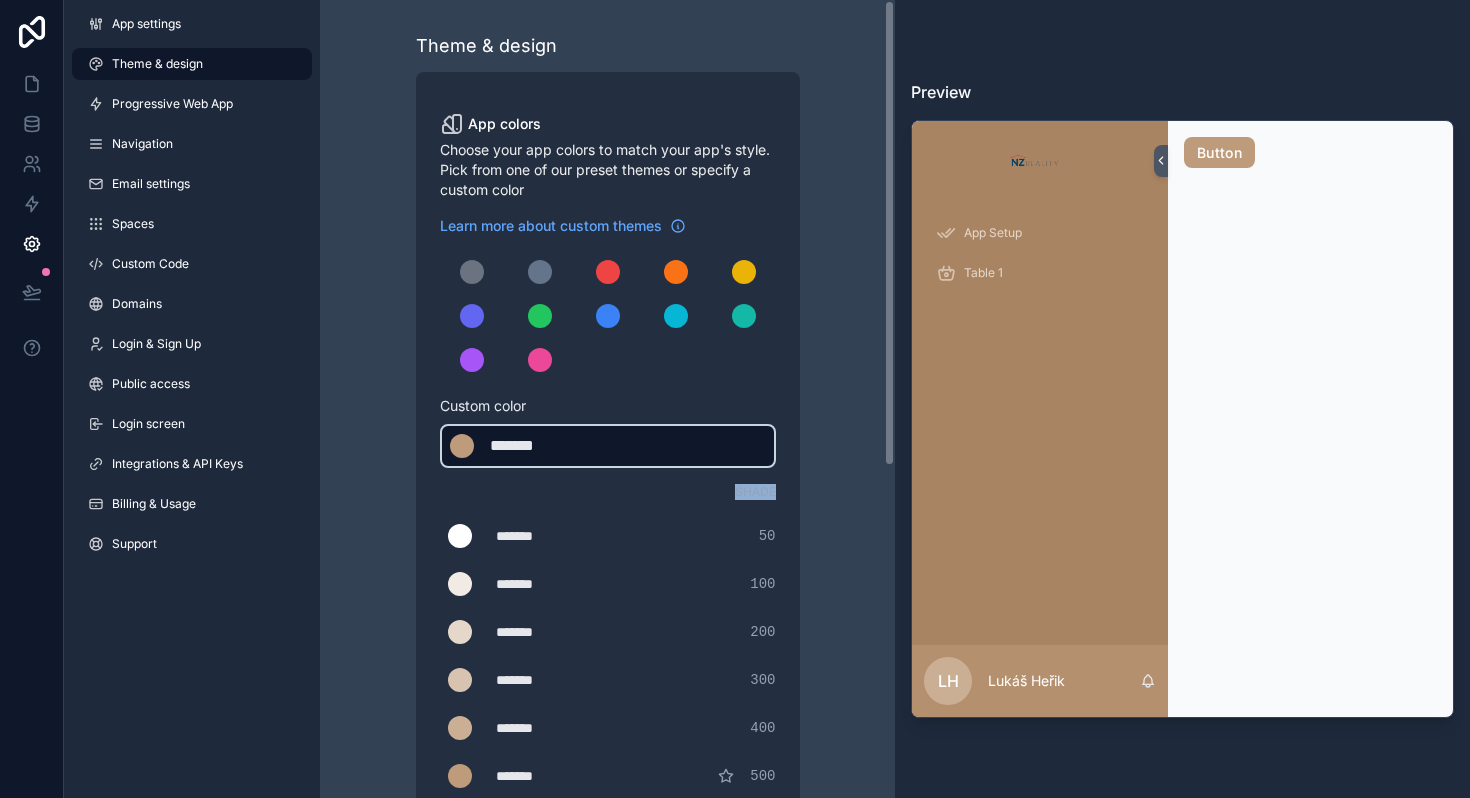 click on "******* ******* #be9b7b" at bounding box center (608, 446) 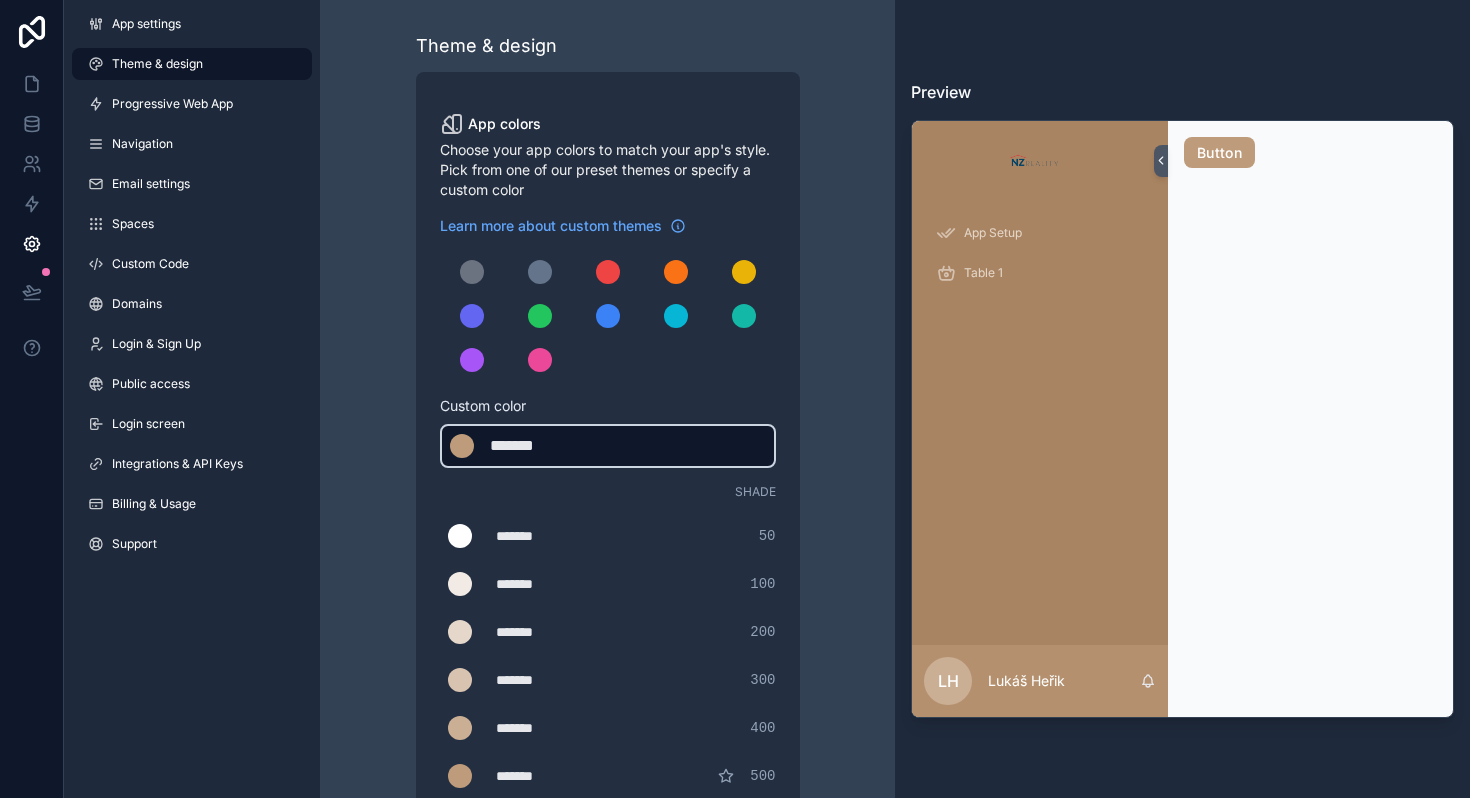 click on "*******" at bounding box center (540, 446) 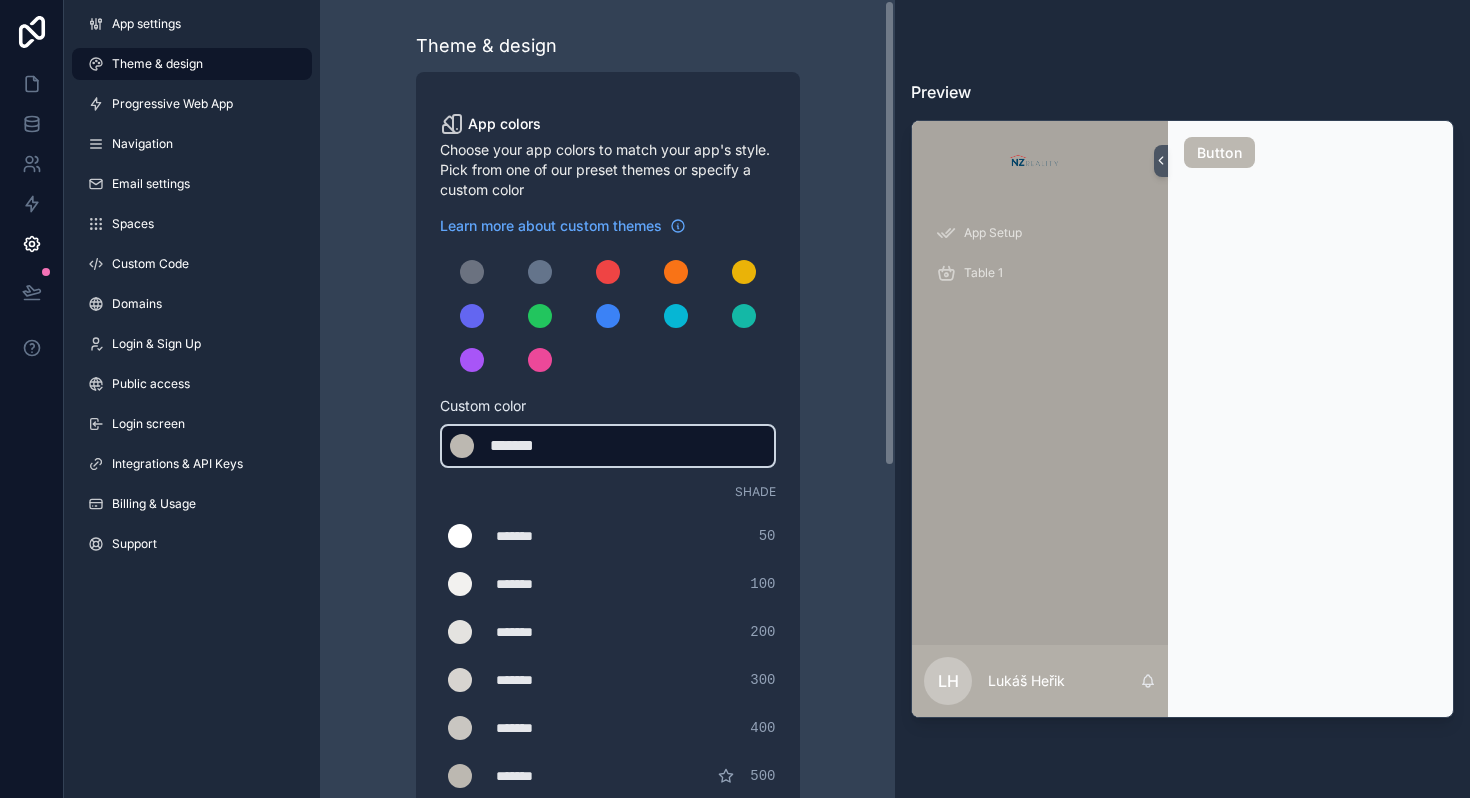 click on "*******" at bounding box center (540, 446) 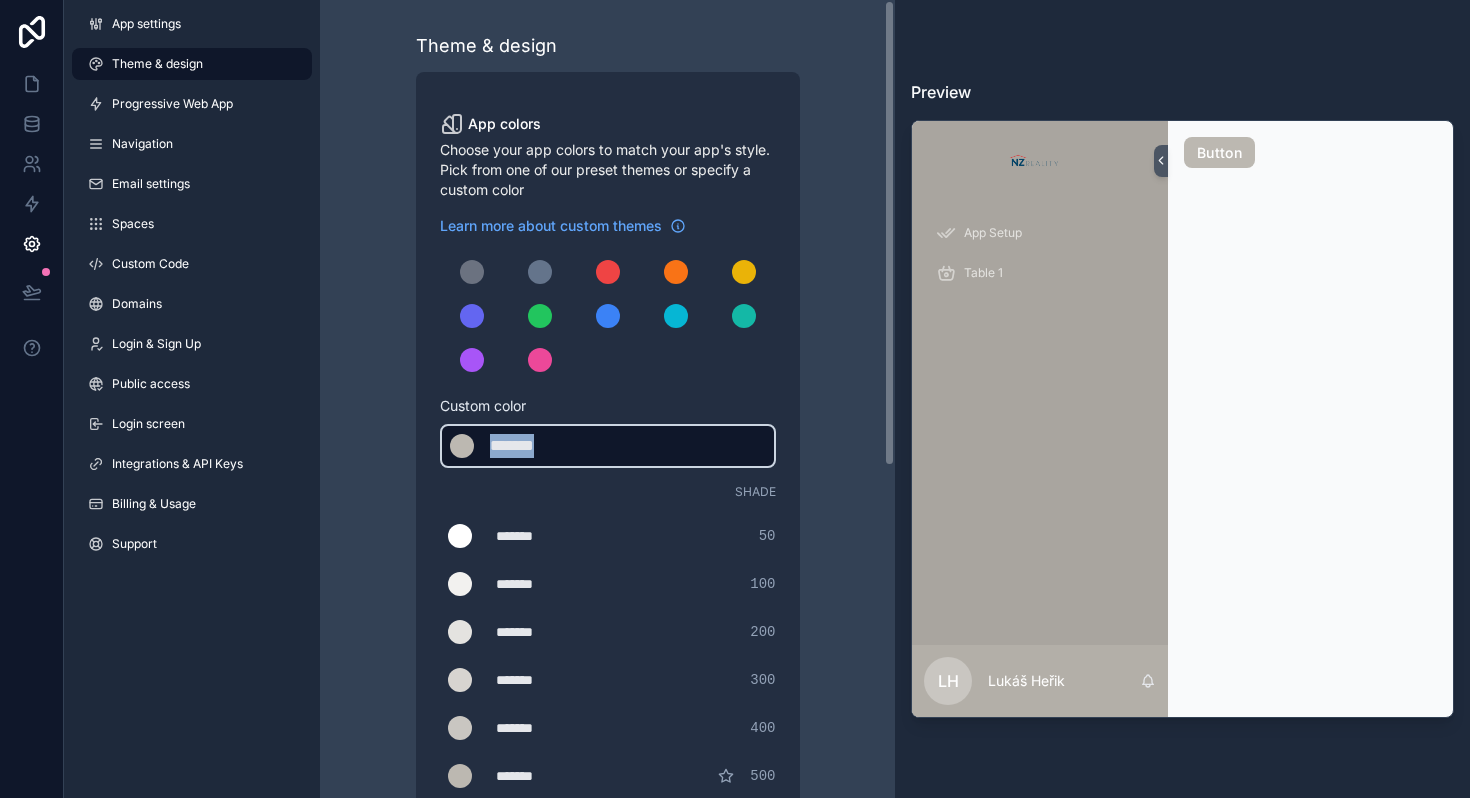 click on "*******" at bounding box center [540, 446] 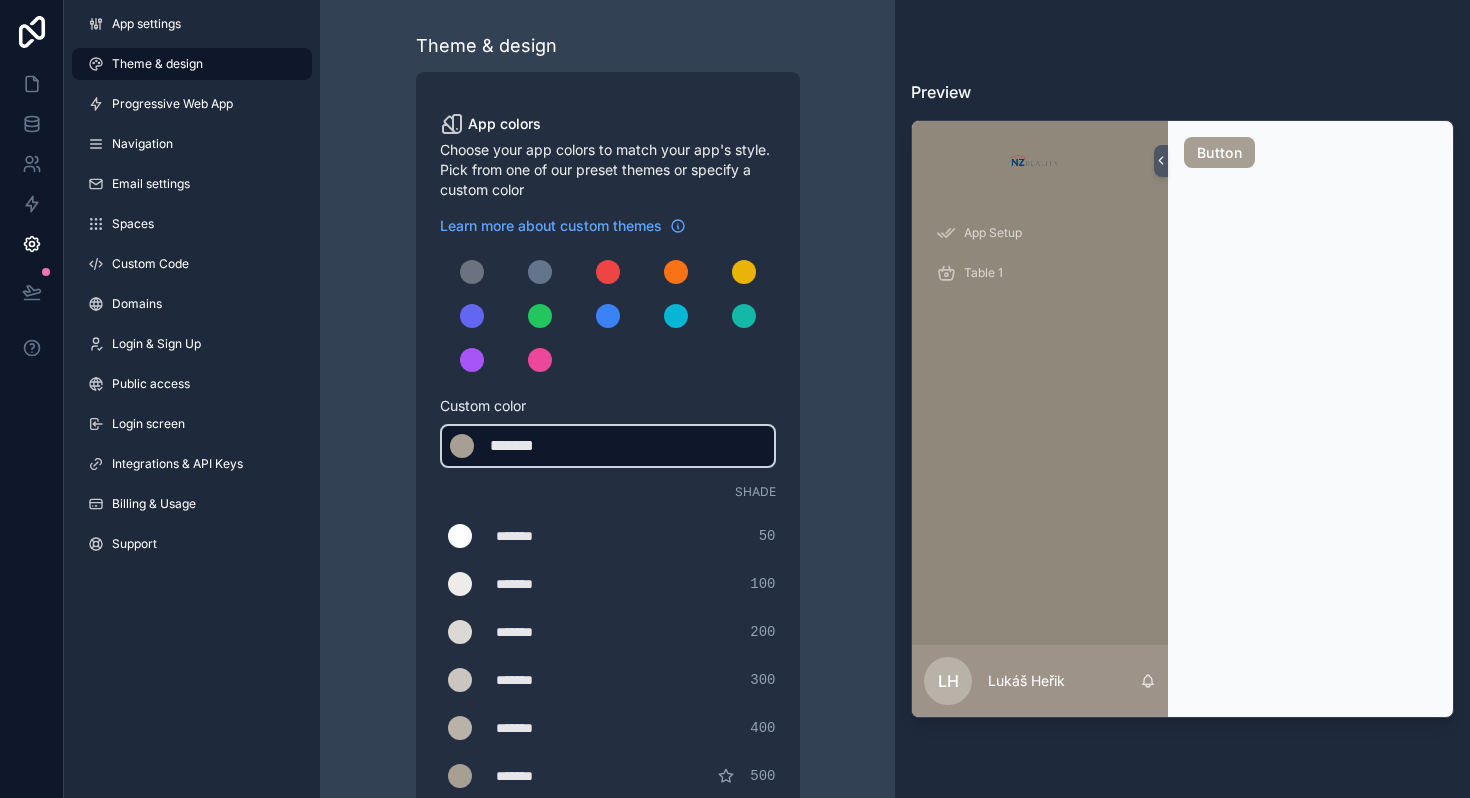 click on "******* ******* #a89f94" at bounding box center [608, 446] 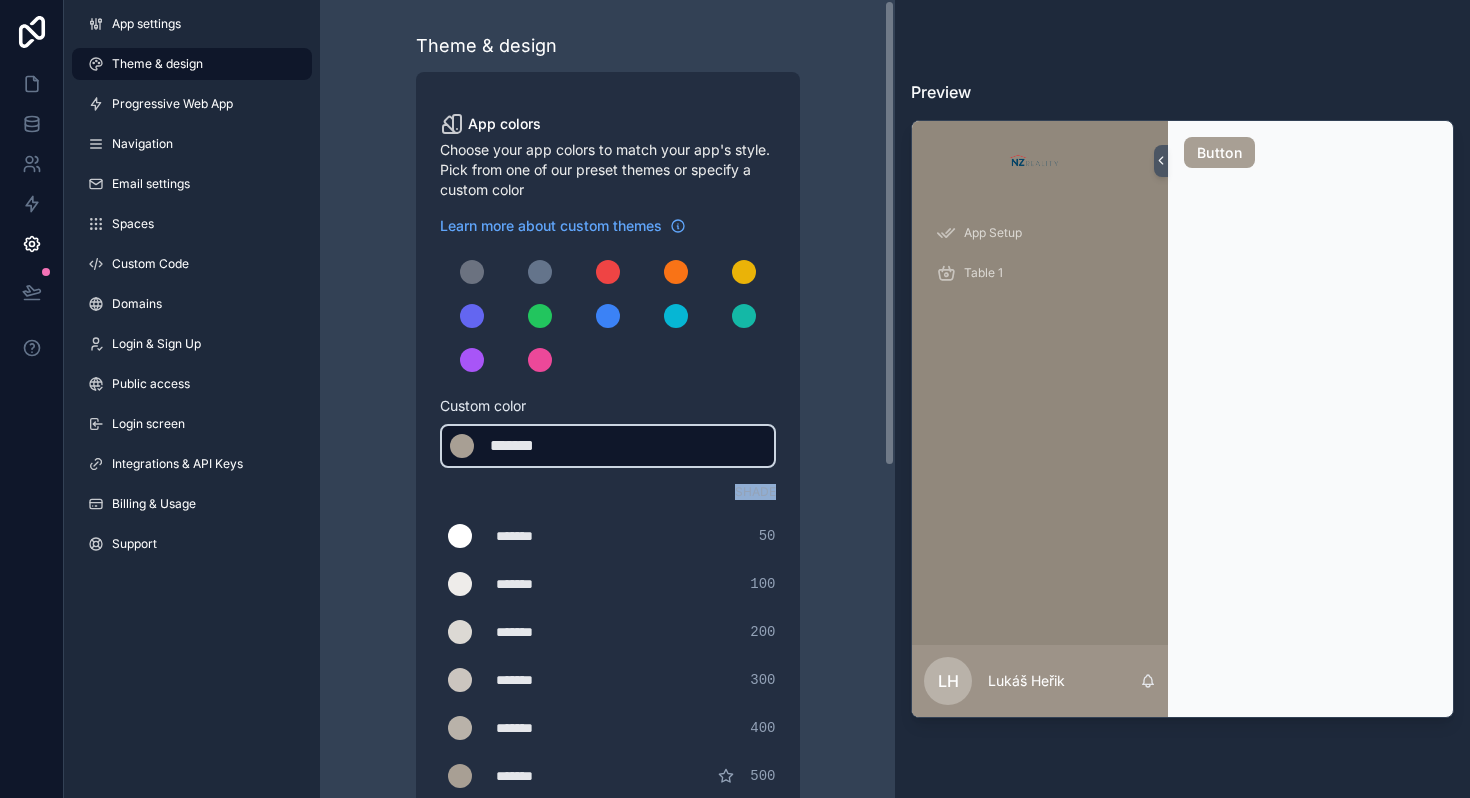 click on "******* ******* #a89f94" at bounding box center [608, 446] 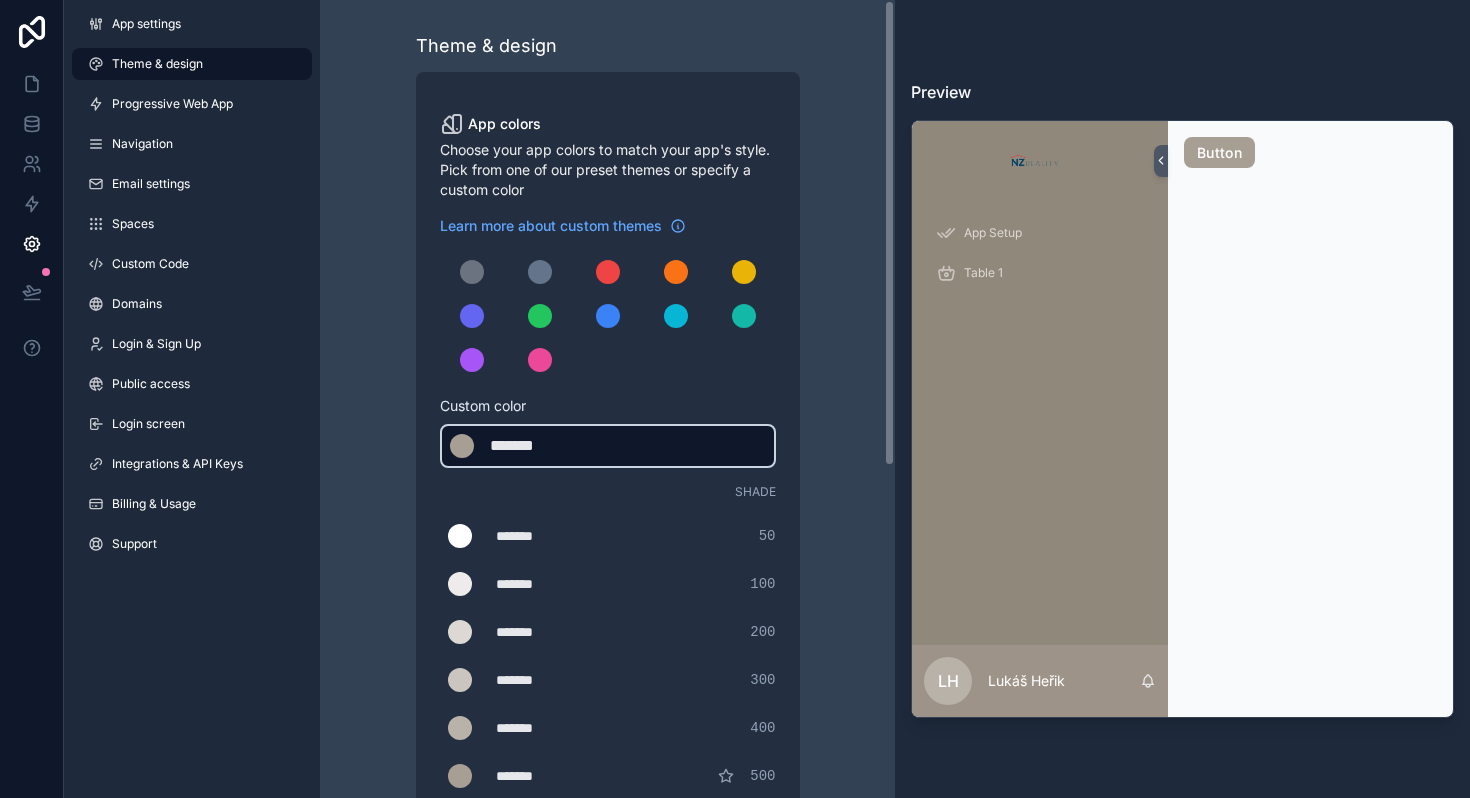 click on "******* ******* #a89f94" at bounding box center (608, 446) 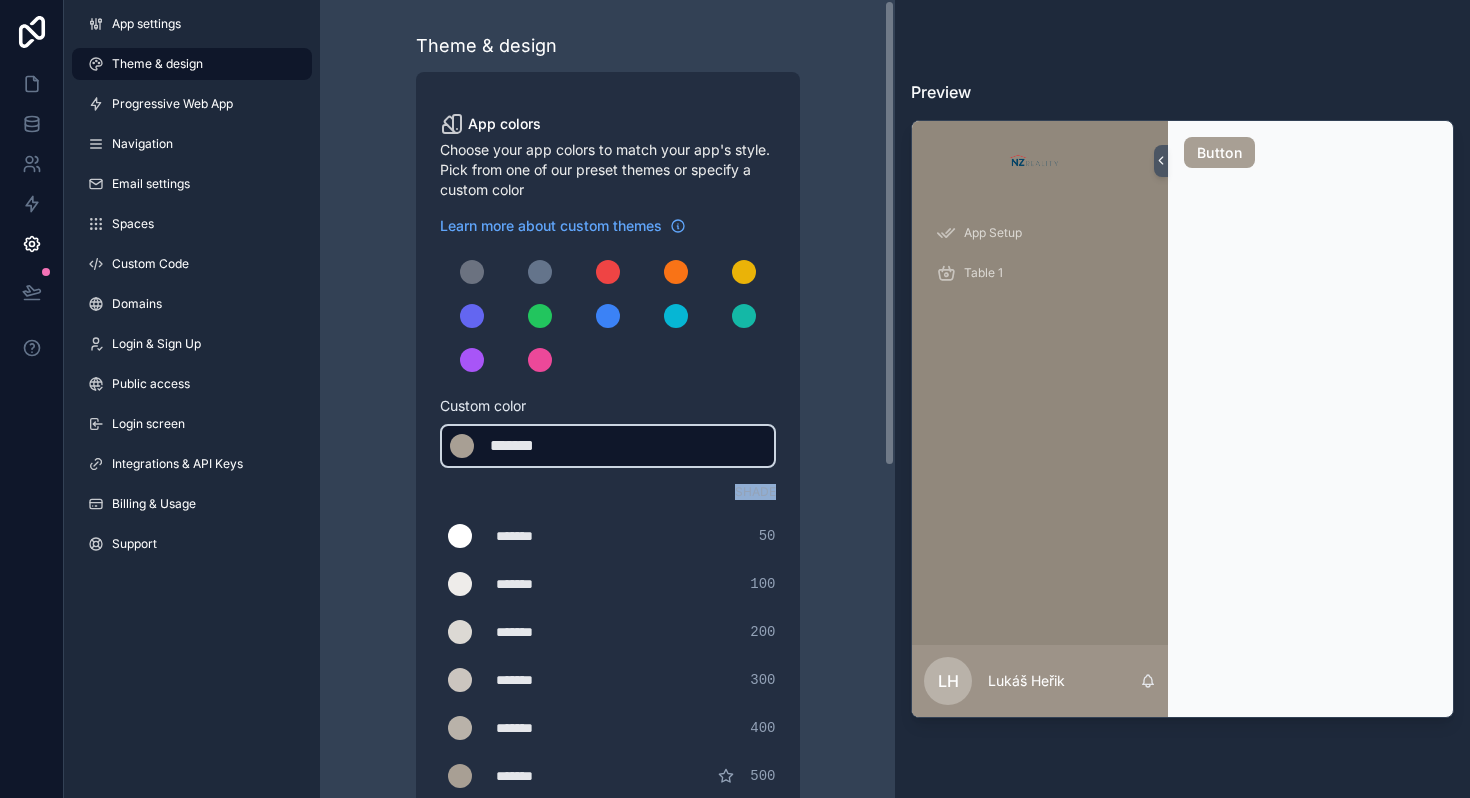 click on "******* ******* #a89f94" at bounding box center [608, 446] 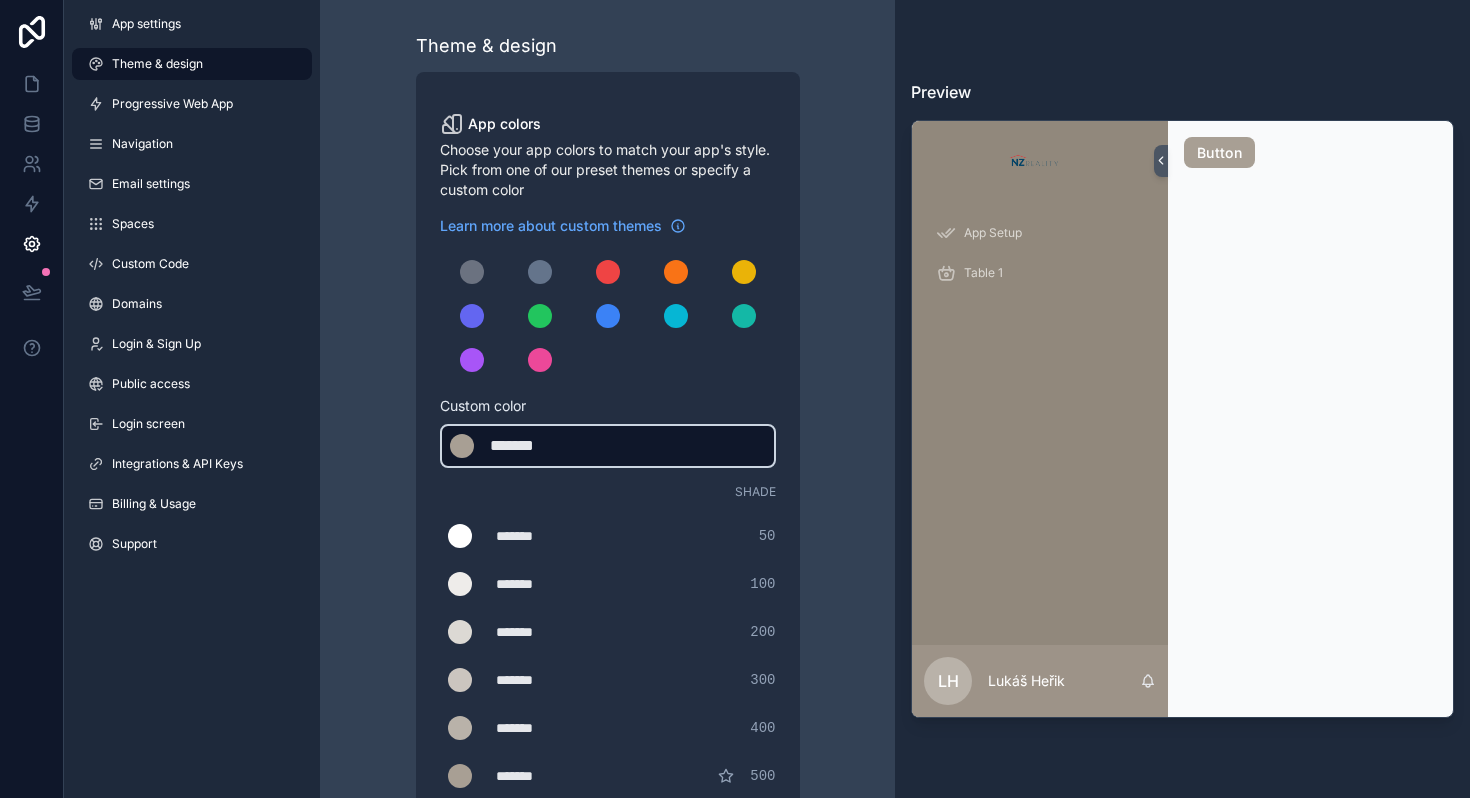 click on "*******" at bounding box center (540, 446) 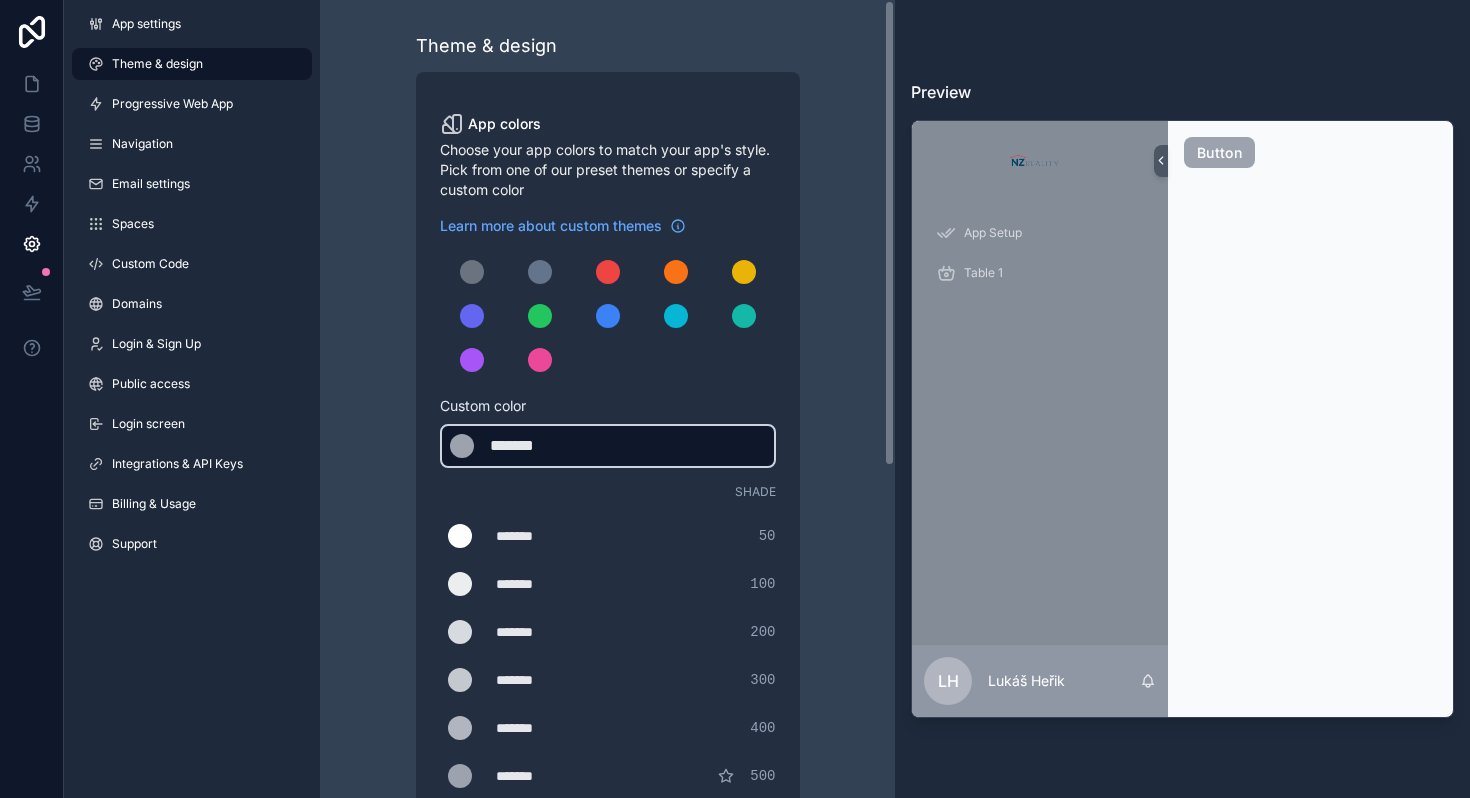 click on "*******" at bounding box center (540, 446) 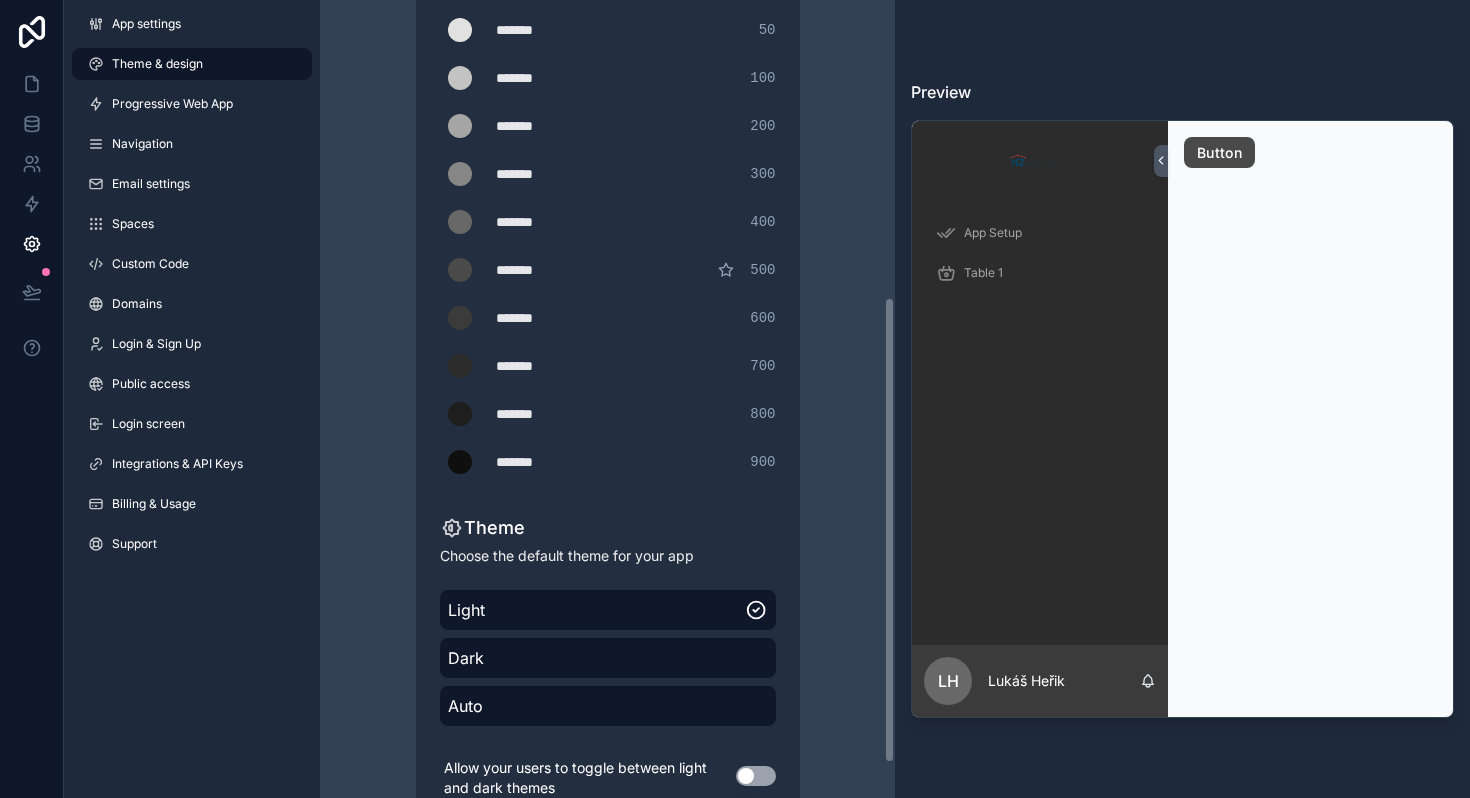 scroll, scrollTop: 508, scrollLeft: 0, axis: vertical 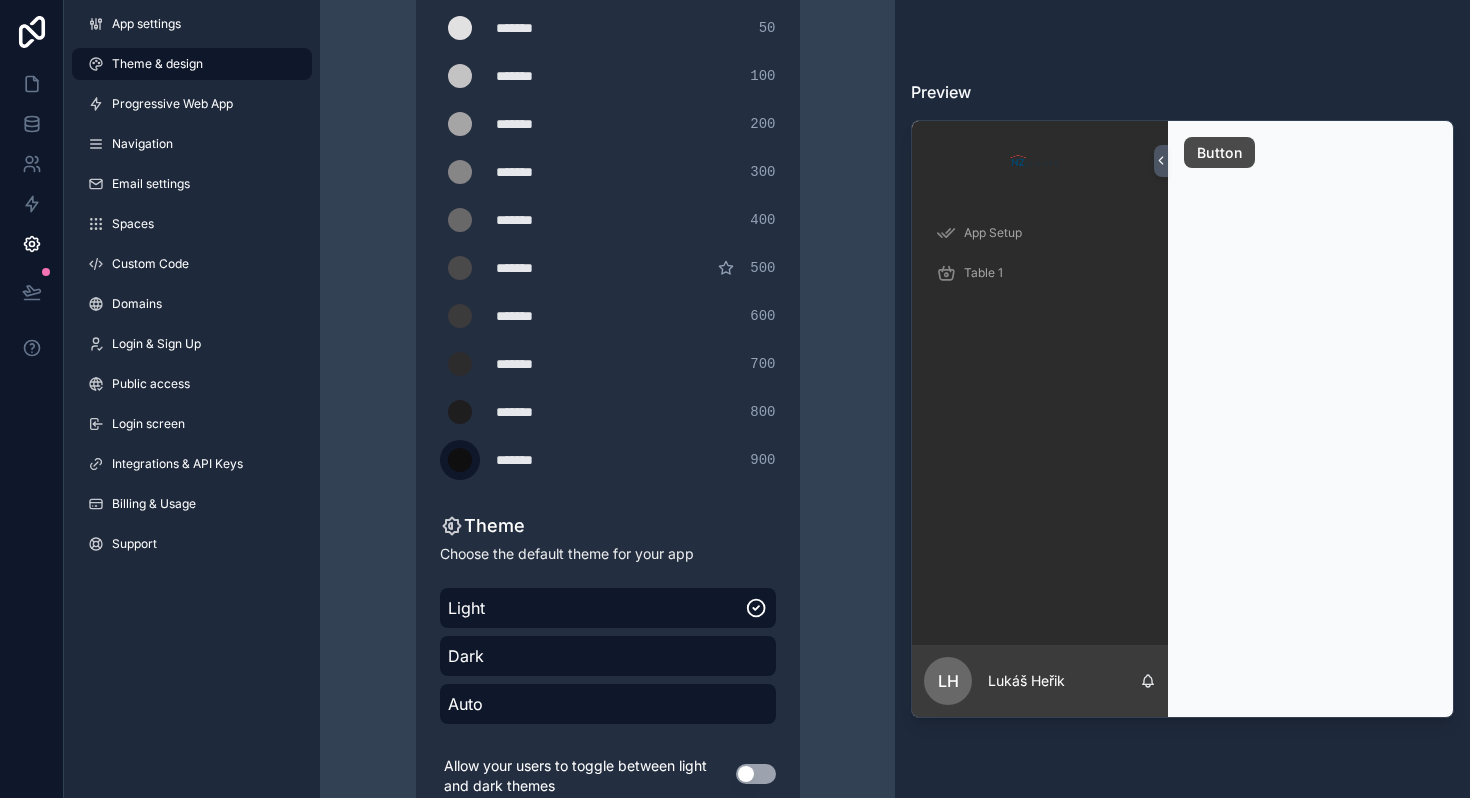 click at bounding box center [460, 460] 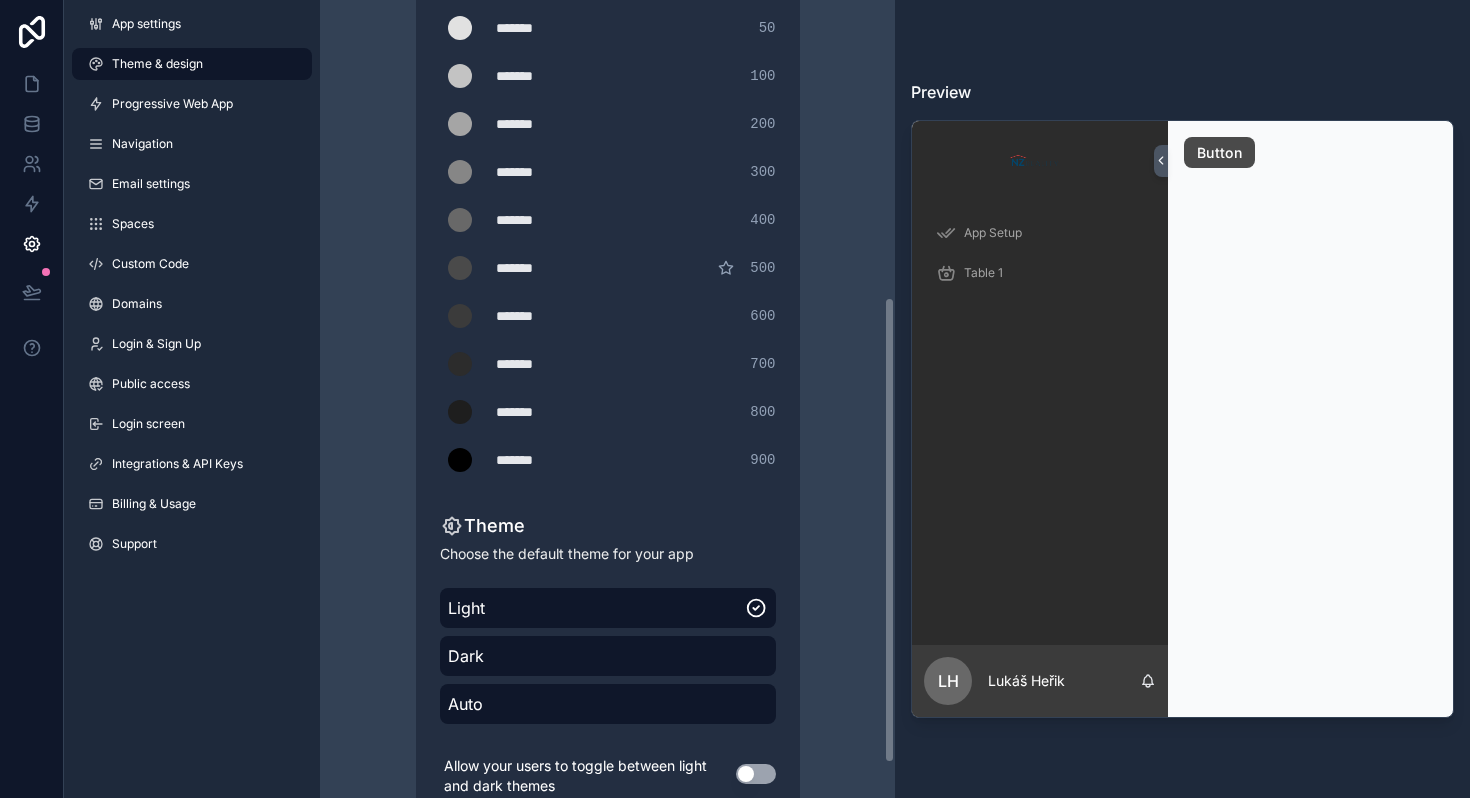 click on "*******" at bounding box center [546, 460] 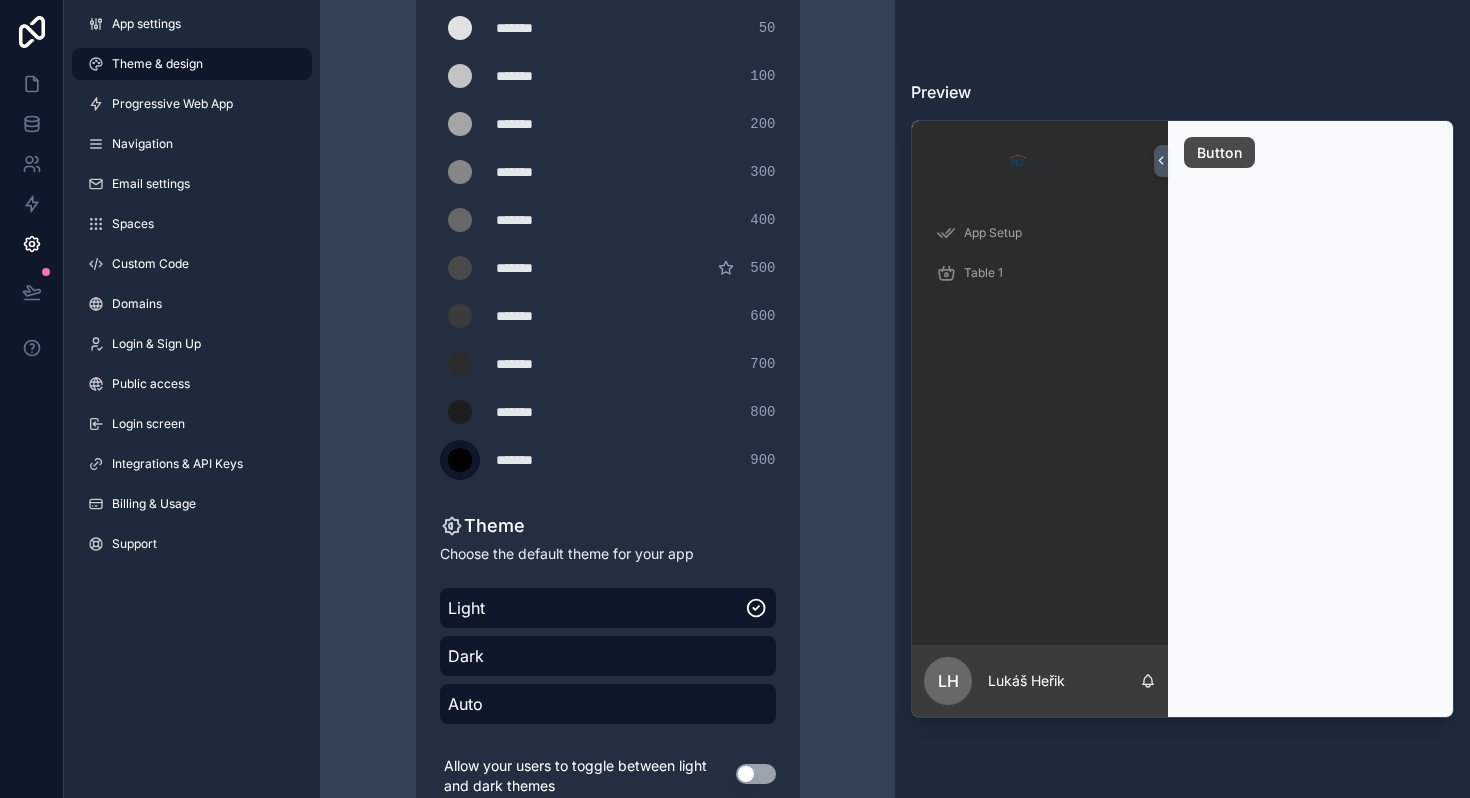 click at bounding box center (460, 460) 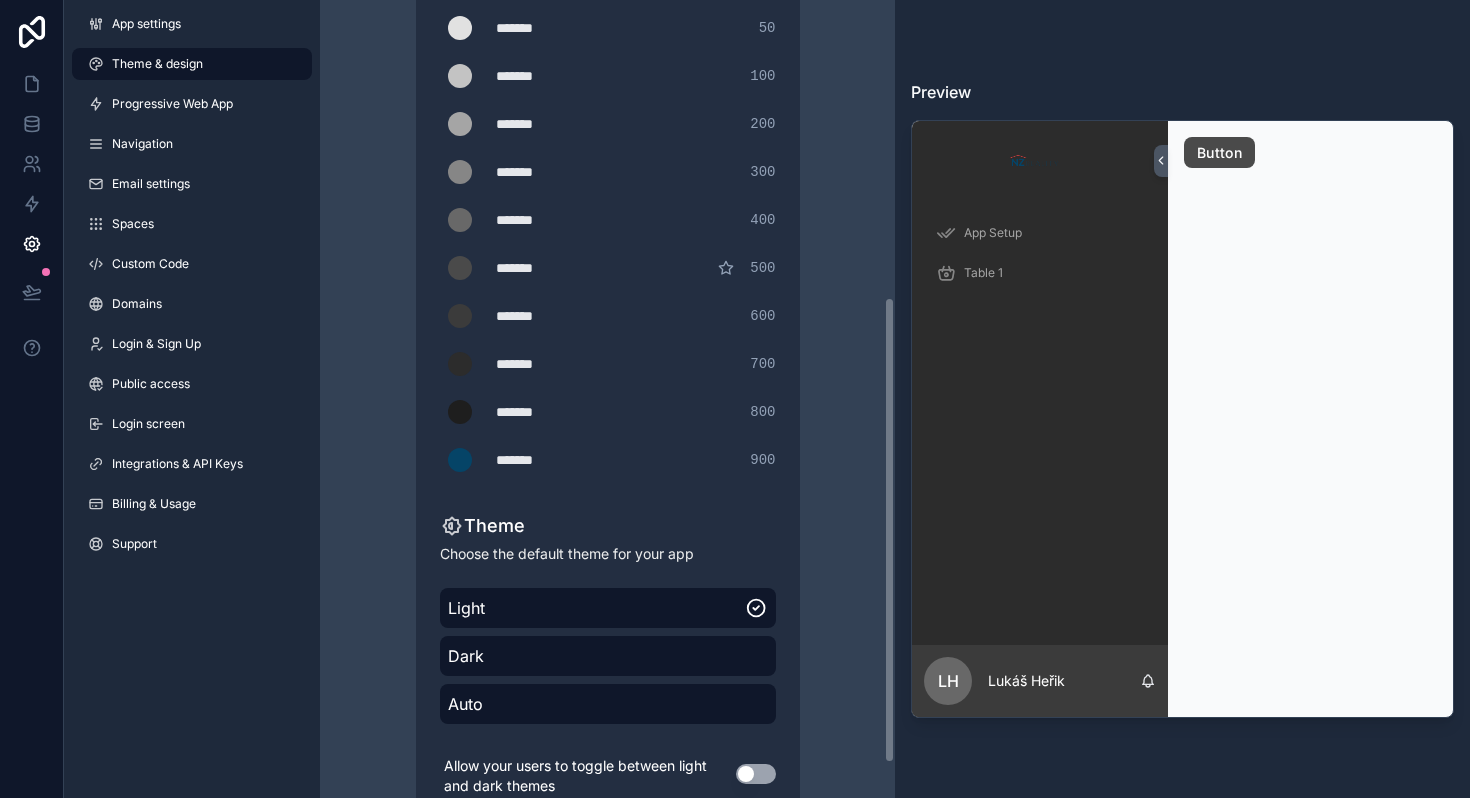 click on "Theme & design App colors Choose your app colors to match your app's style. Pick from one of our preset themes or specify a custom color Learn more about custom themes Custom color ******* ******* #4a4a4a Shade ******* ******* #e1e1e1 50 ******* ******* #c3c3c3 100 ******* ******* #a5a5a5 200 ******* ******* #868686 300 ******* ******* #686868 400 ******* ******* #4a4a4a 500 ******* ******* #3b3b3b 600 ******* ******* #2c2c2c 700 ******* ******* #1e1e1e 800 ******* ******* #054467 900 Theme Choose the default theme for your app Light Dark Auto Allow your users to toggle between light and dark themes Use setting" at bounding box center [607, 174] 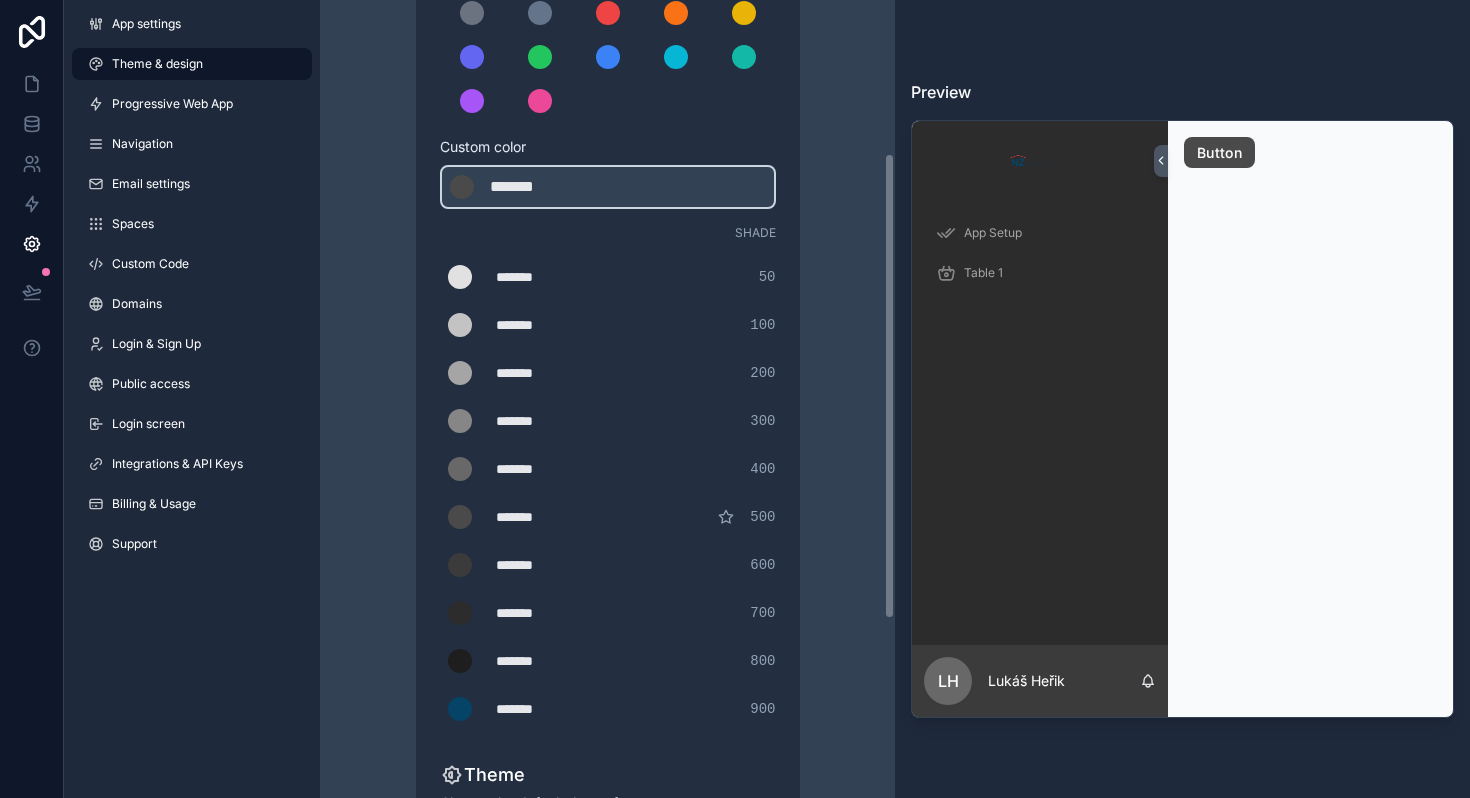 scroll, scrollTop: 257, scrollLeft: 0, axis: vertical 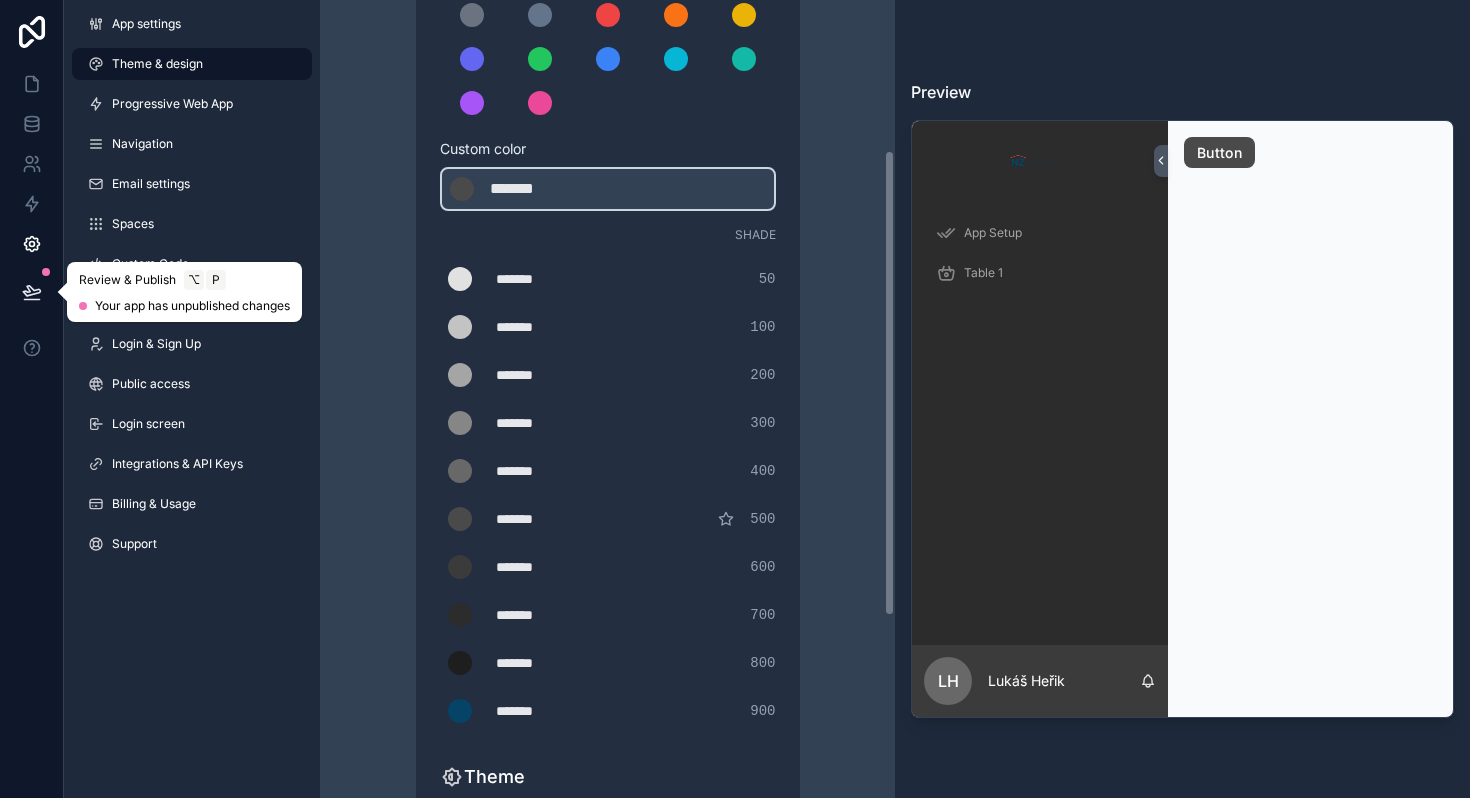 click 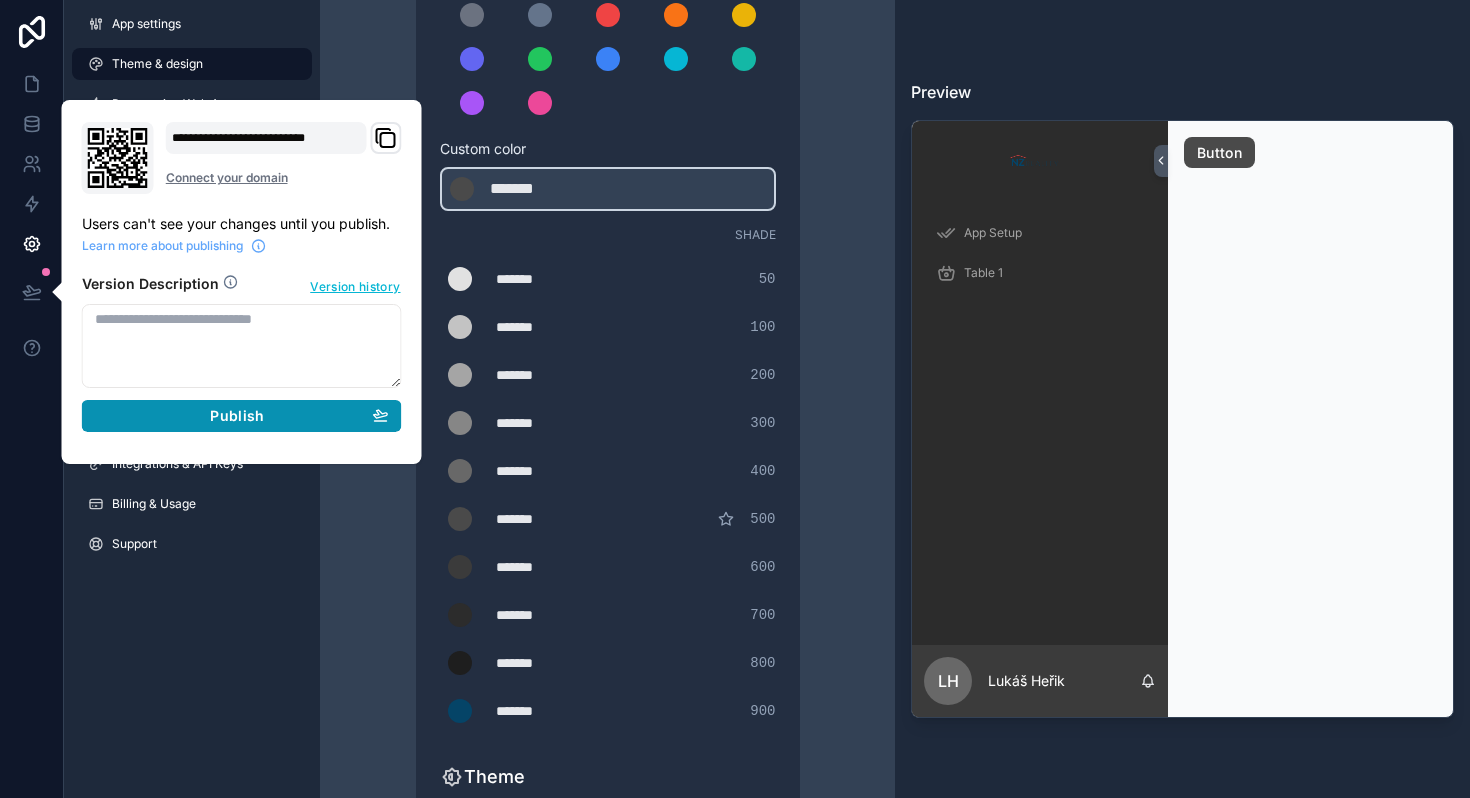 click on "Publish" at bounding box center (242, 416) 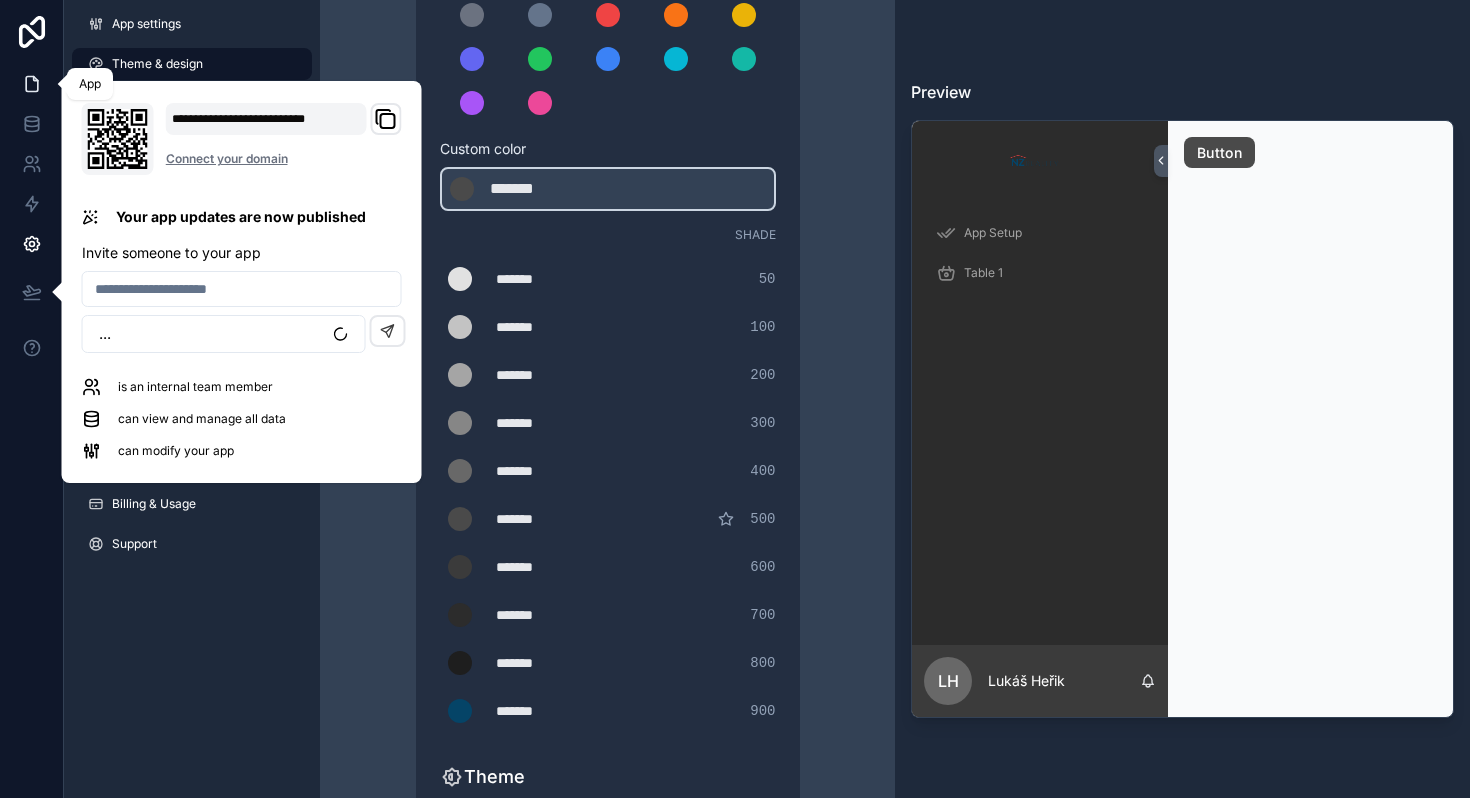 click 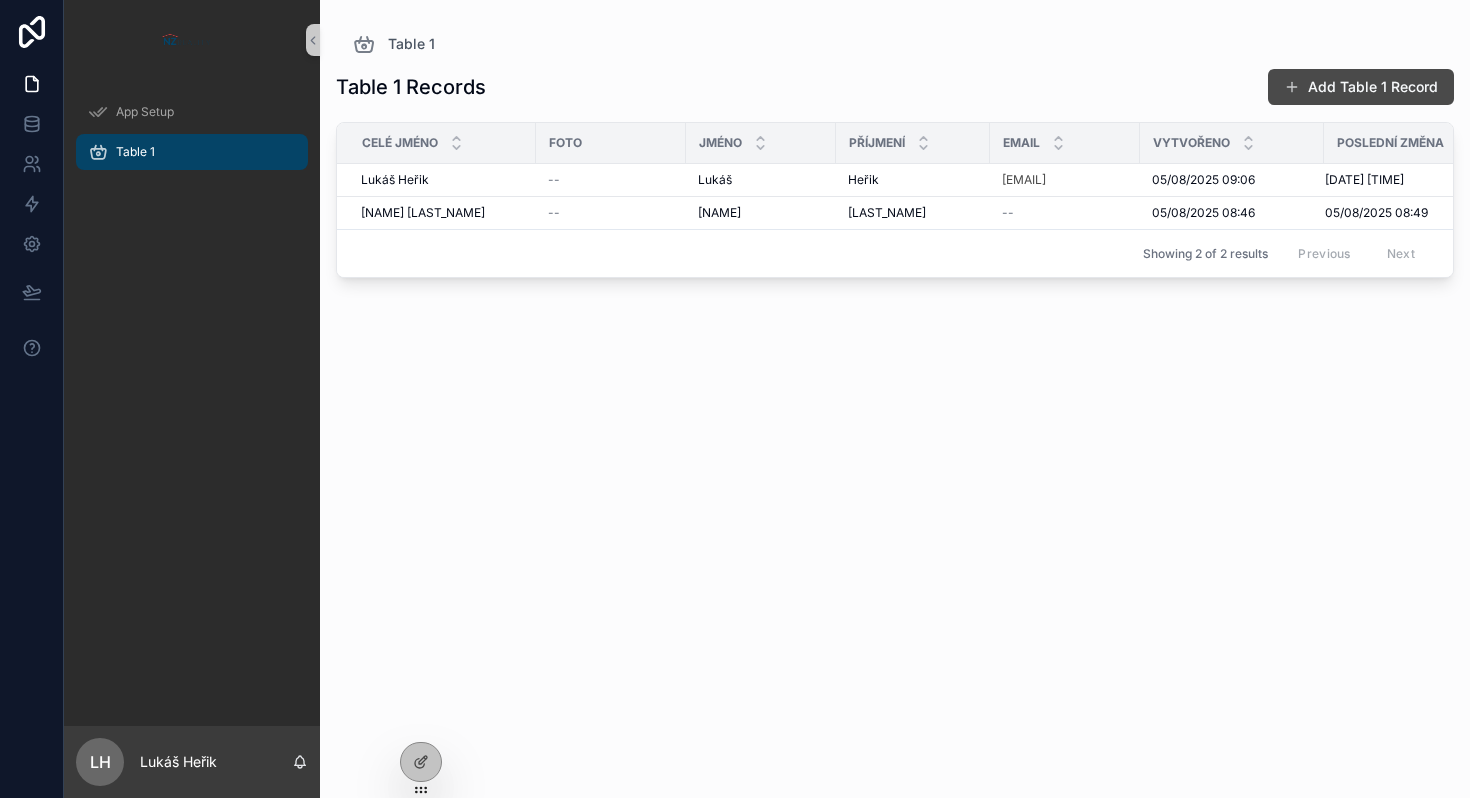 click at bounding box center [192, 40] 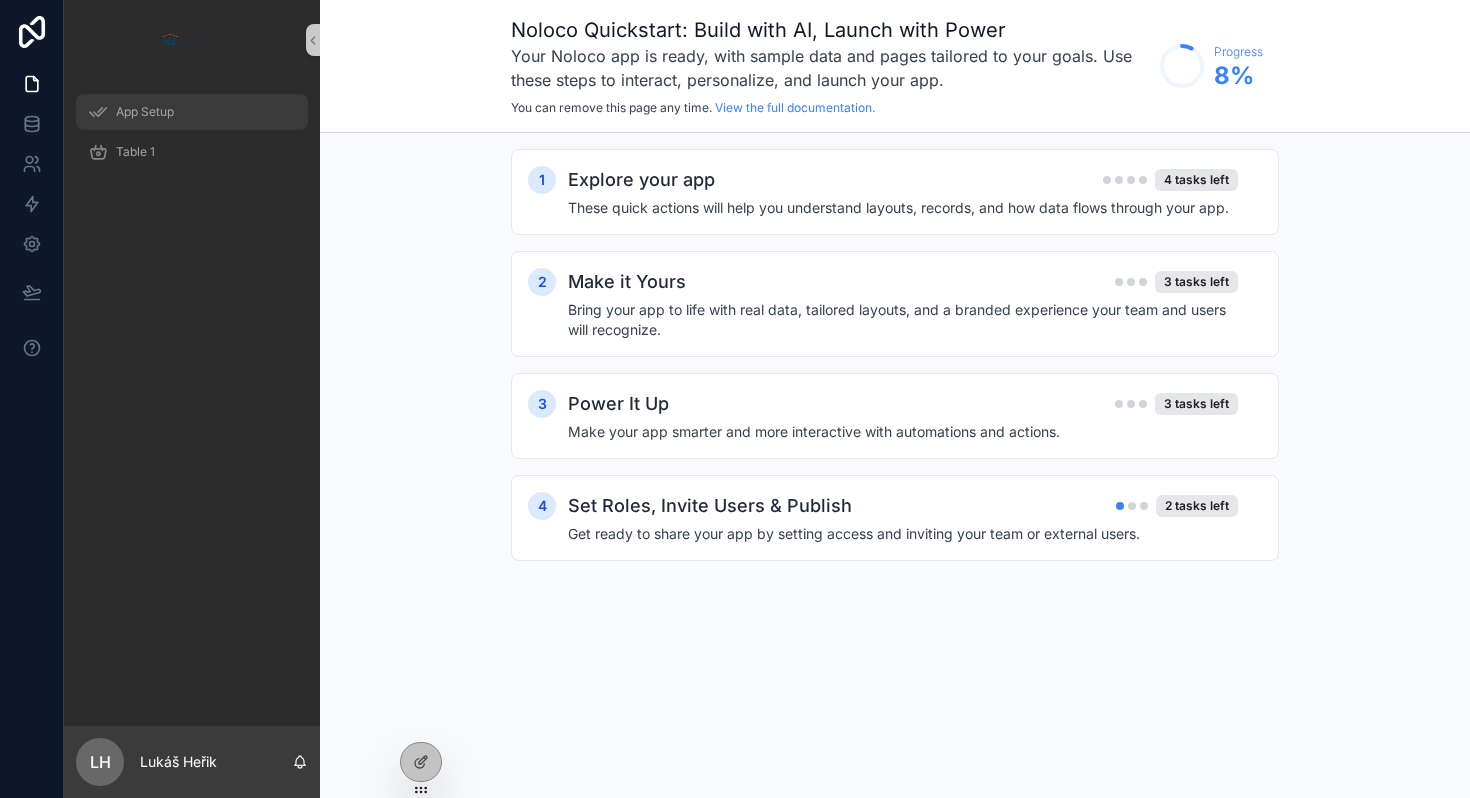 click on "App Setup" at bounding box center (145, 112) 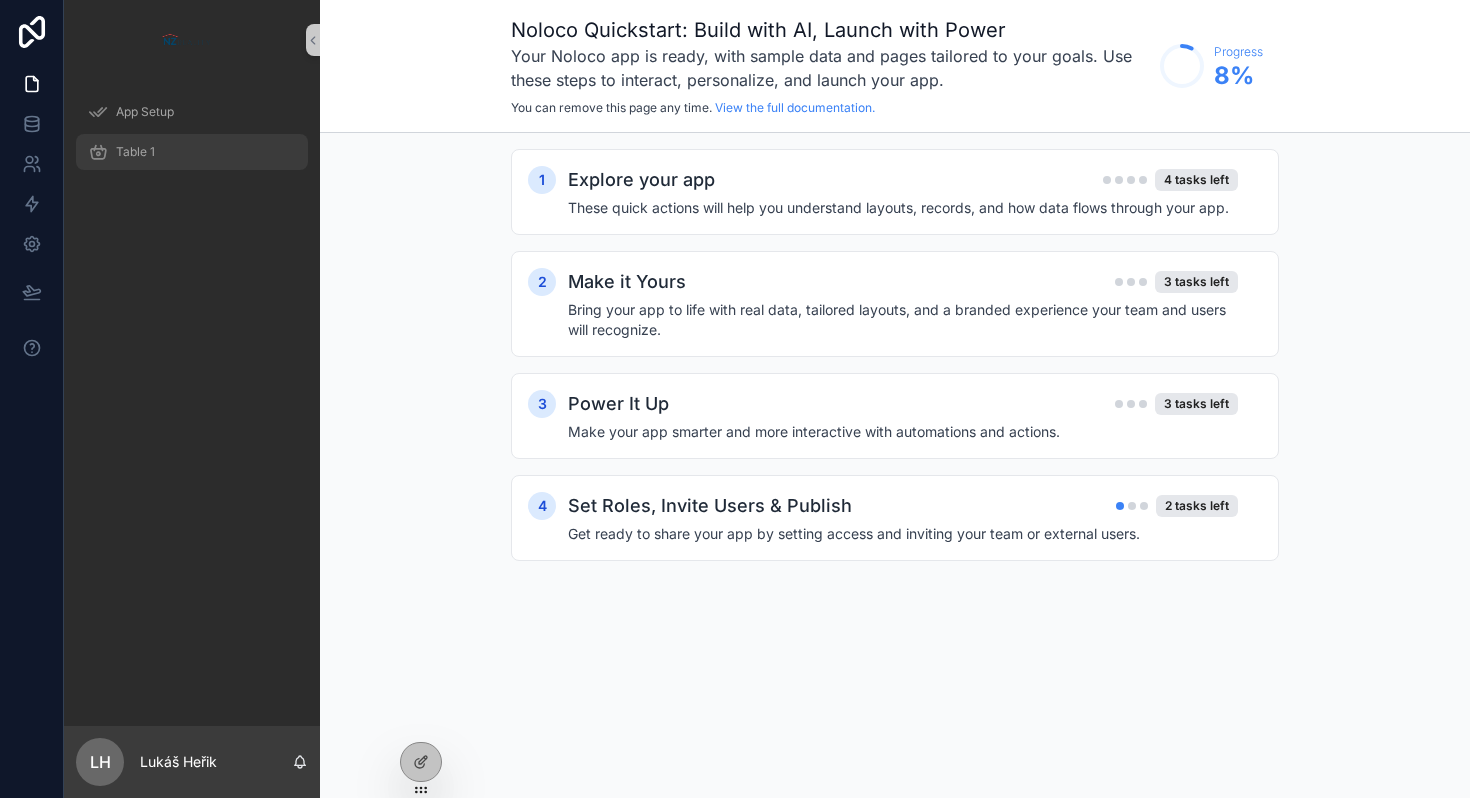 click on "Table 1" at bounding box center [192, 152] 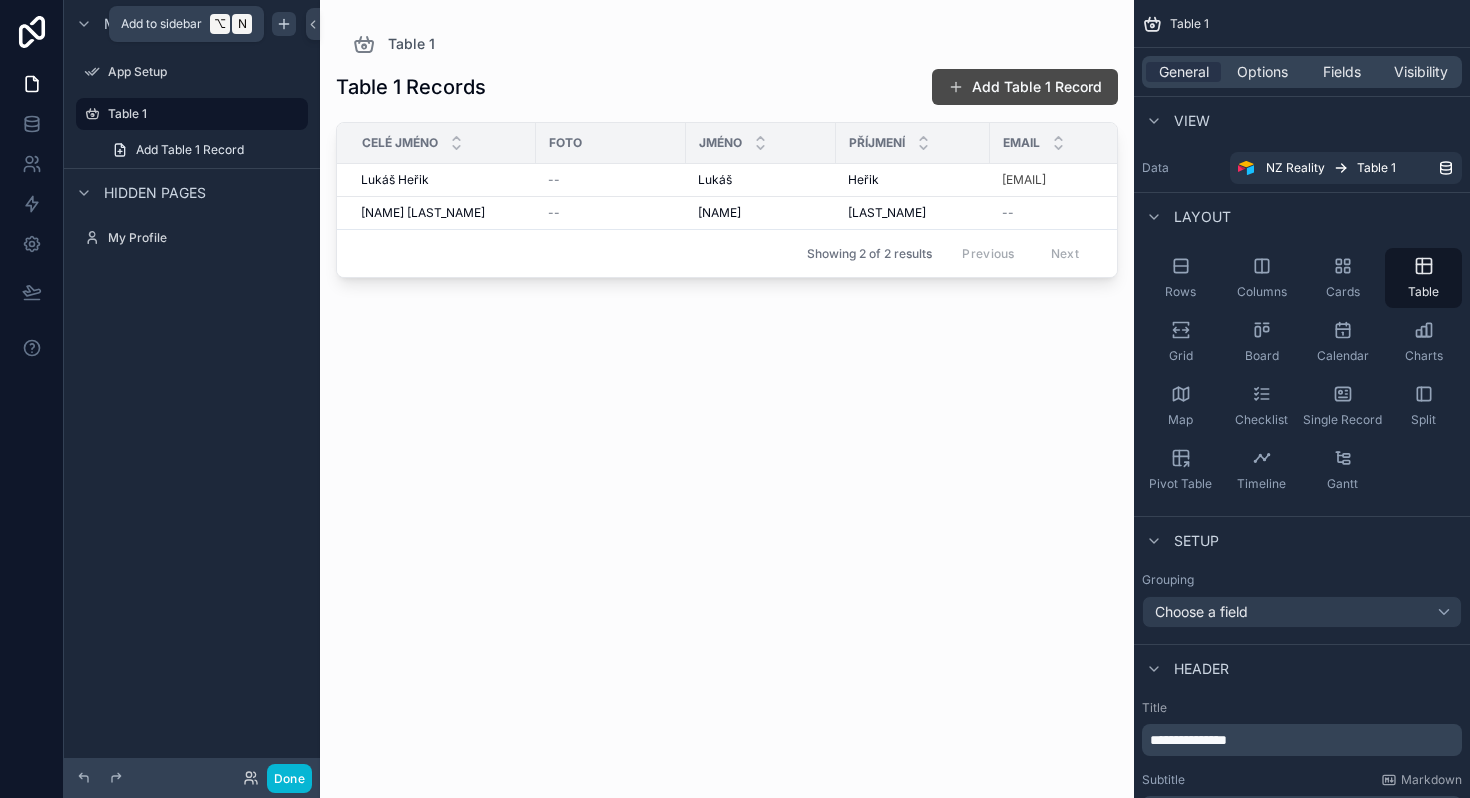 click 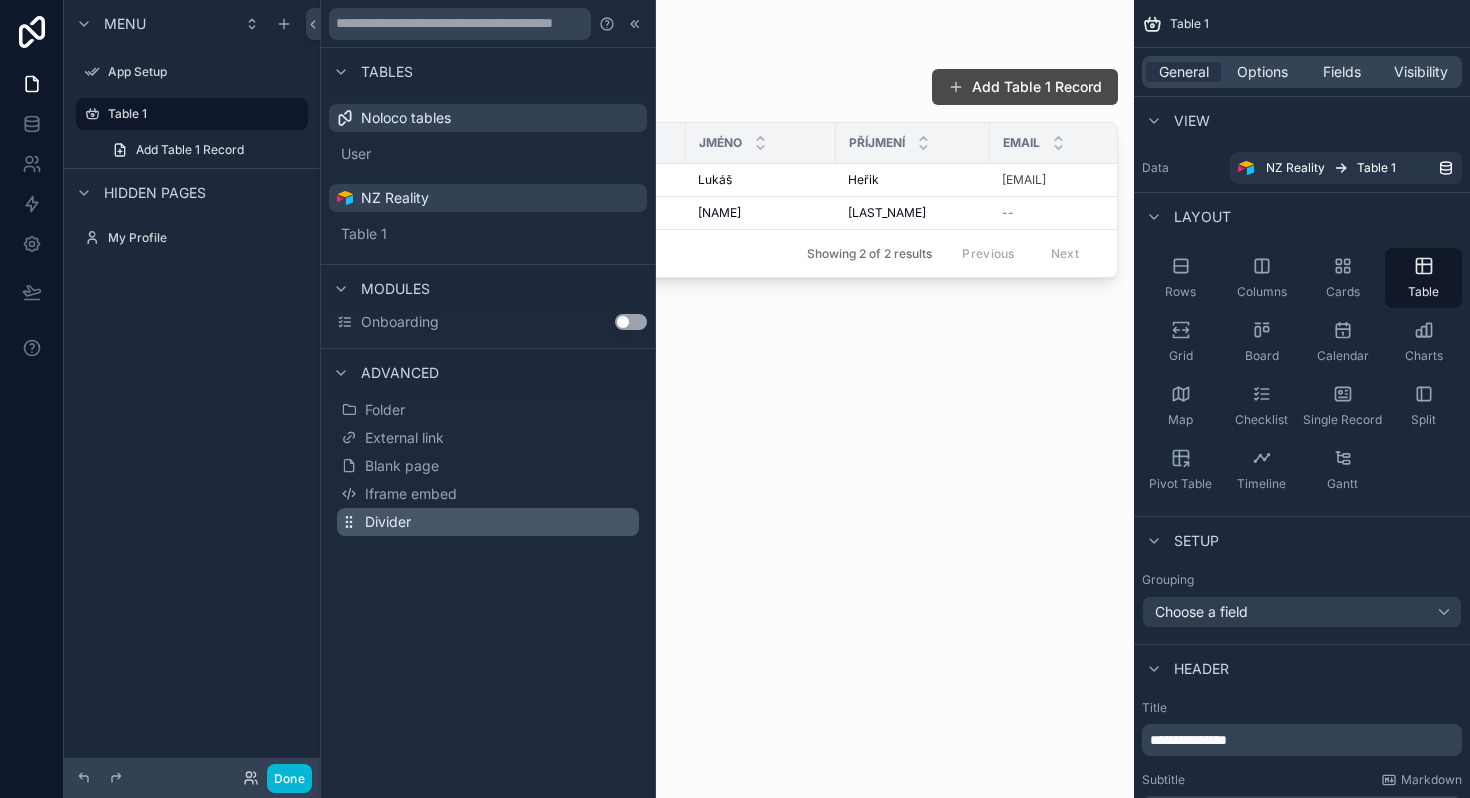 click on "Divider" at bounding box center [388, 522] 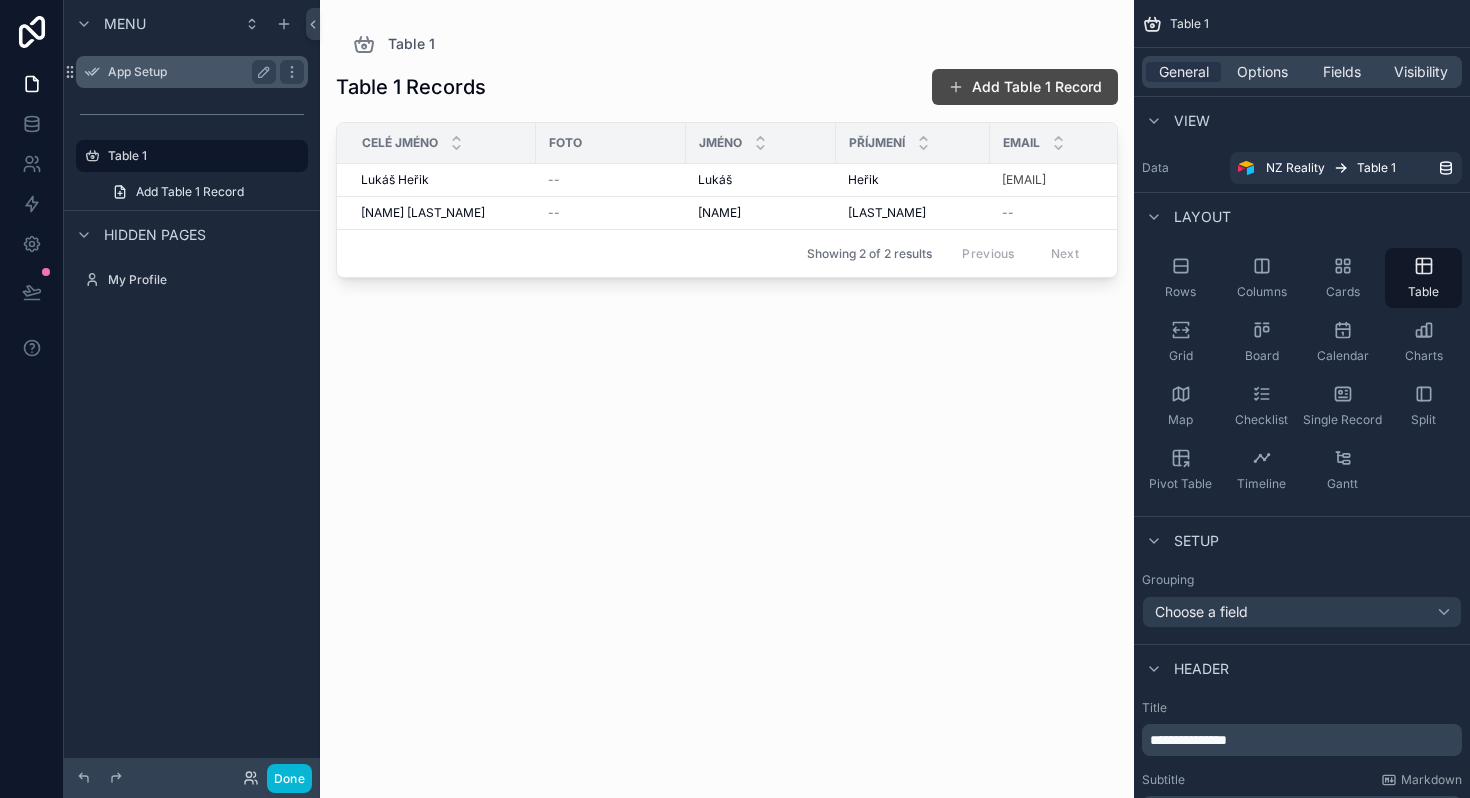 click on "App Setup" at bounding box center [192, 72] 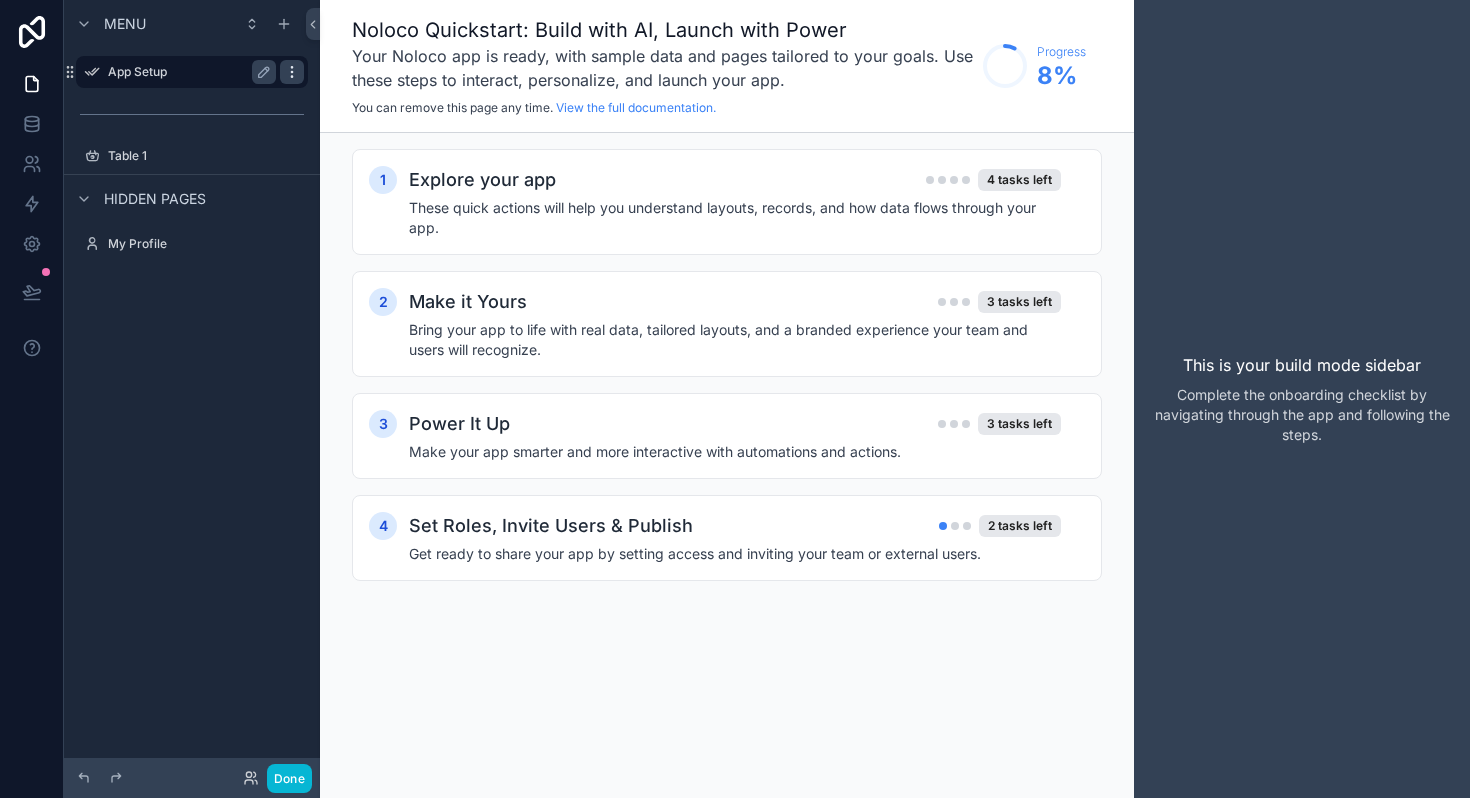 click 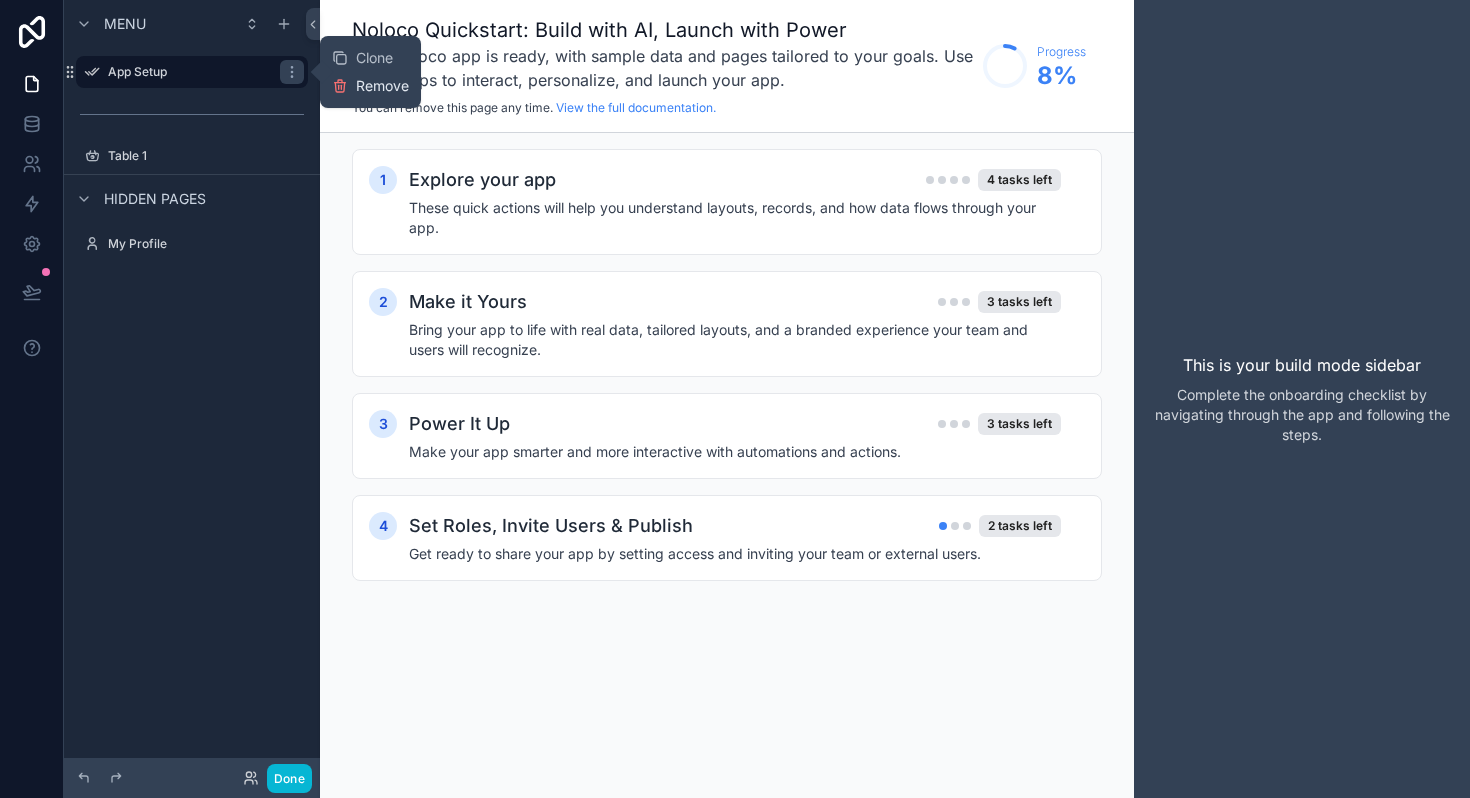 click on "Remove" at bounding box center (382, 86) 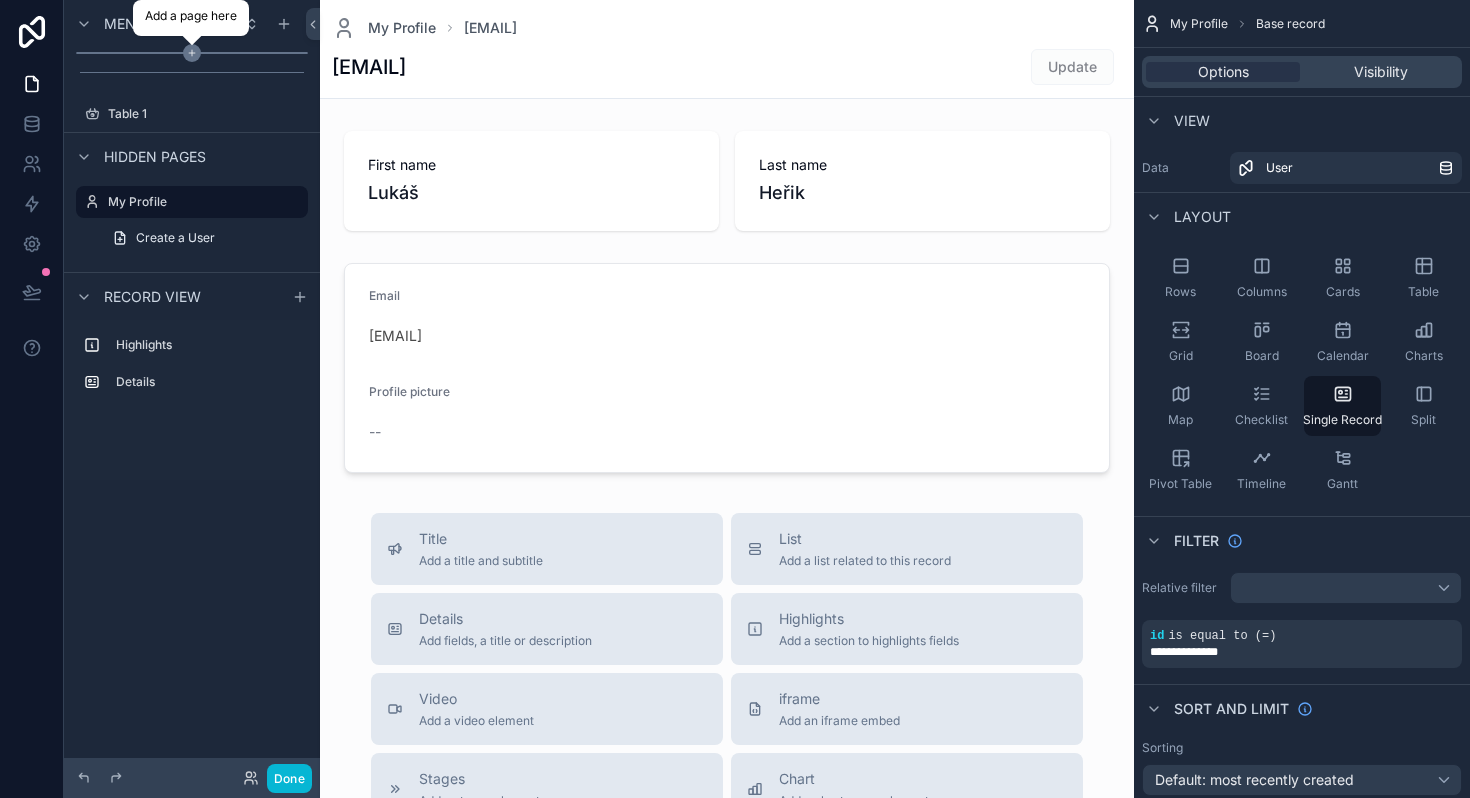 click 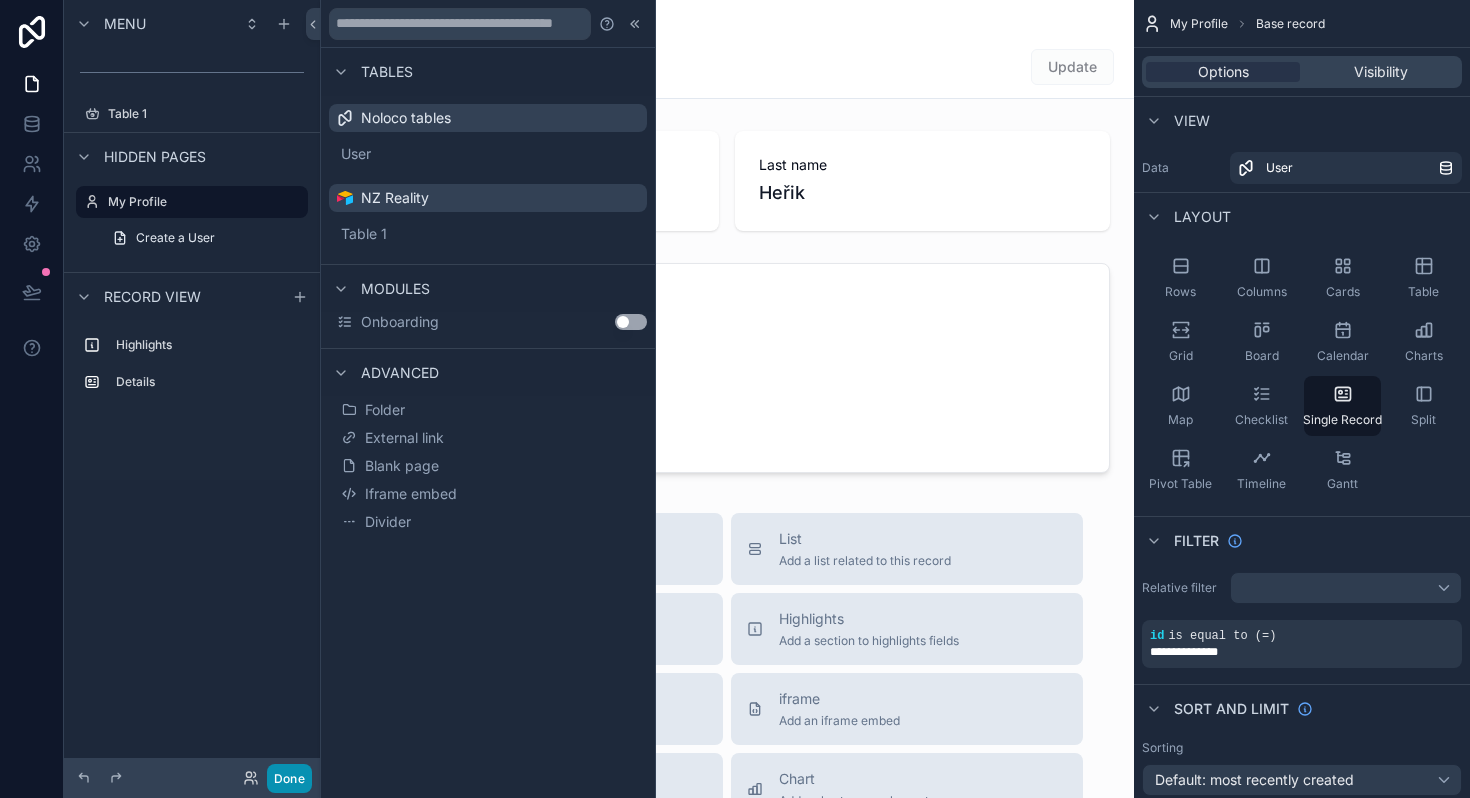 click on "Done" at bounding box center (289, 778) 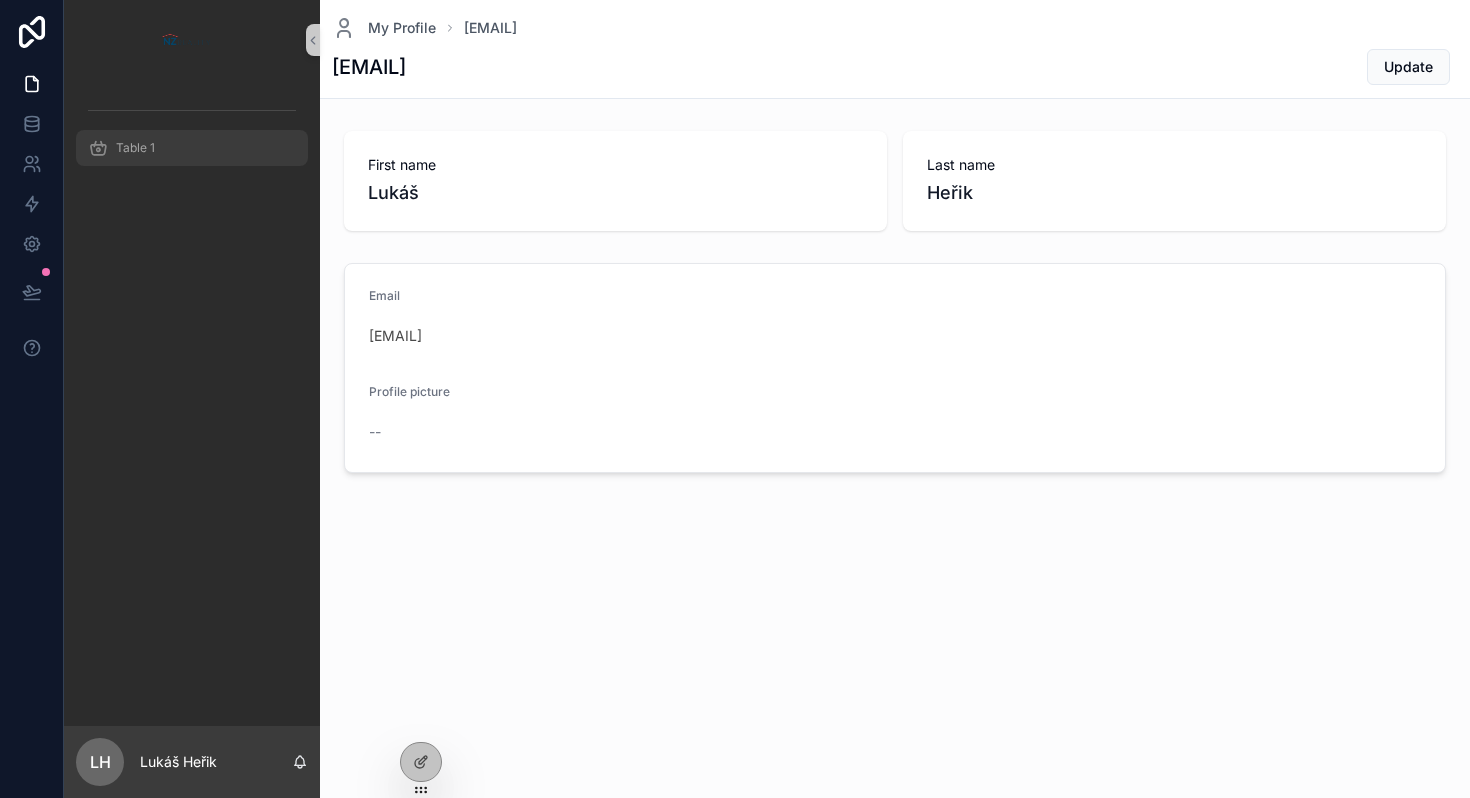 click on "Table 1" at bounding box center [192, 148] 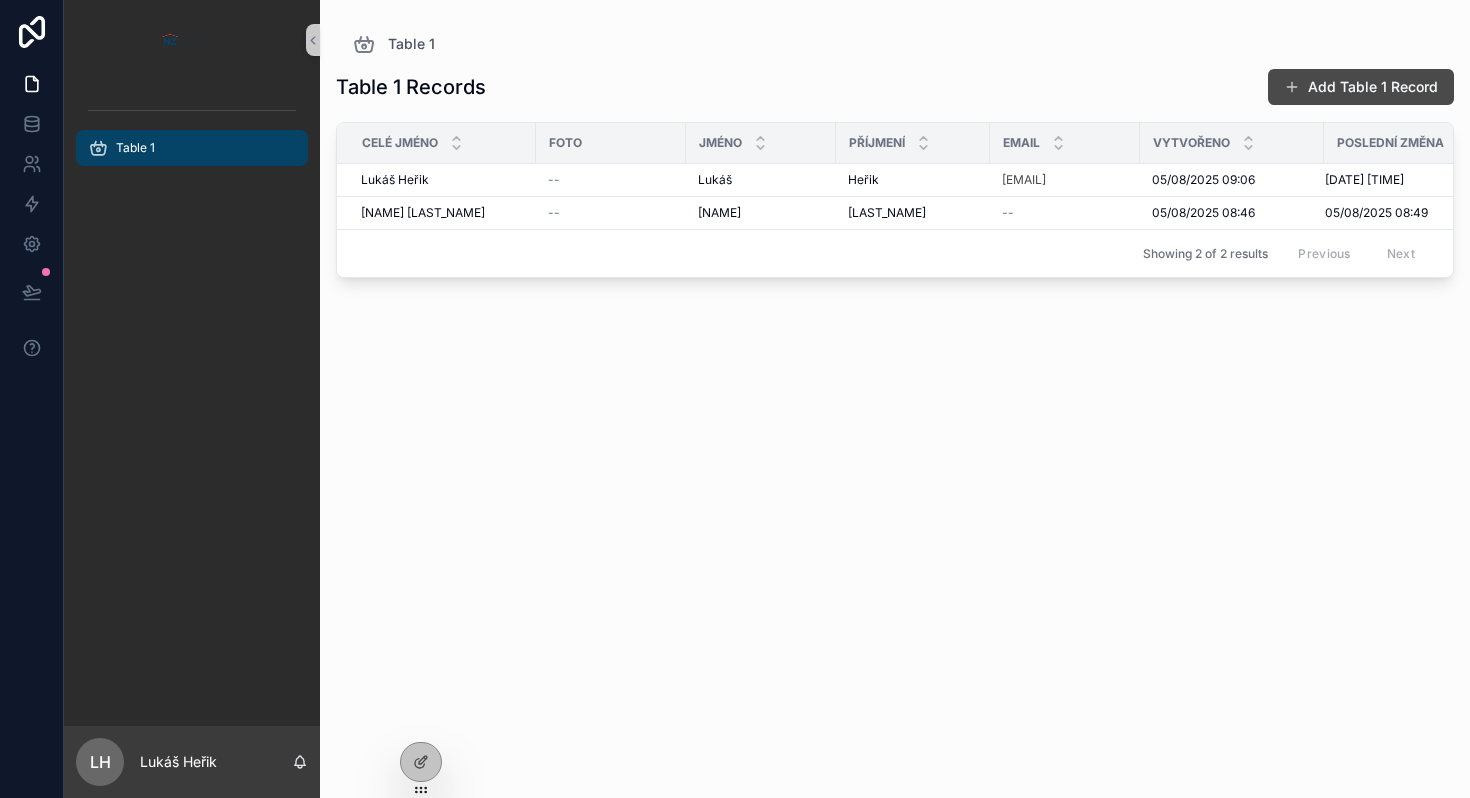 click at bounding box center (192, 40) 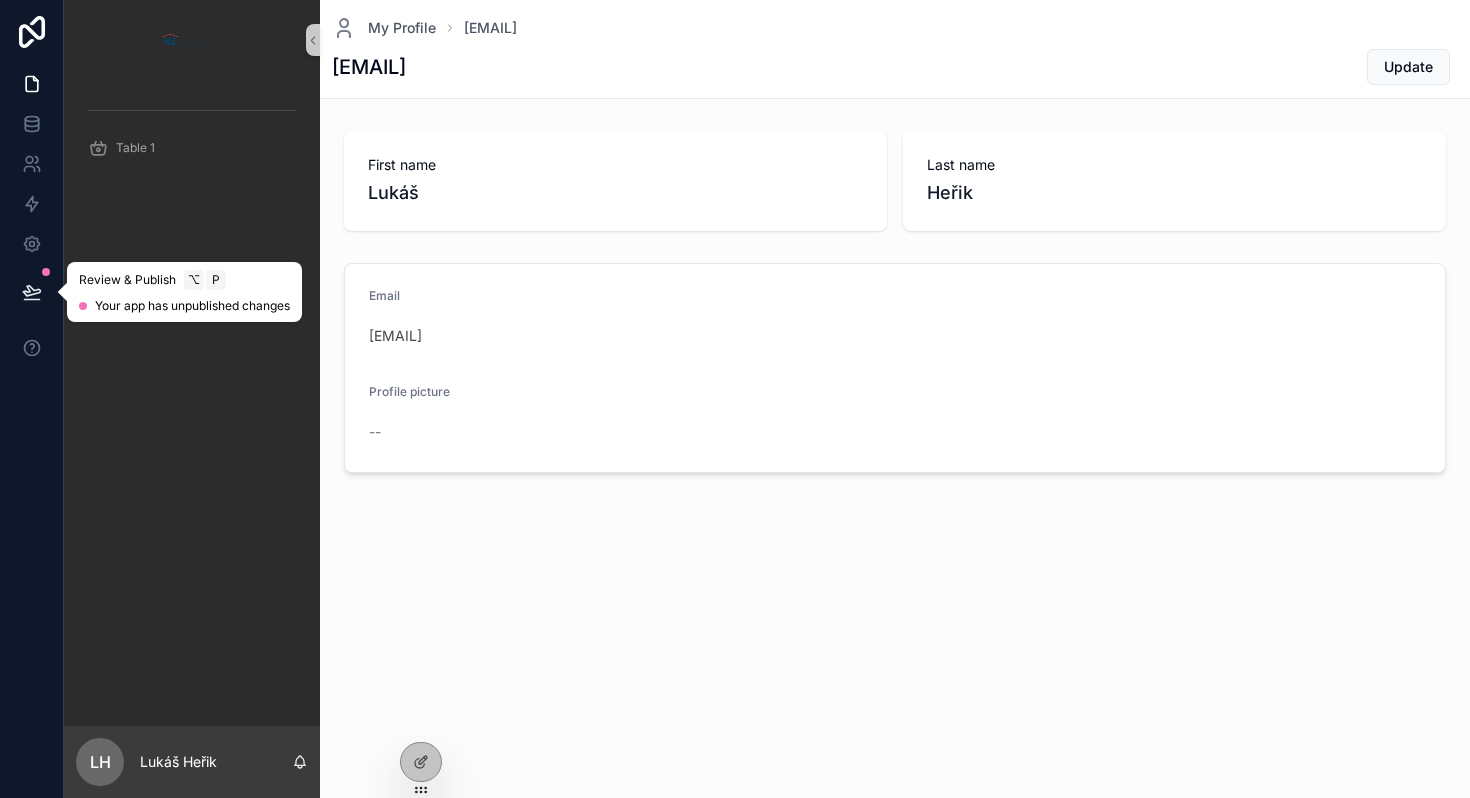 click 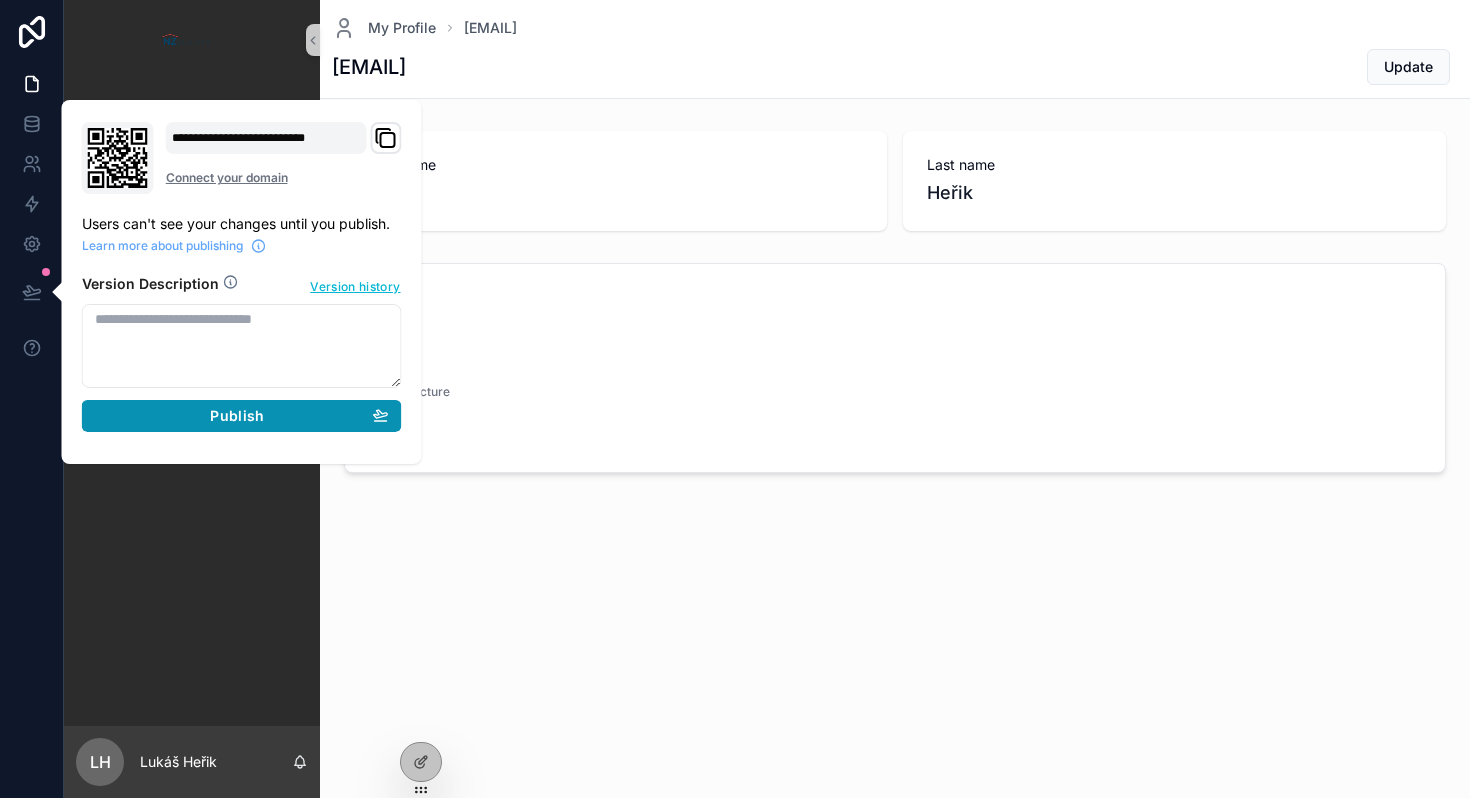 click on "Publish" at bounding box center [242, 416] 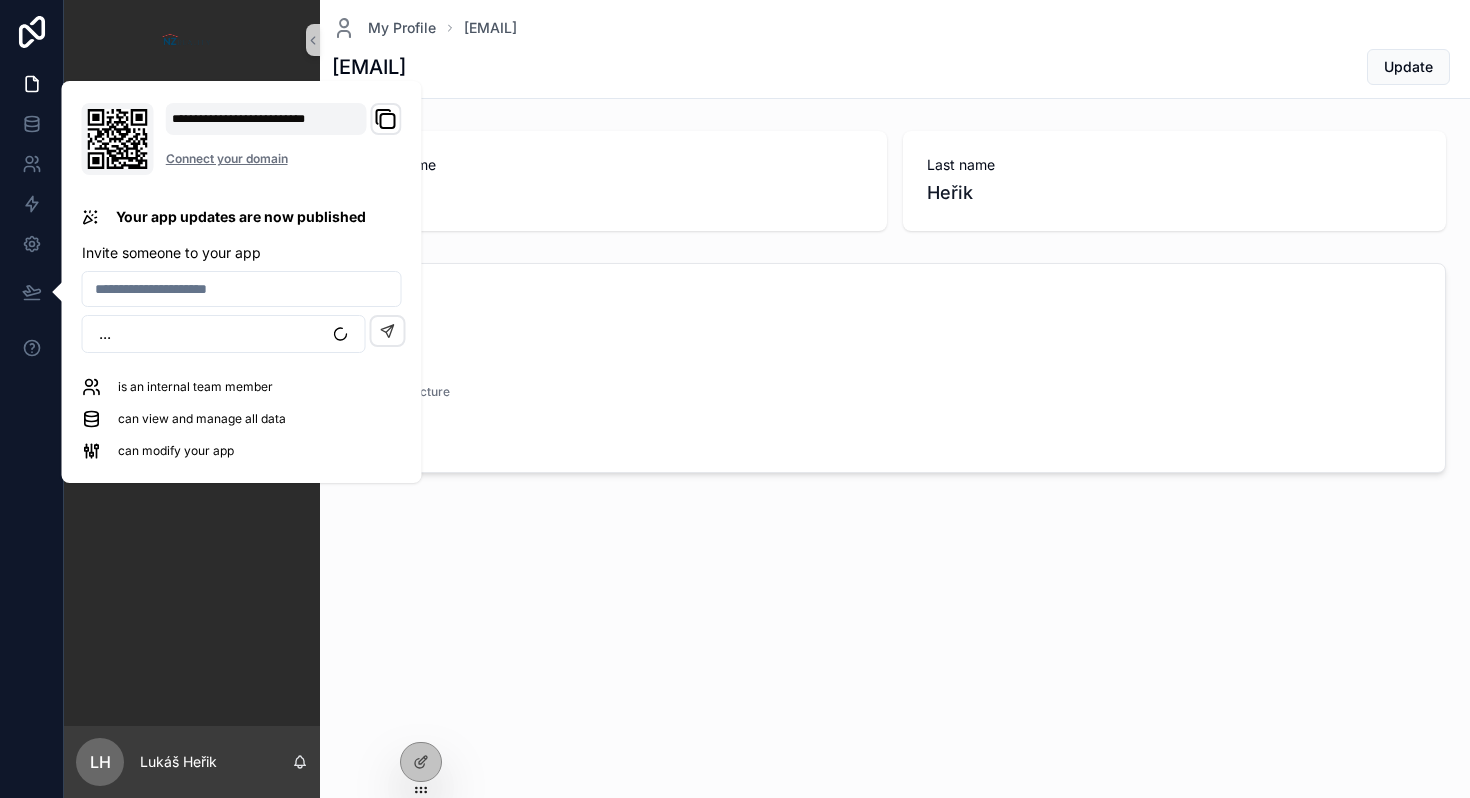 click on "Table 1" at bounding box center (192, 403) 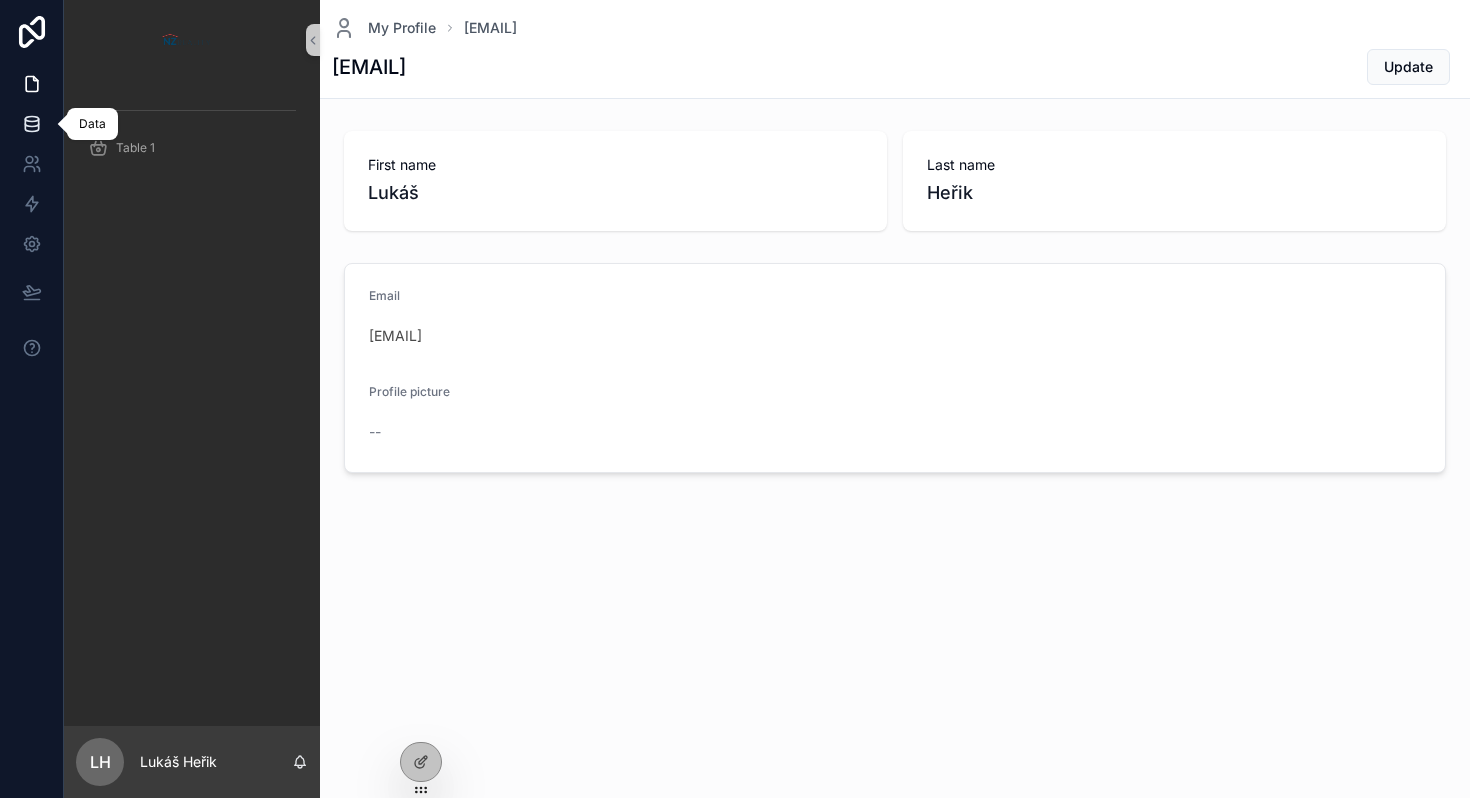click 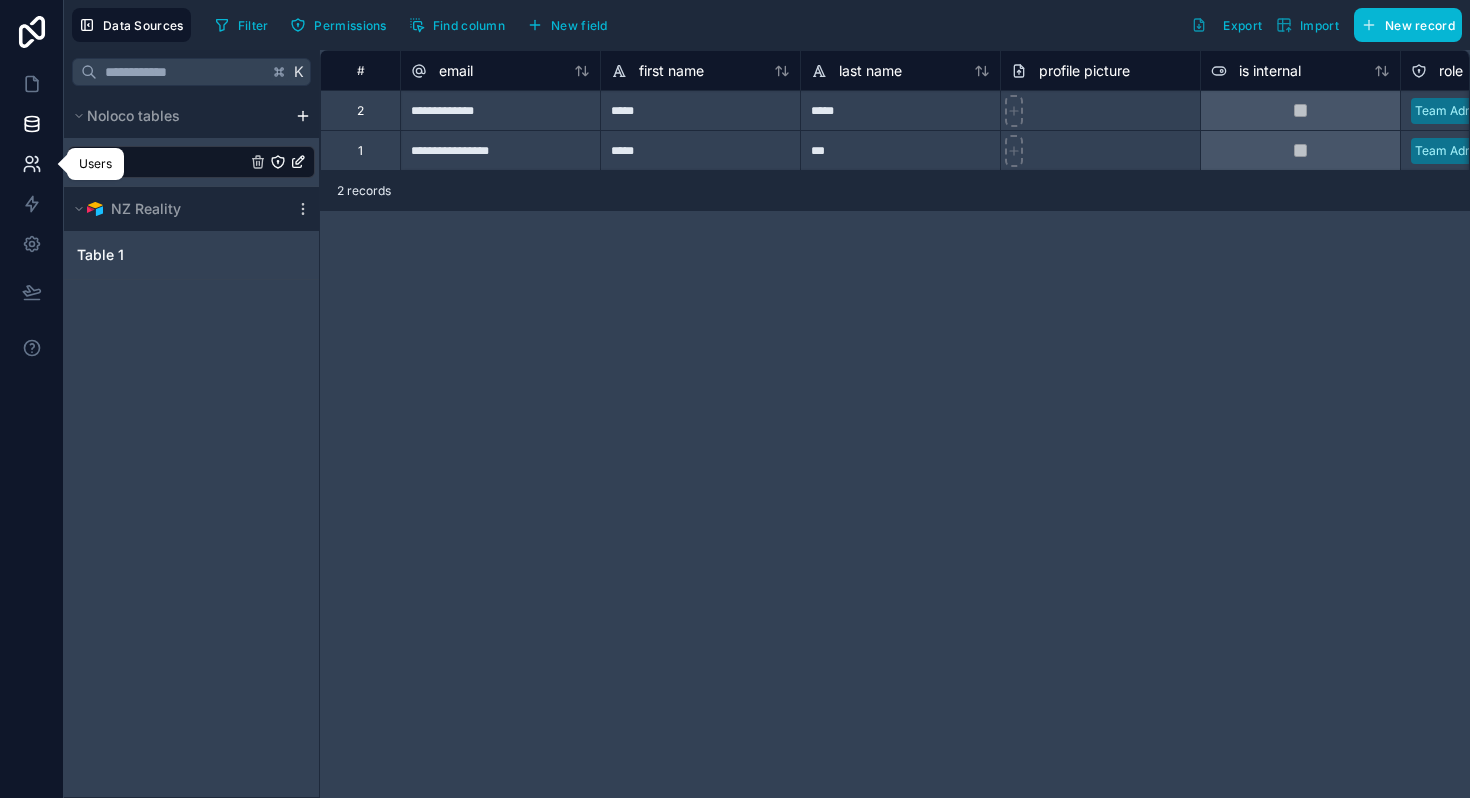 click 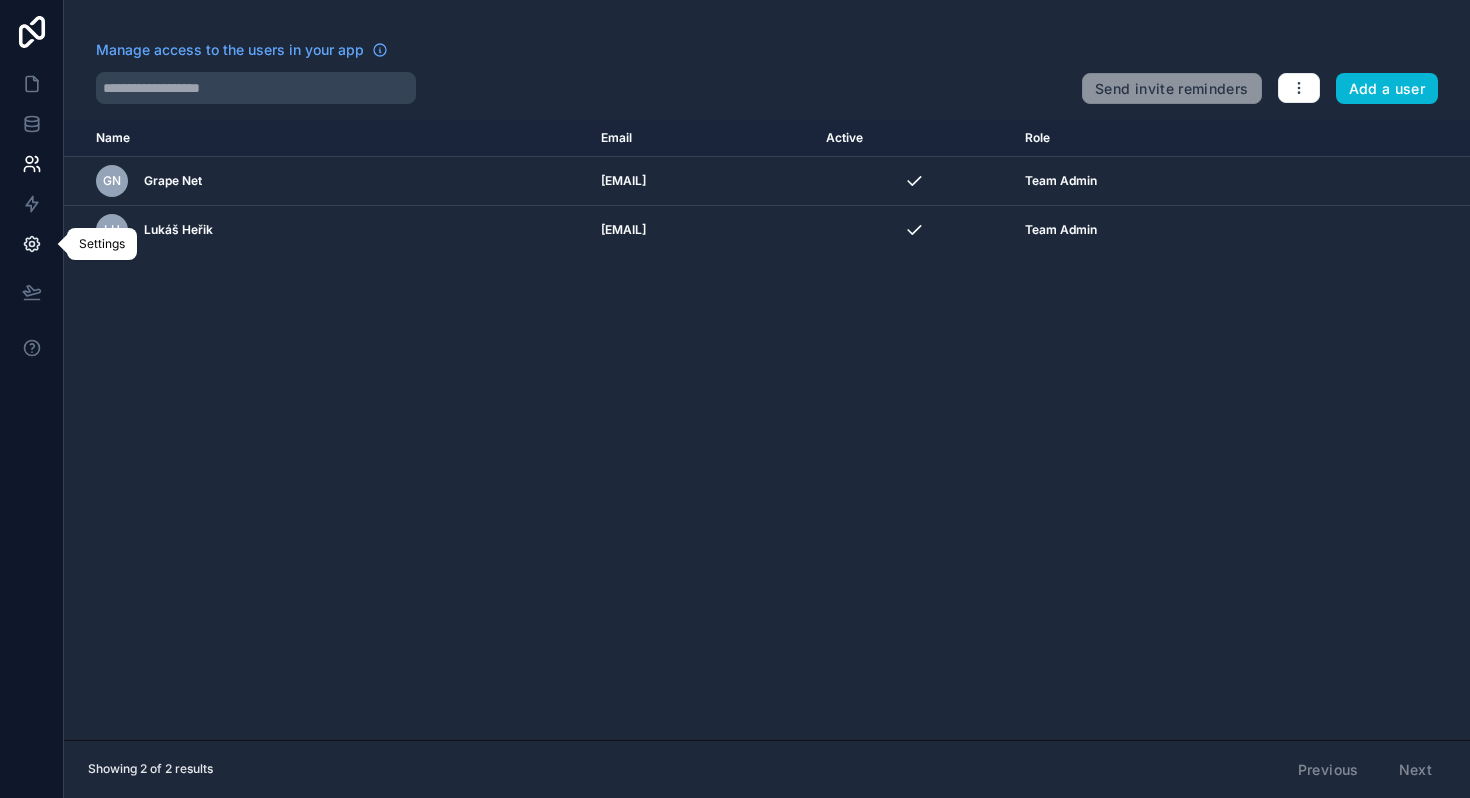 click at bounding box center (31, 244) 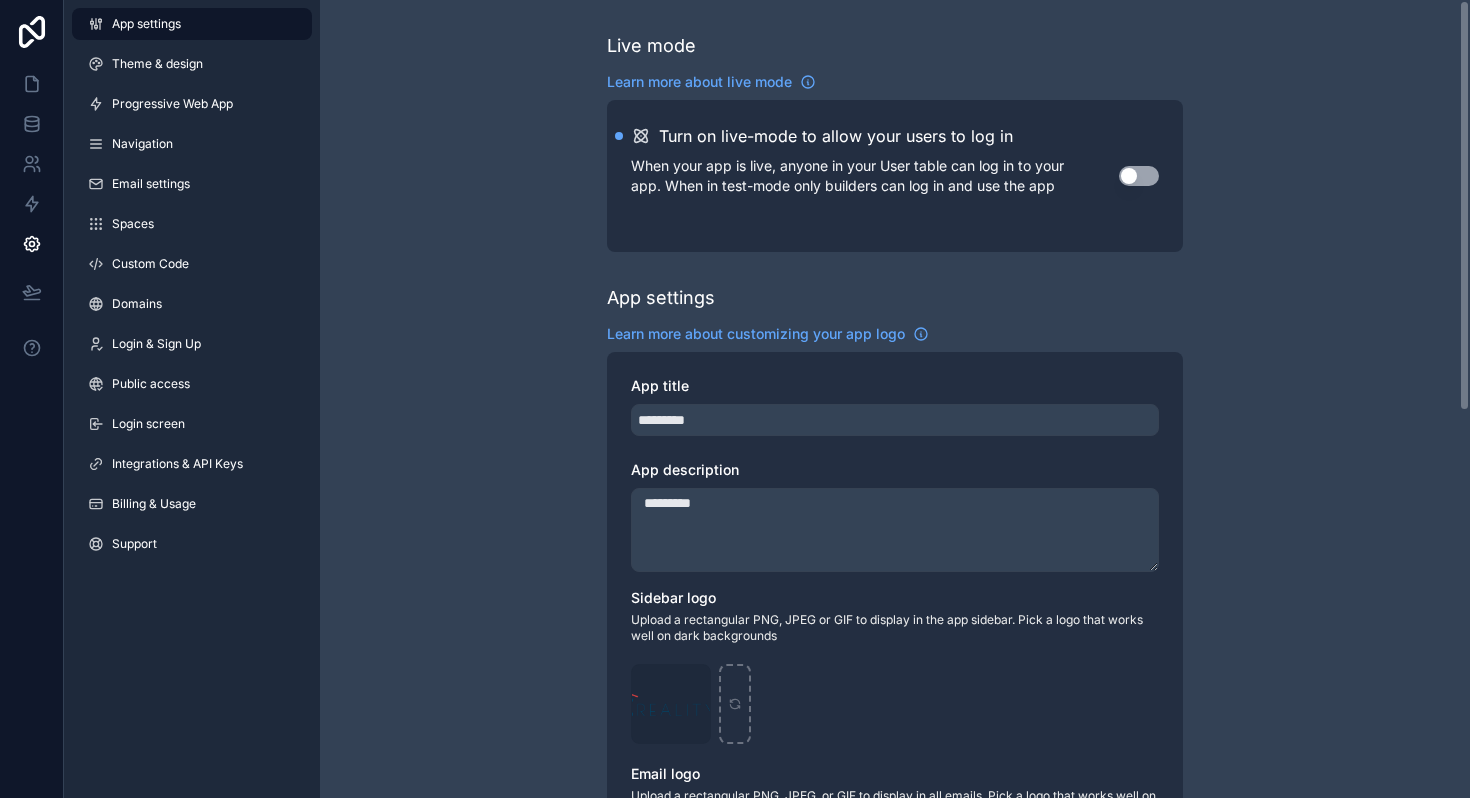 click on "App settings Theme & design Progressive Web App Navigation Email settings Spaces Custom Code Domains Login & Sign Up Public access Login screen Integrations & API Keys Billing & Usage Support" at bounding box center [192, 288] 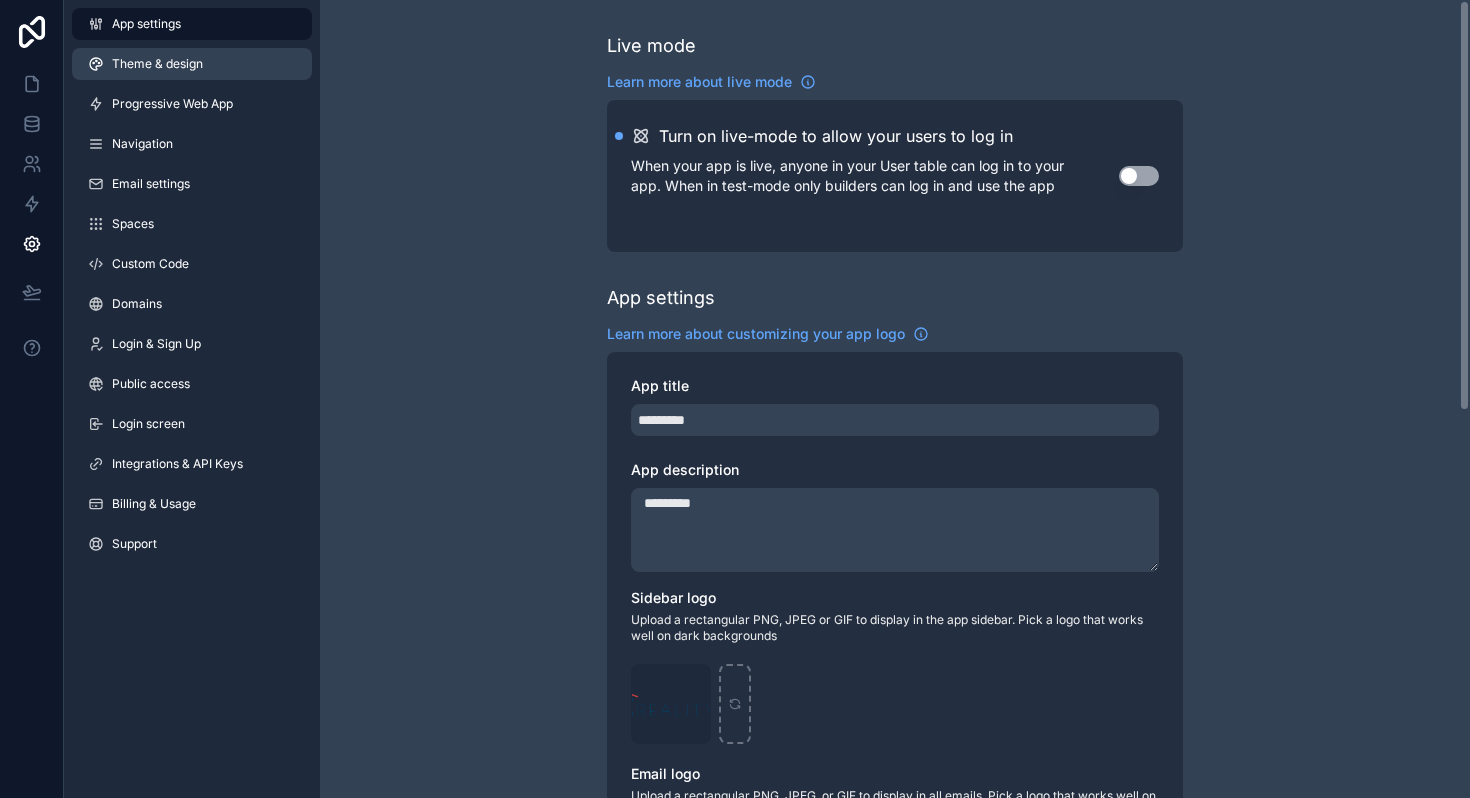 click on "Theme & design" at bounding box center [157, 64] 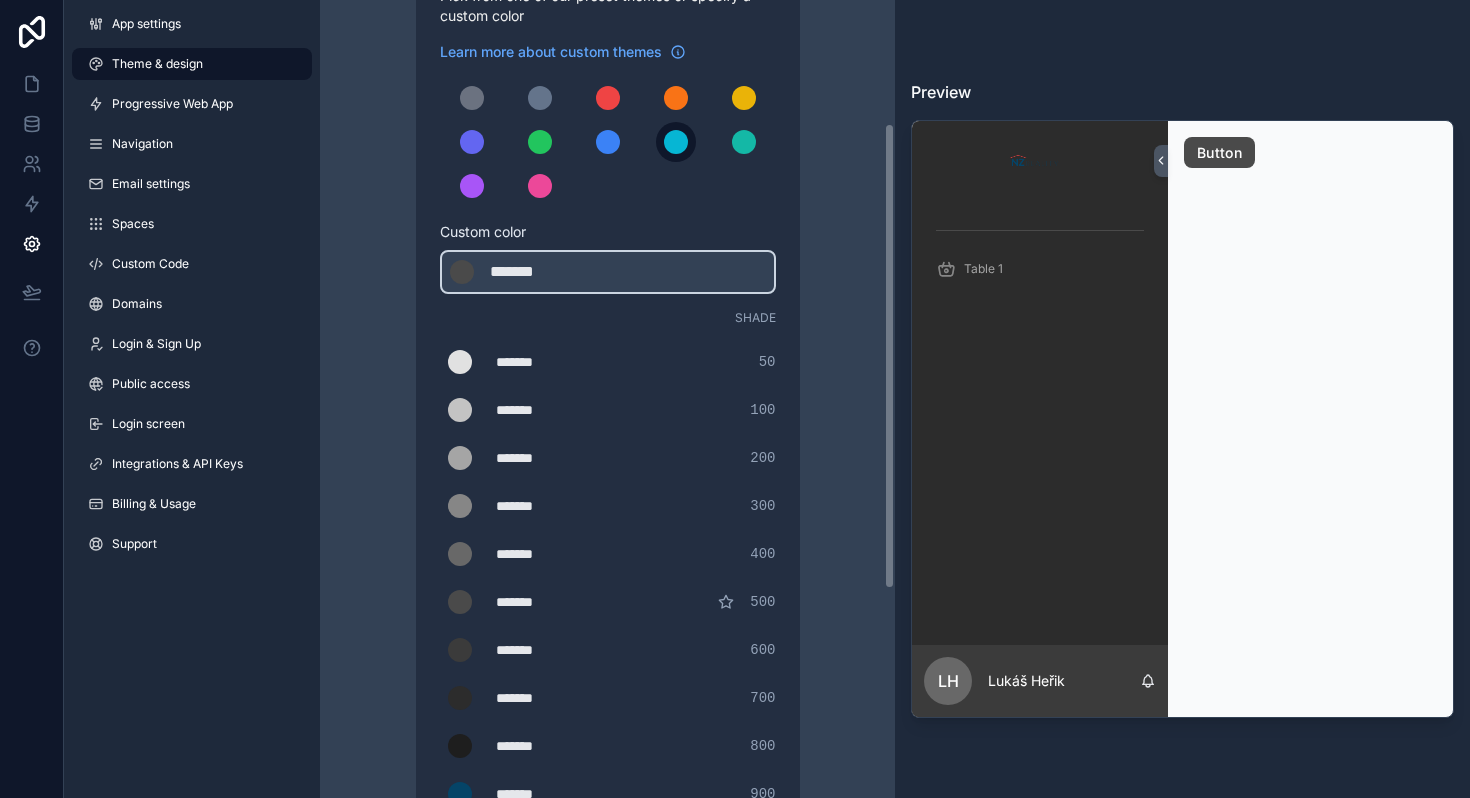 scroll, scrollTop: 566, scrollLeft: 0, axis: vertical 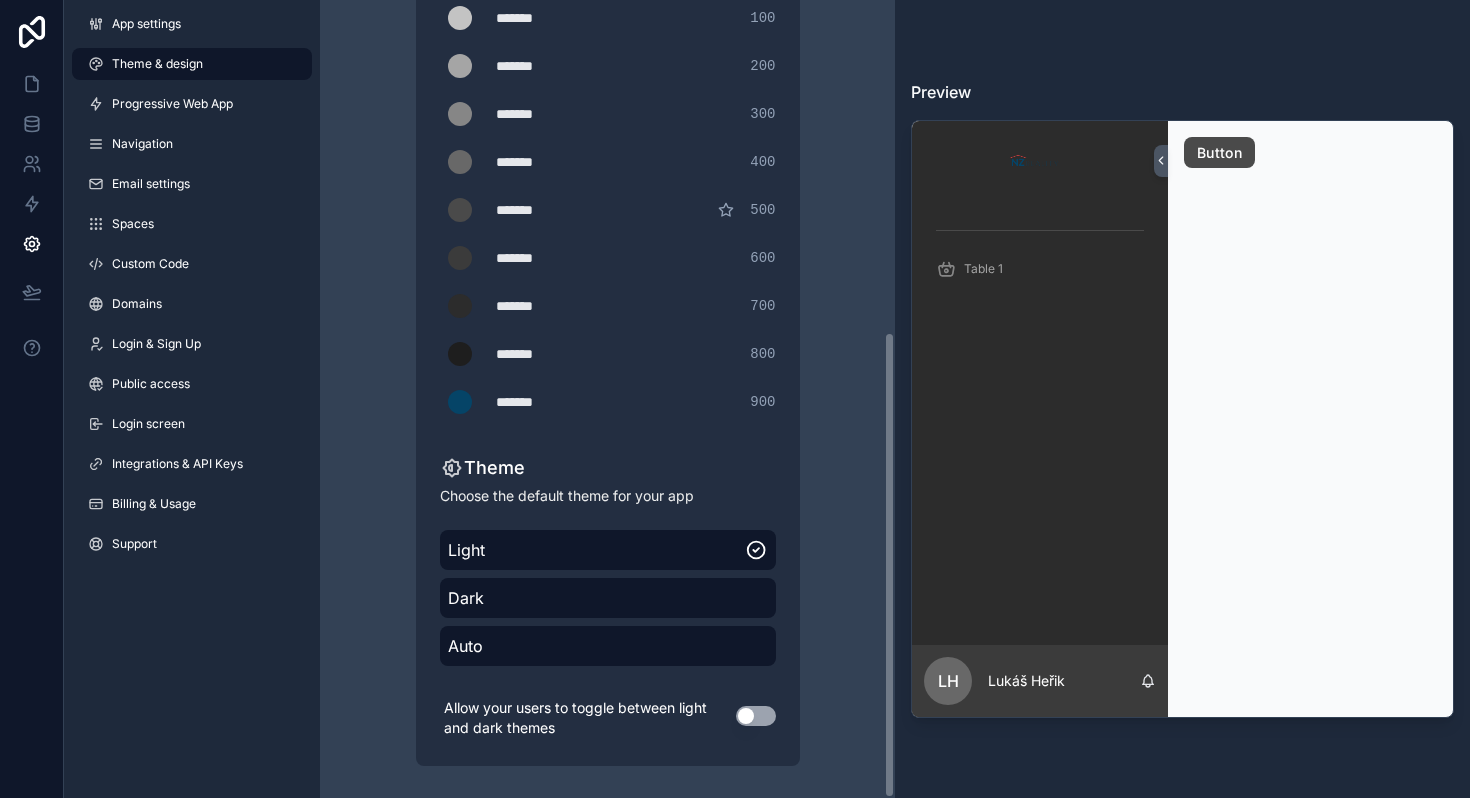 click on "App settings Theme & design Progressive Web App Navigation Email settings Spaces Custom Code Domains Login & Sign Up Public access Login screen Integrations & API Keys Billing & Usage Support" at bounding box center (192, 288) 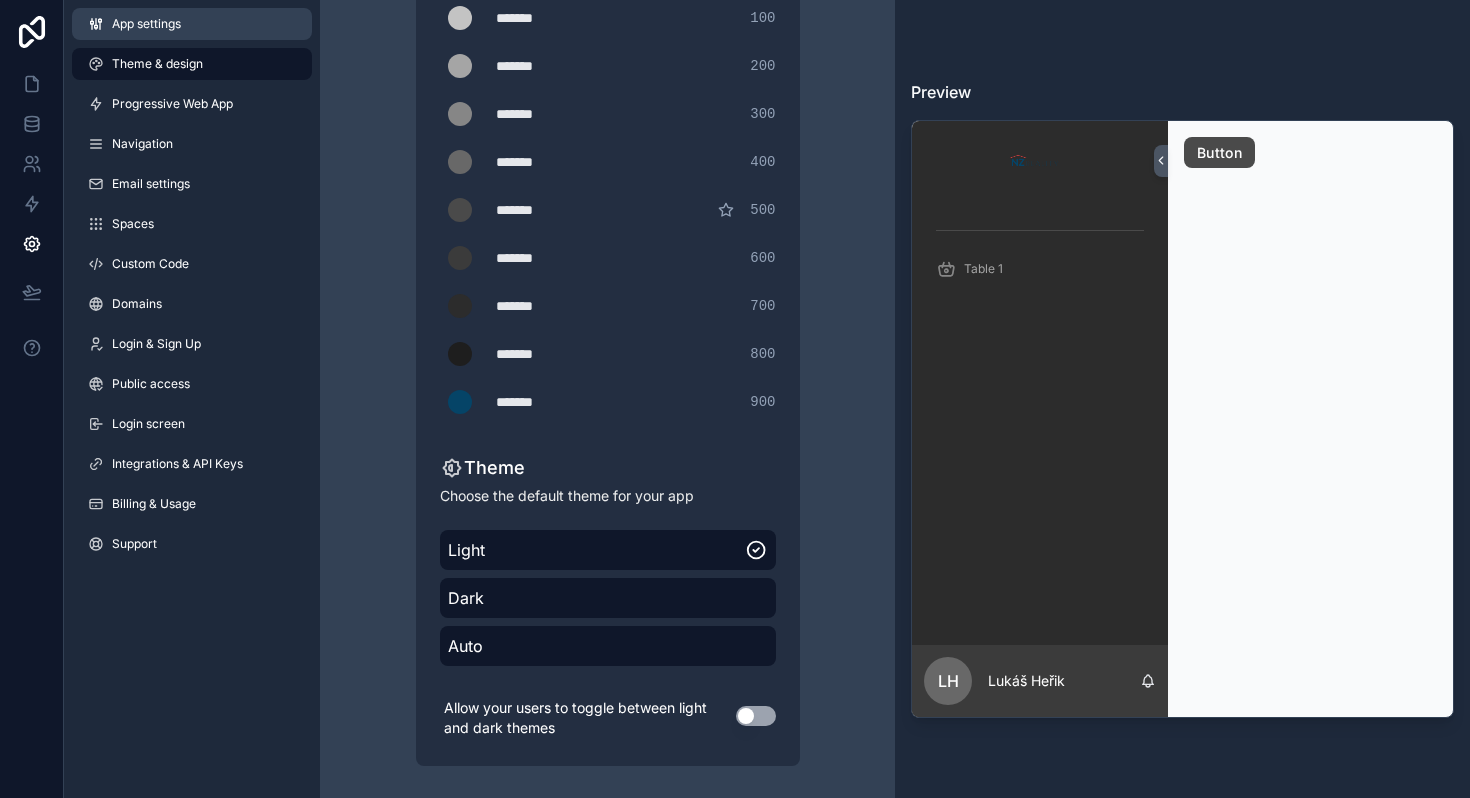 click on "App settings" at bounding box center [146, 24] 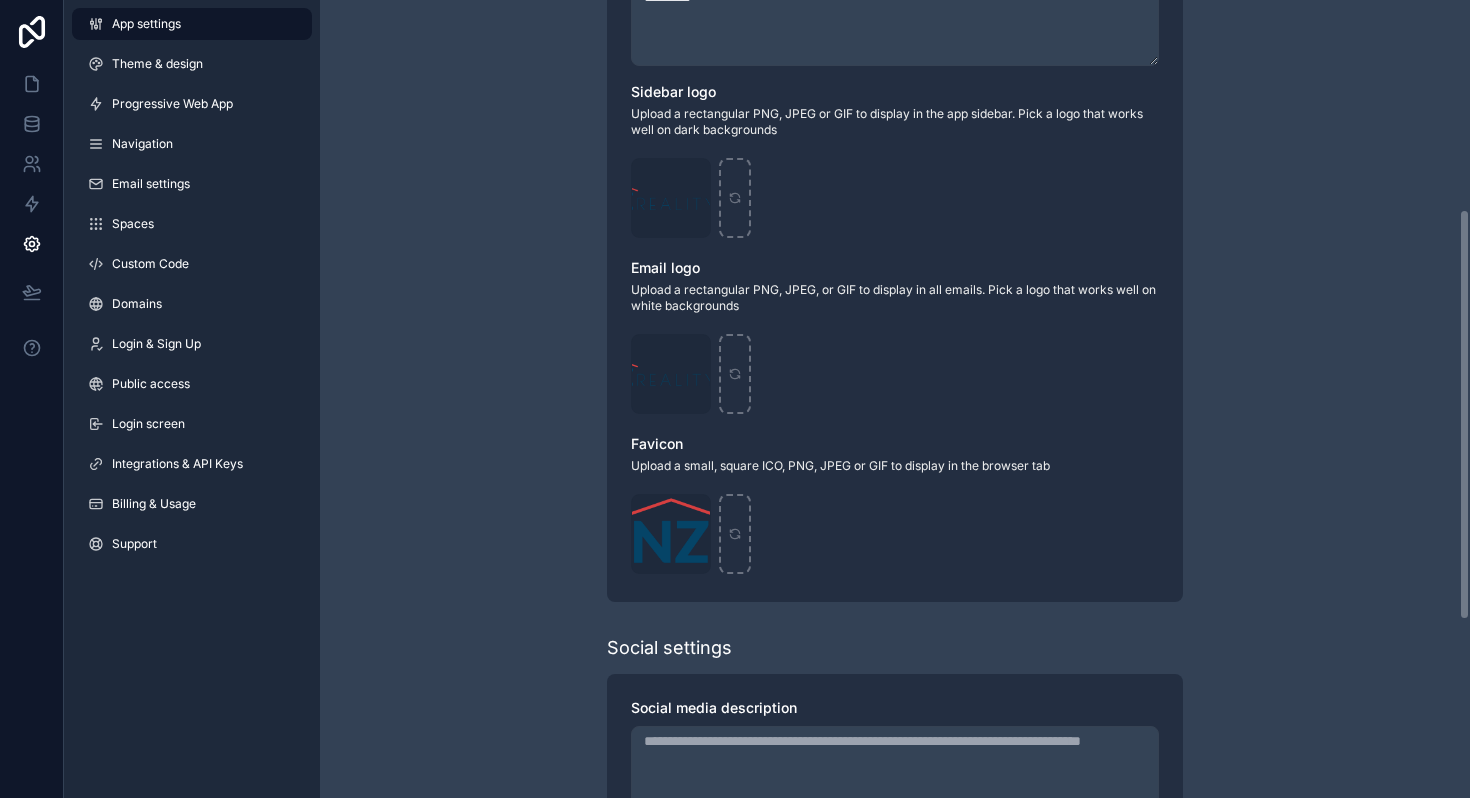 scroll, scrollTop: 328, scrollLeft: 0, axis: vertical 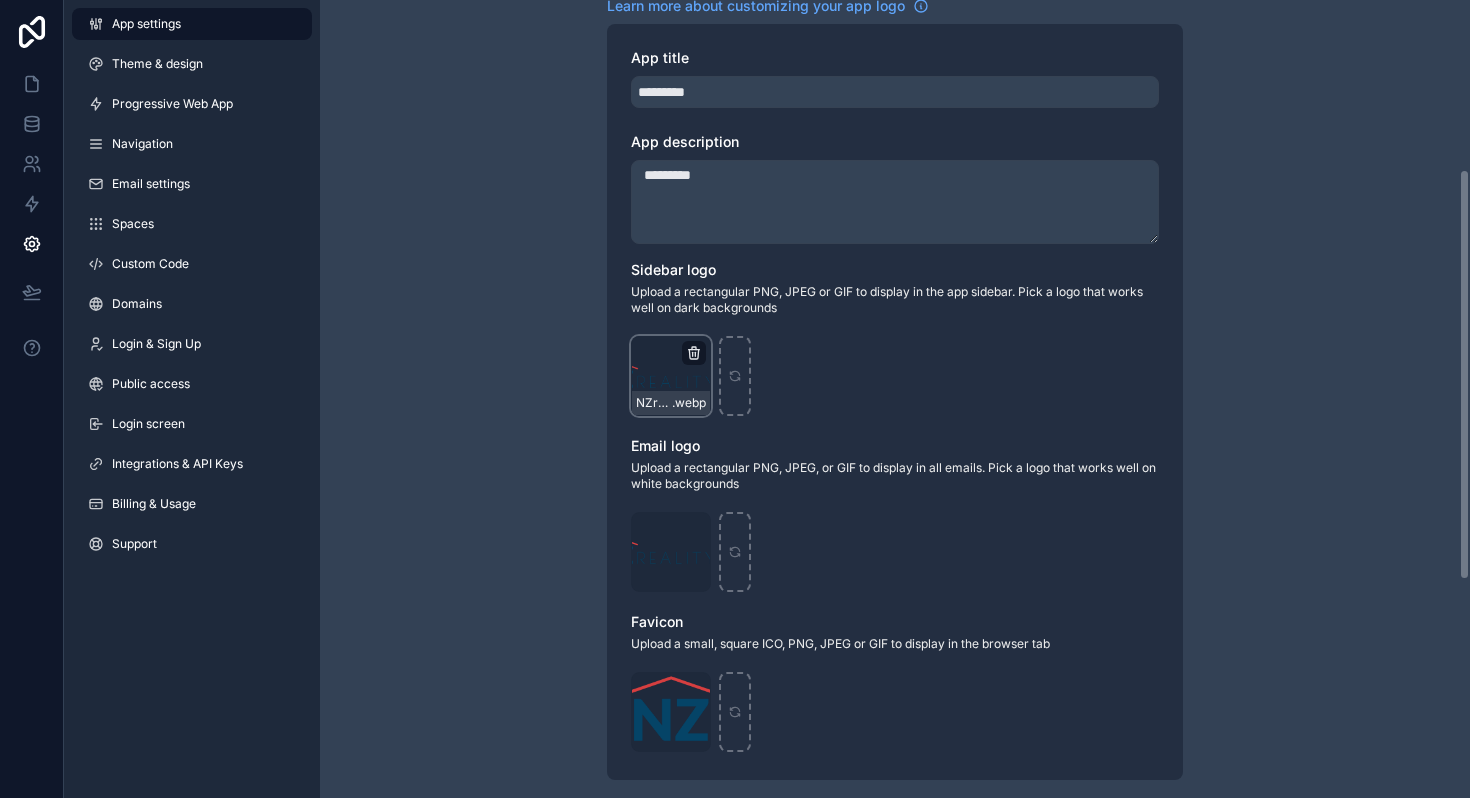 click 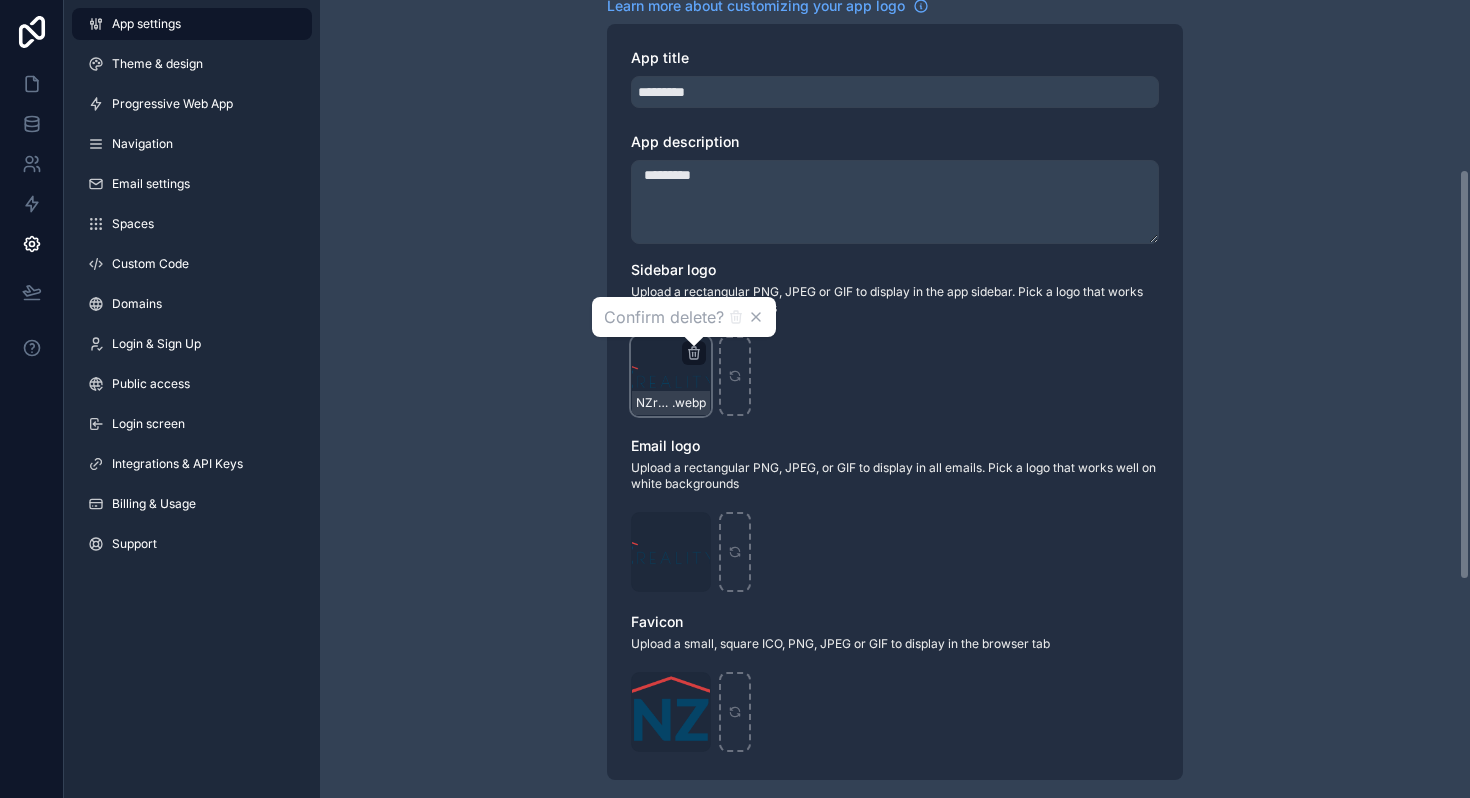 click 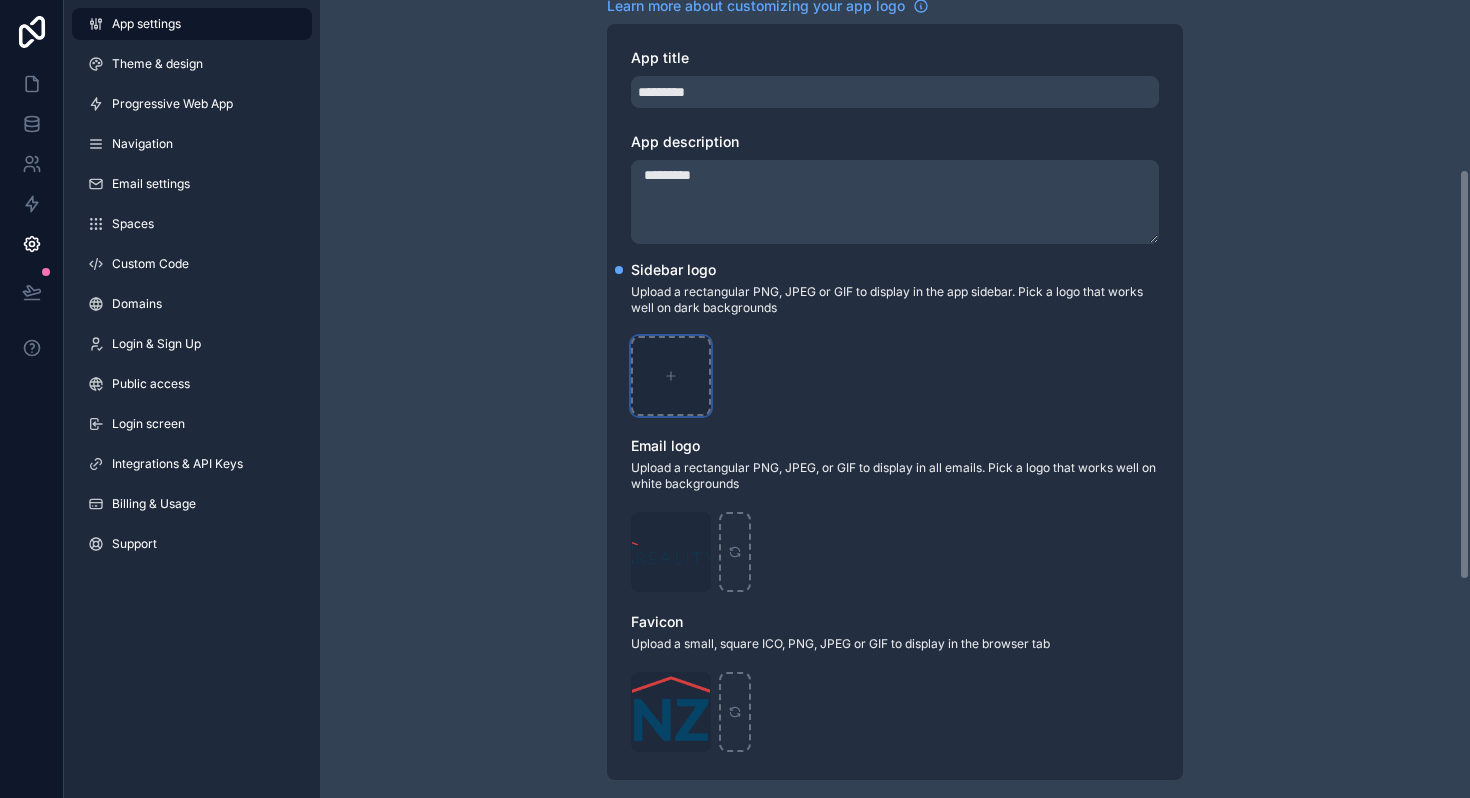 click at bounding box center [671, 376] 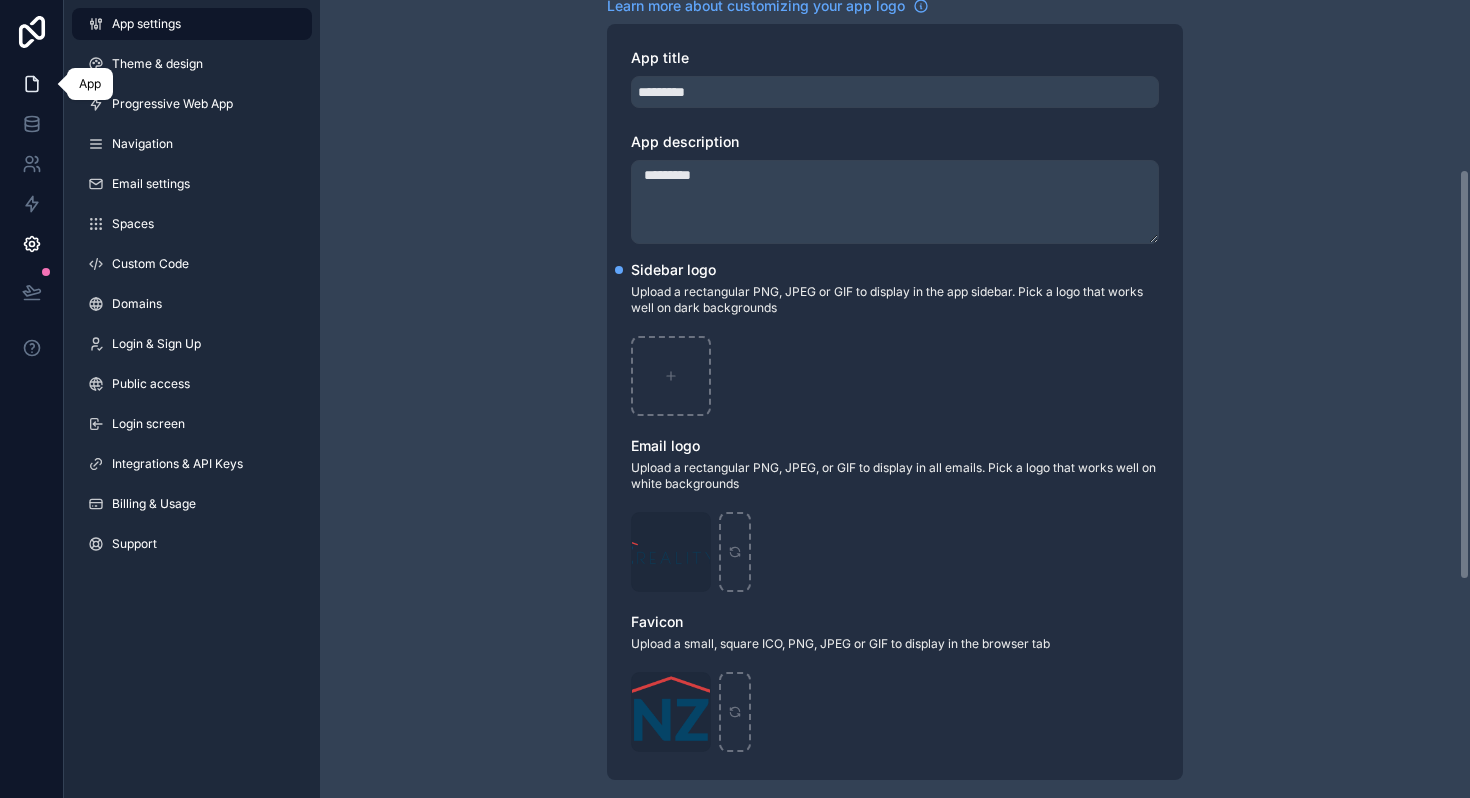 click 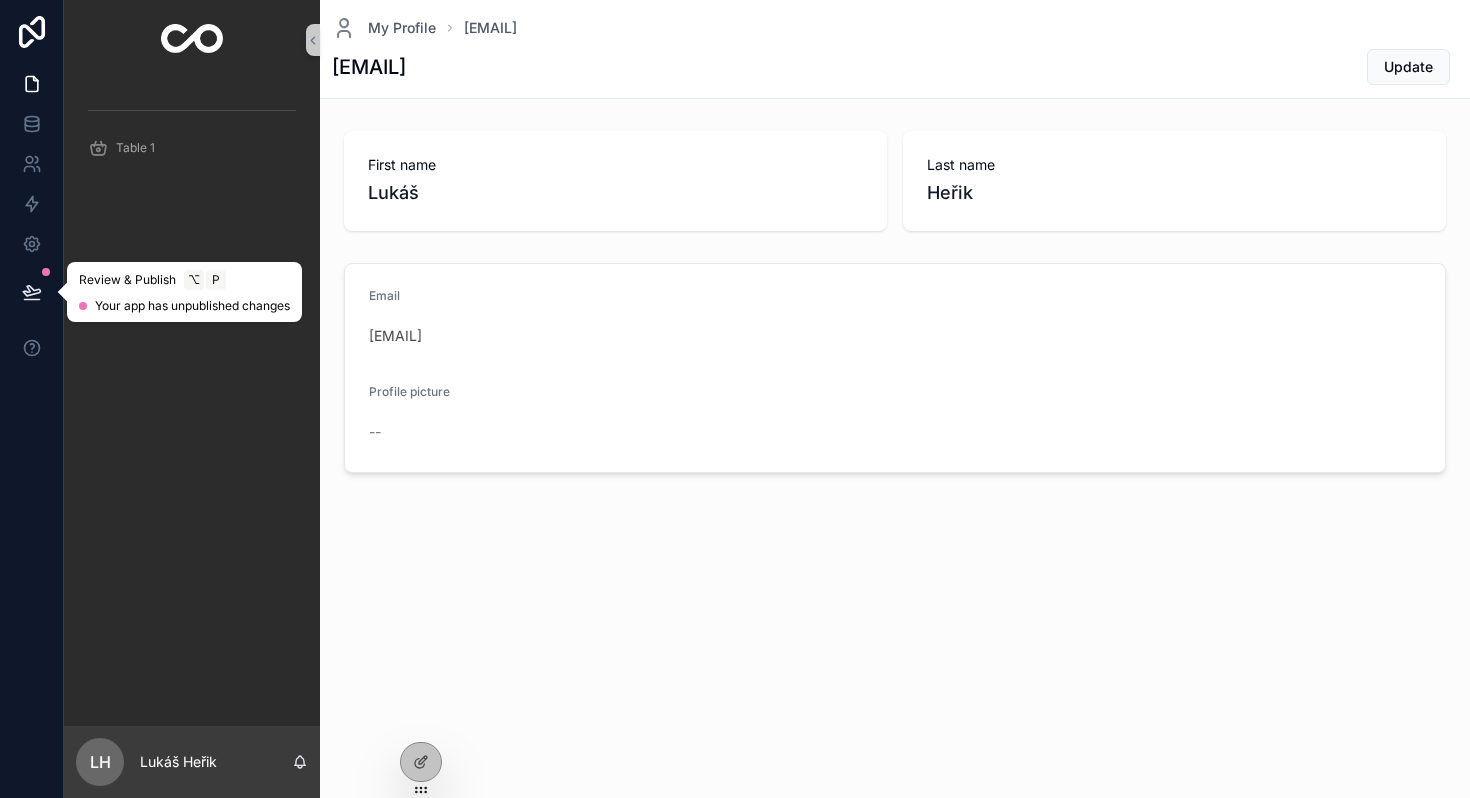 click 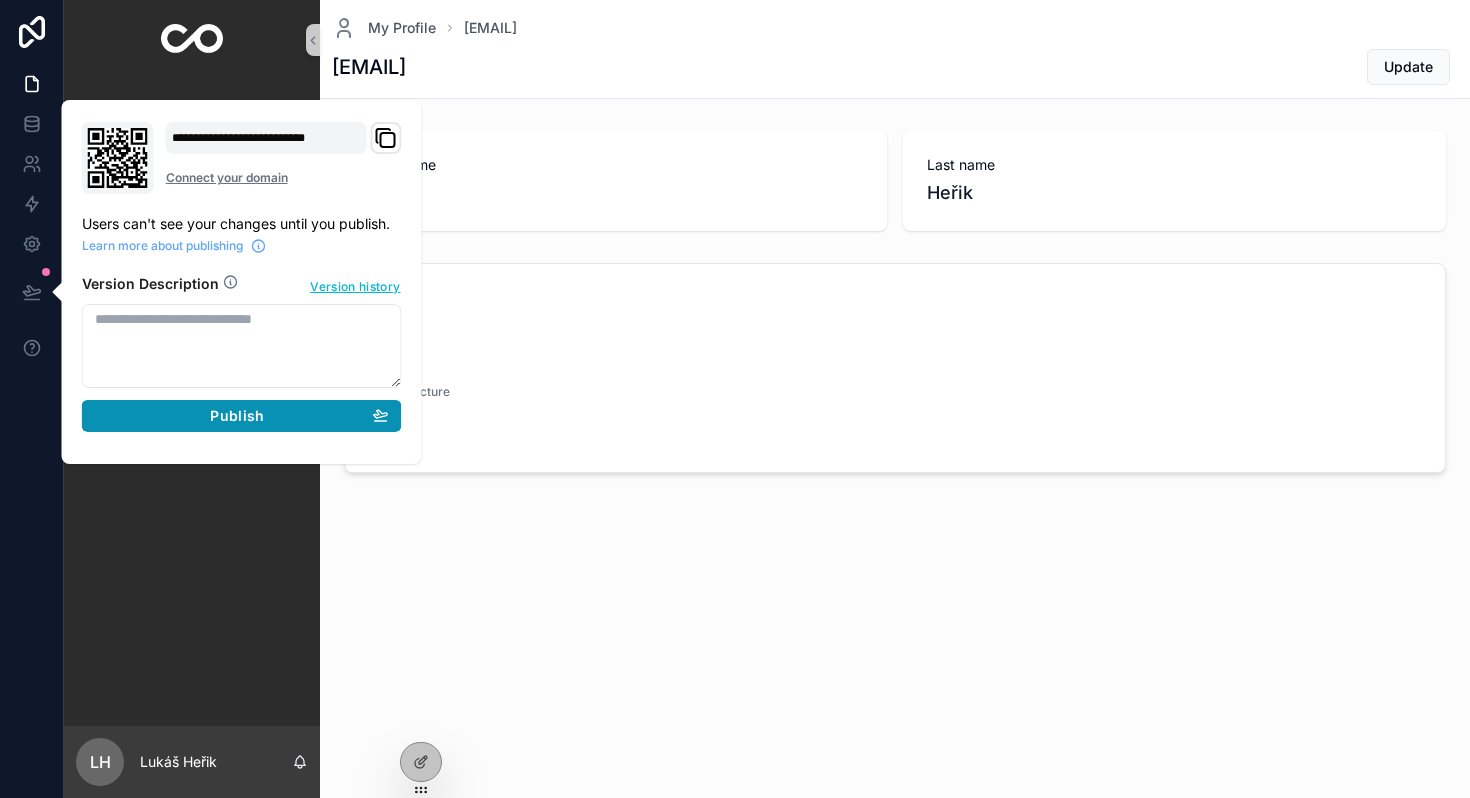 click on "Publish" at bounding box center (242, 416) 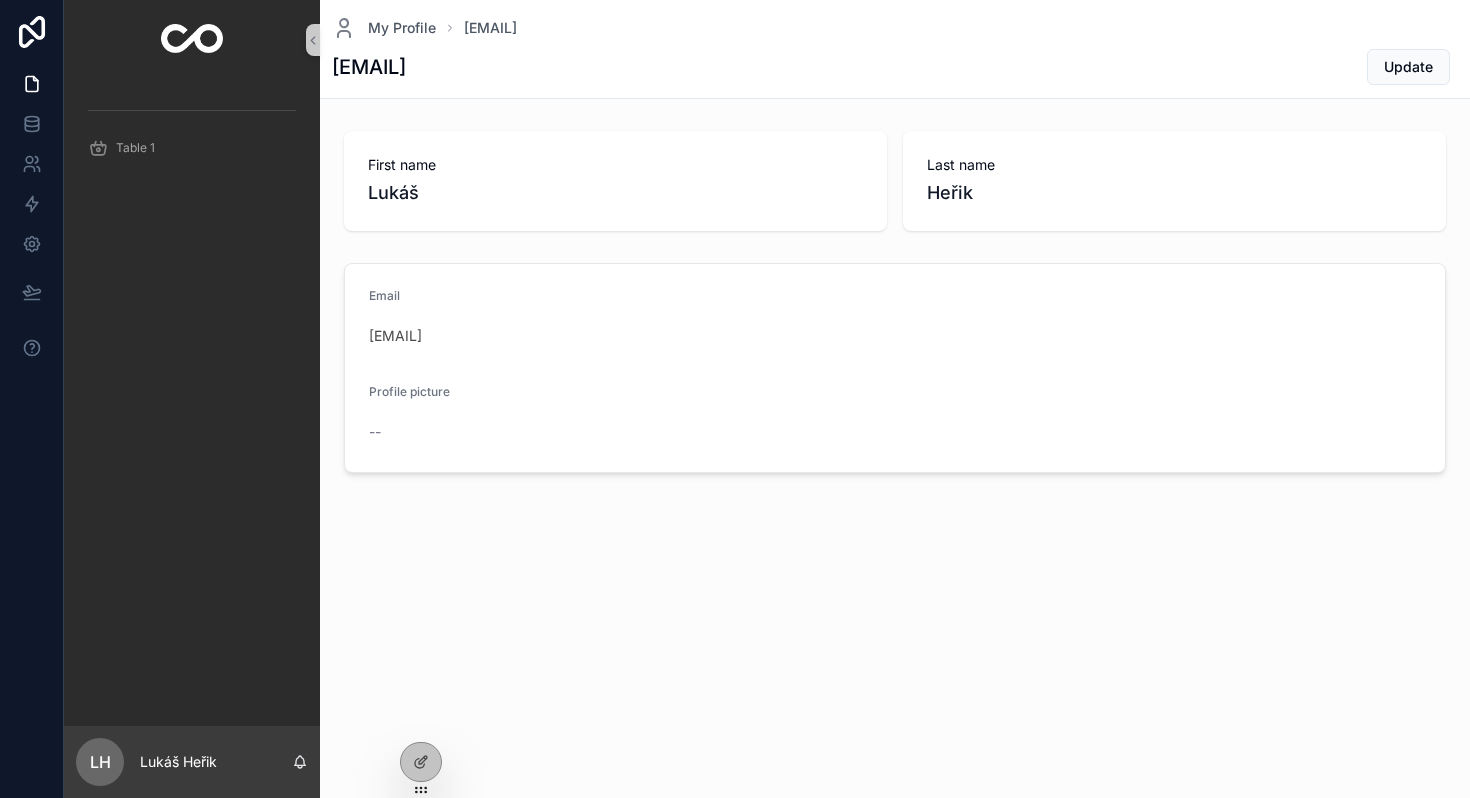 click on "Table 1" at bounding box center (192, 403) 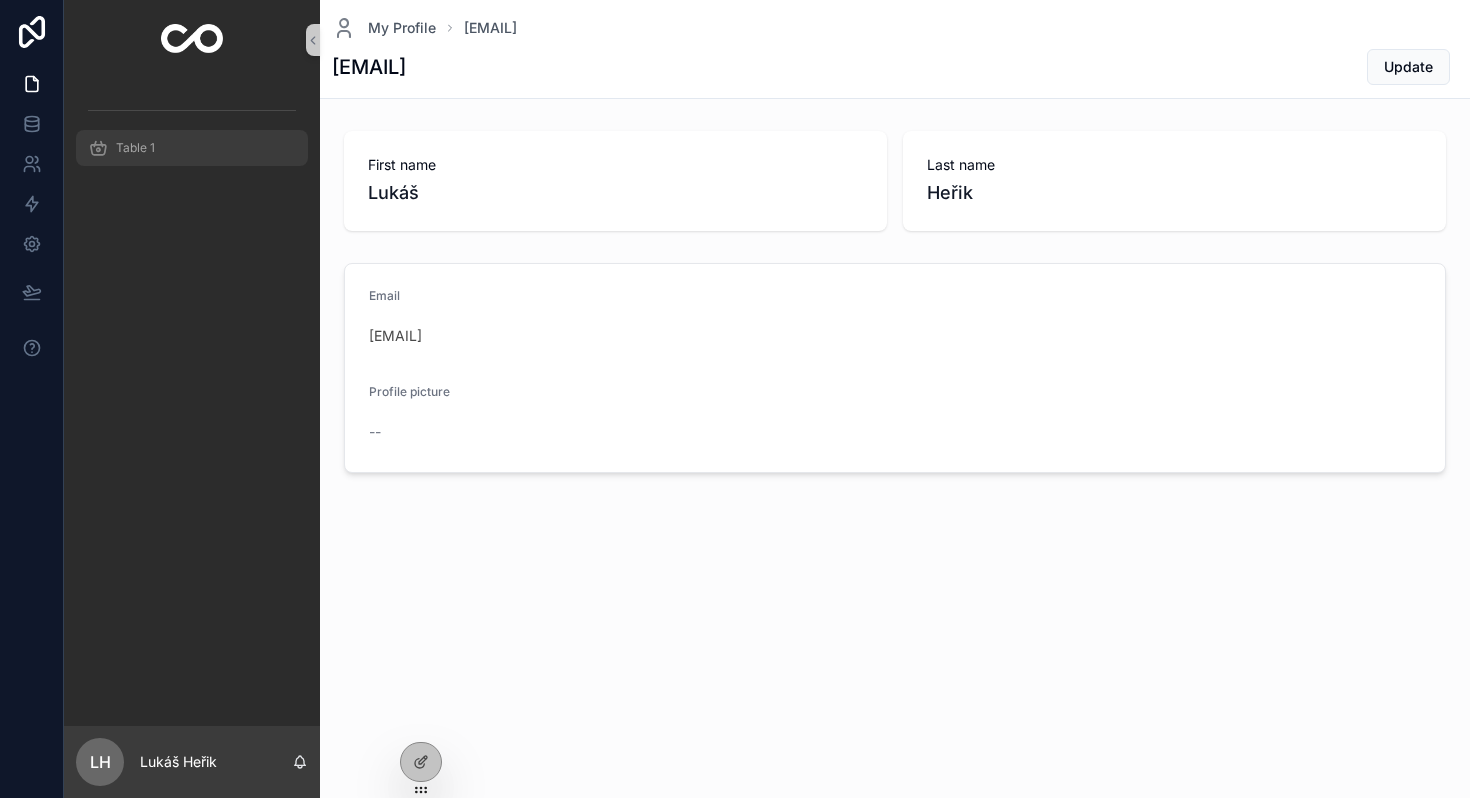 click on "Table 1" at bounding box center [192, 148] 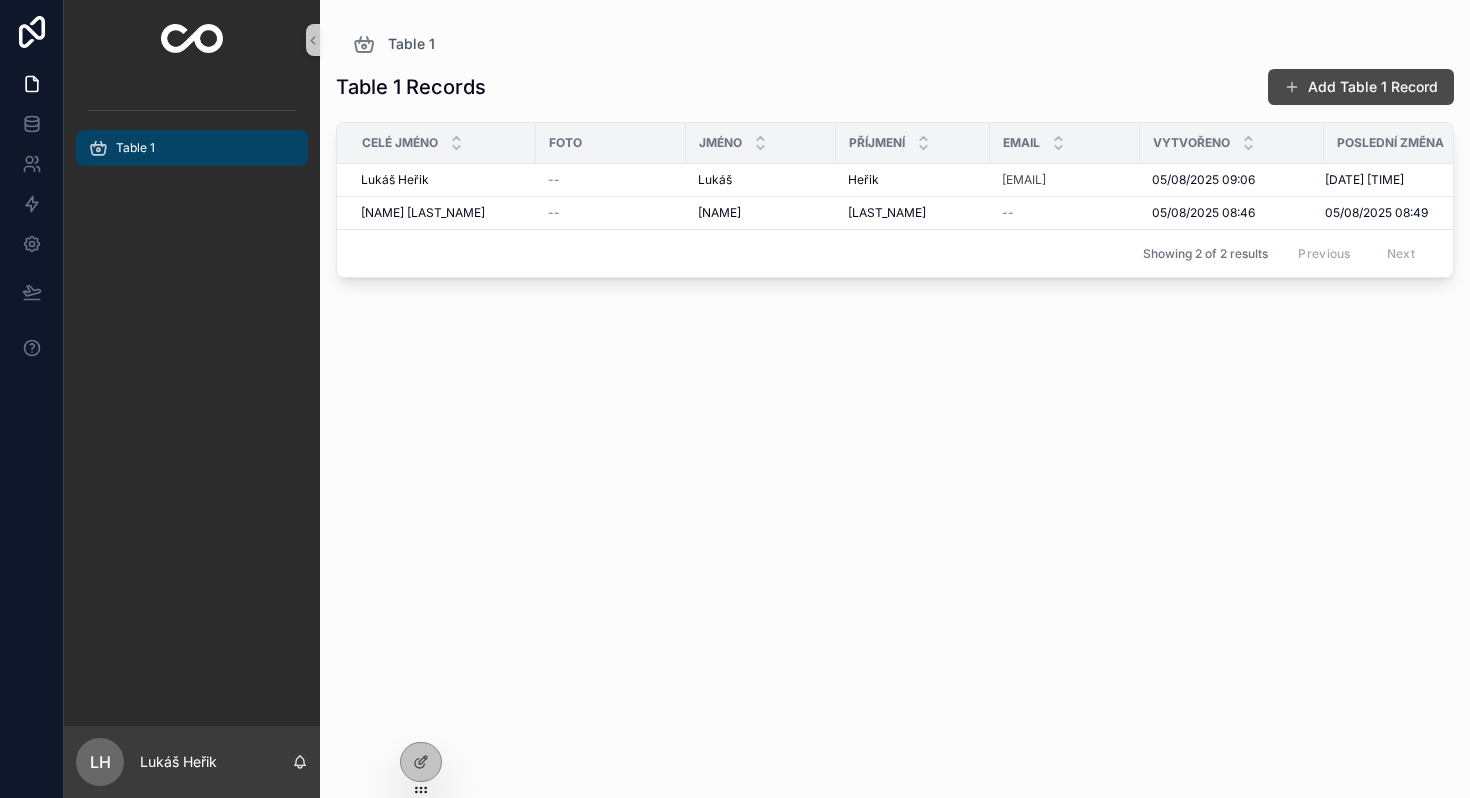 click at bounding box center (192, 110) 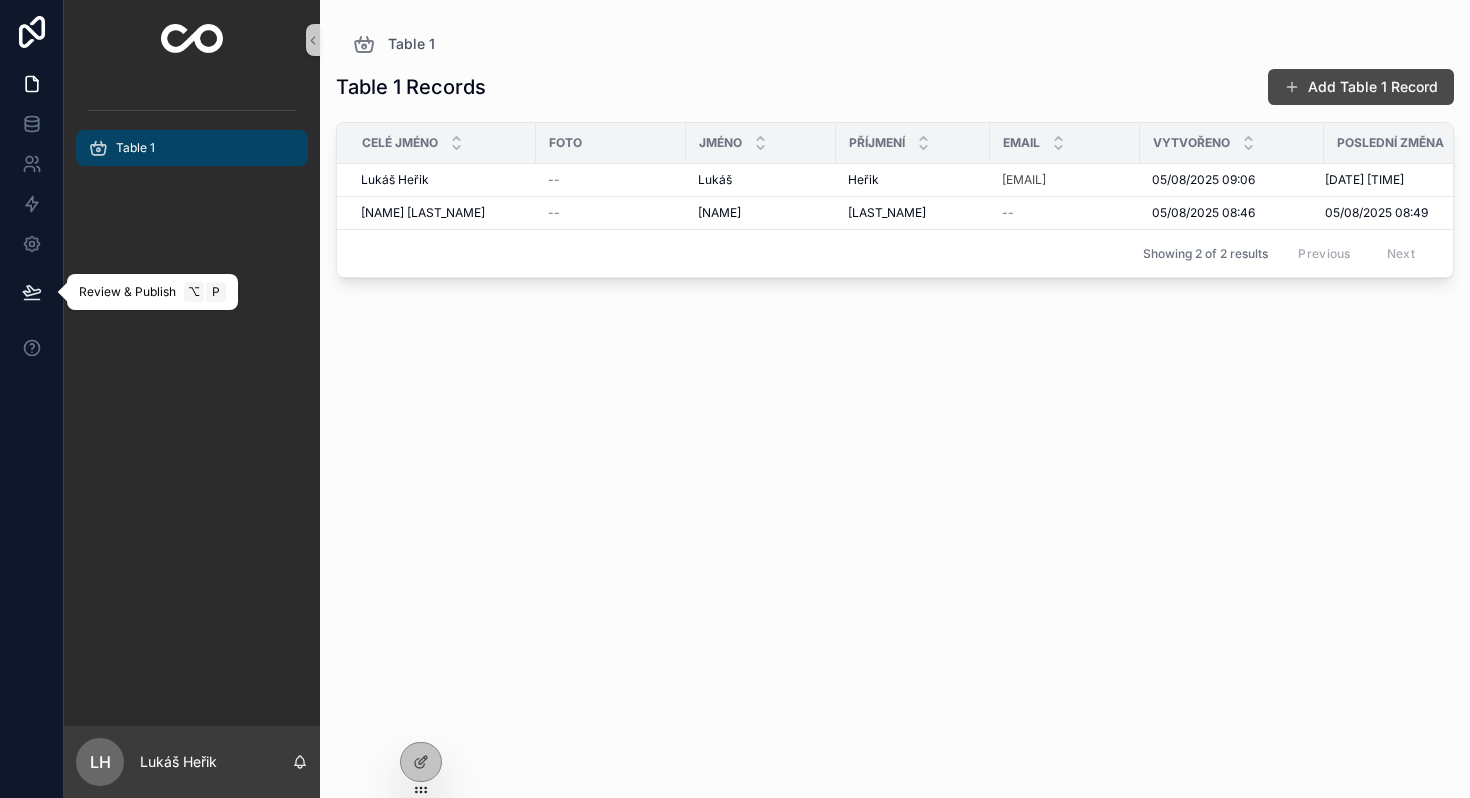 click at bounding box center (32, 292) 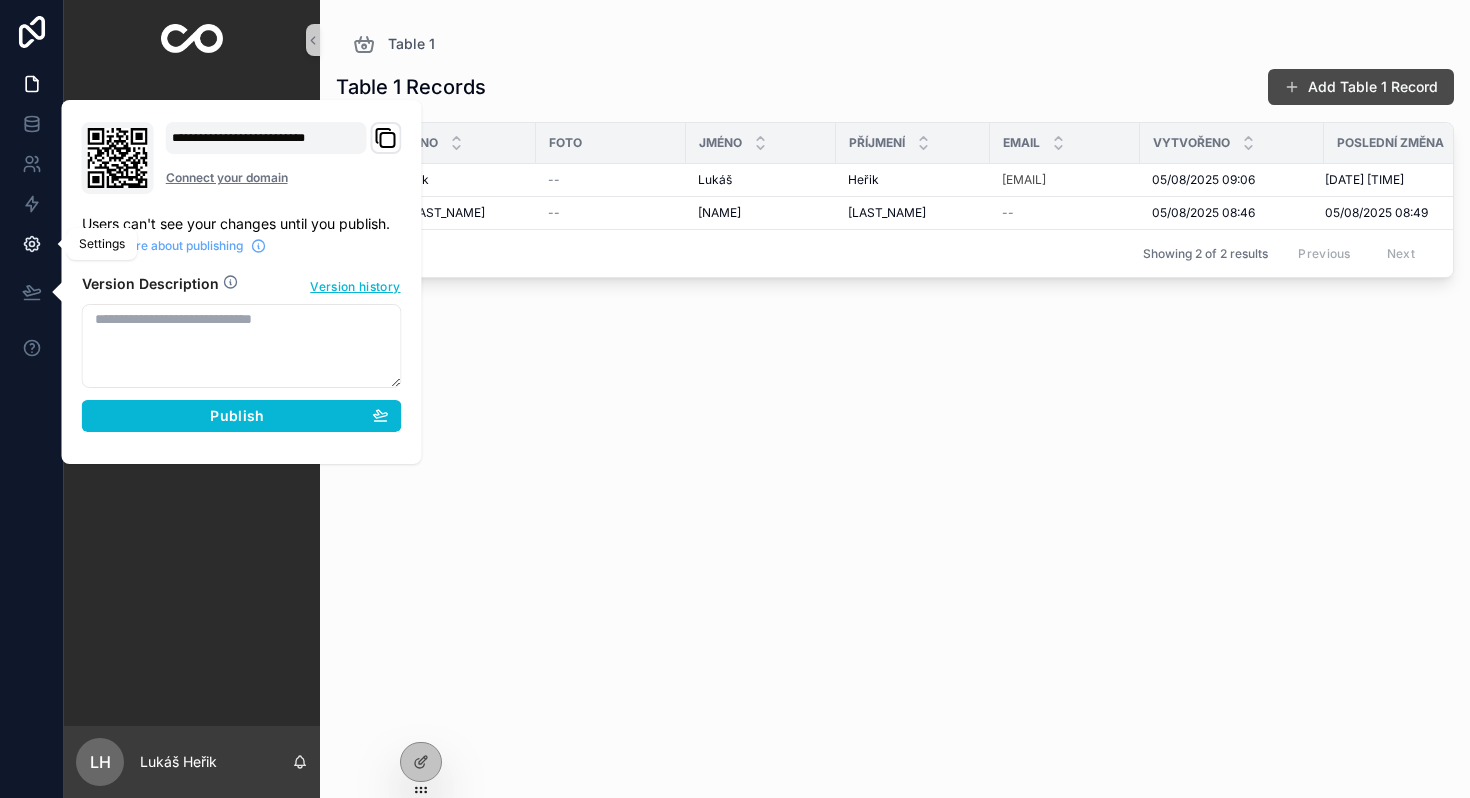 click 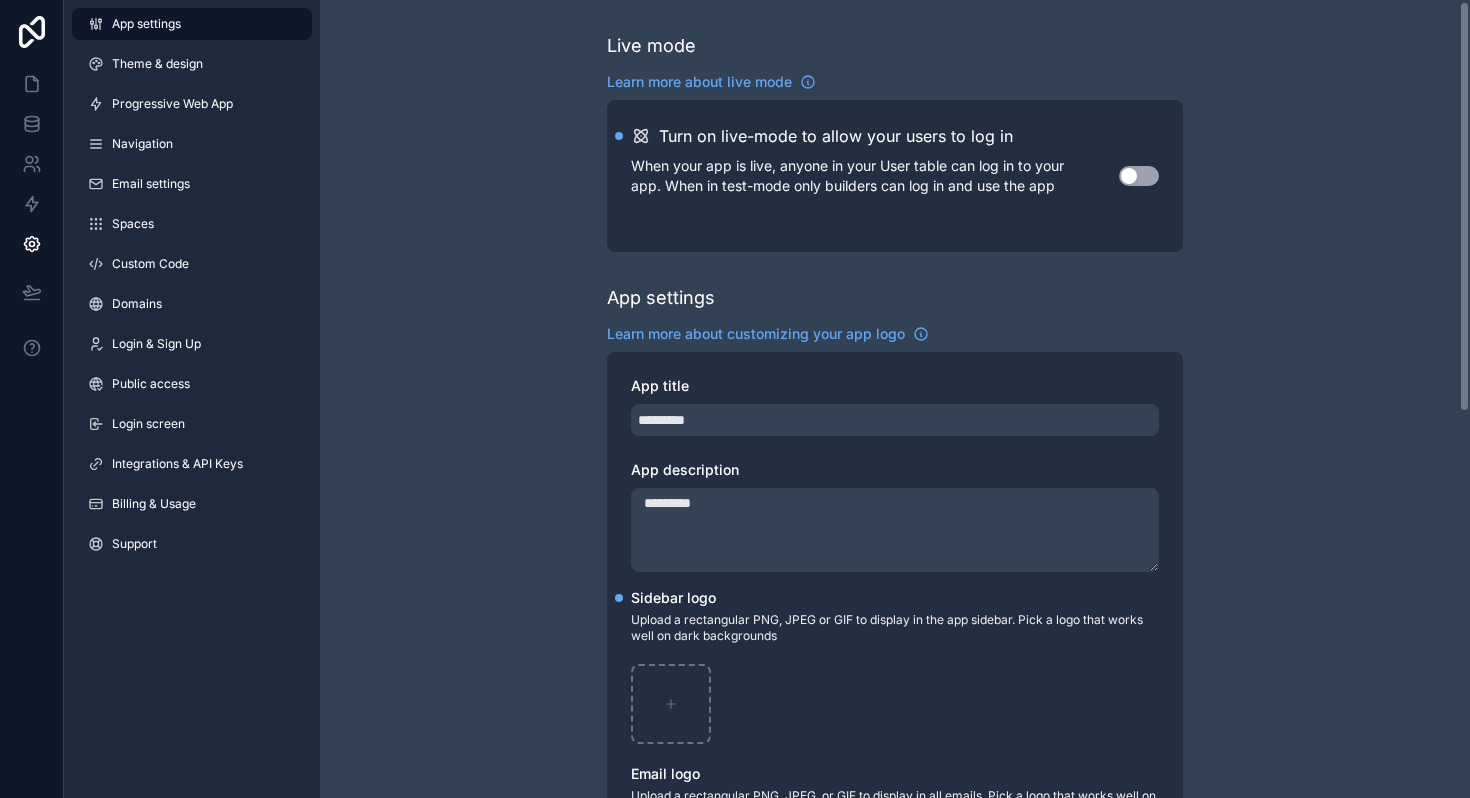 scroll, scrollTop: 177, scrollLeft: 0, axis: vertical 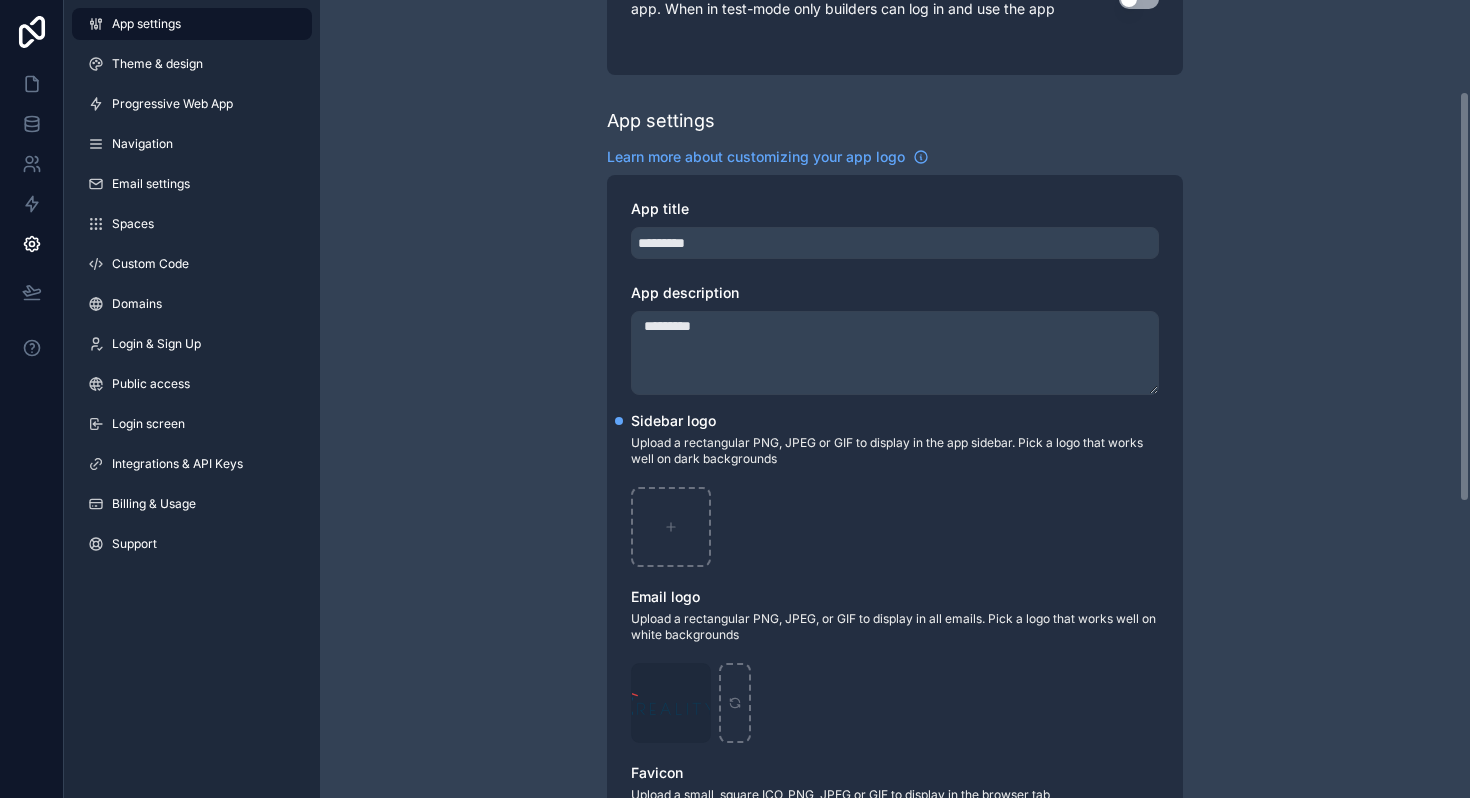 click at bounding box center (895, 519) 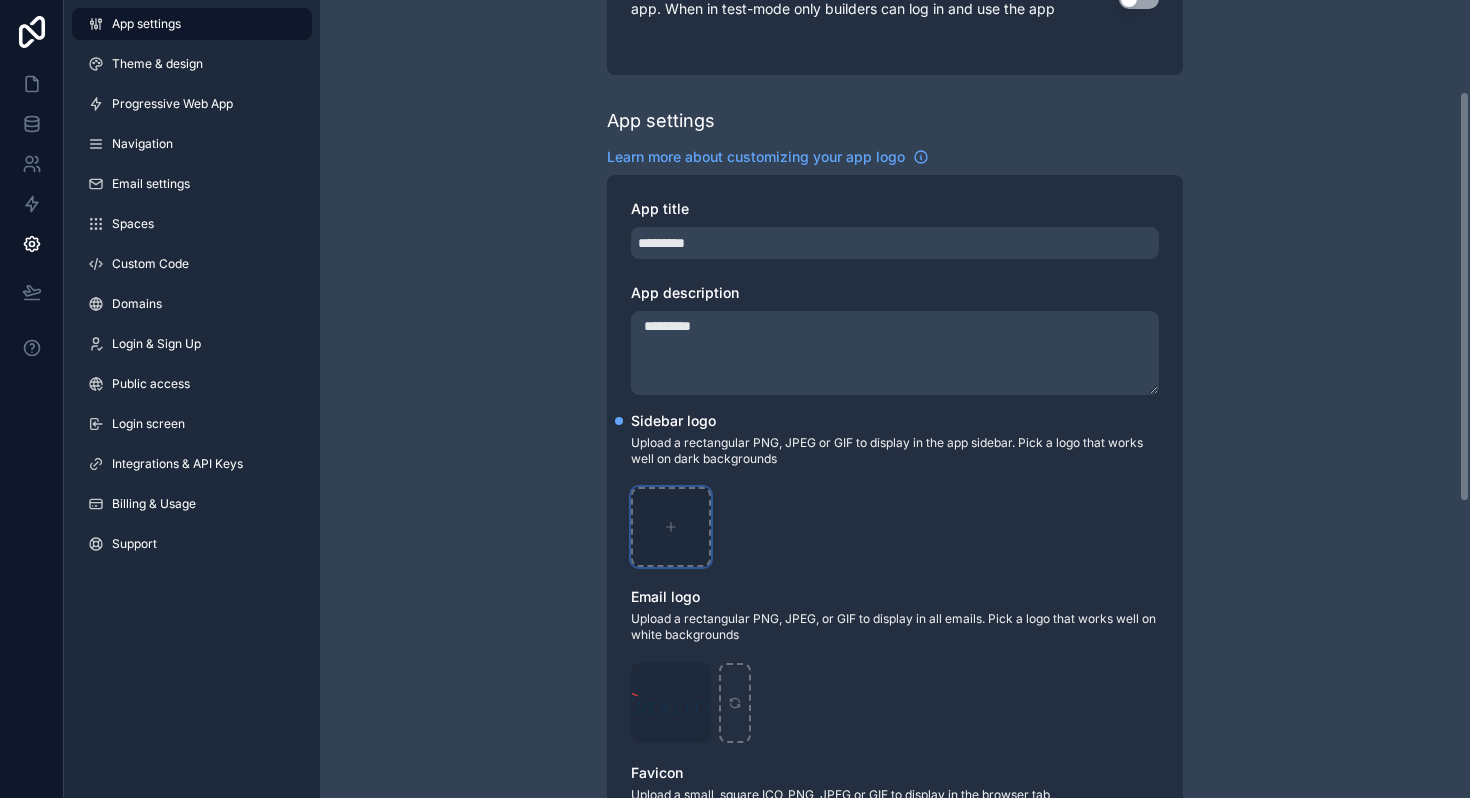 click at bounding box center (671, 527) 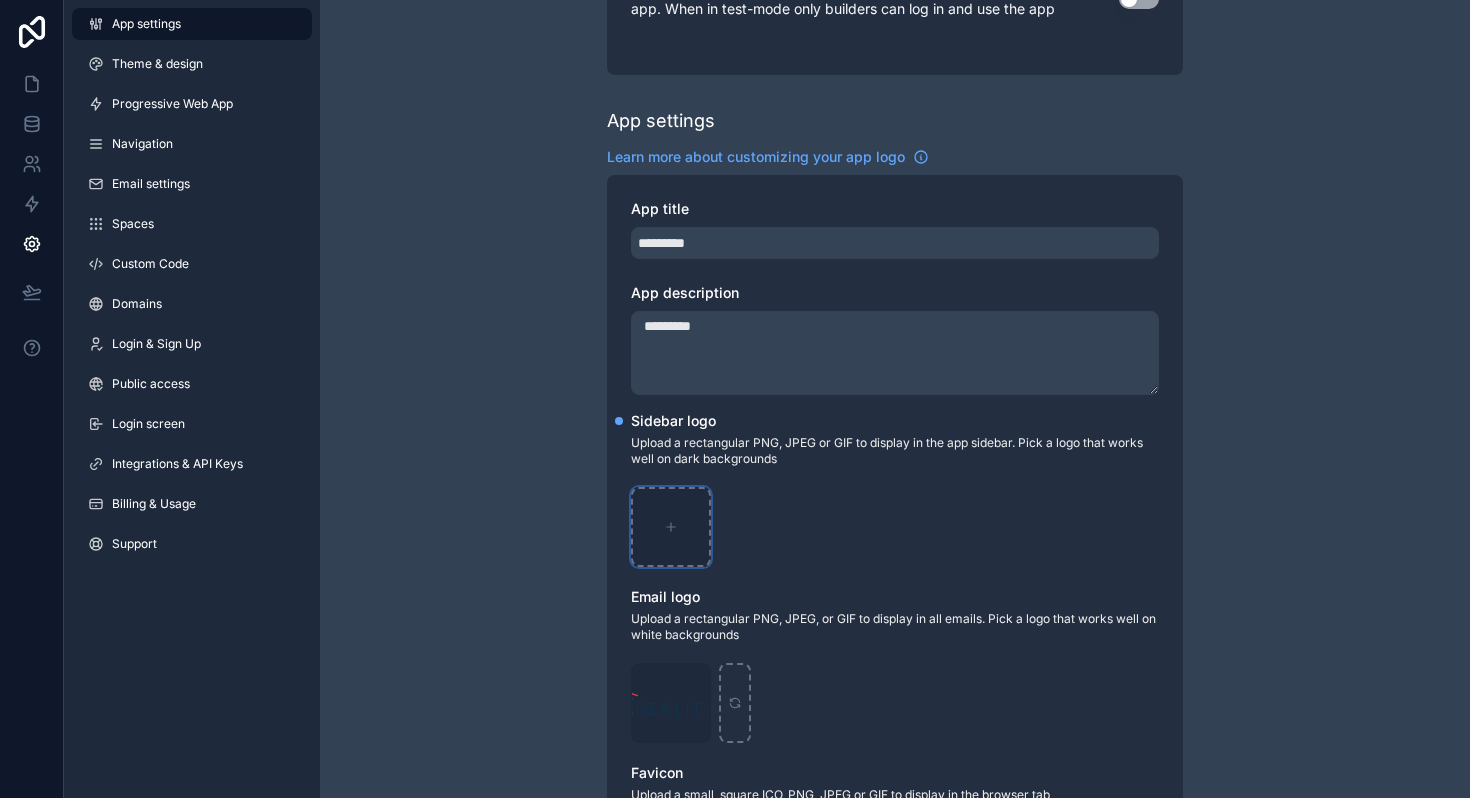 type on "**********" 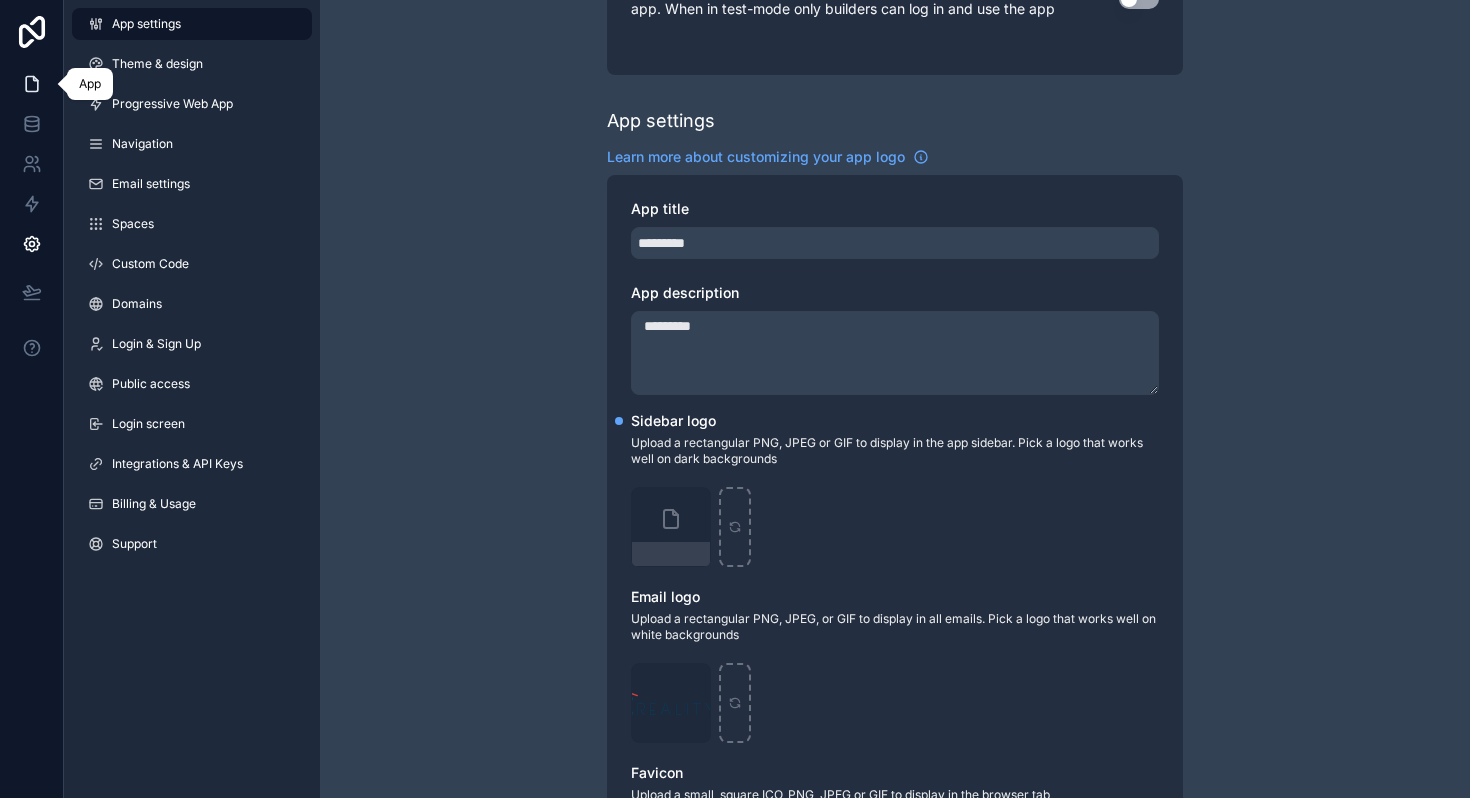 click 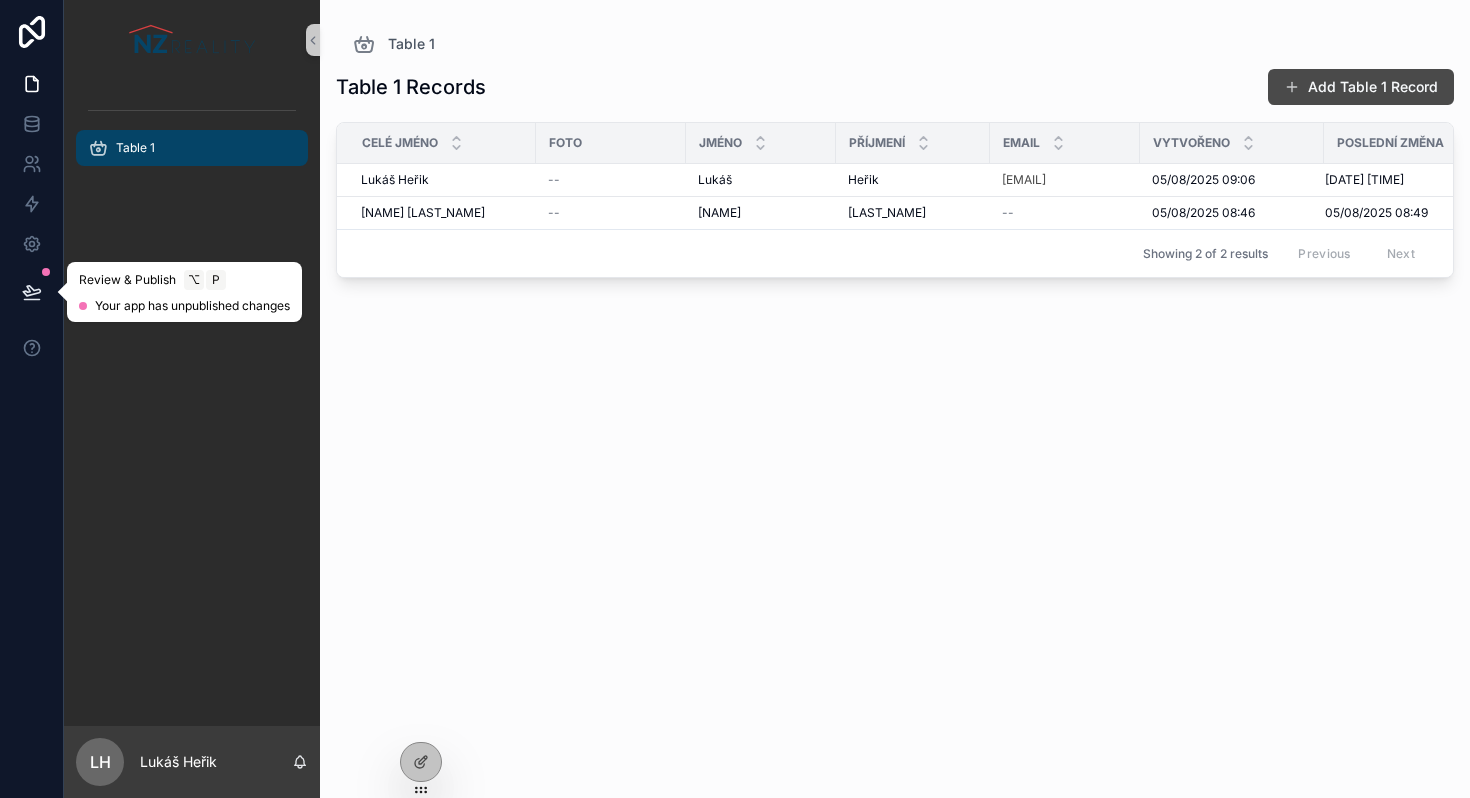 click 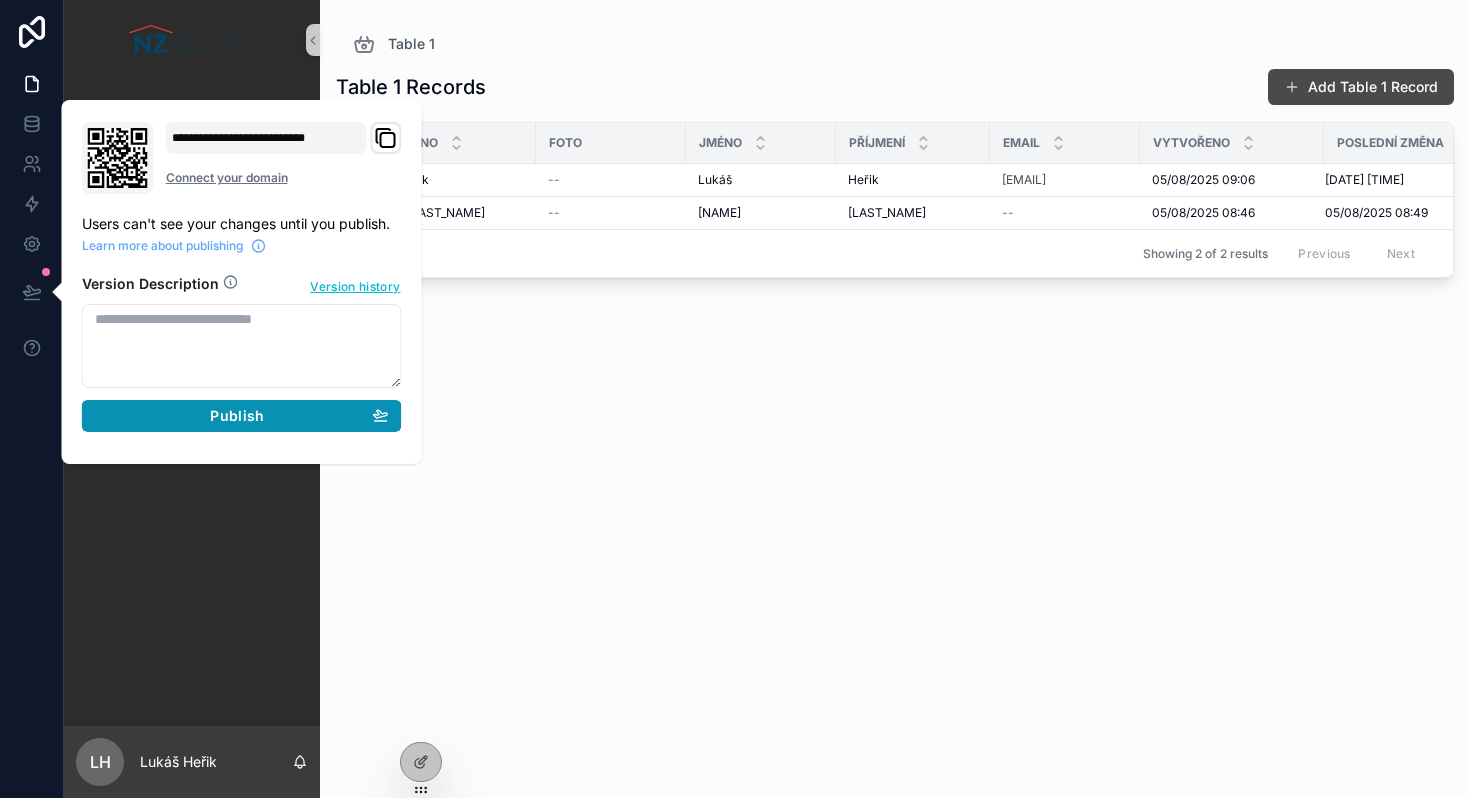 click on "Publish" at bounding box center (237, 416) 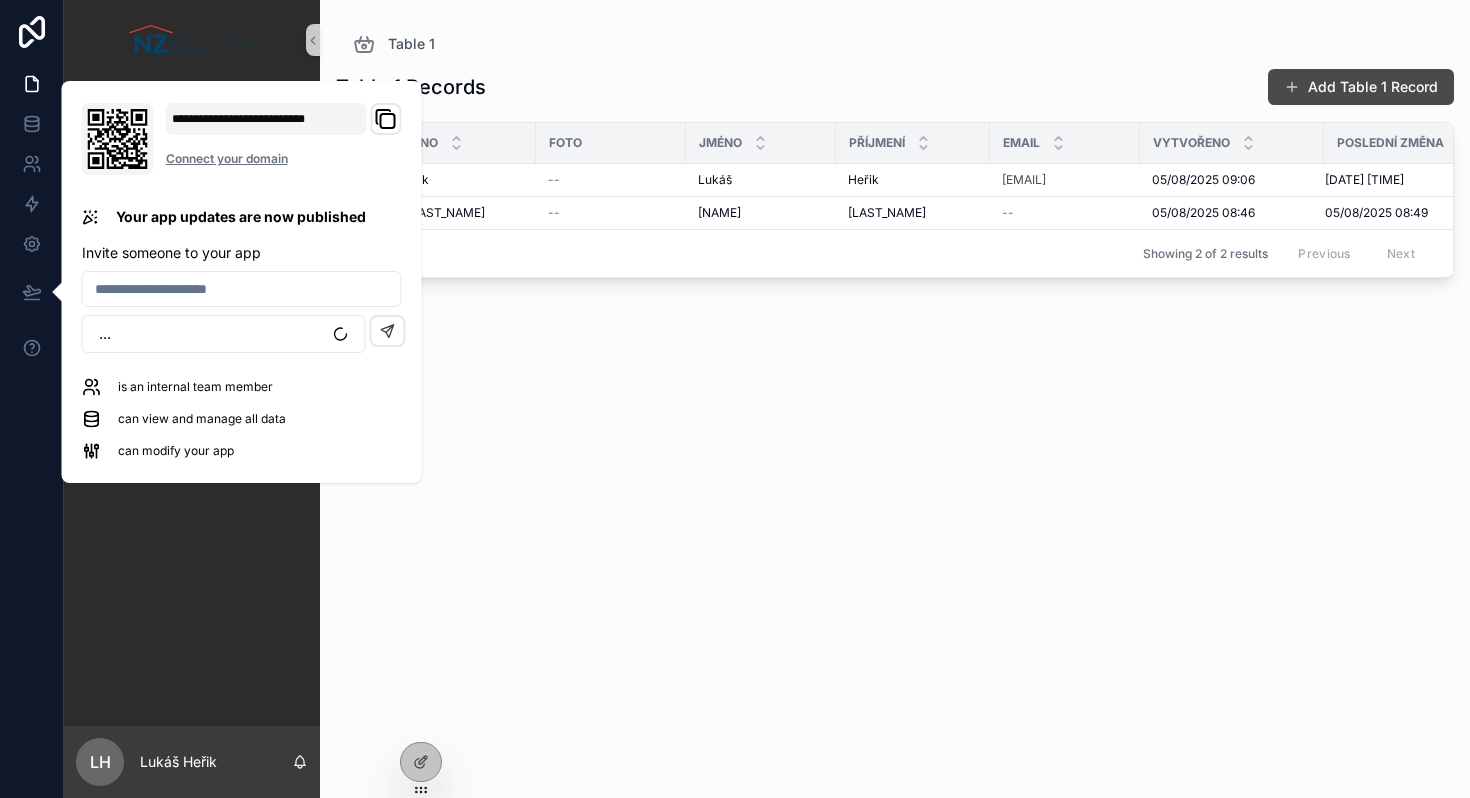 click on "Table 1" at bounding box center [192, 403] 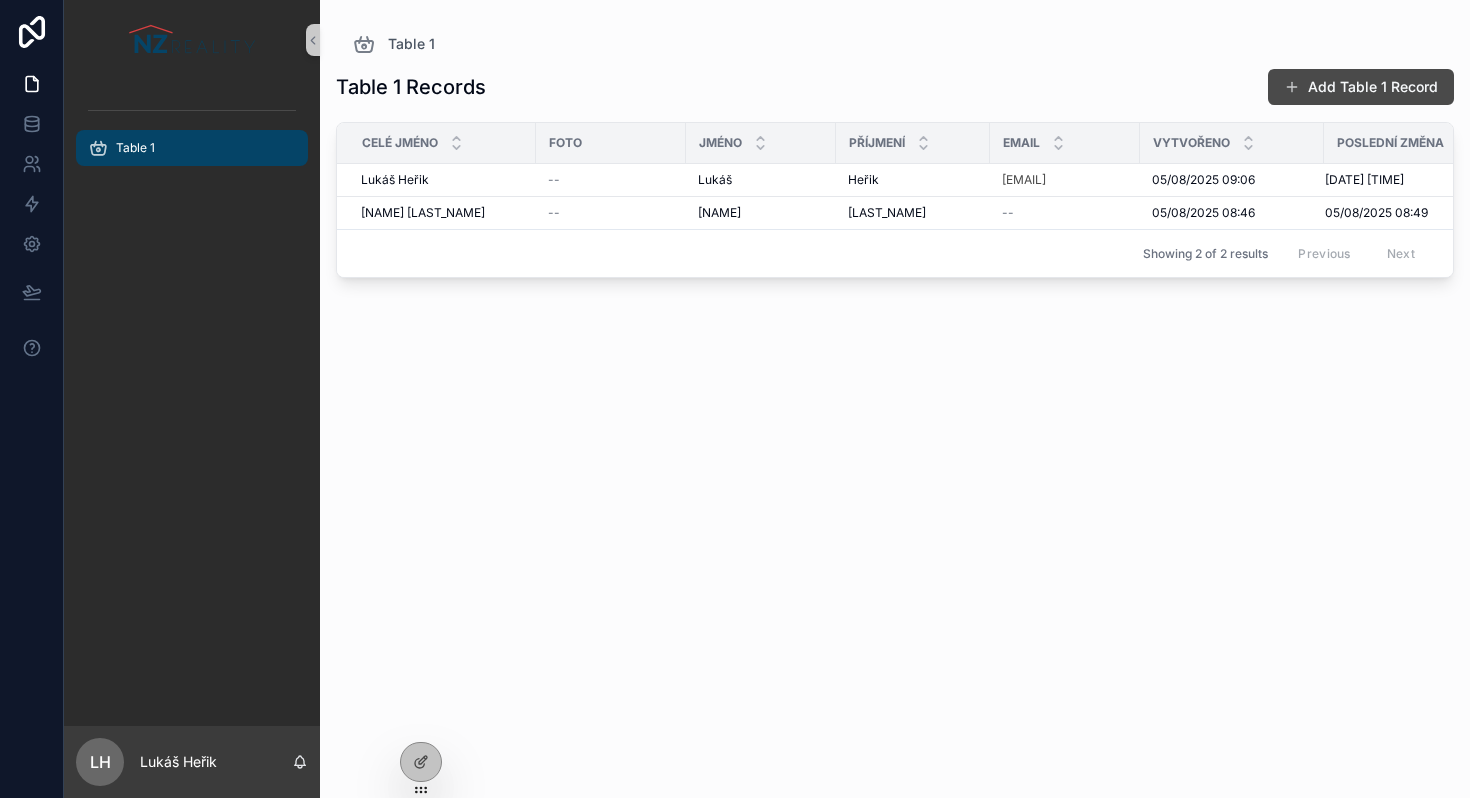 click at bounding box center [192, 40] 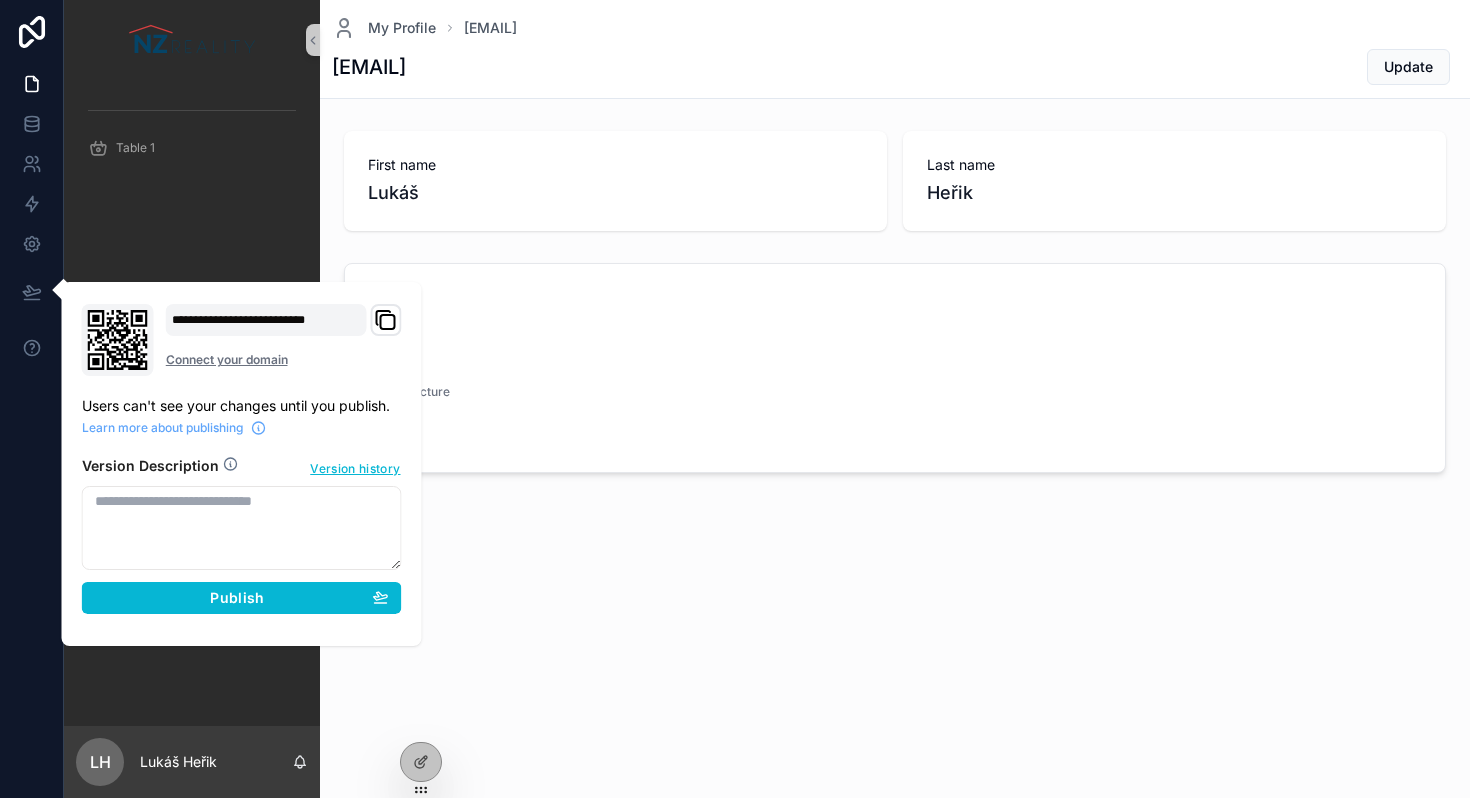 click on "Table 1" at bounding box center [192, 403] 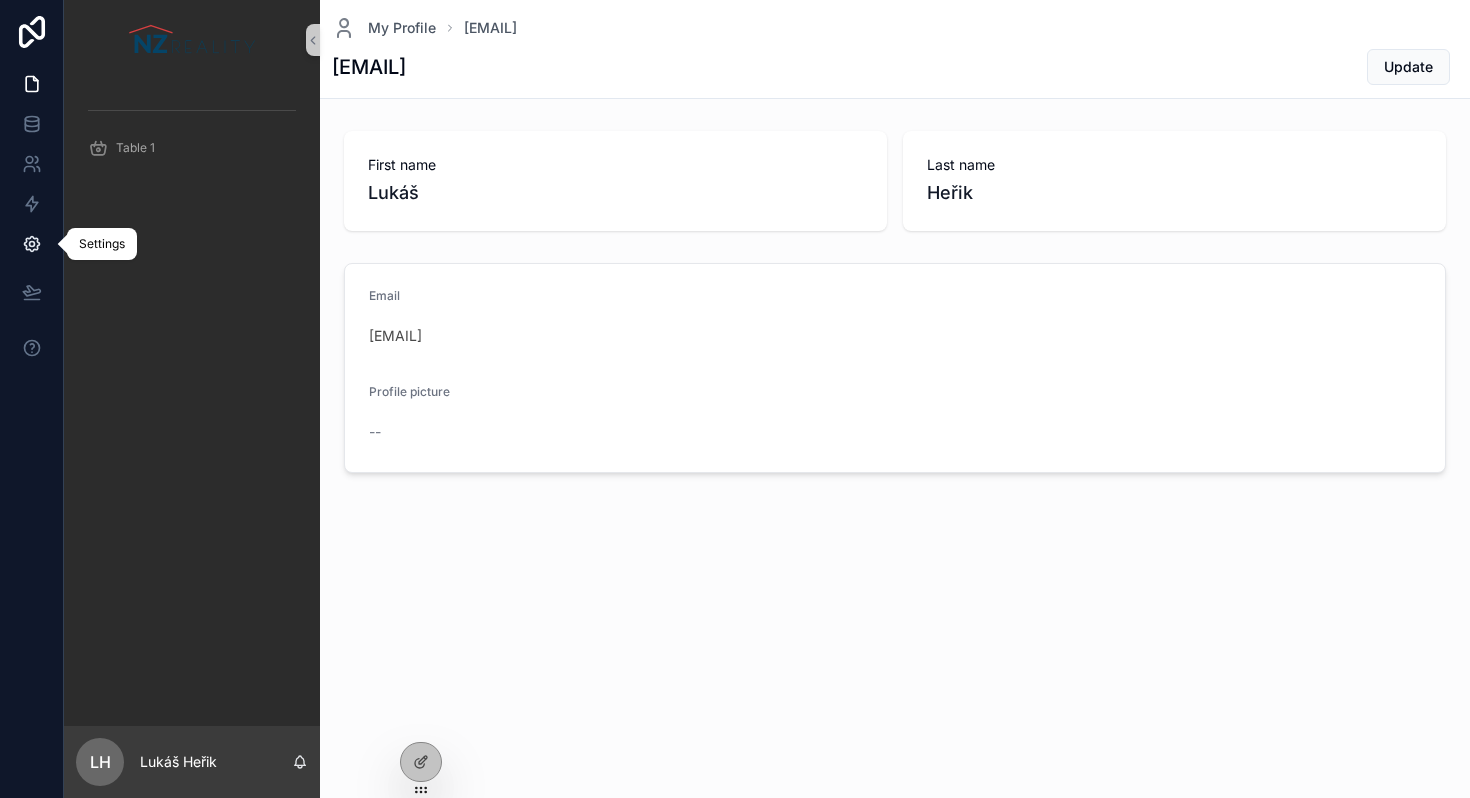 click 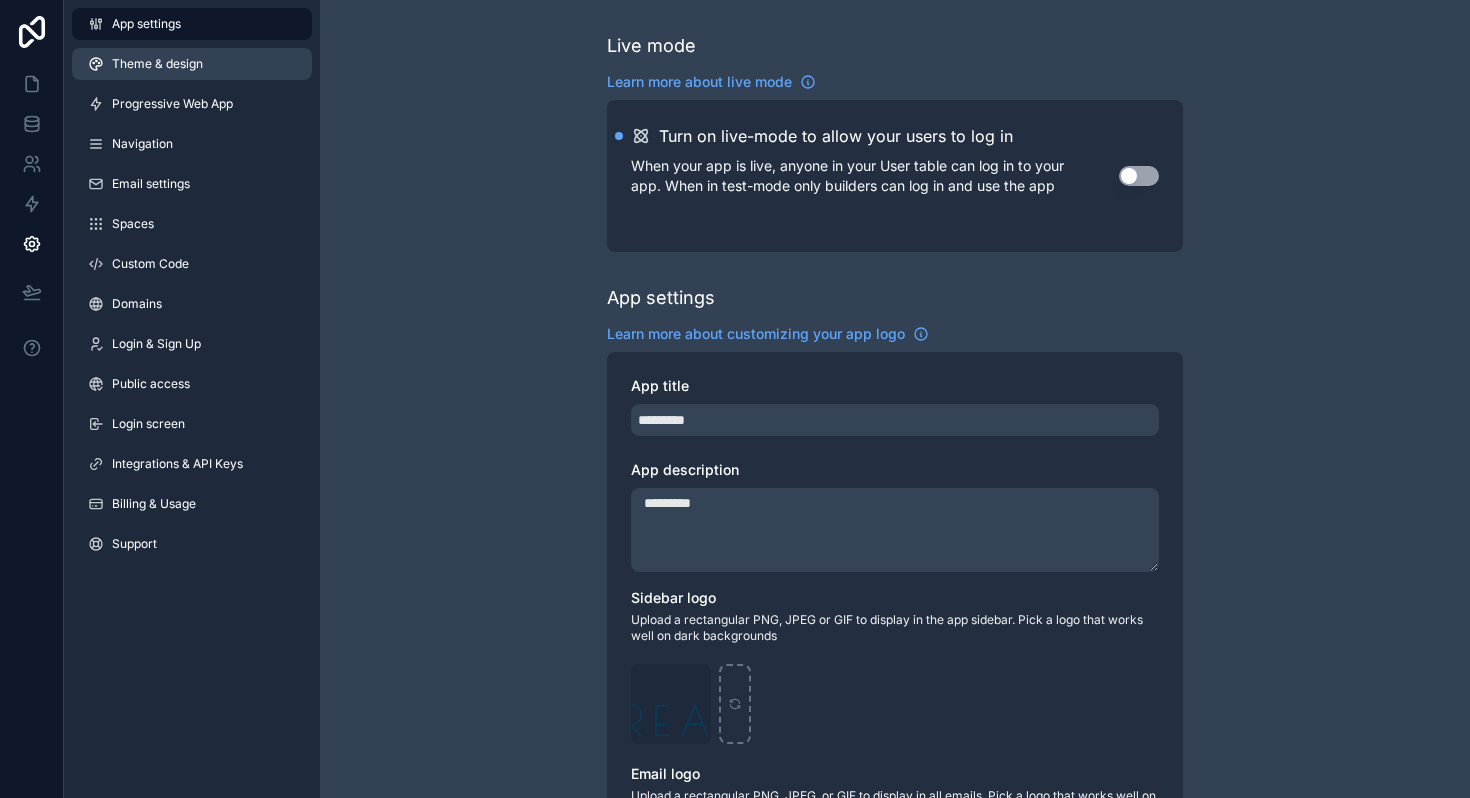 click on "Theme & design" at bounding box center [192, 64] 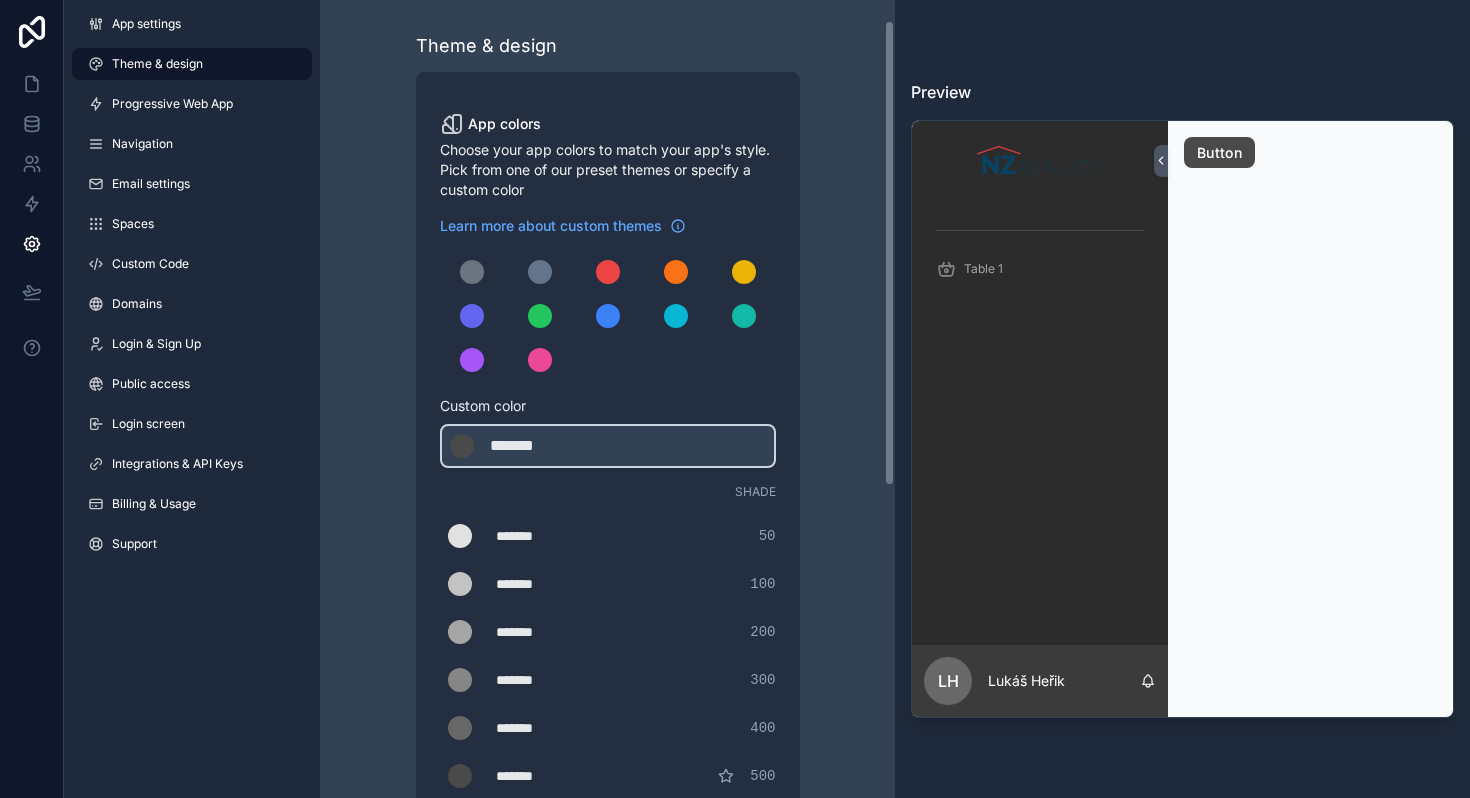 scroll, scrollTop: 77, scrollLeft: 0, axis: vertical 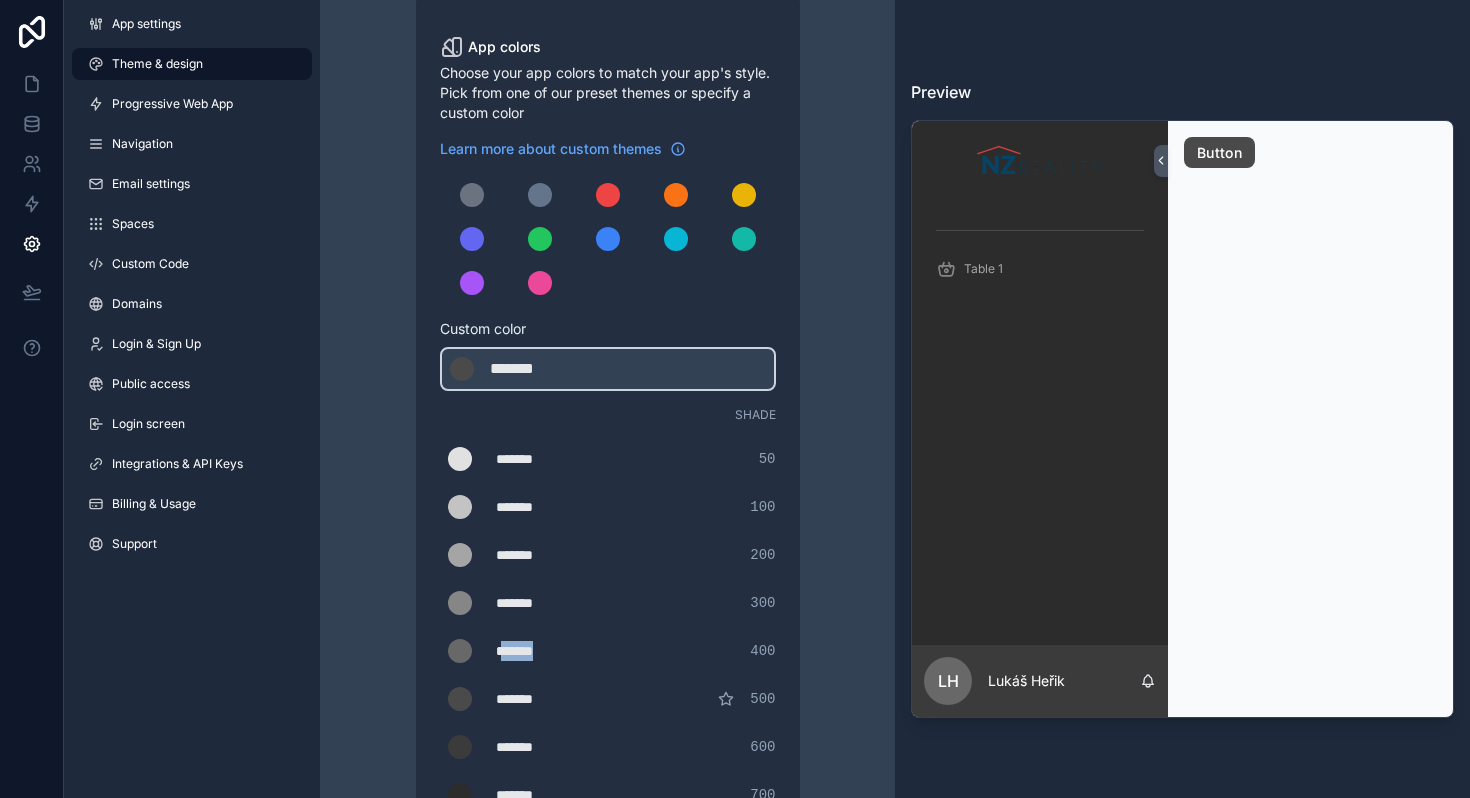 drag, startPoint x: 505, startPoint y: 650, endPoint x: 580, endPoint y: 649, distance: 75.00667 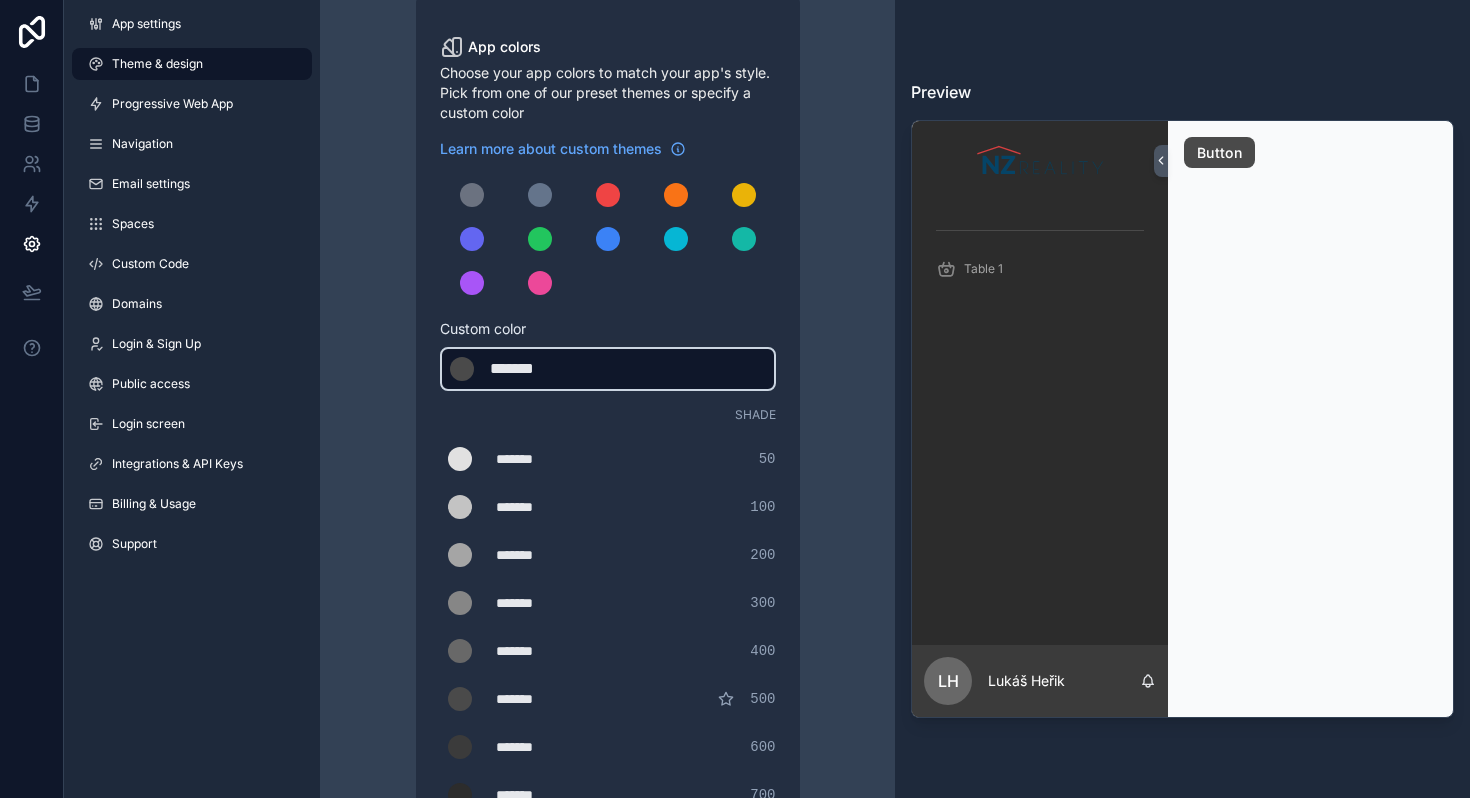 click on "*******" at bounding box center [540, 369] 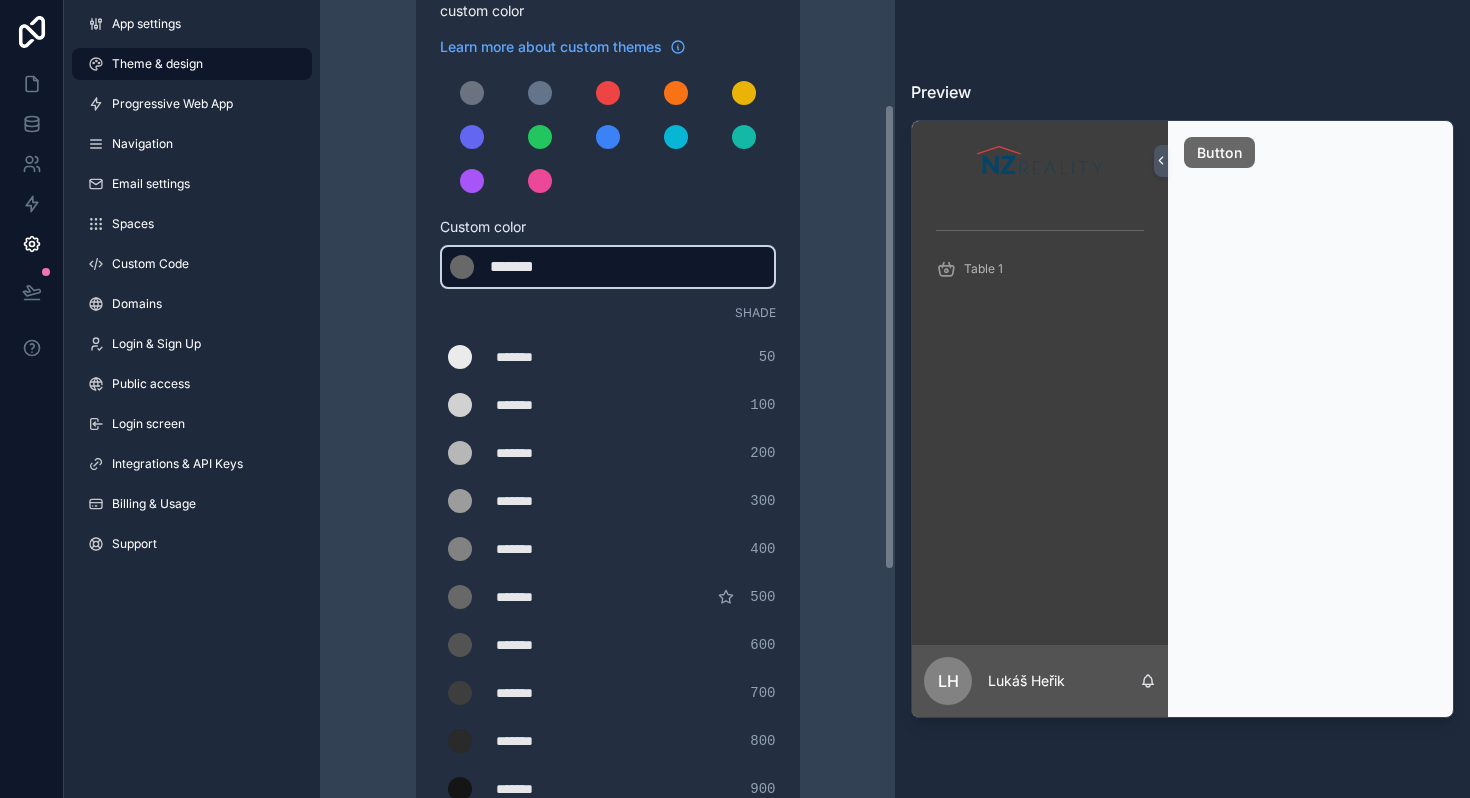 scroll, scrollTop: 203, scrollLeft: 0, axis: vertical 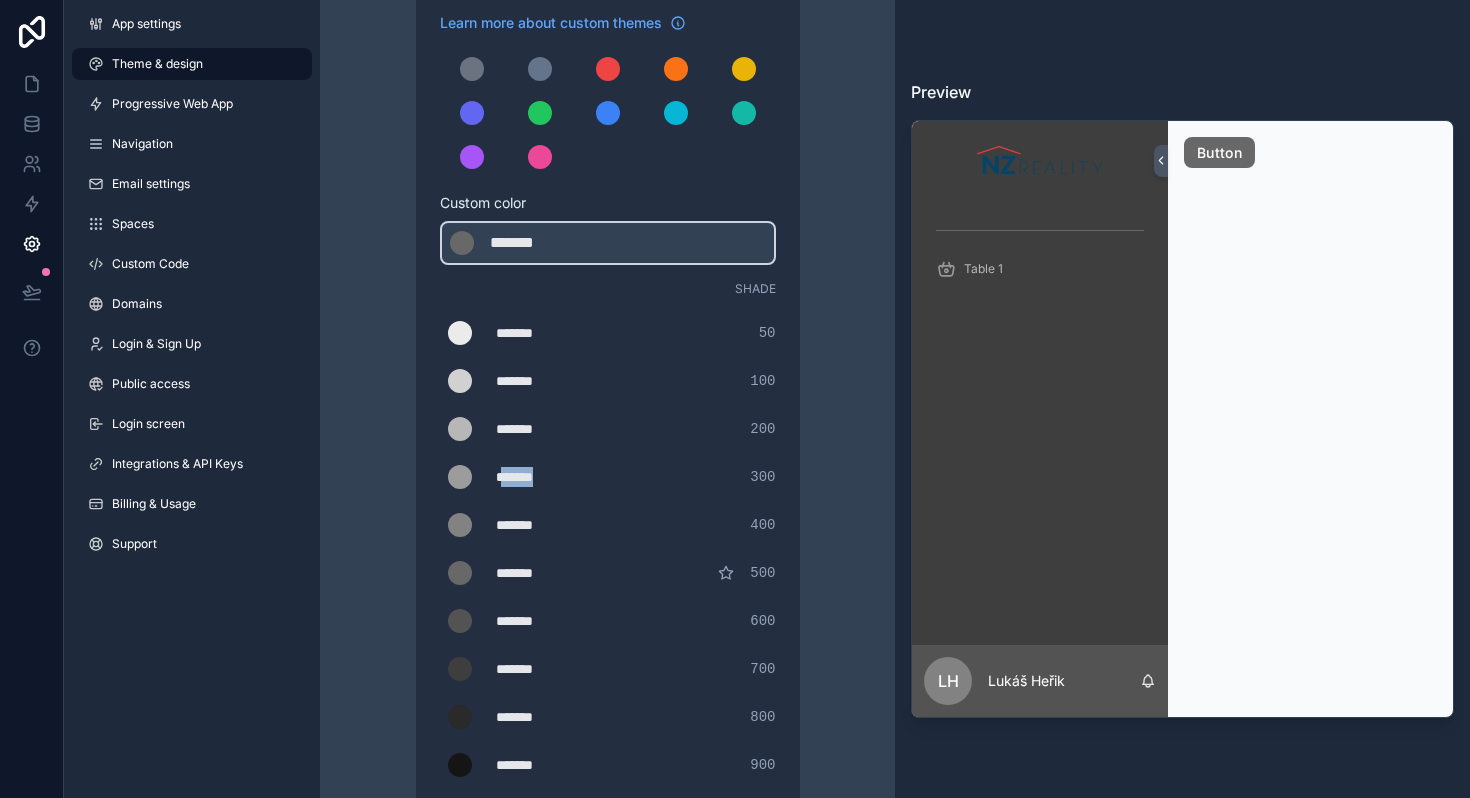 drag, startPoint x: 503, startPoint y: 477, endPoint x: 578, endPoint y: 477, distance: 75 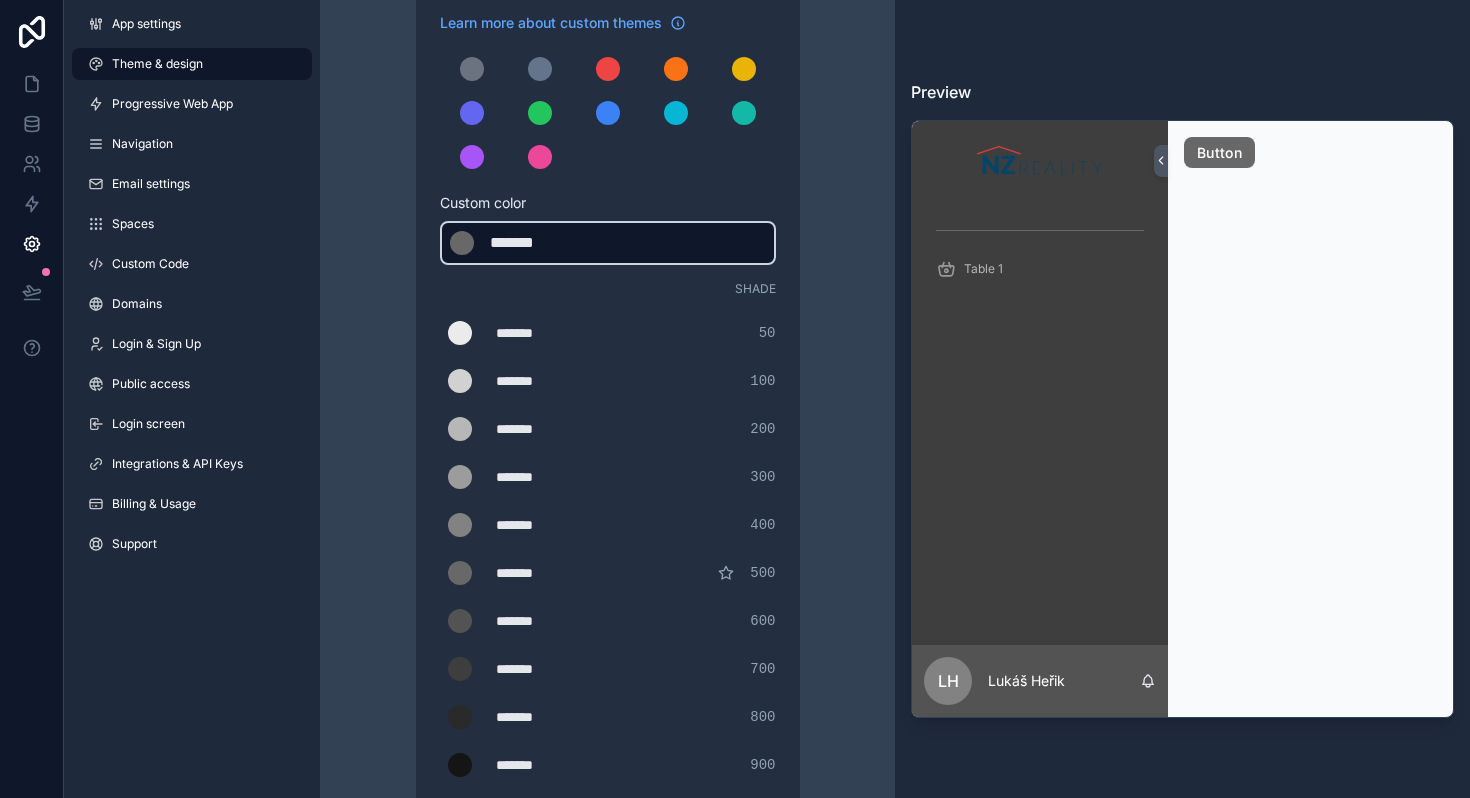 click on "*******" at bounding box center [540, 243] 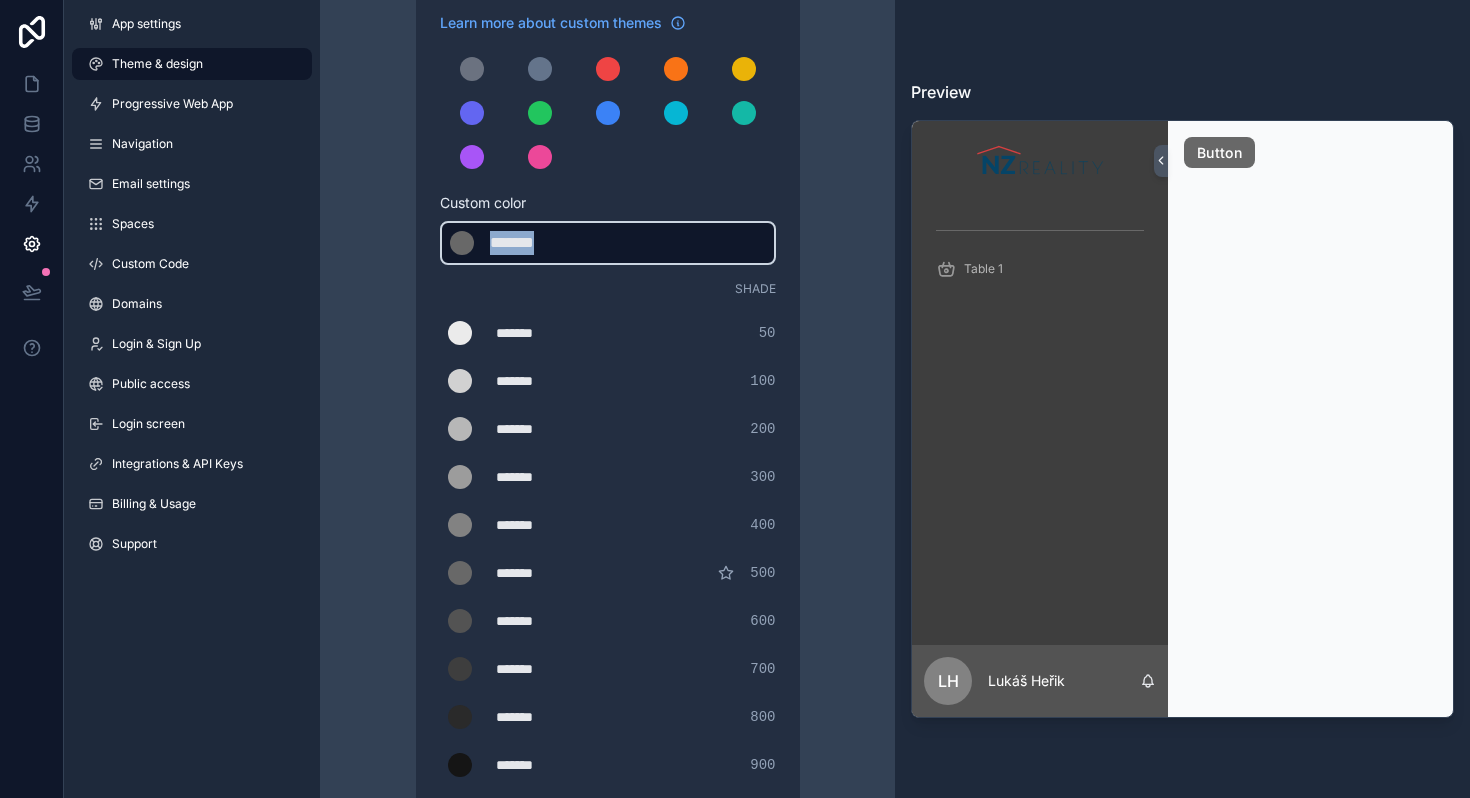 click on "*******" at bounding box center (540, 243) 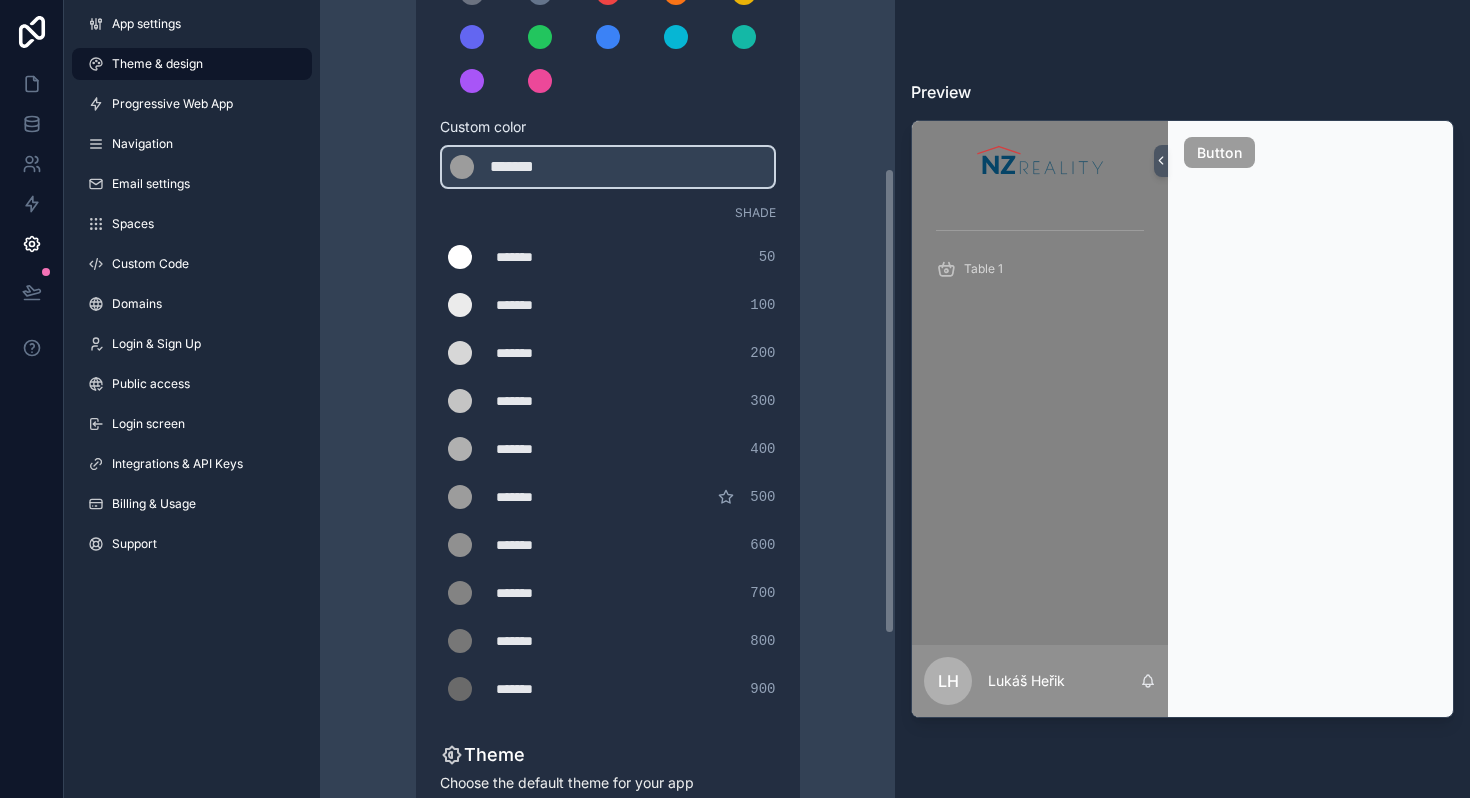 scroll, scrollTop: 288, scrollLeft: 0, axis: vertical 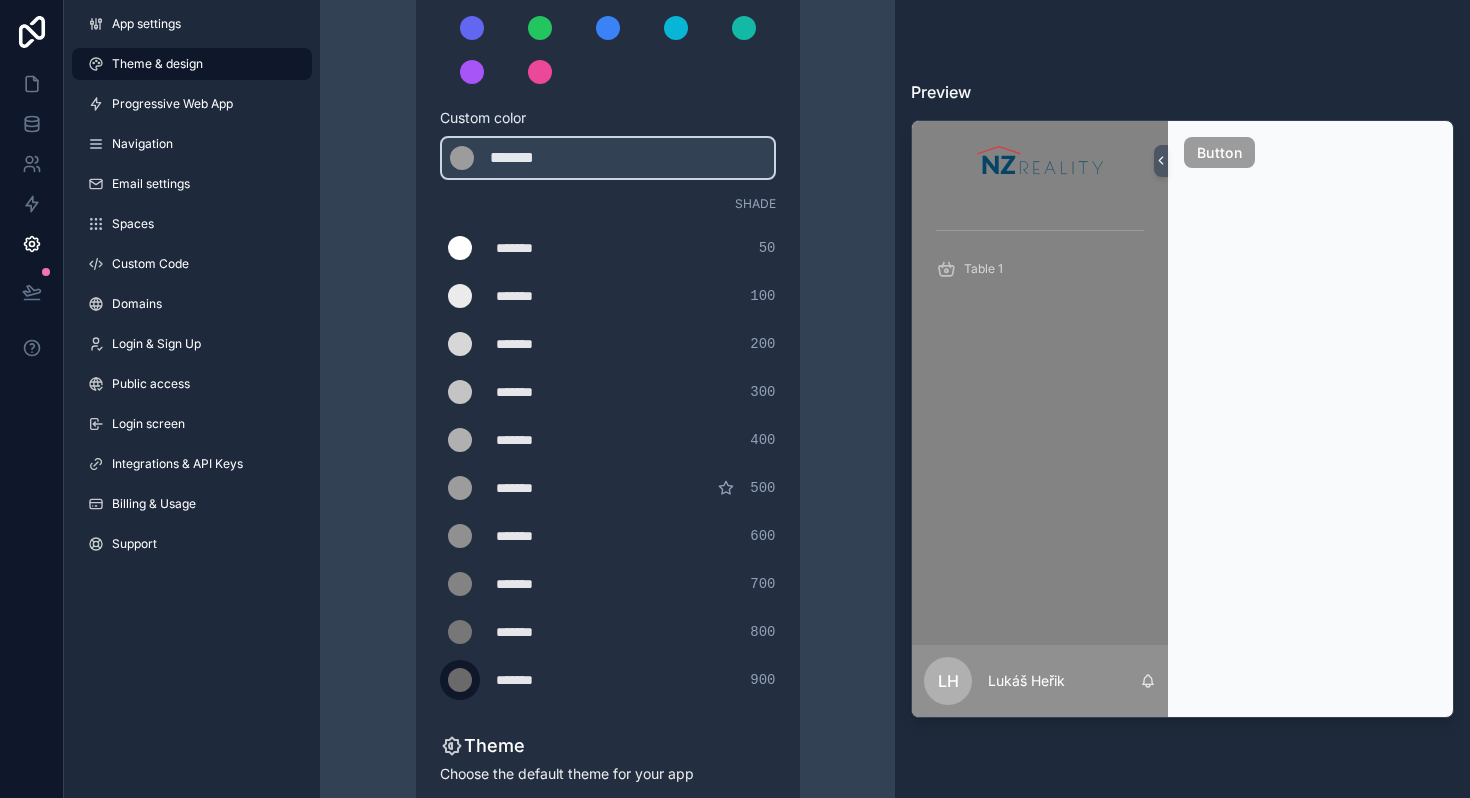 click at bounding box center (460, 680) 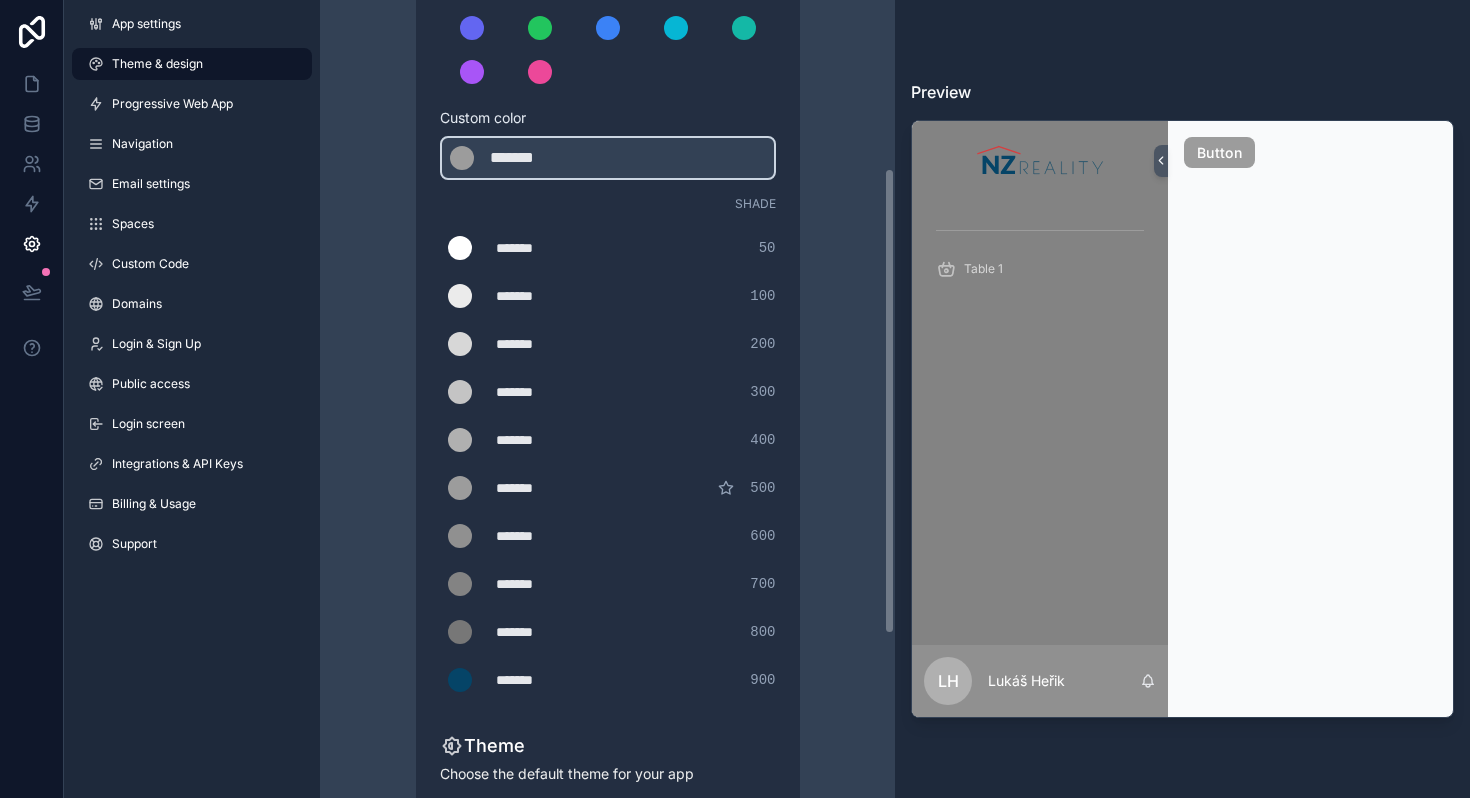 click on "Theme & design App colors Choose your app colors to match your app's style. Pick from one of our preset themes or specify a custom color Learn more about custom themes Custom color ******* ******* #9c9c9c Shade ******* ******* #ffffff 50 ******* ******* #ebebeb 100 ******* ******* #d7d7d7 200 ******* ******* #c4c4c4 300 ******* ******* #b0b0b0 400 ******* ******* #9c9c9c 500 ******* ******* #909090 600 ******* ******* #838383 700 ******* ******* #777777 800 ******* ******* #054467 900 Theme Choose the default theme for your app Light Dark Auto Allow your users to toggle between light and dark themes Use setting" at bounding box center (607, 394) 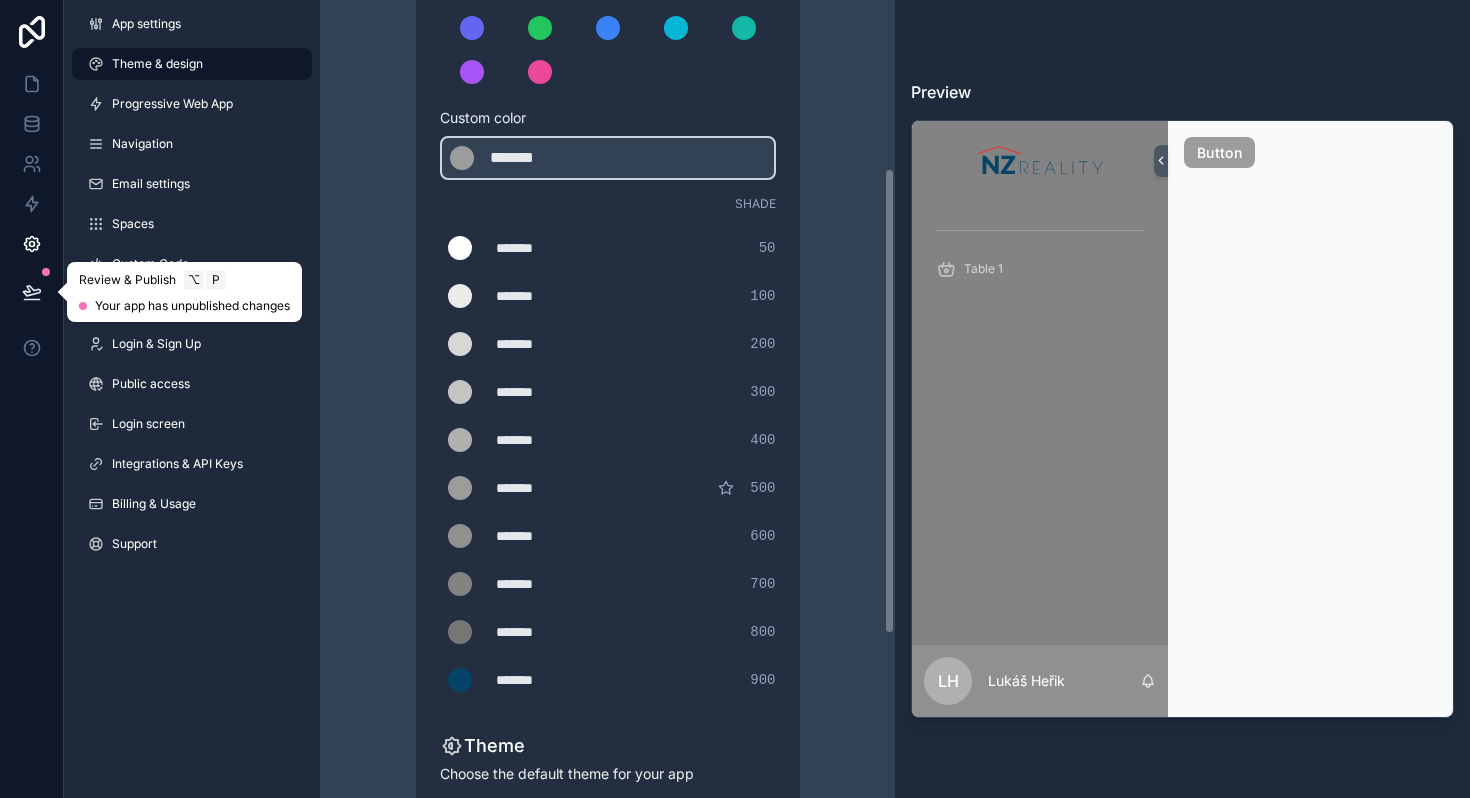 click 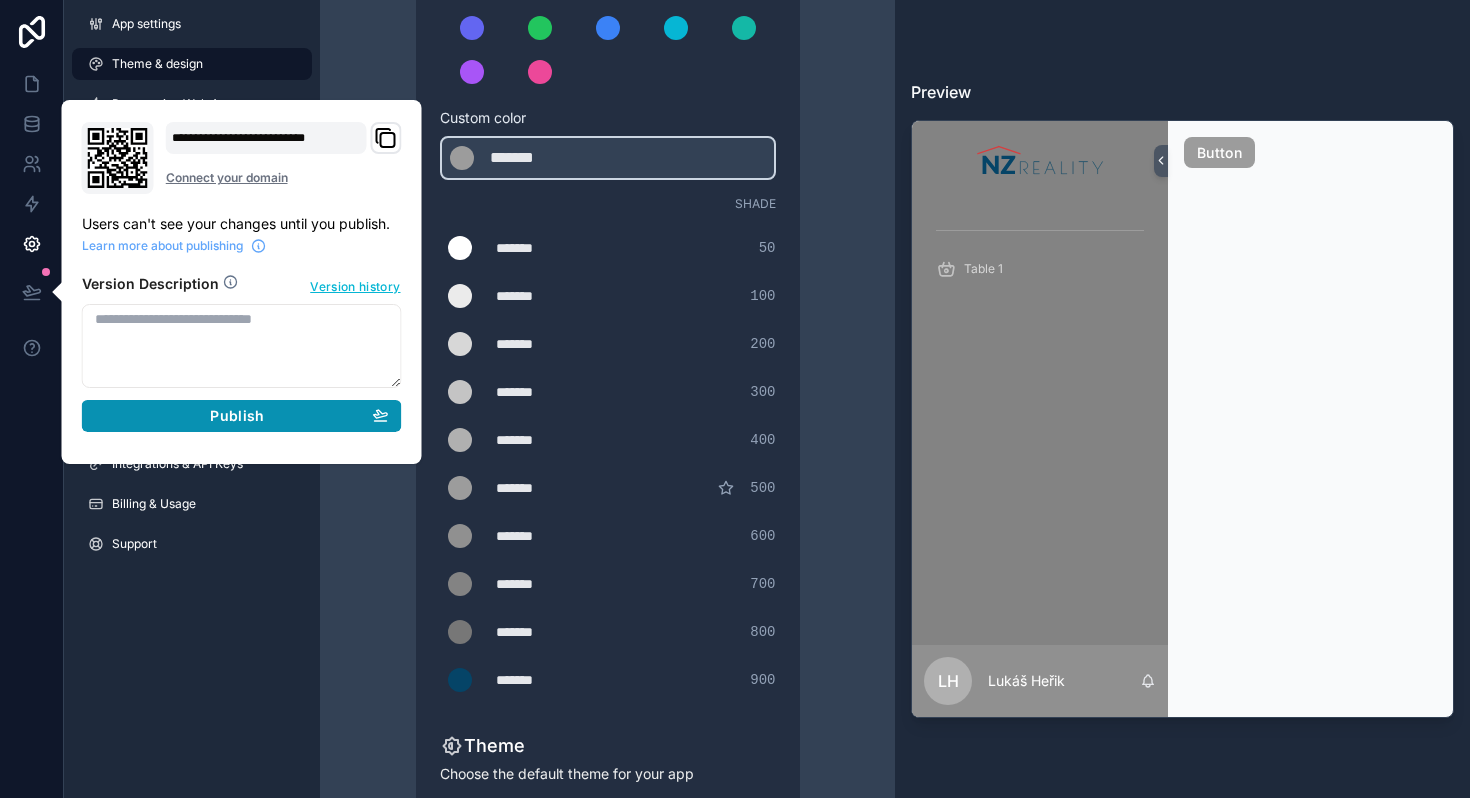 click on "Publish" at bounding box center [242, 416] 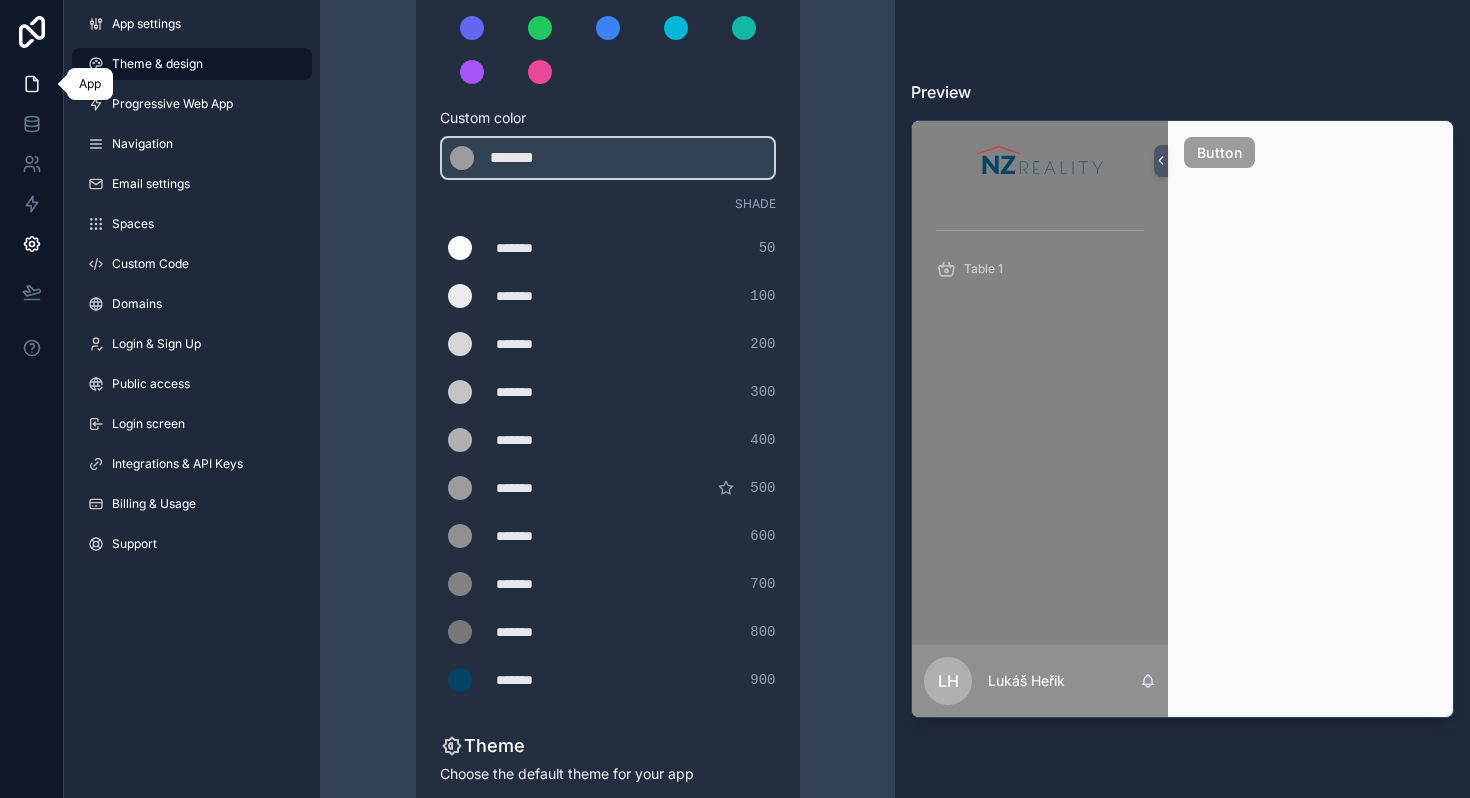 click 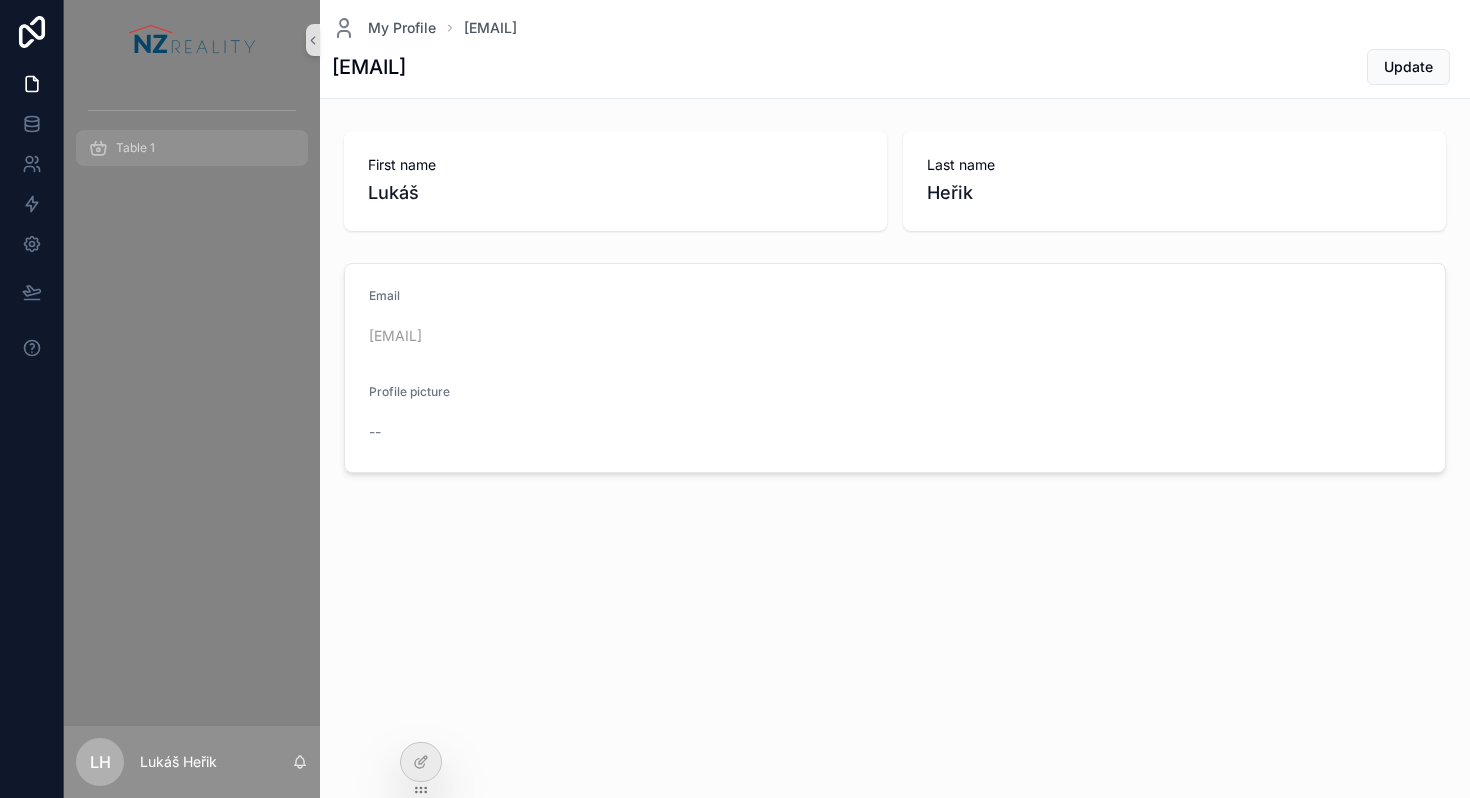 click on "Table 1" at bounding box center [192, 148] 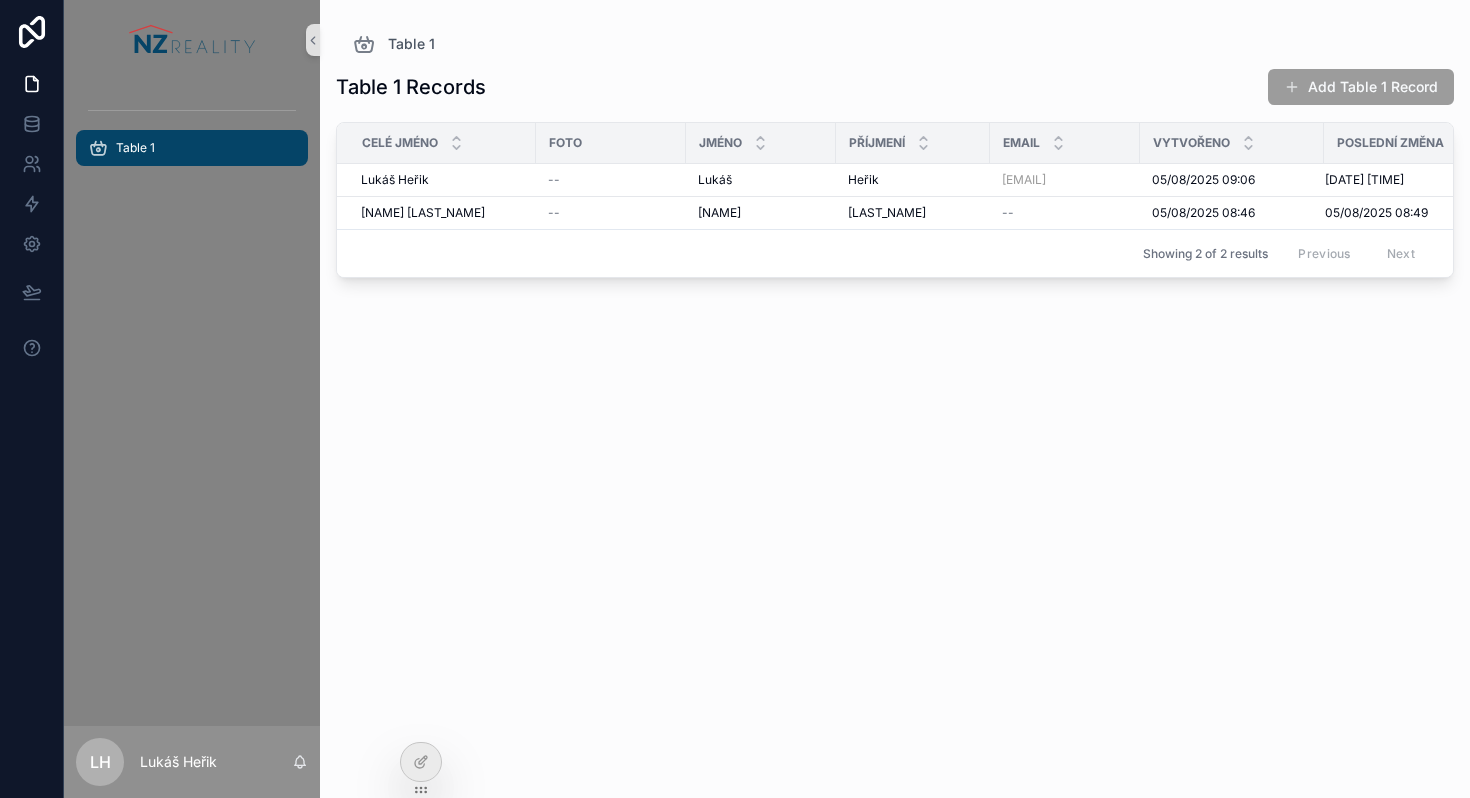 click on "Table 1" at bounding box center (192, 403) 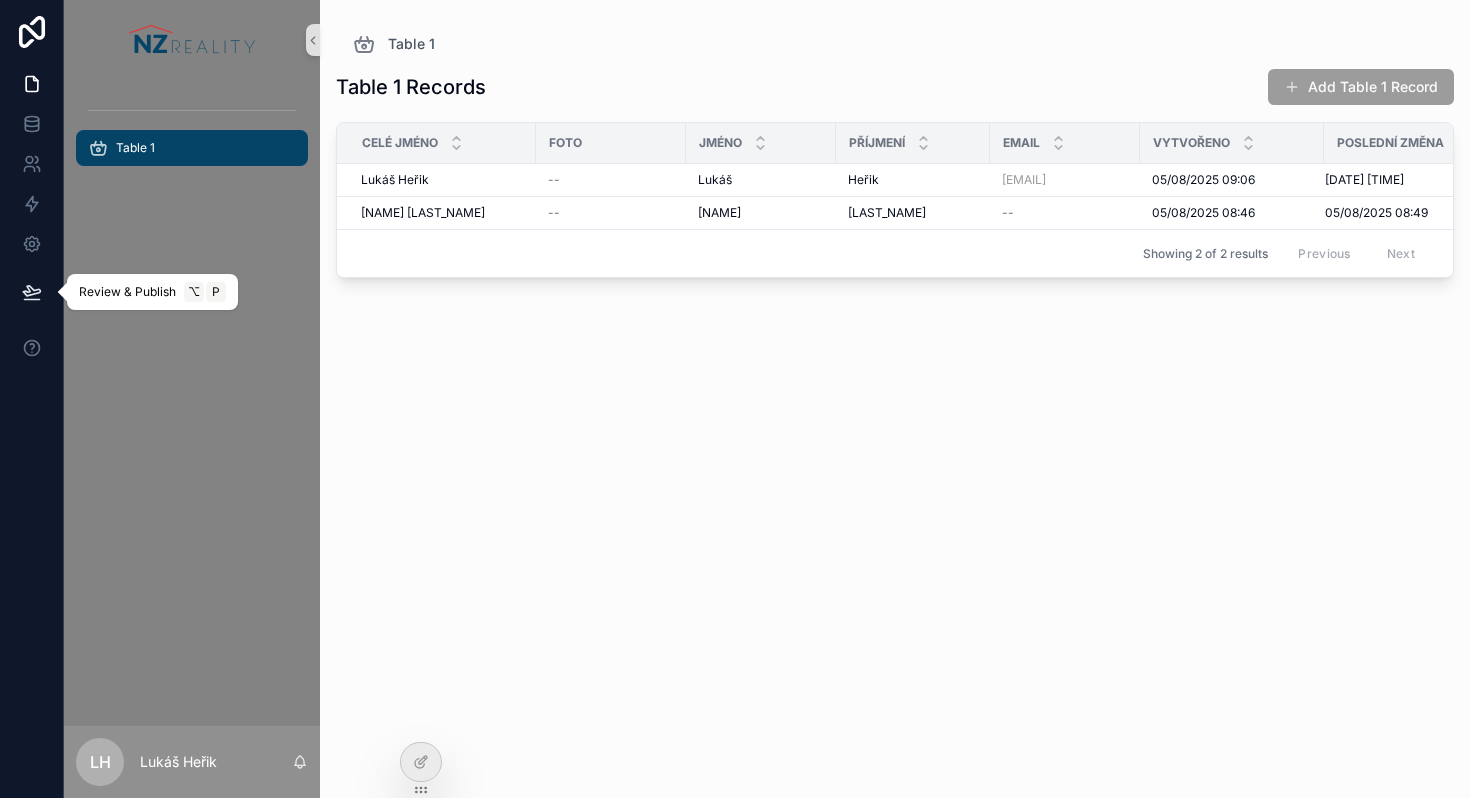 click 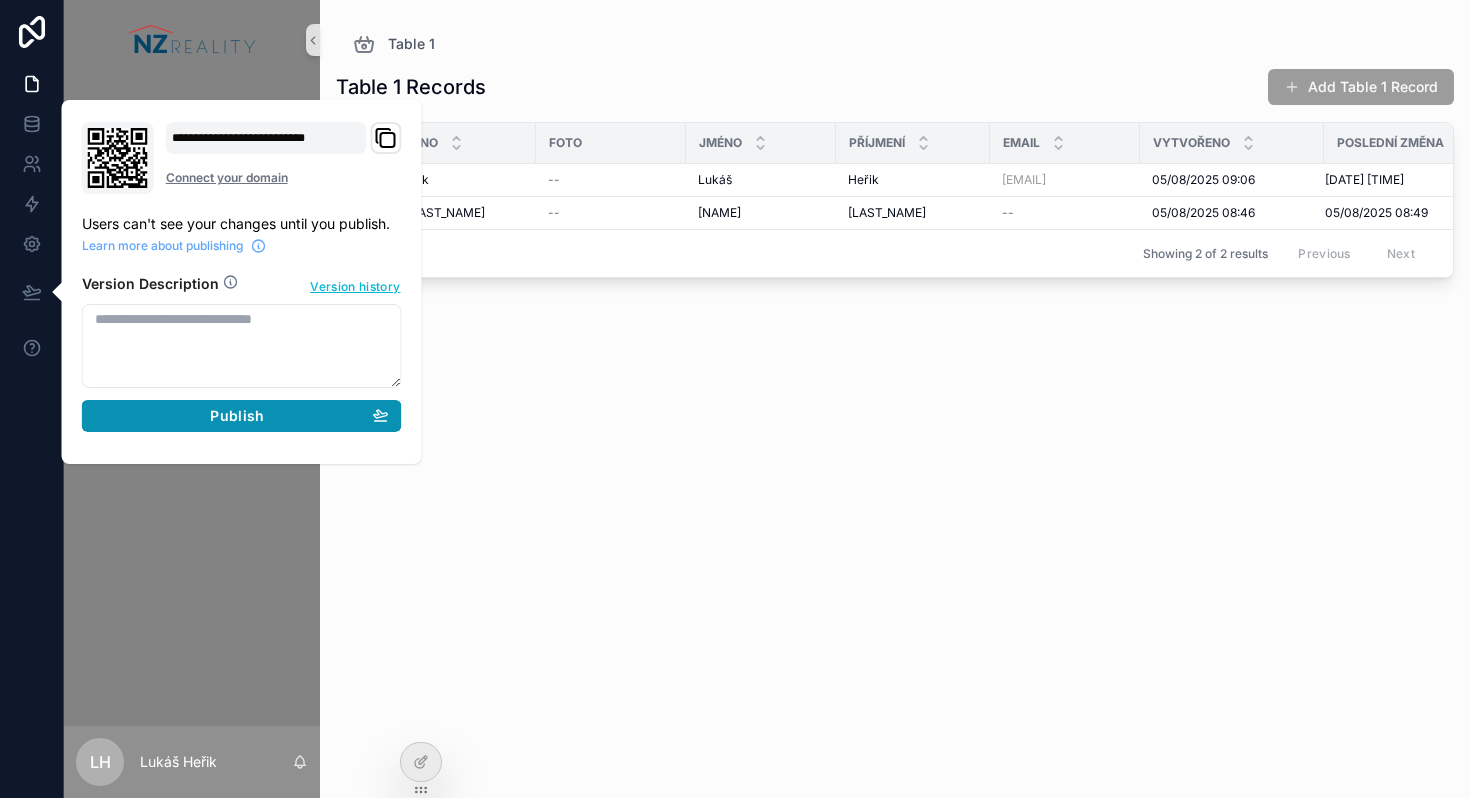 click on "Publish" at bounding box center (242, 416) 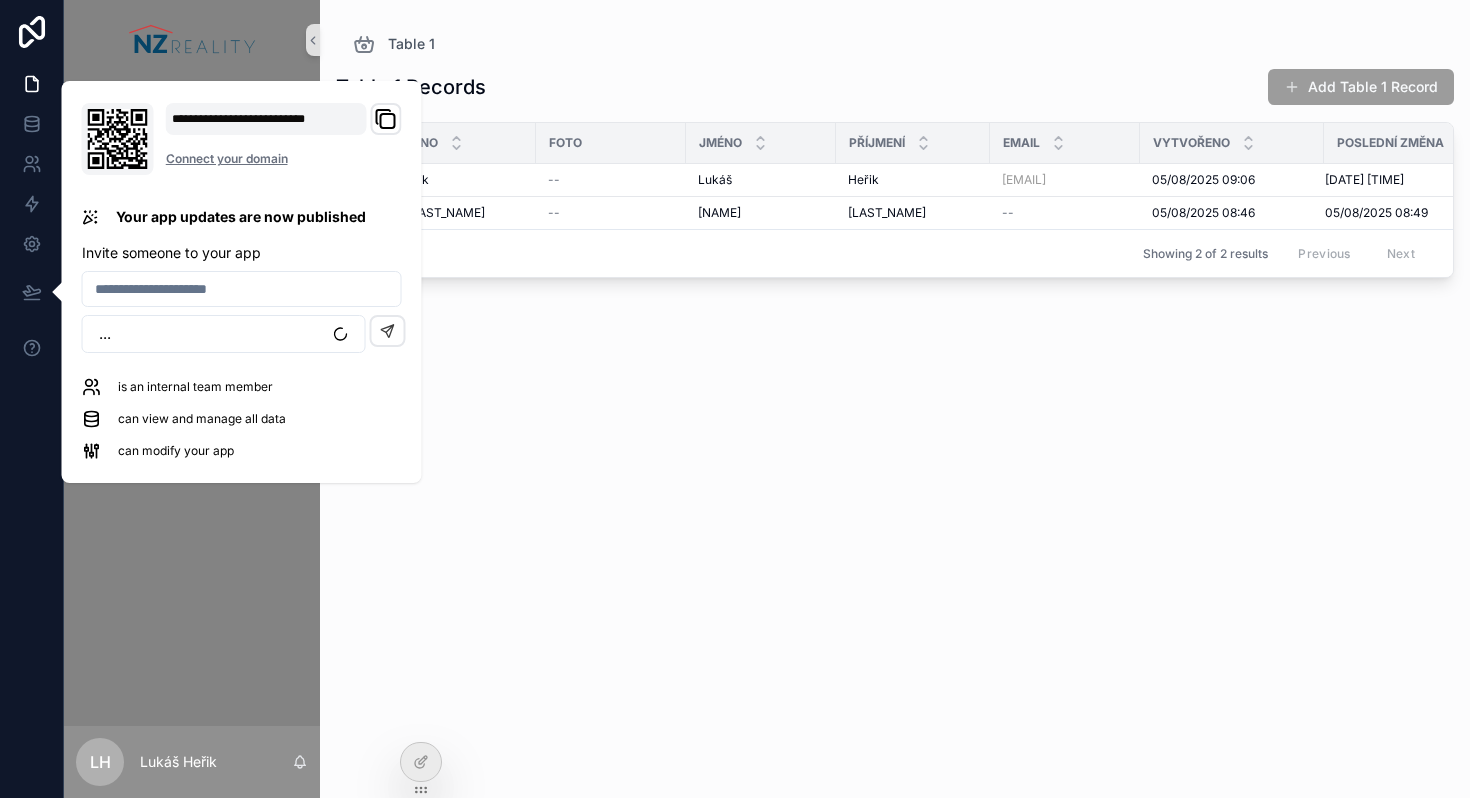 click on "Table 1" at bounding box center [192, 403] 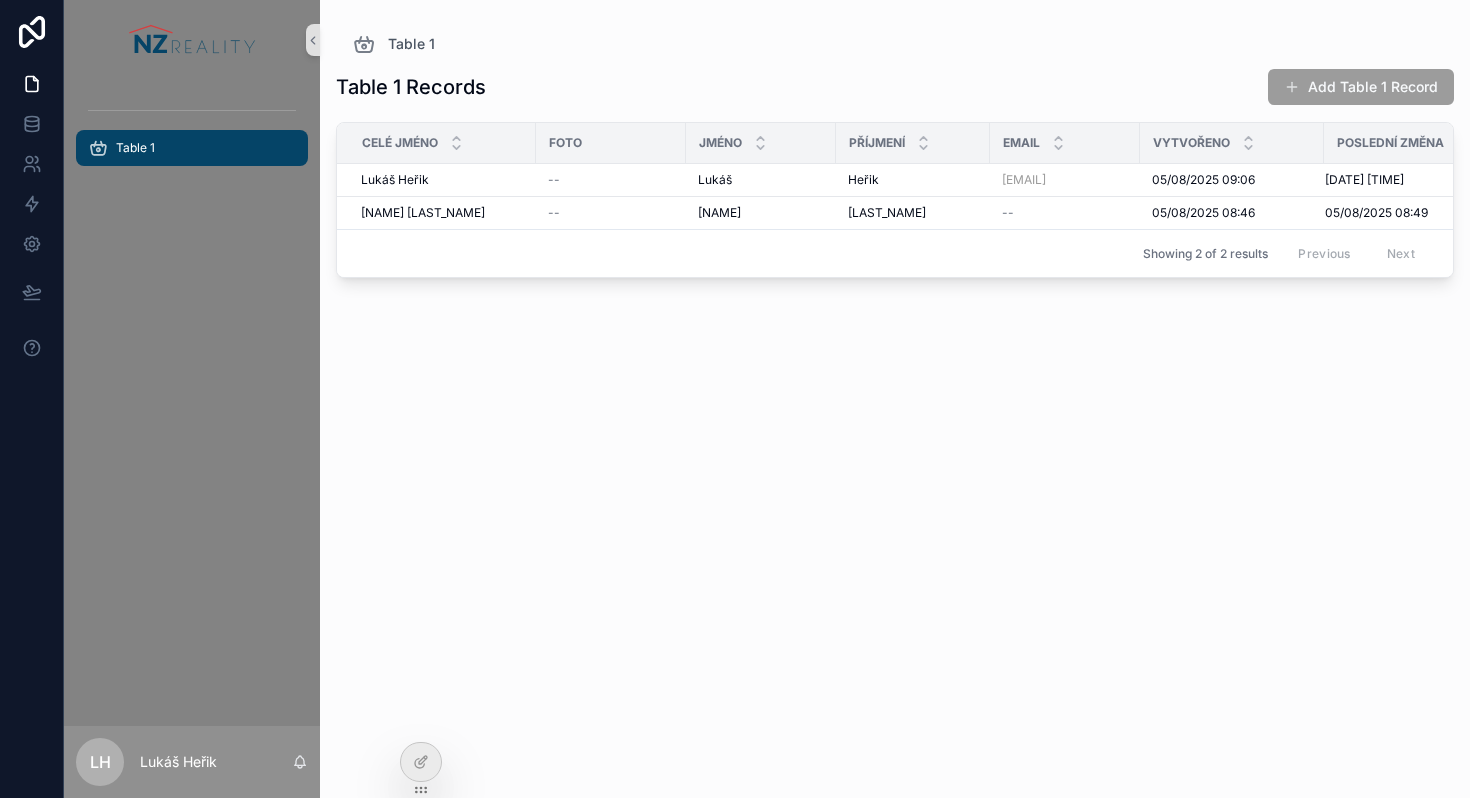 click at bounding box center (191, 40) 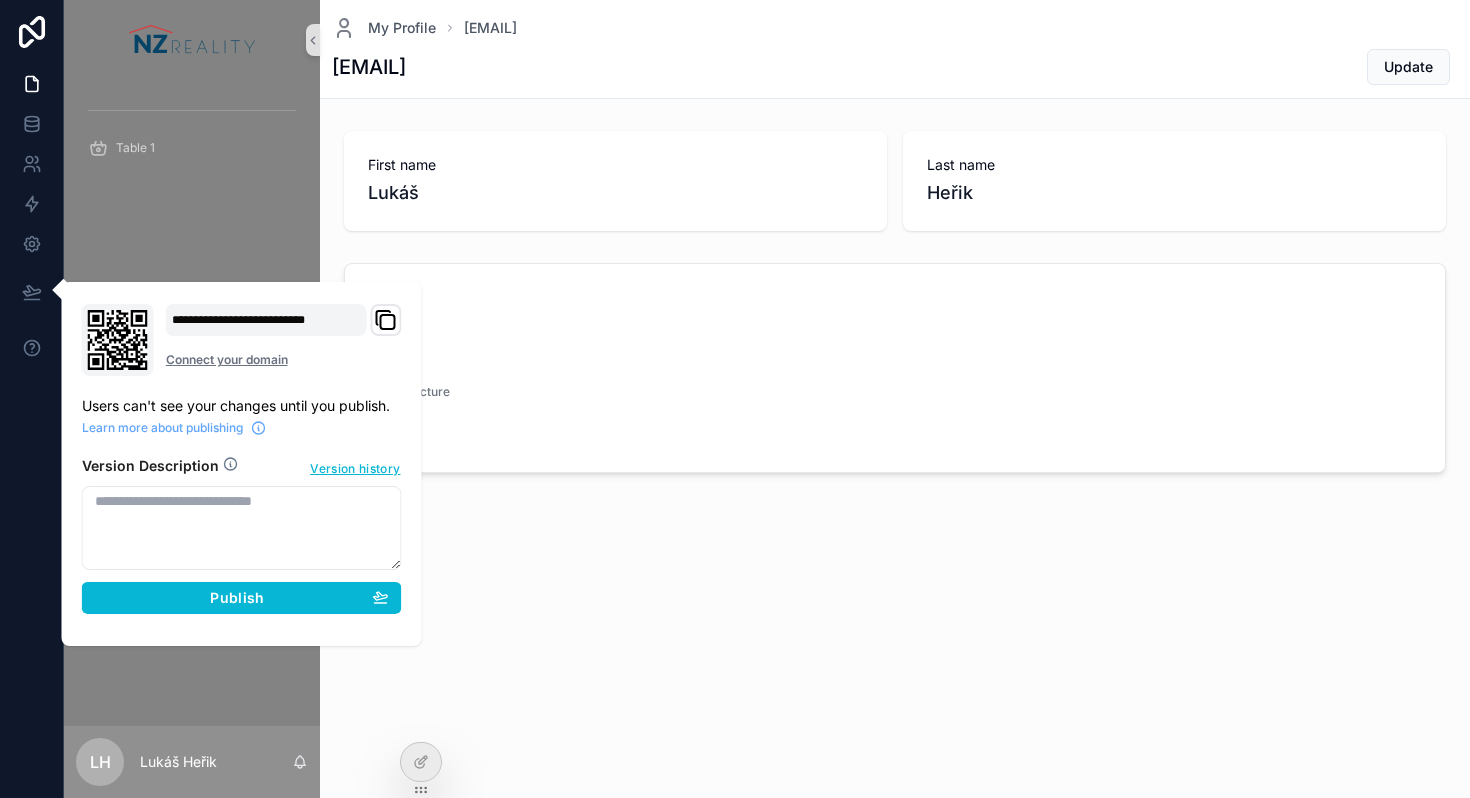 click on "Table 1" at bounding box center (192, 403) 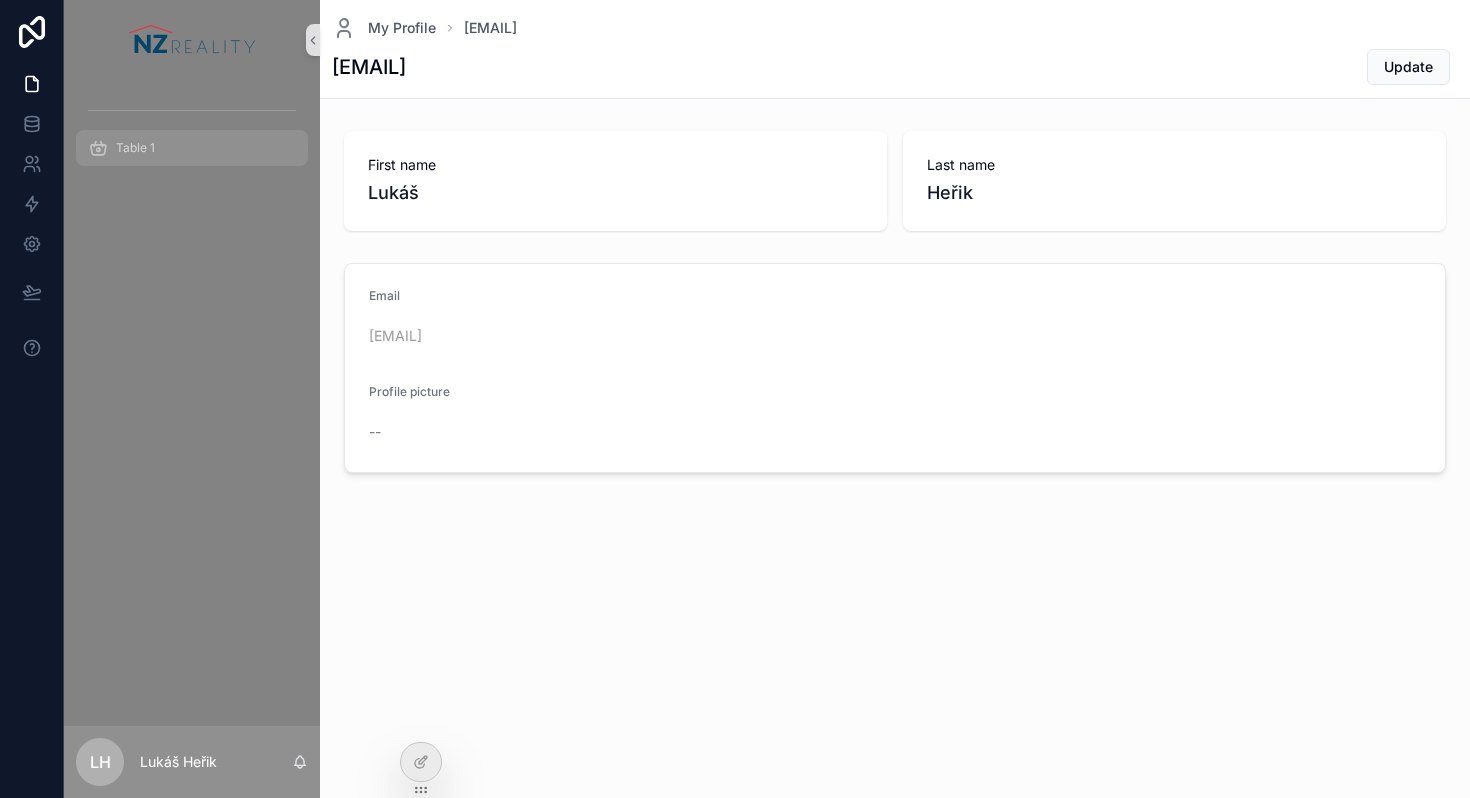 click on "Table 1" at bounding box center [192, 148] 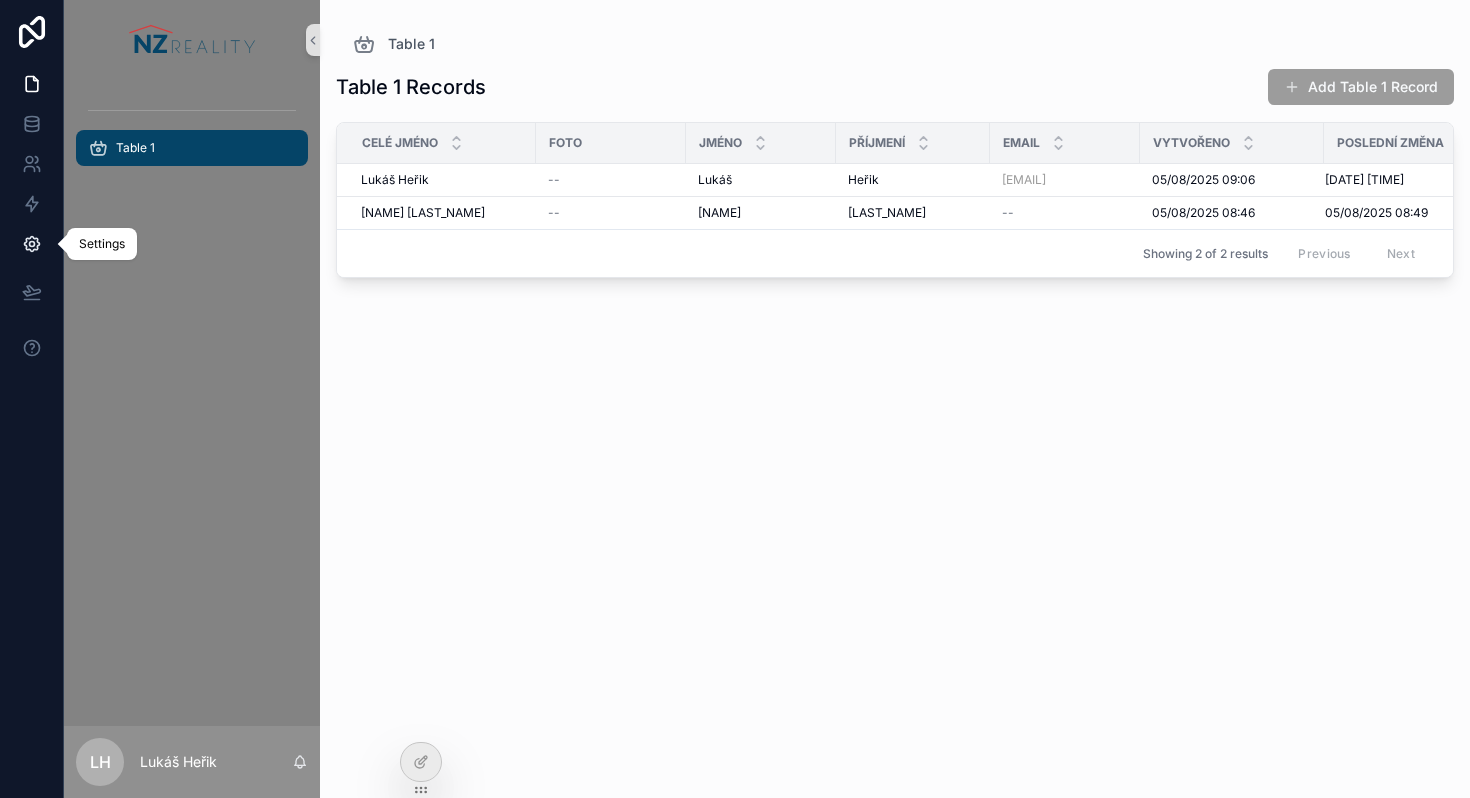 click at bounding box center (31, 244) 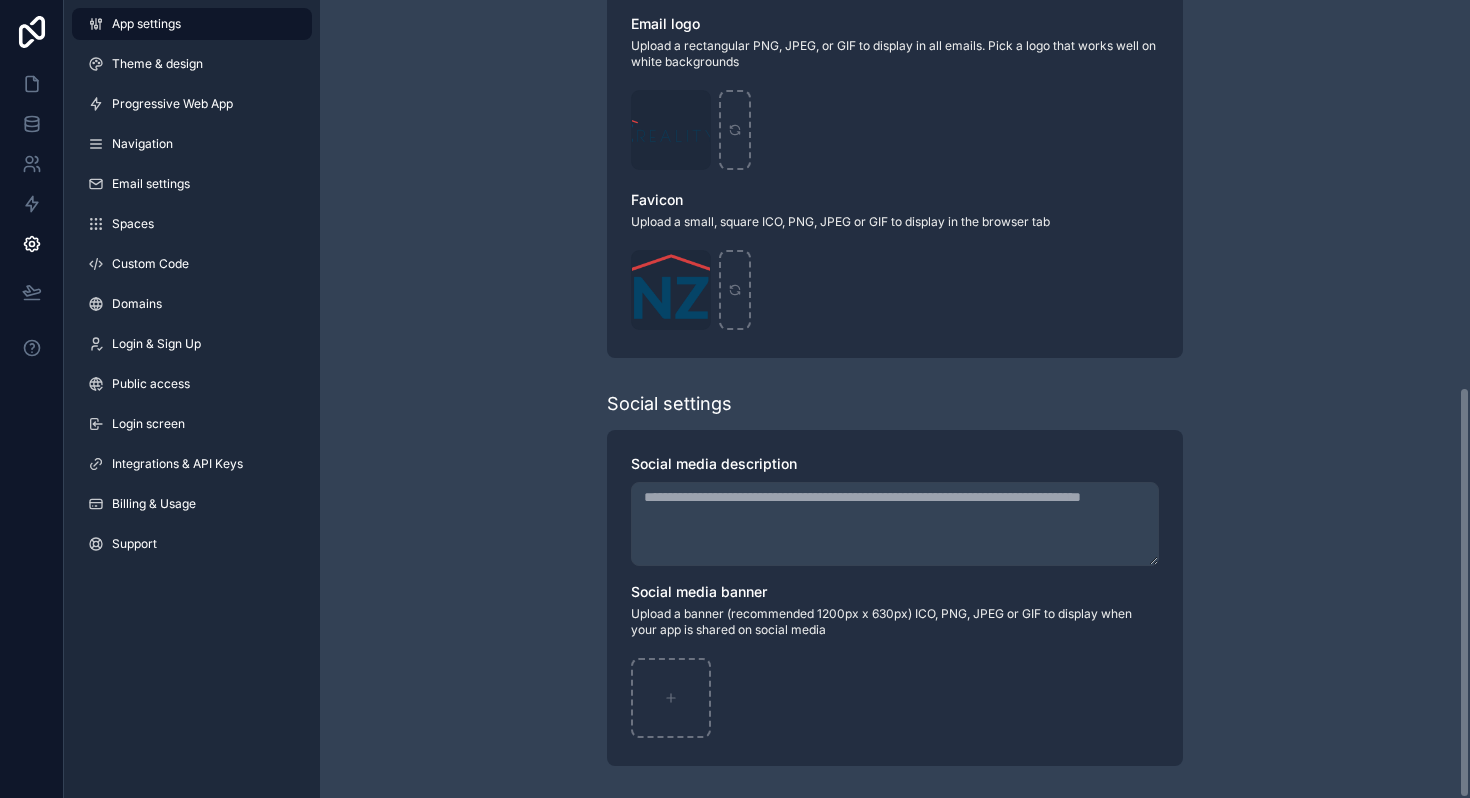 scroll, scrollTop: 749, scrollLeft: 0, axis: vertical 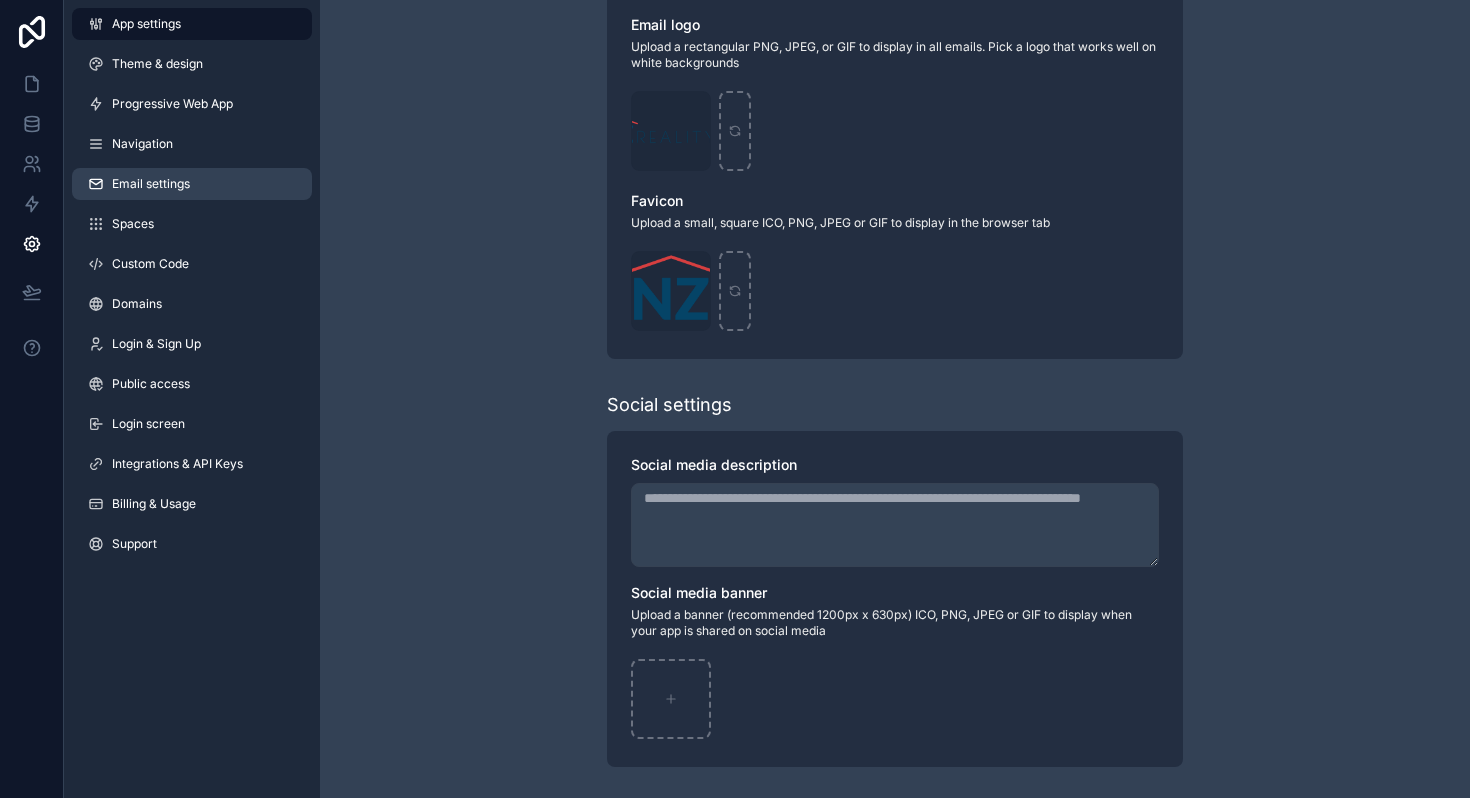 click on "Email settings" at bounding box center [192, 184] 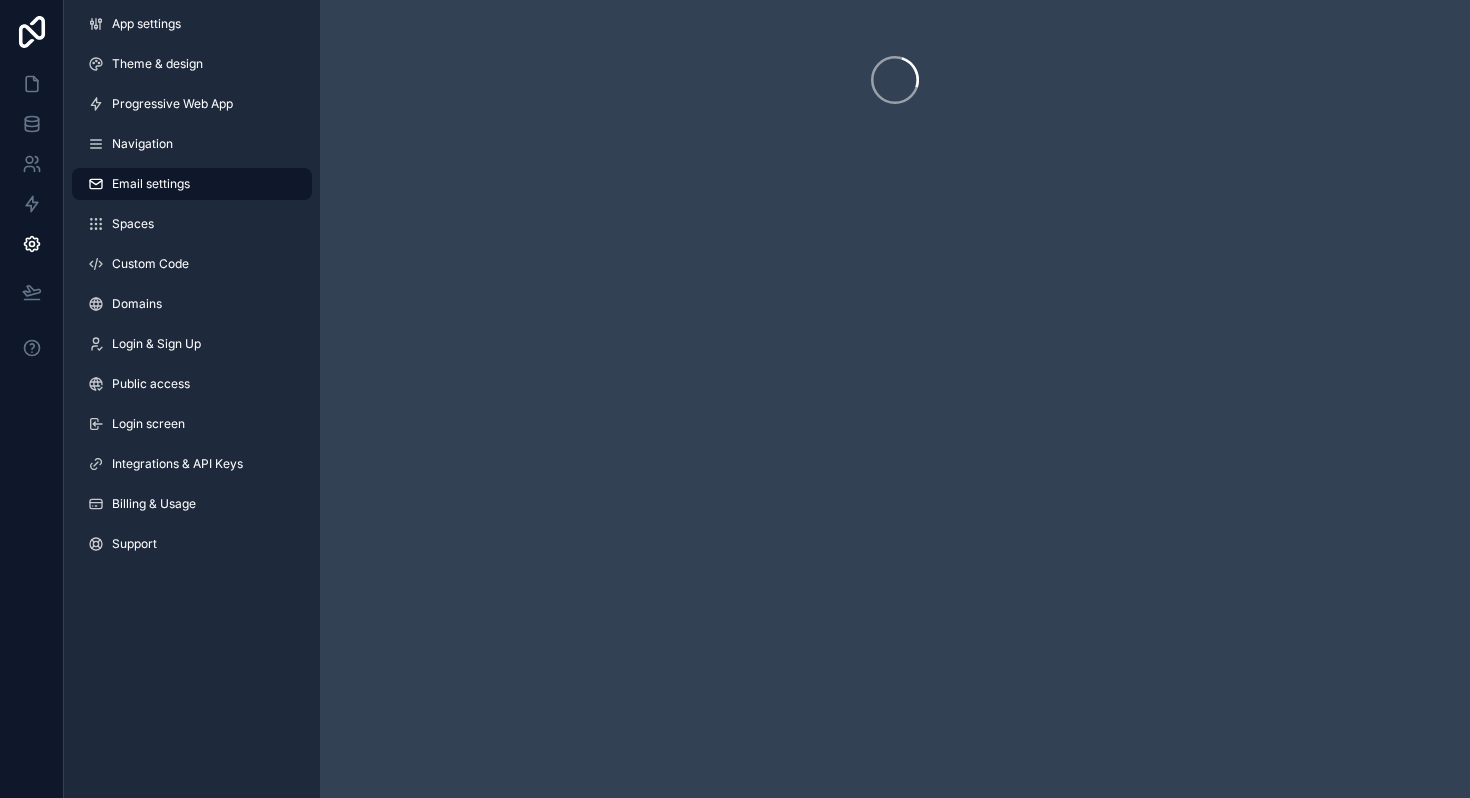 scroll, scrollTop: 0, scrollLeft: 0, axis: both 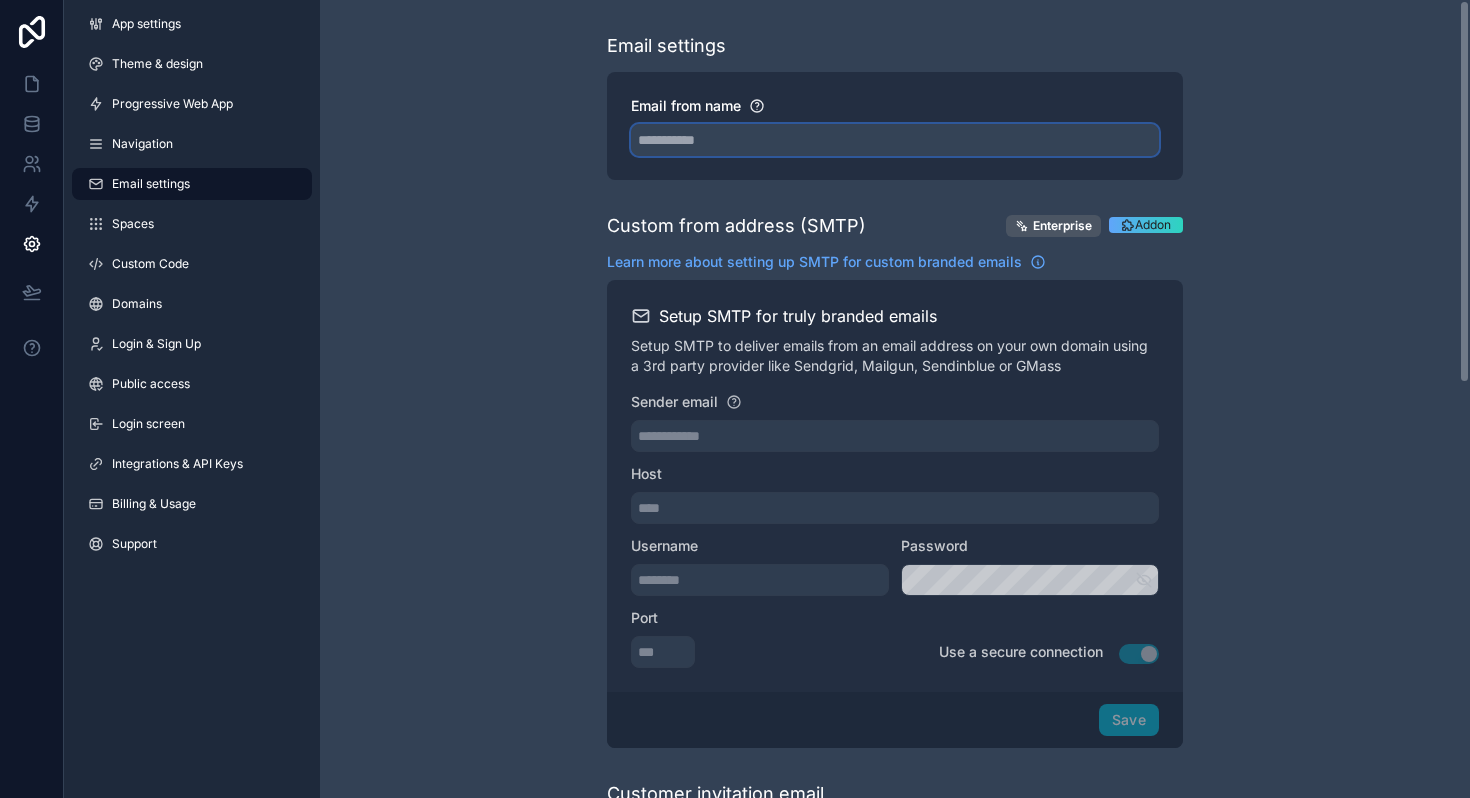 click on "Email from name" at bounding box center [895, 140] 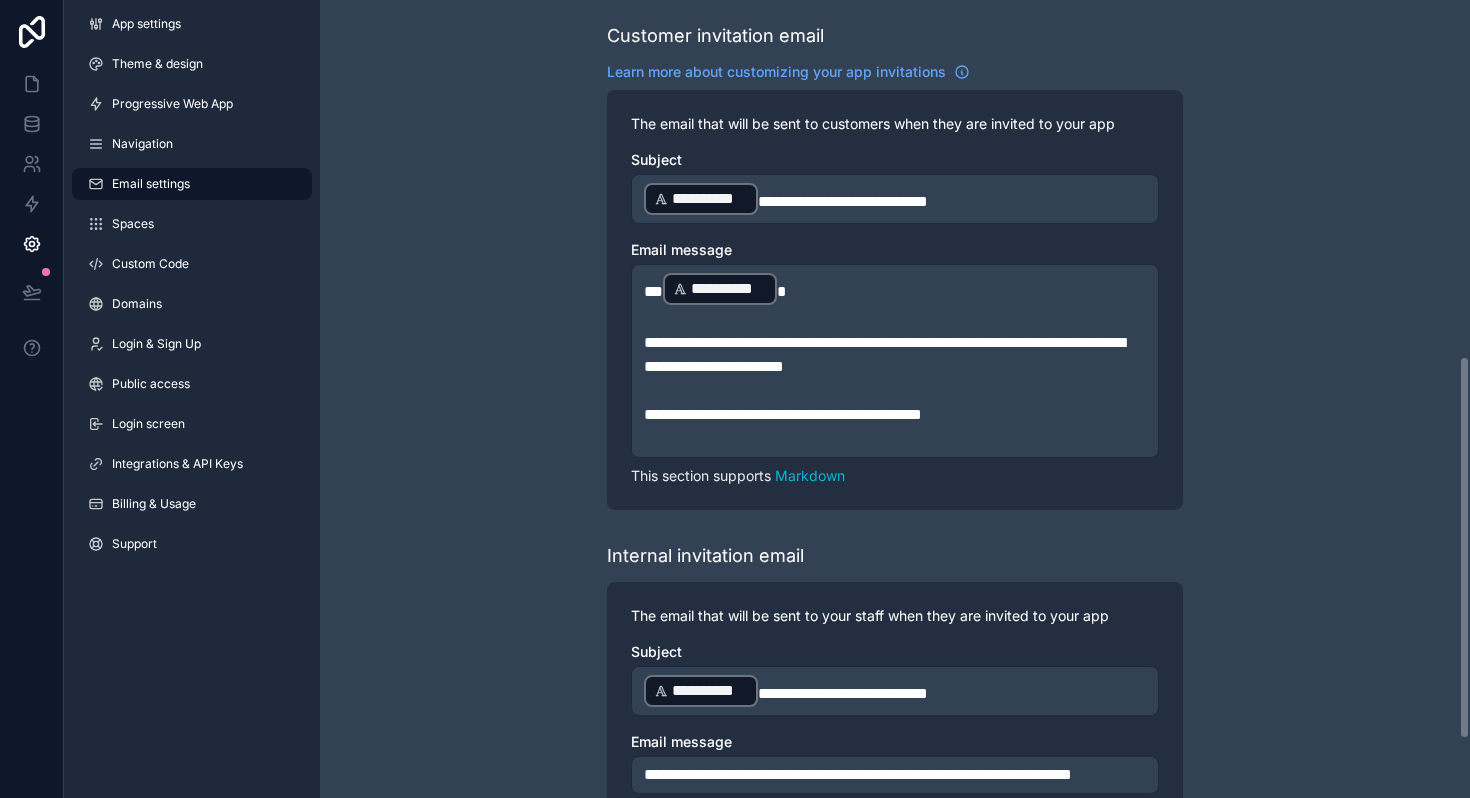 scroll, scrollTop: 716, scrollLeft: 0, axis: vertical 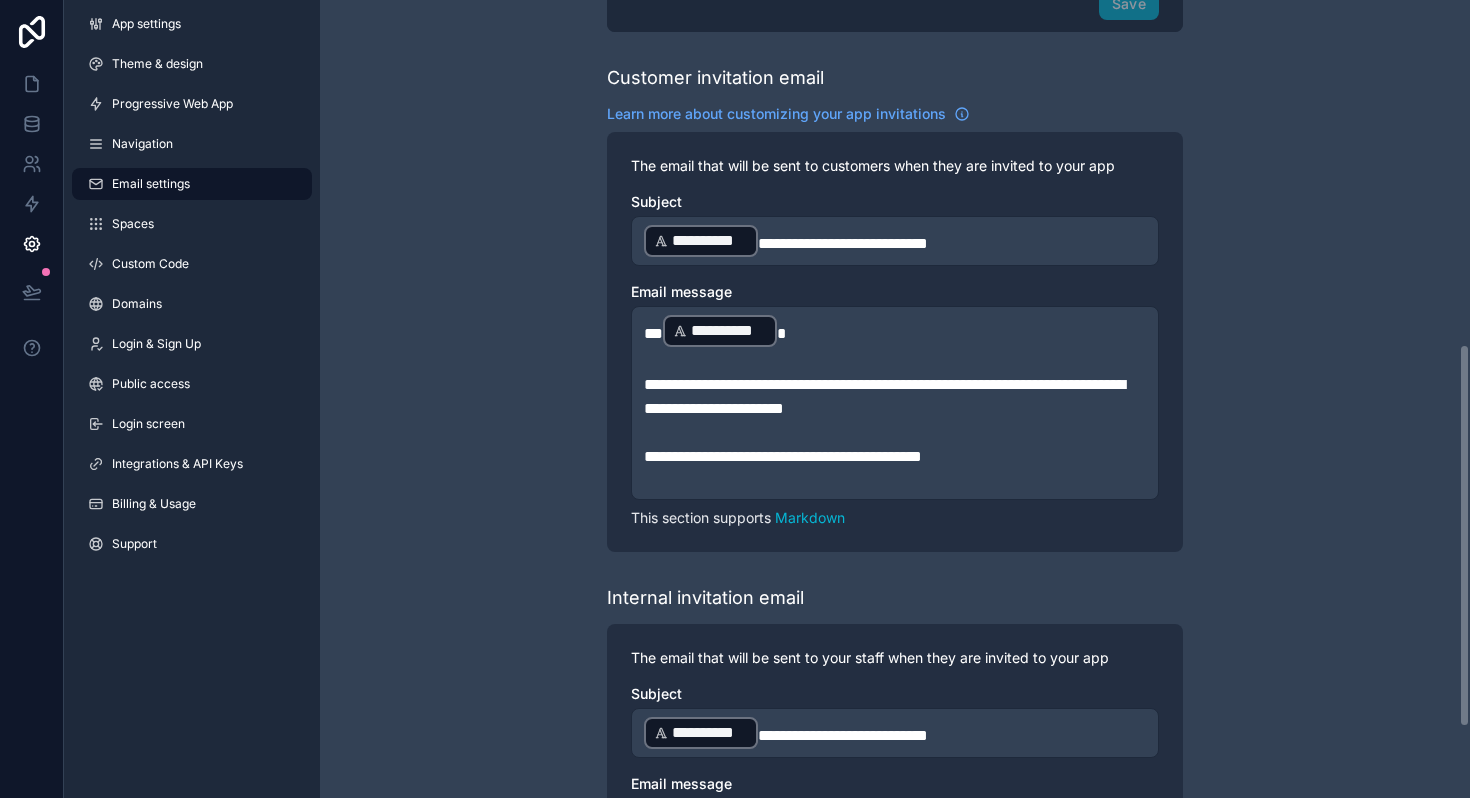 type on "**********" 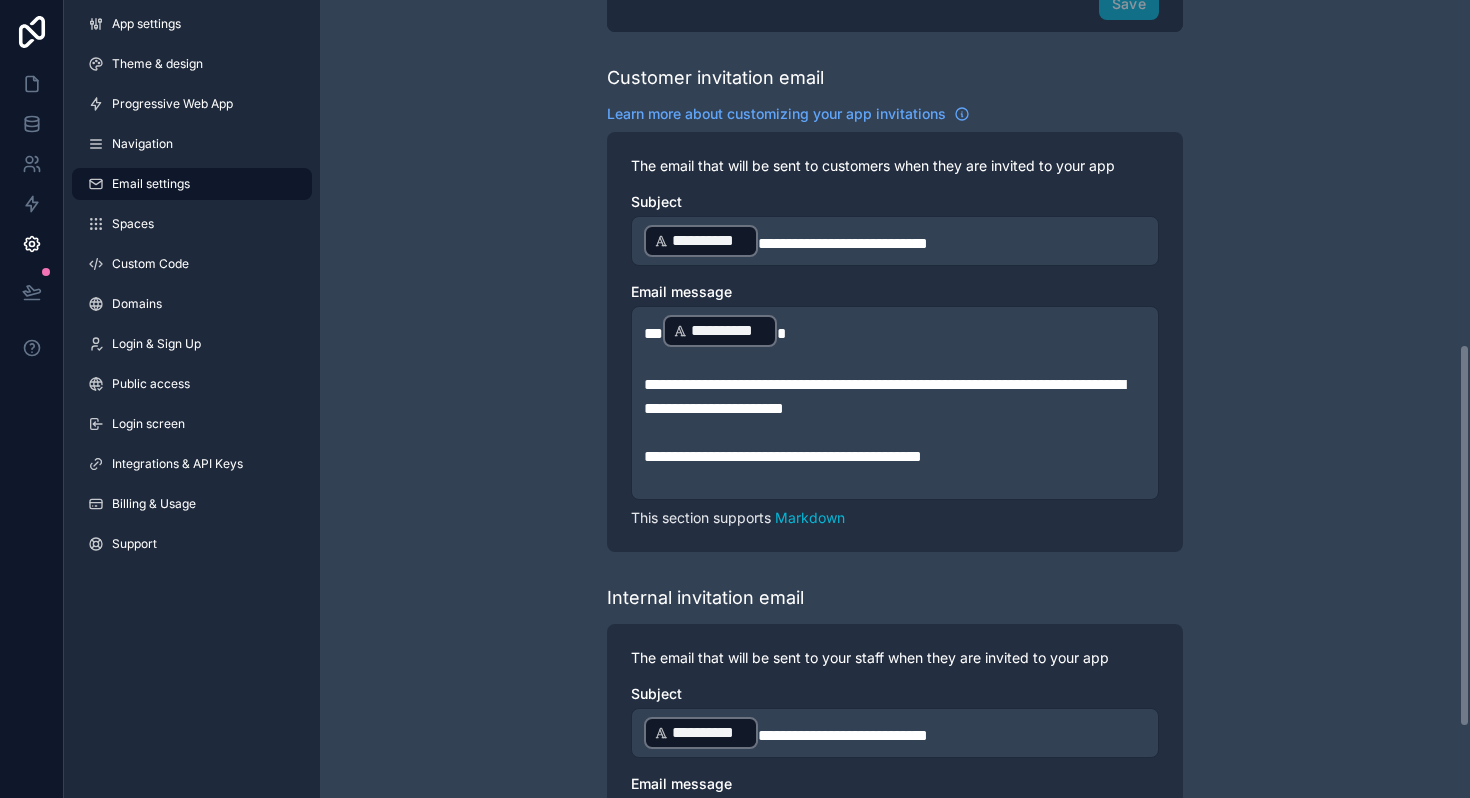 click on "**********" at bounding box center (895, 241) 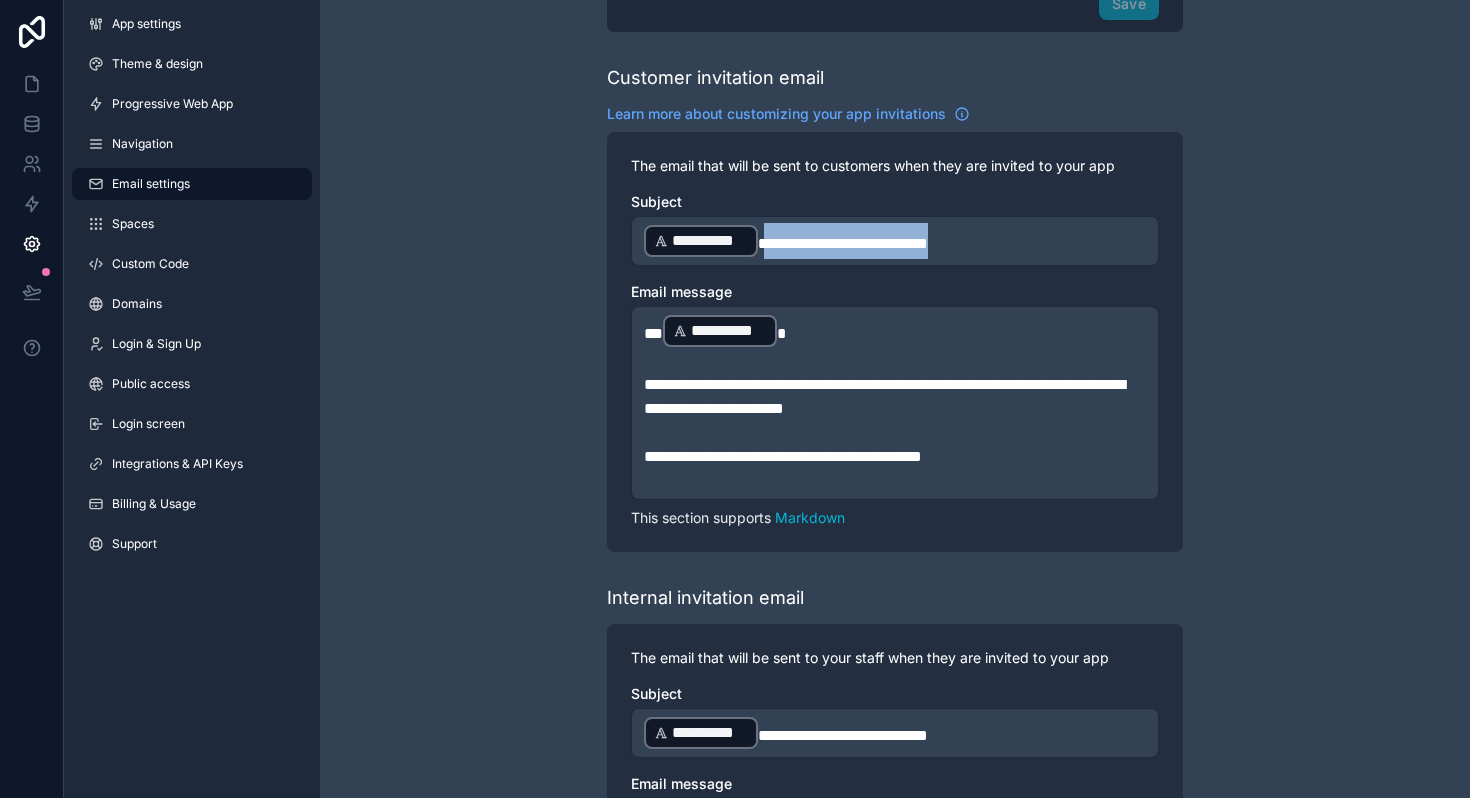 drag, startPoint x: 1009, startPoint y: 239, endPoint x: 764, endPoint y: 239, distance: 245 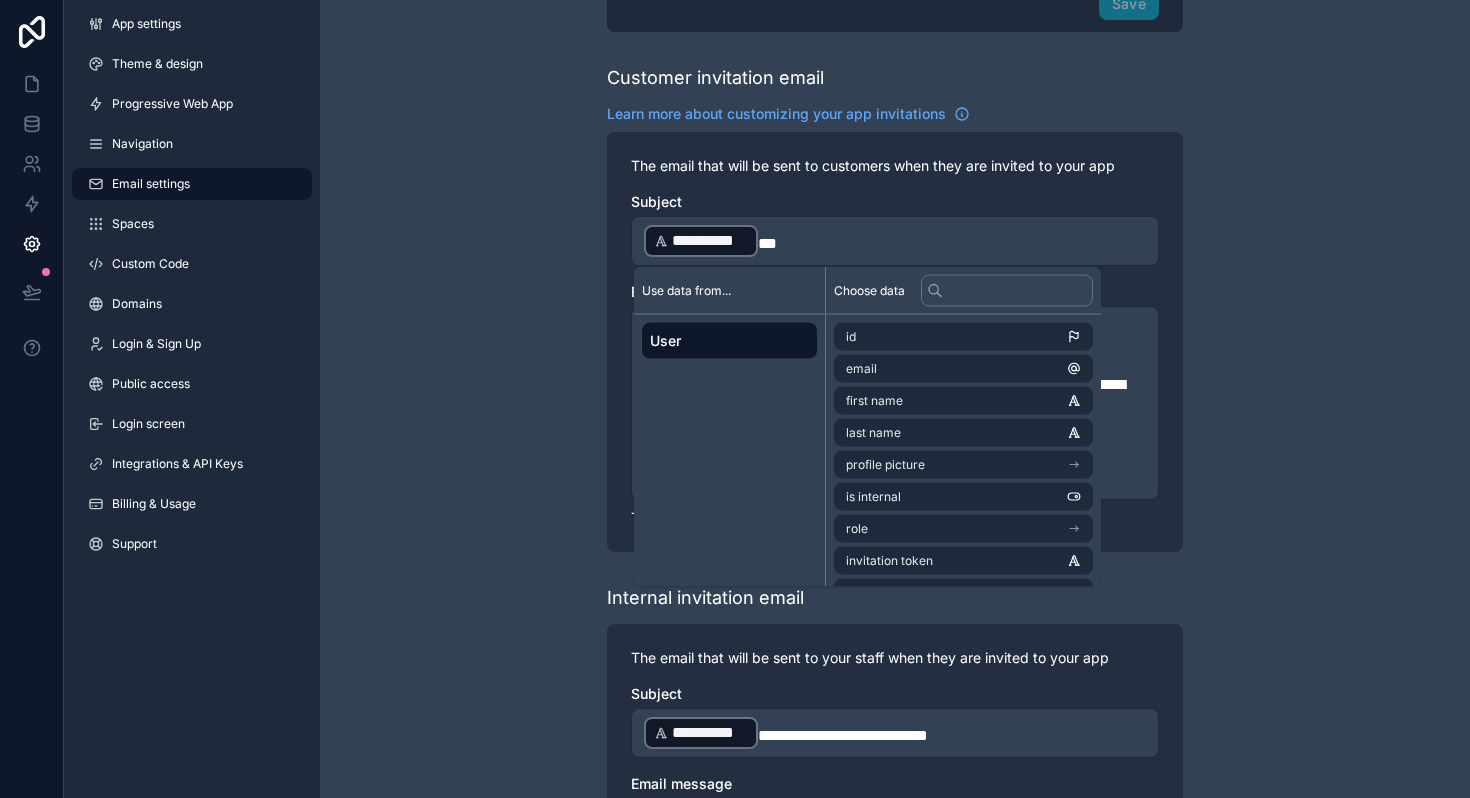 type 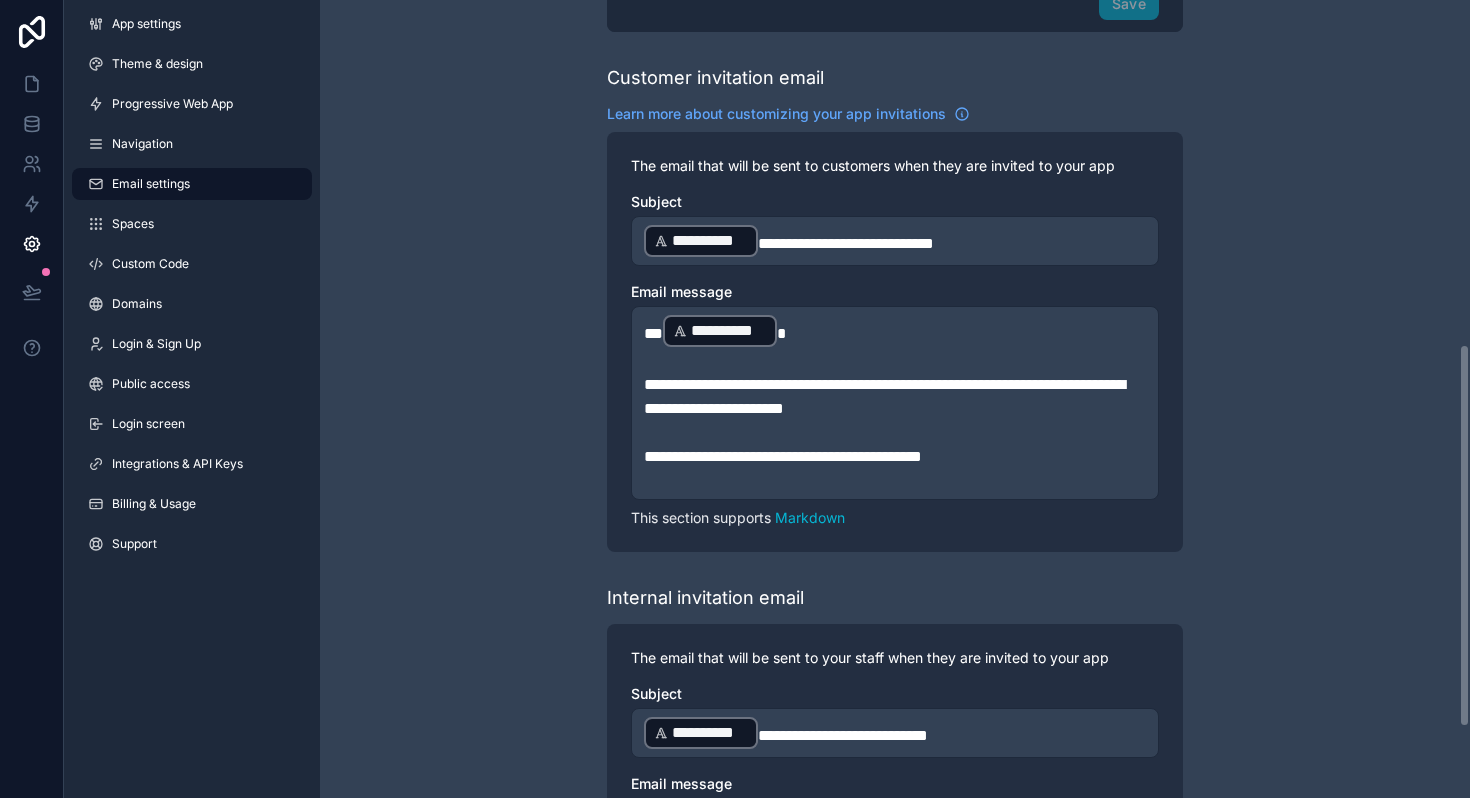 click on "**********" at bounding box center (895, 102) 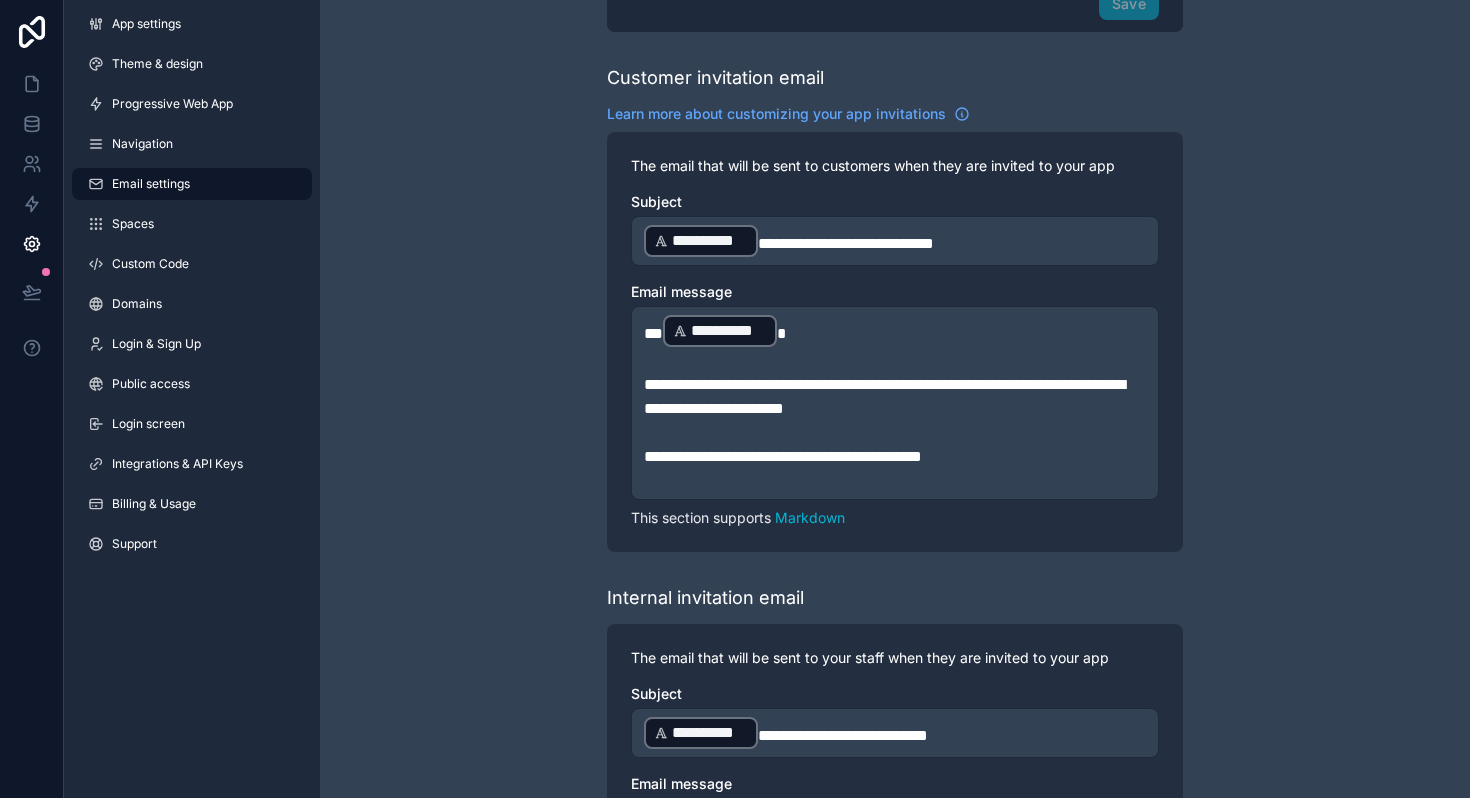 click on "**" at bounding box center (653, 333) 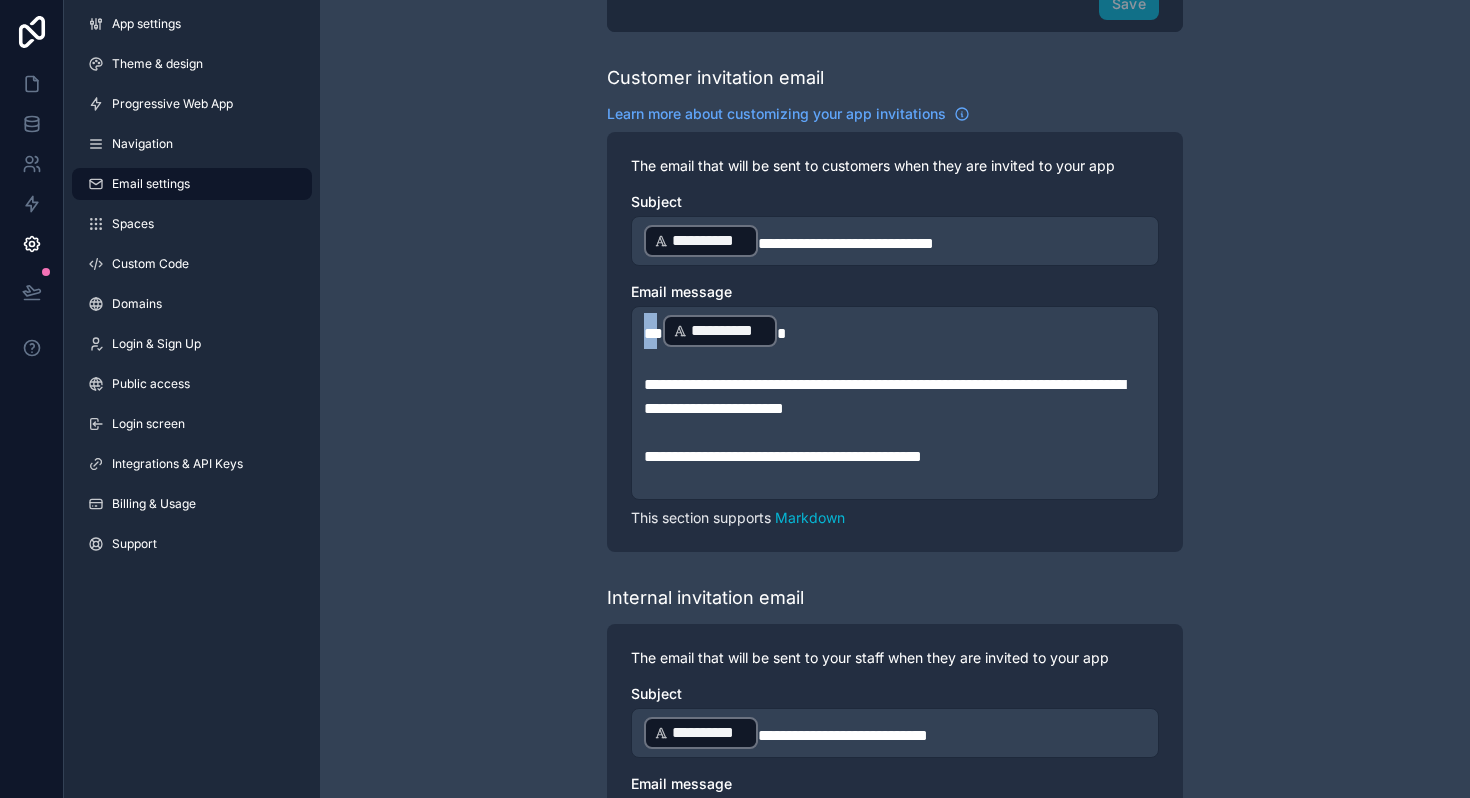 click on "**" at bounding box center (653, 333) 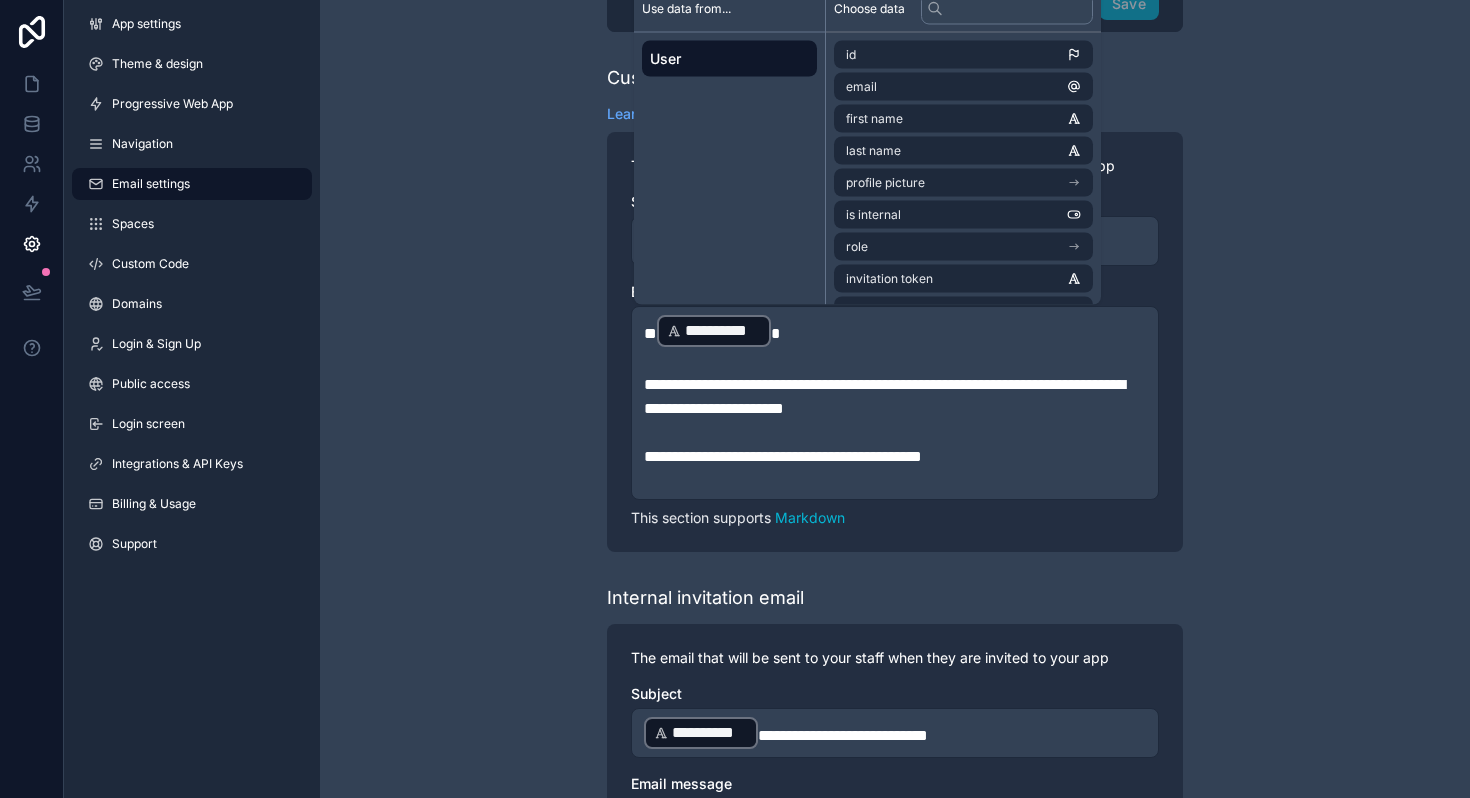 type 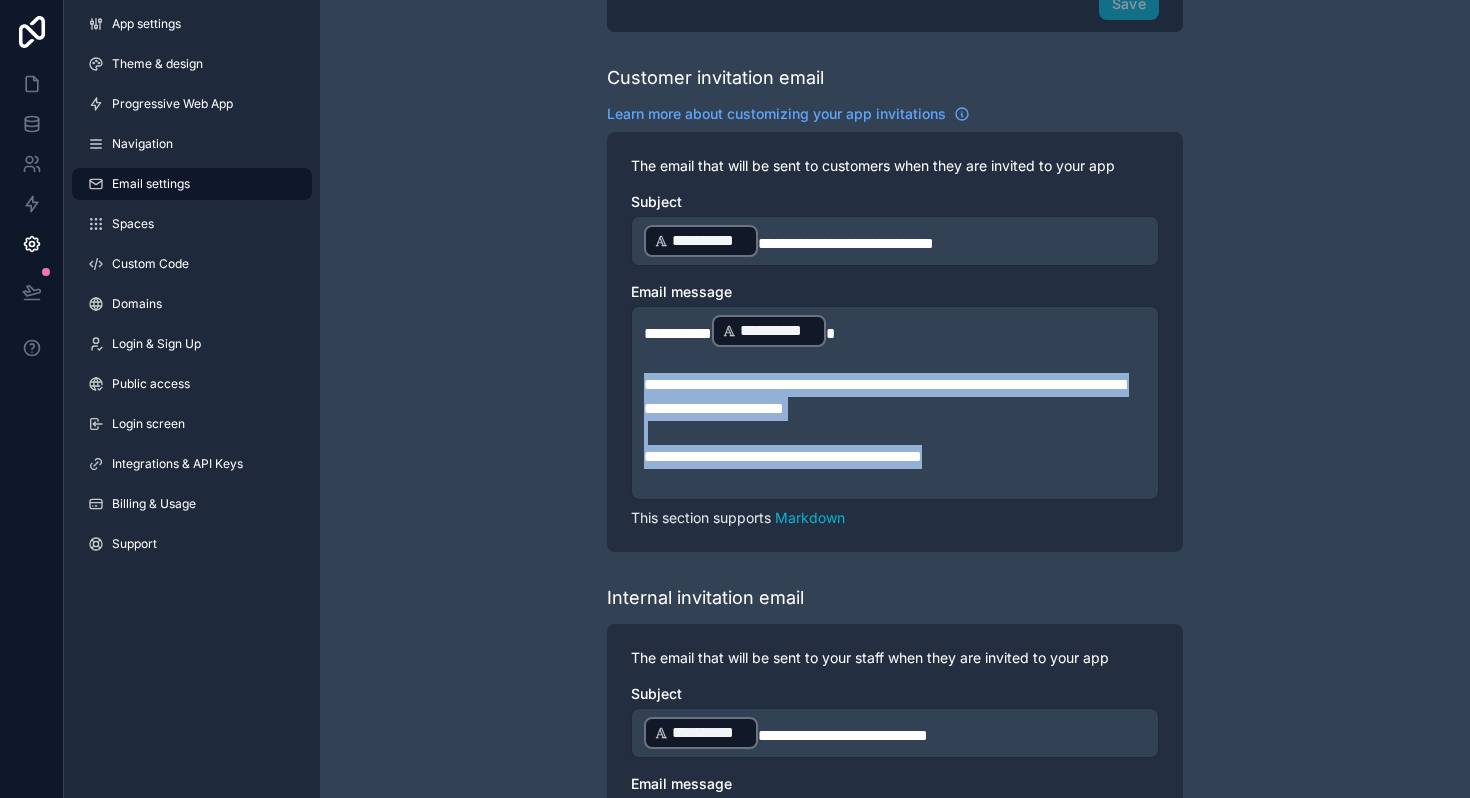 drag, startPoint x: 1028, startPoint y: 452, endPoint x: 643, endPoint y: 384, distance: 390.95908 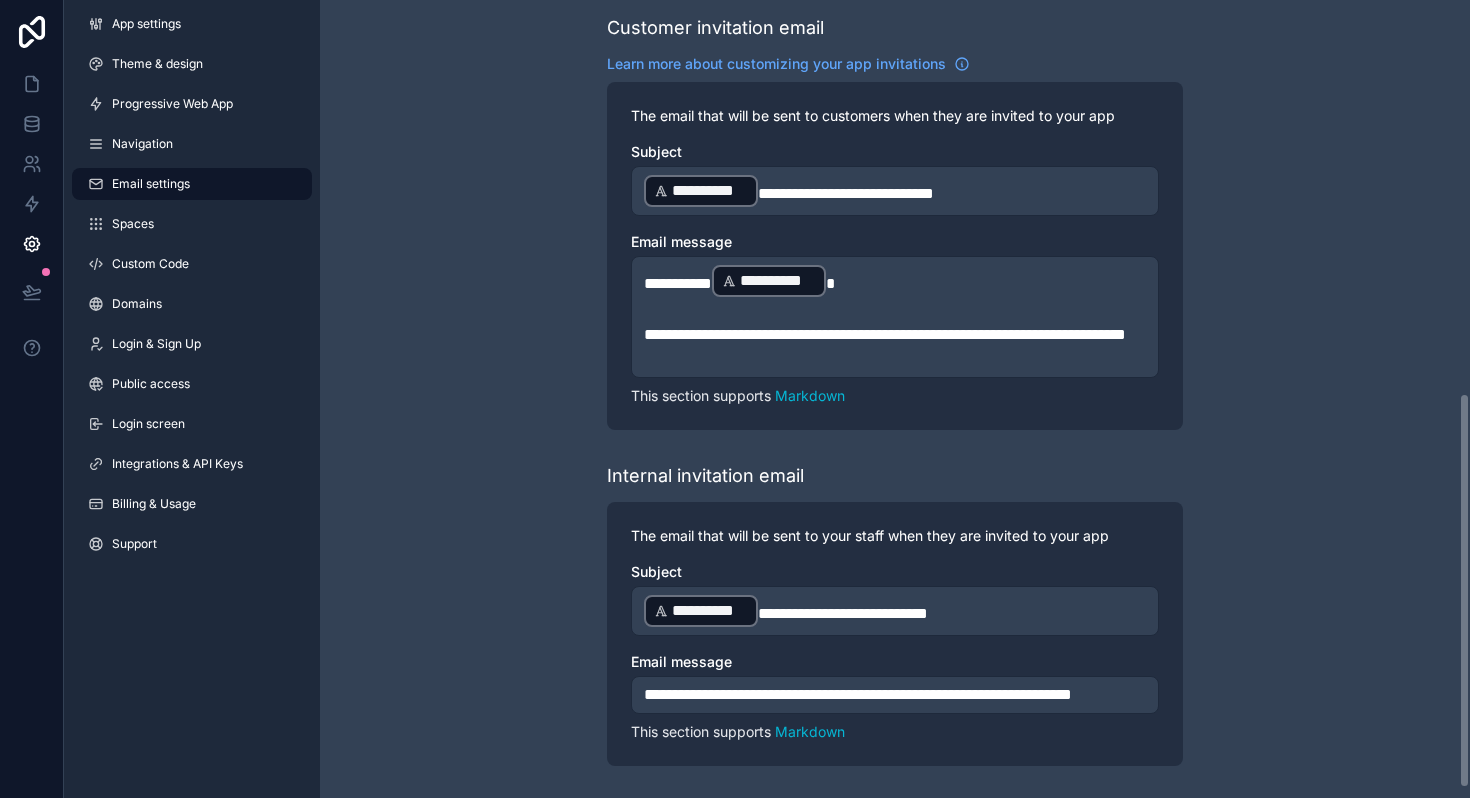 scroll, scrollTop: 813, scrollLeft: 0, axis: vertical 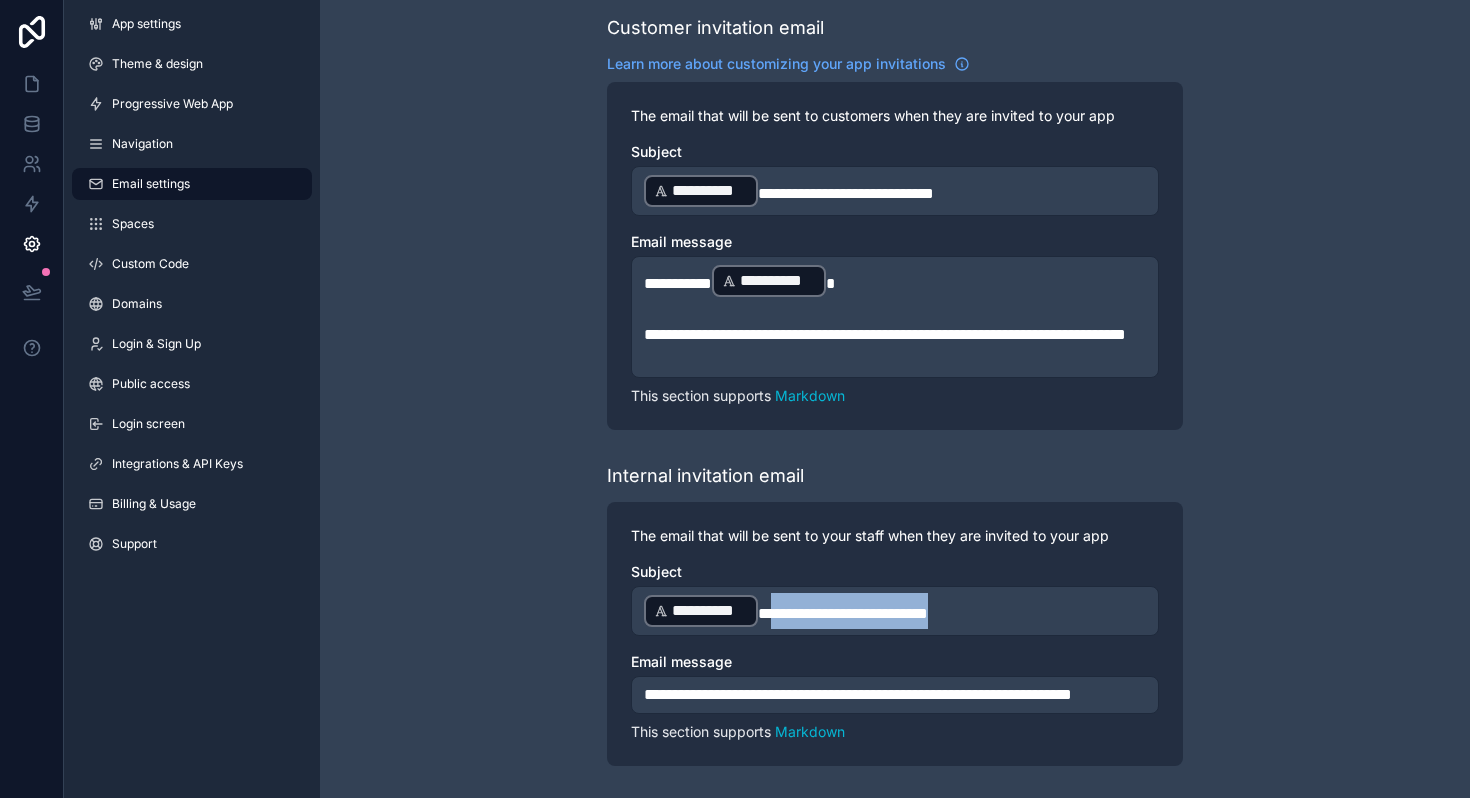 drag, startPoint x: 996, startPoint y: 588, endPoint x: 766, endPoint y: 584, distance: 230.03477 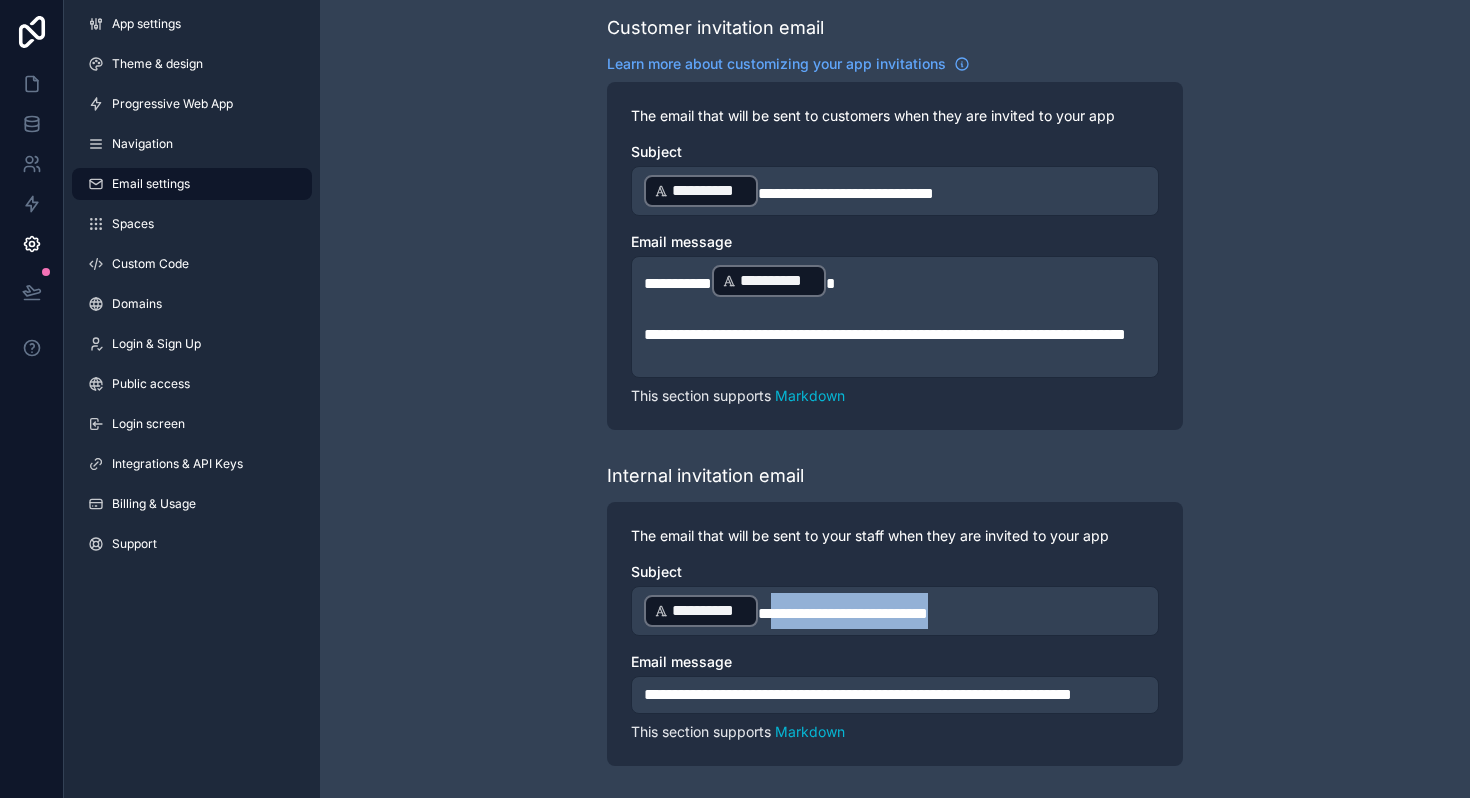 click on "**********" at bounding box center [895, 611] 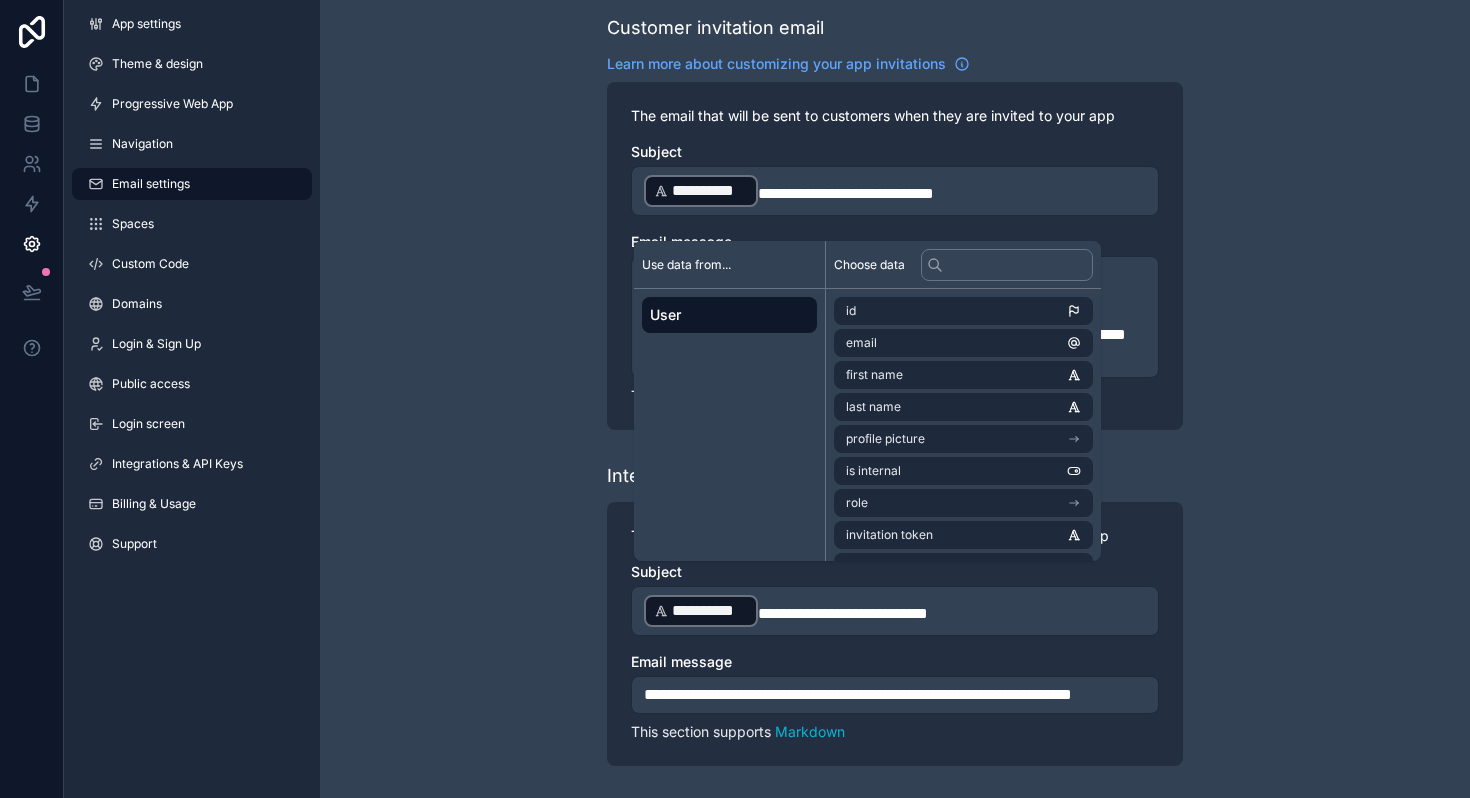 type 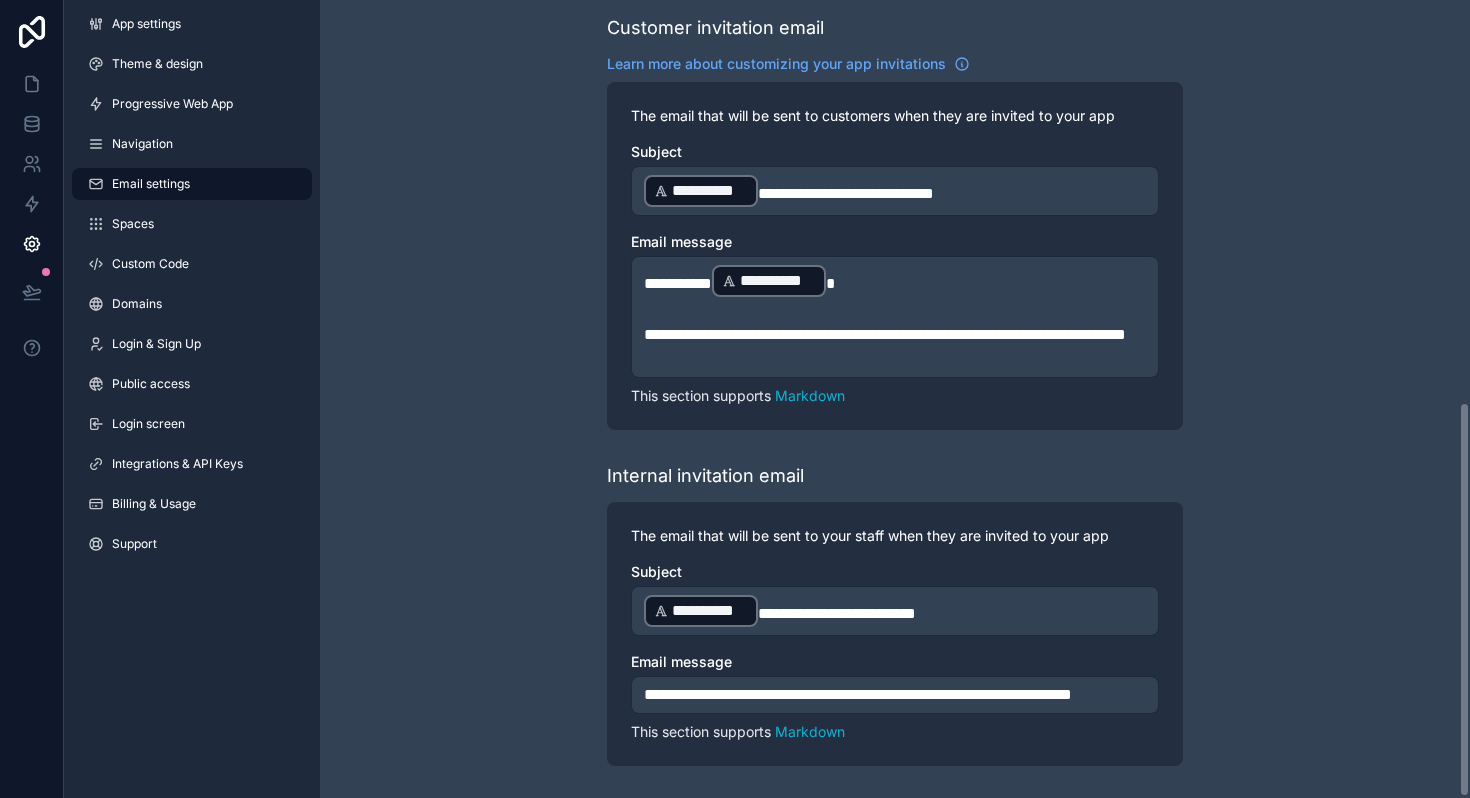click on "**********" at bounding box center [837, 613] 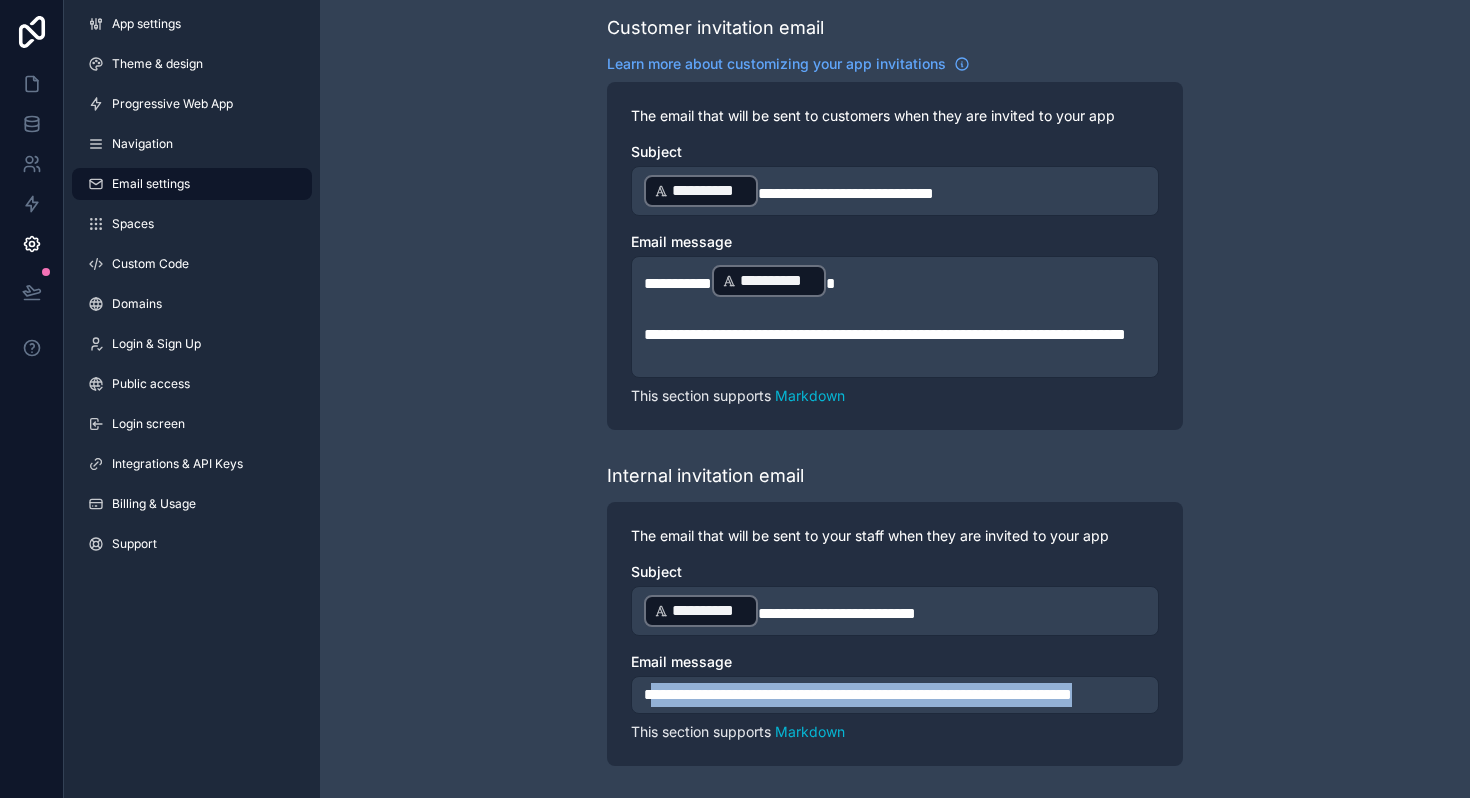 drag, startPoint x: 725, startPoint y: 698, endPoint x: 649, endPoint y: 669, distance: 81.34495 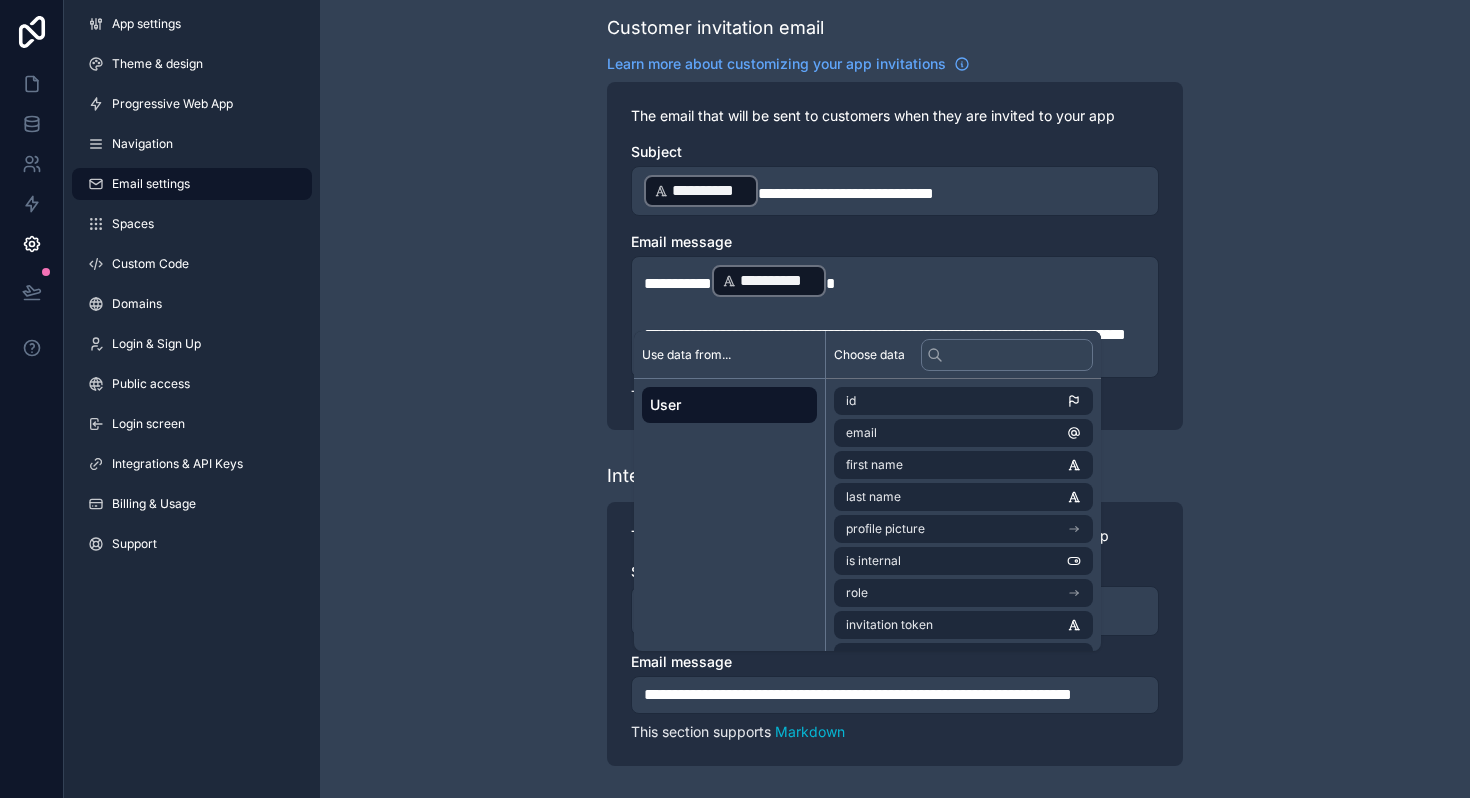 scroll, scrollTop: 789, scrollLeft: 0, axis: vertical 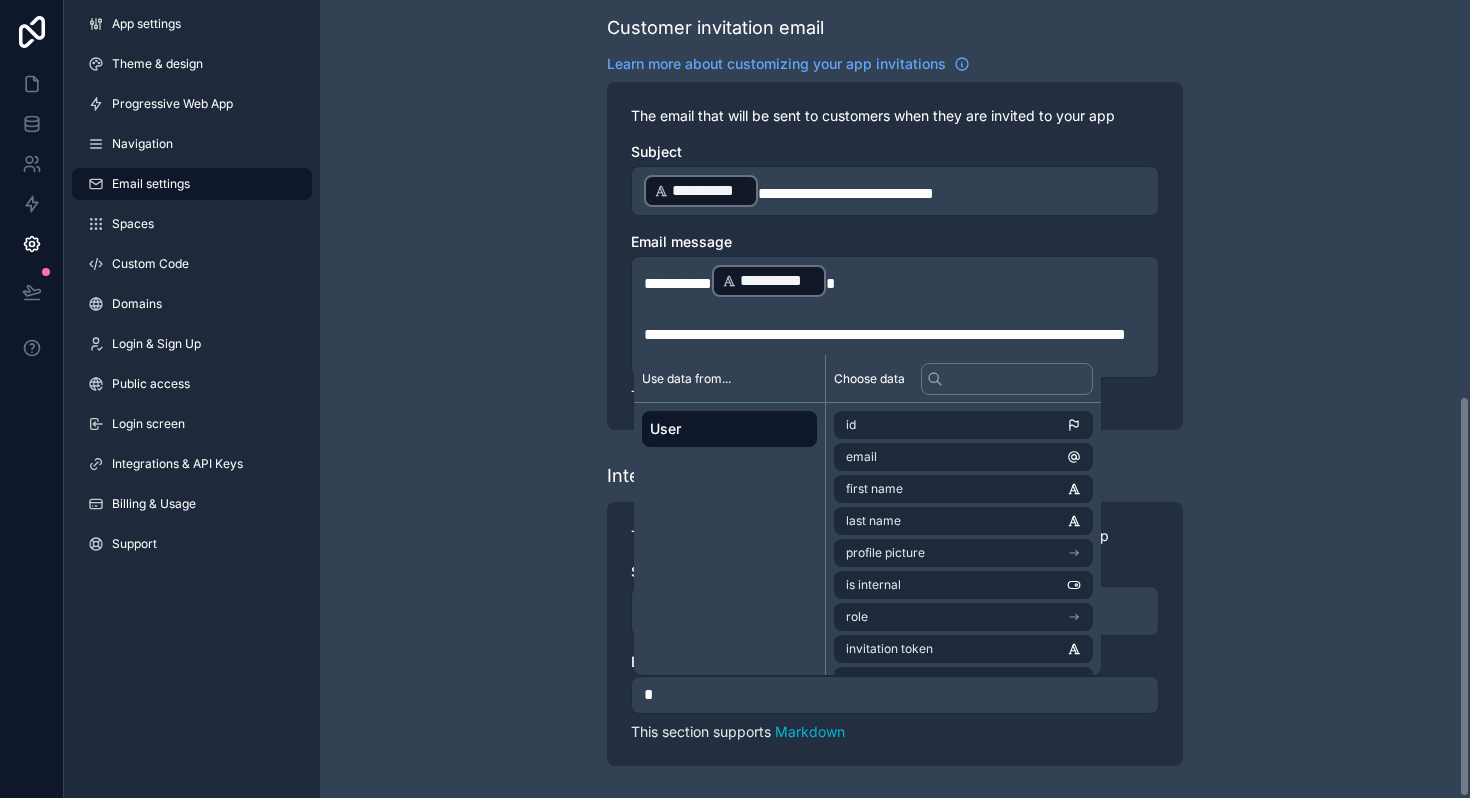 type 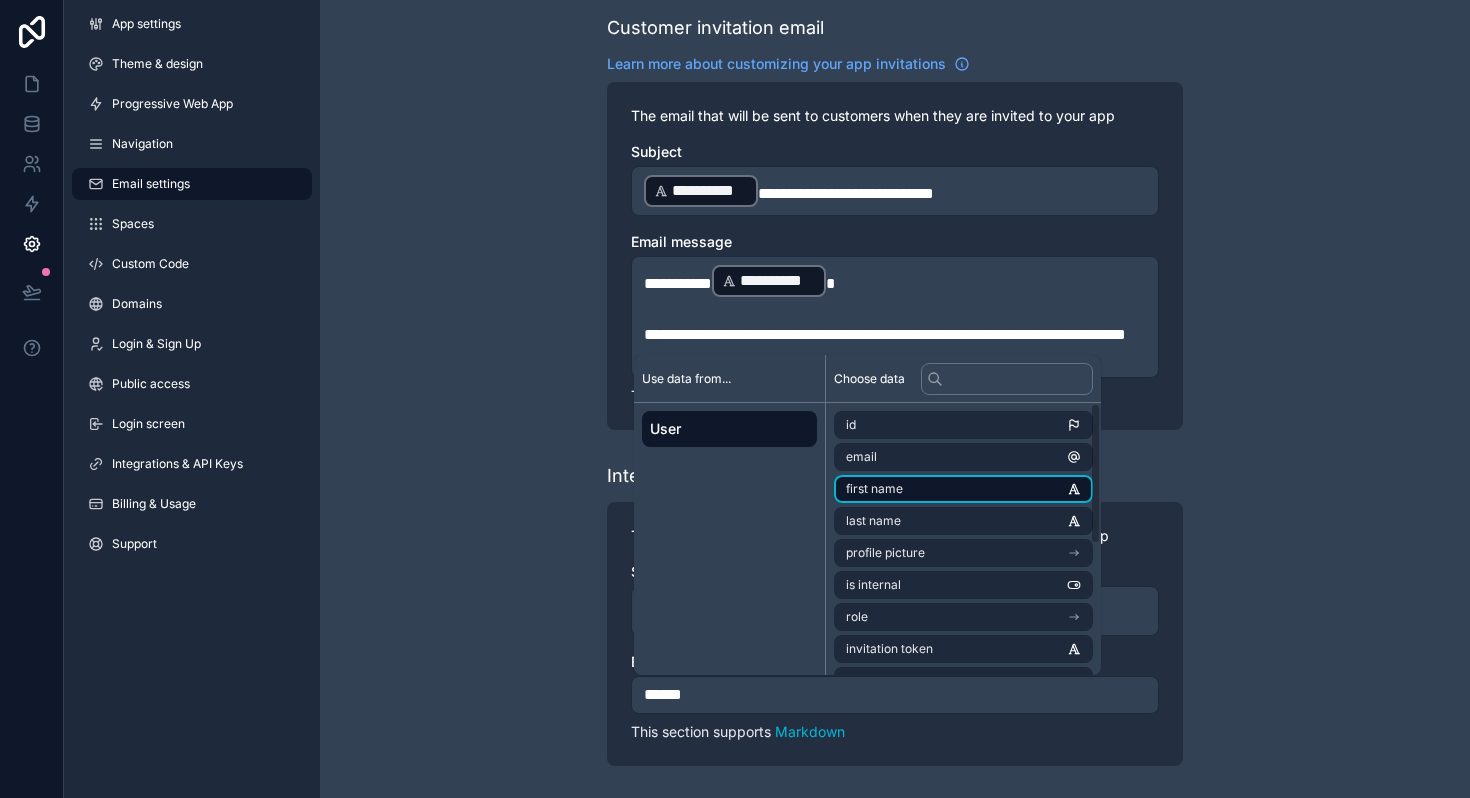 click on "first name" at bounding box center (963, 489) 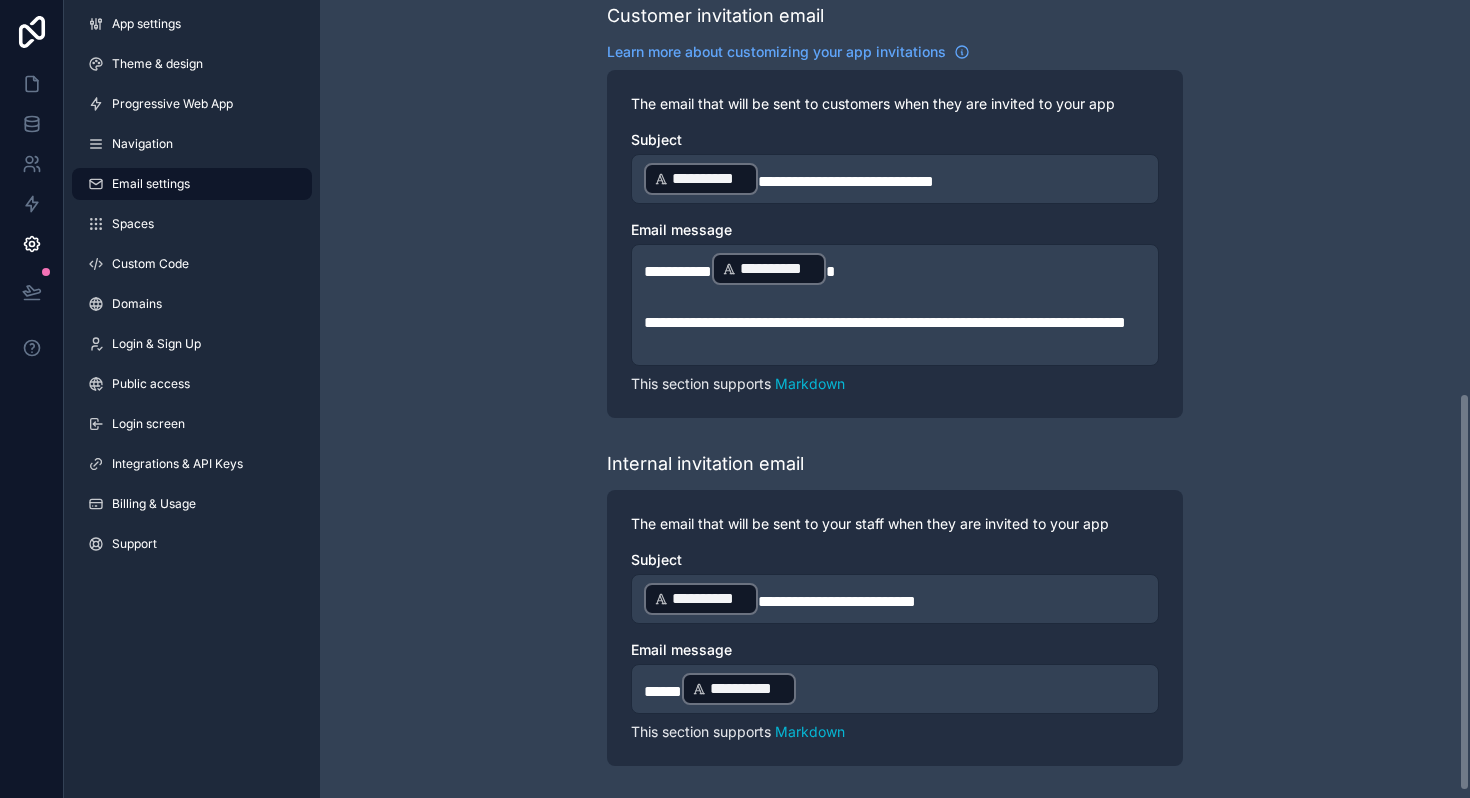 click on "**********" at bounding box center (895, 689) 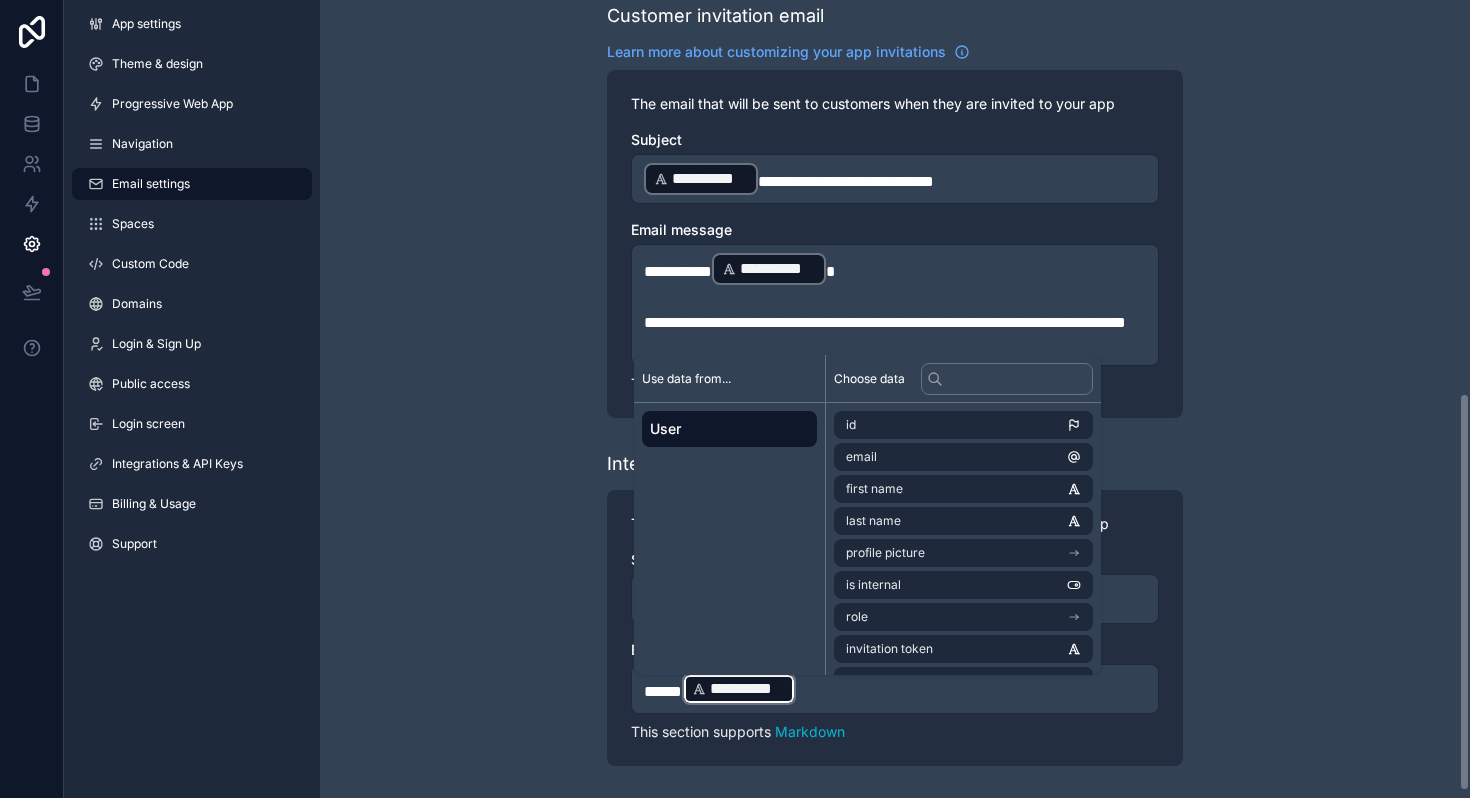 click on "**********" at bounding box center (895, 689) 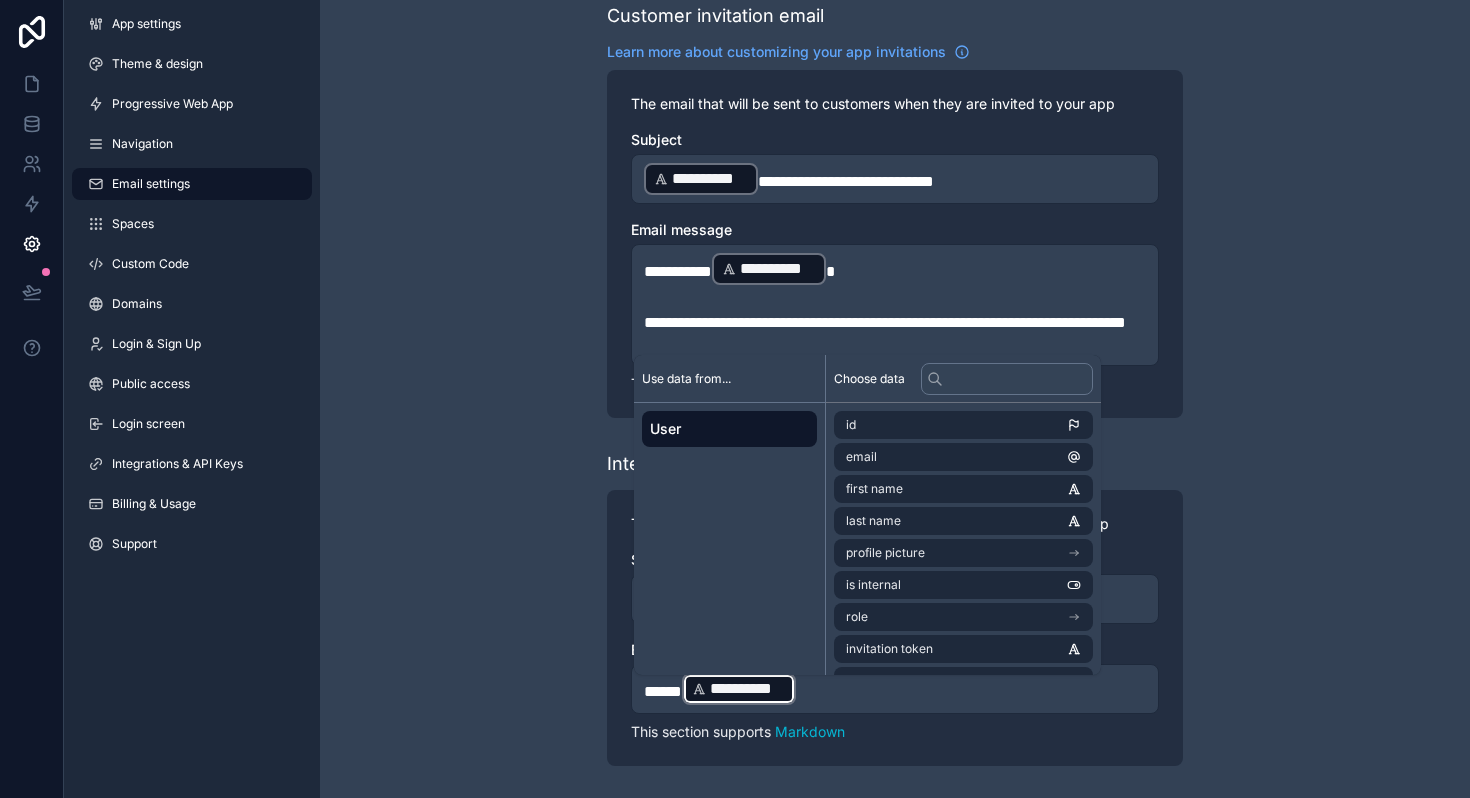 click on "**********" at bounding box center (895, 689) 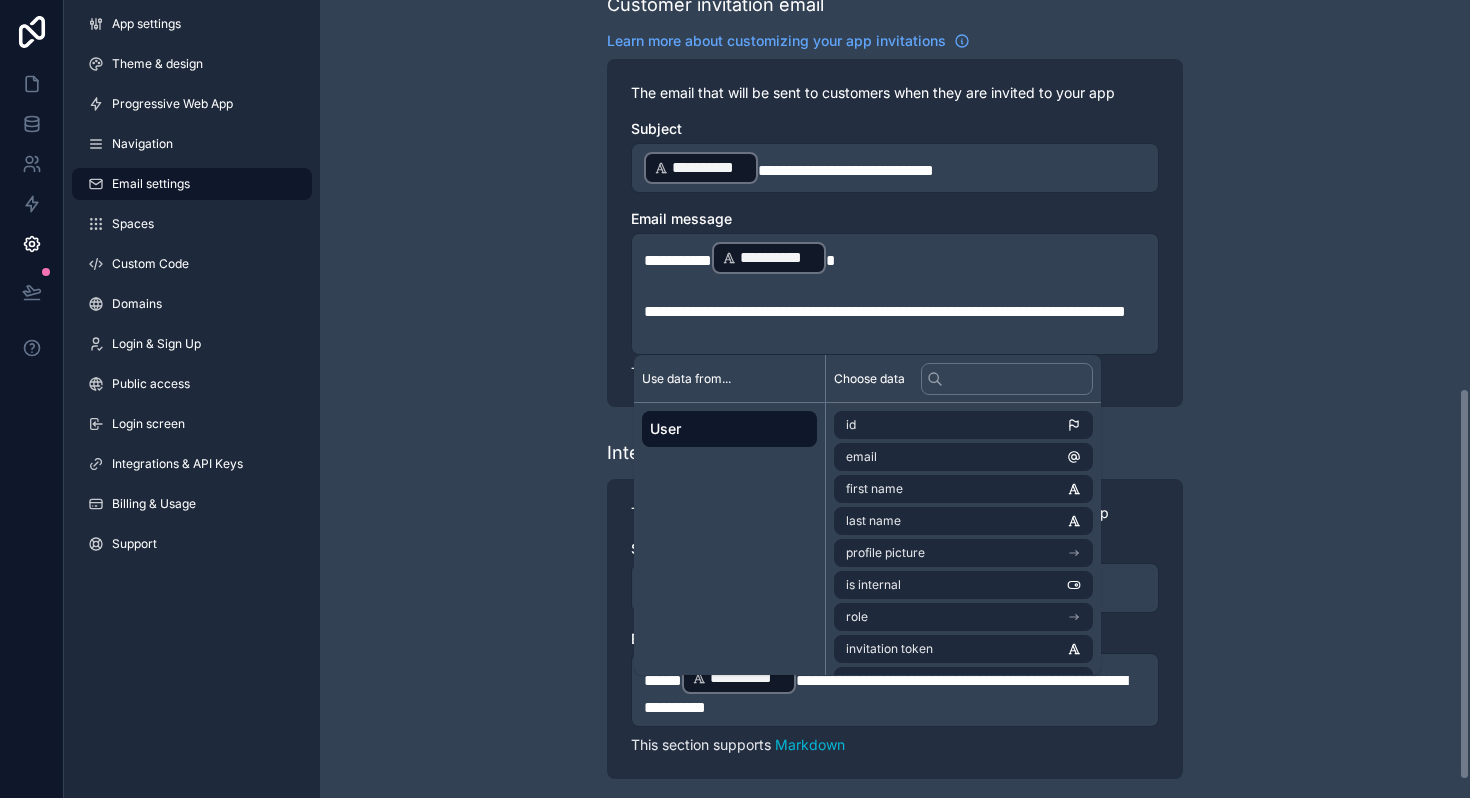 click on "**********" at bounding box center [895, 11] 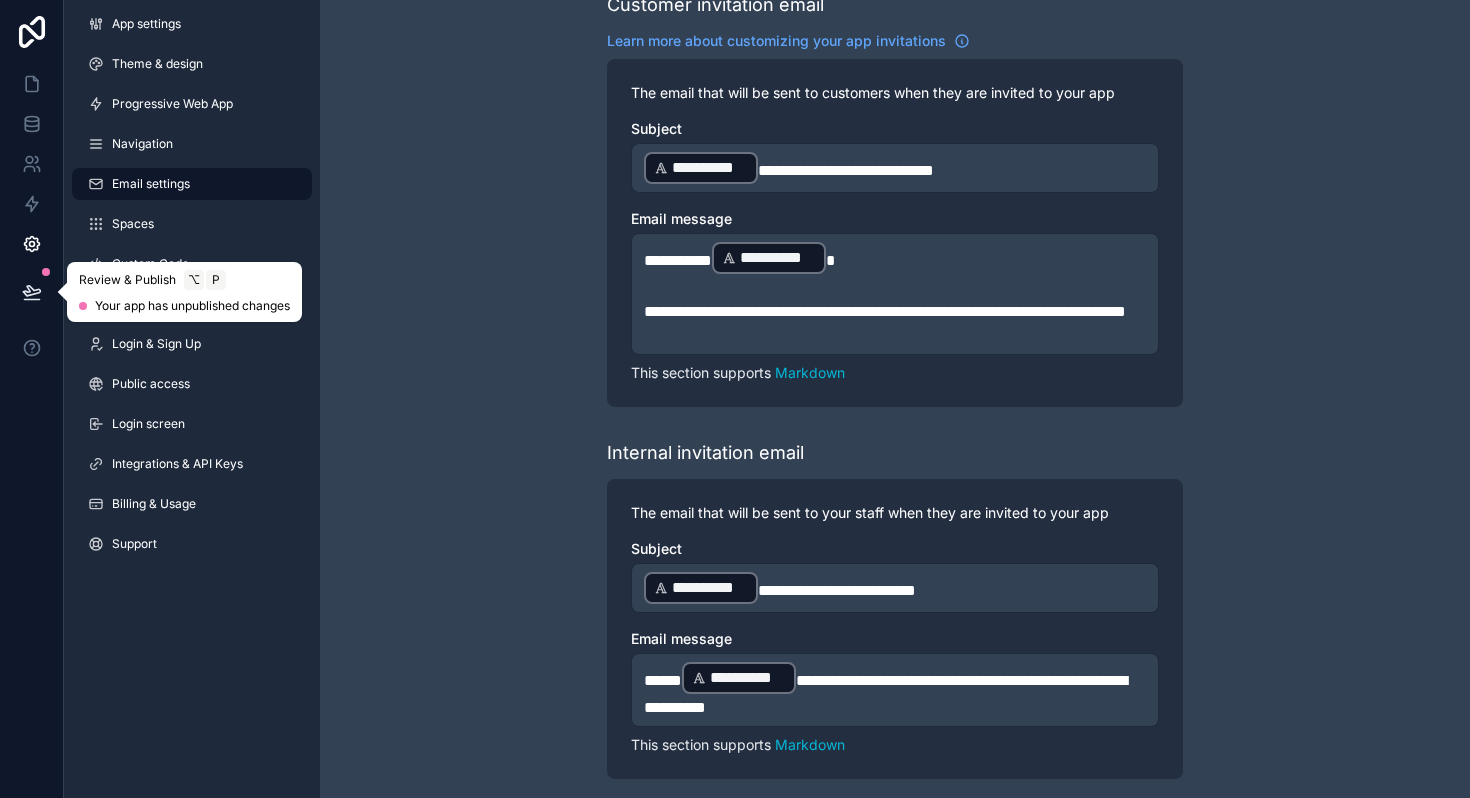 click 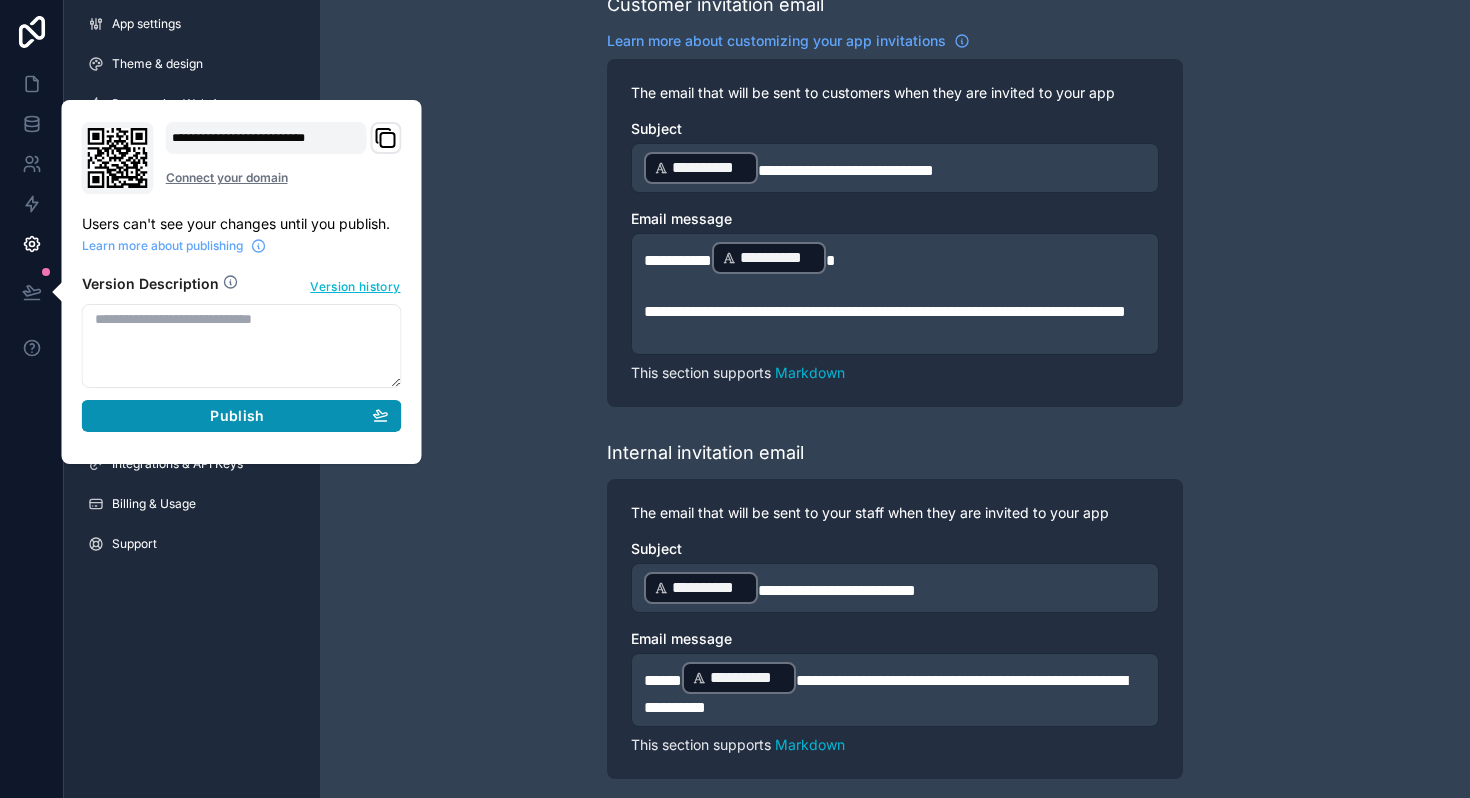 click on "Publish" at bounding box center (242, 416) 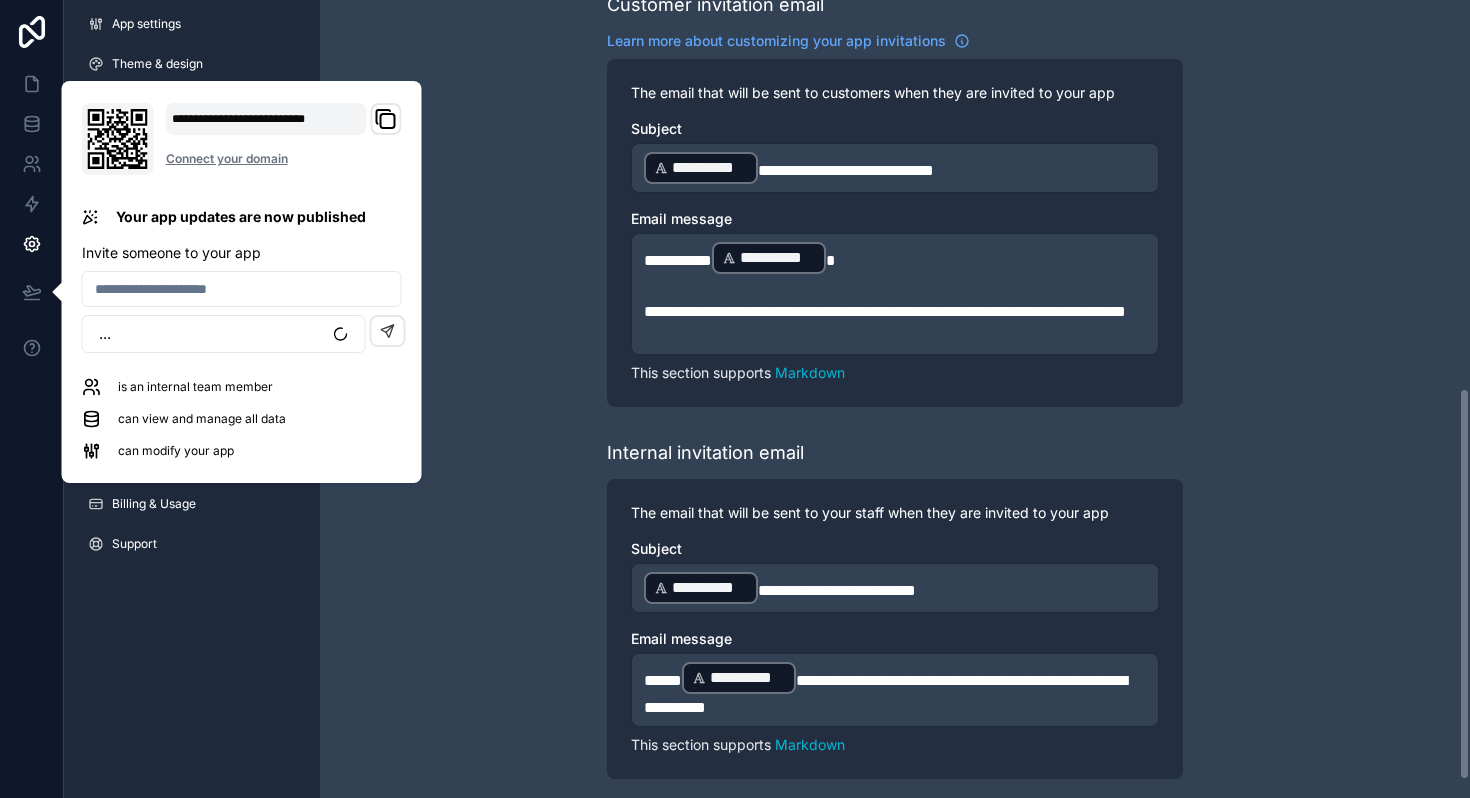 click on "**********" at bounding box center (895, 11) 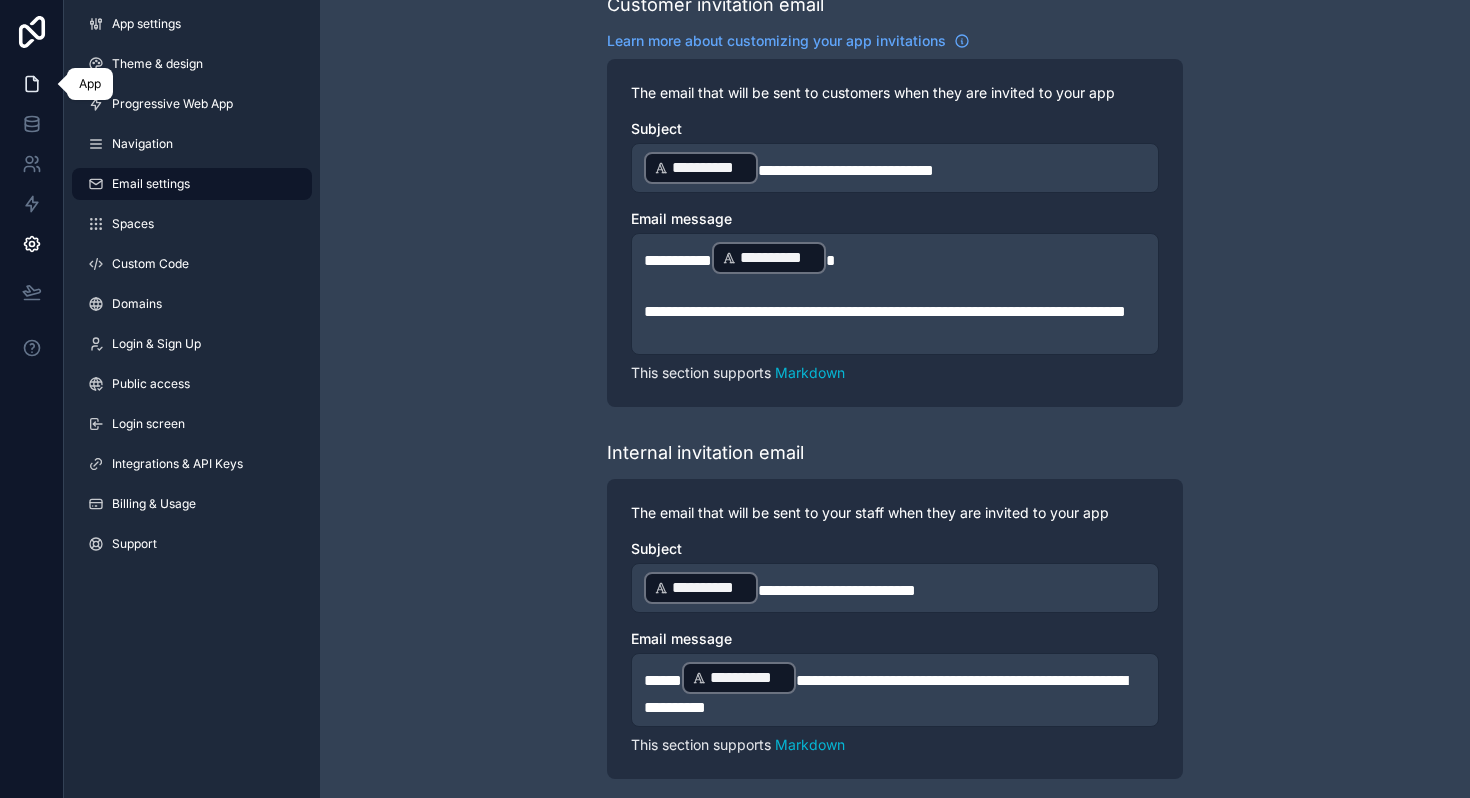 click 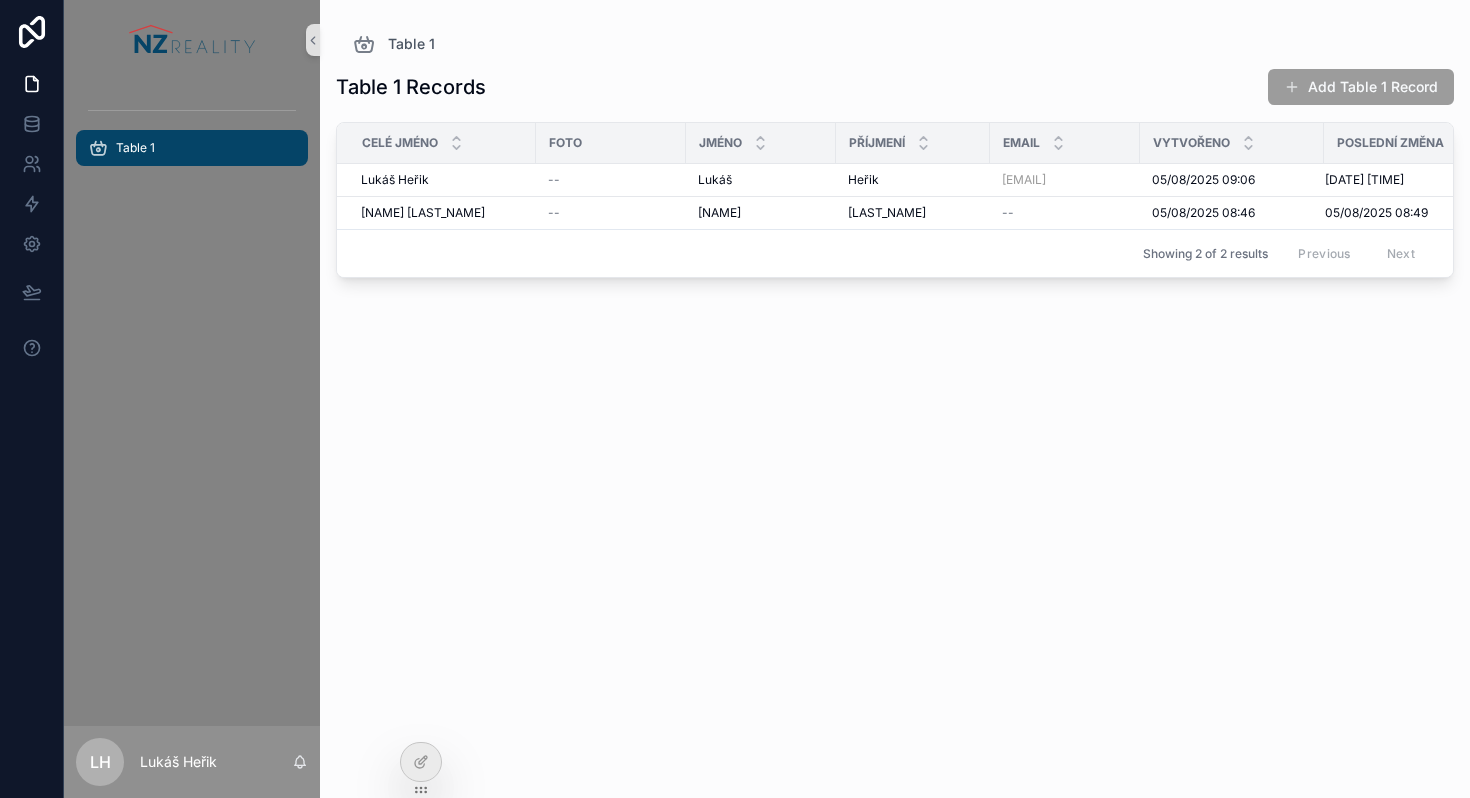 click on "Table 1" at bounding box center (192, 148) 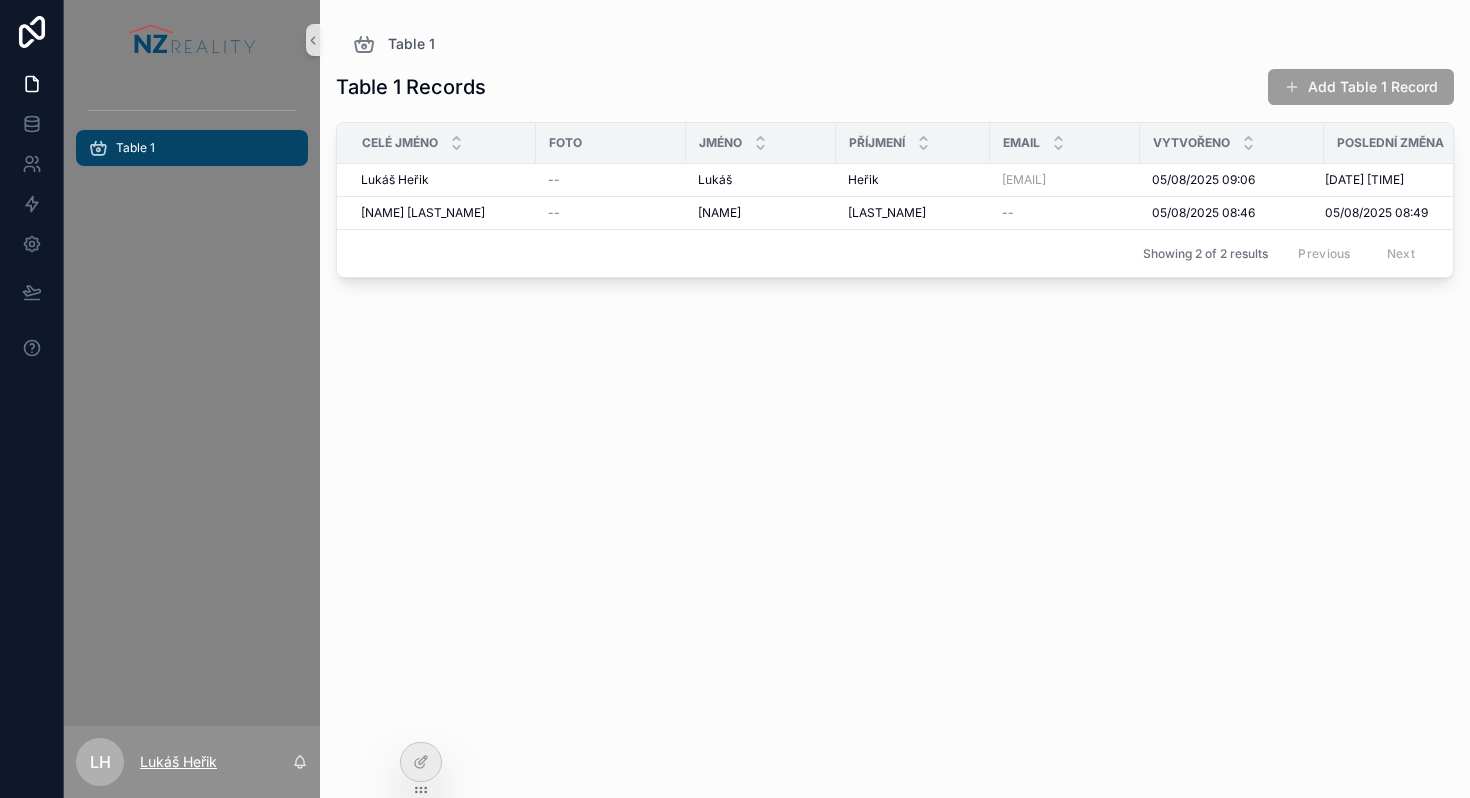 click on "Lukáš Heřik" at bounding box center [178, 762] 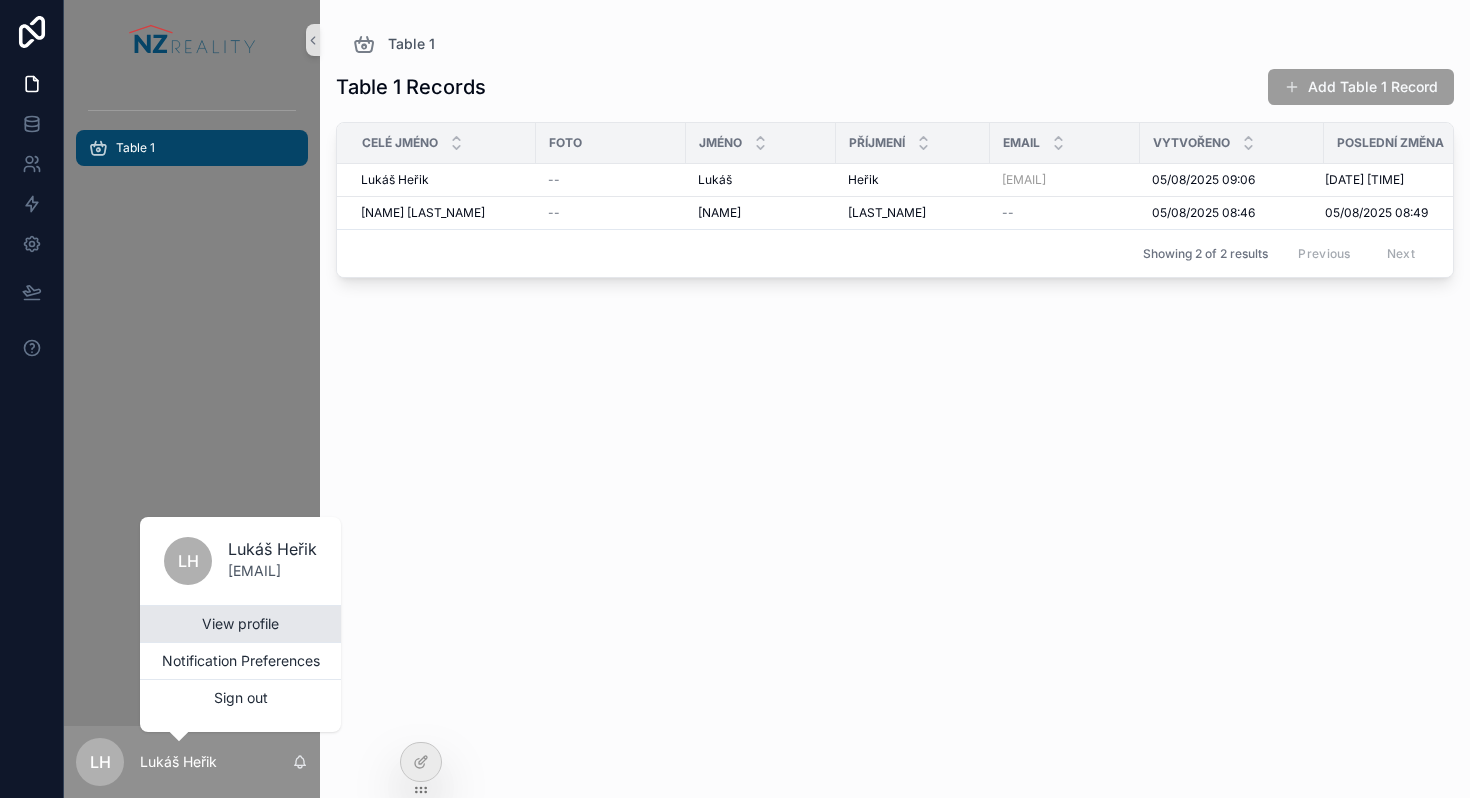 click on "View profile" at bounding box center [240, 624] 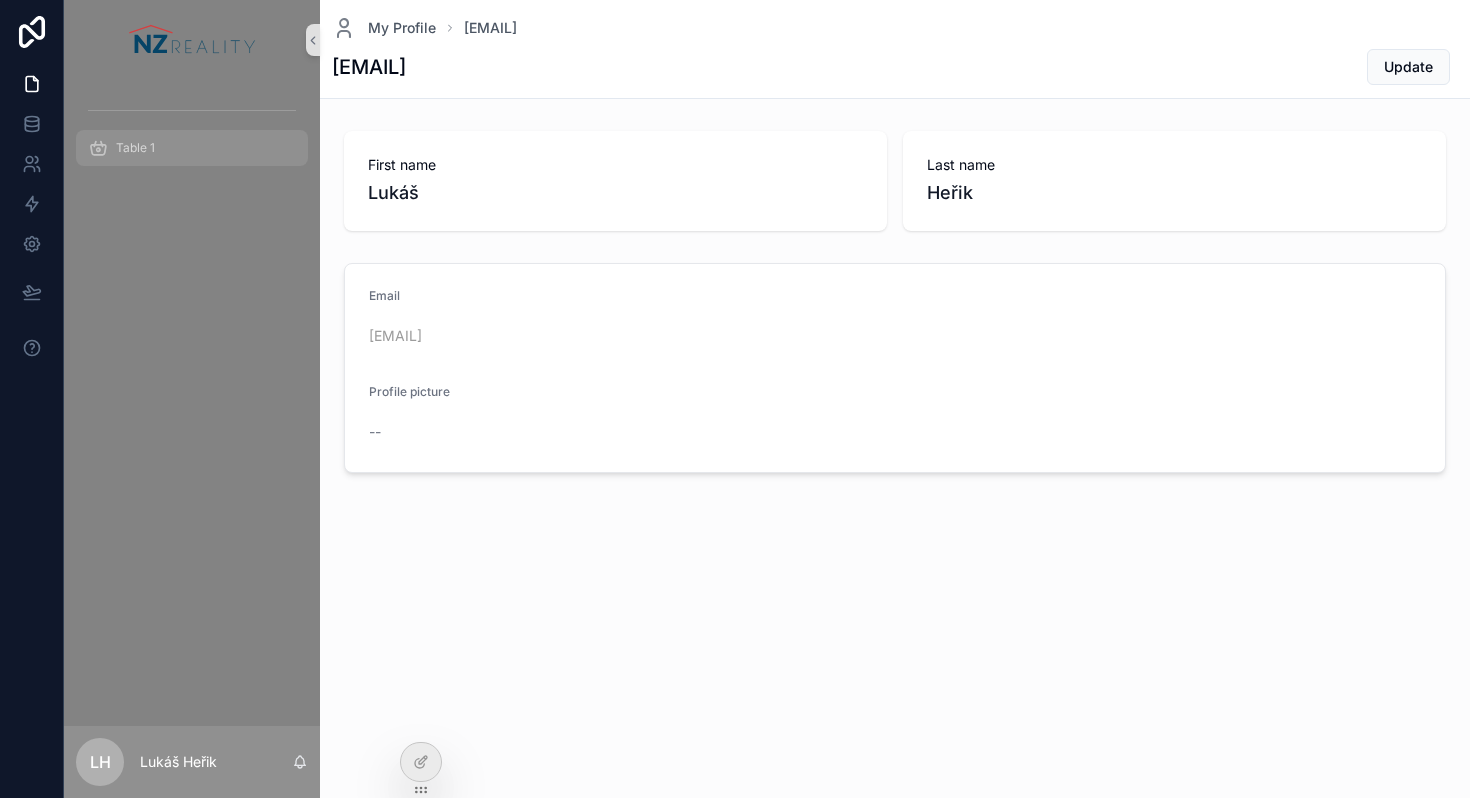 click on "Table 1" at bounding box center [192, 148] 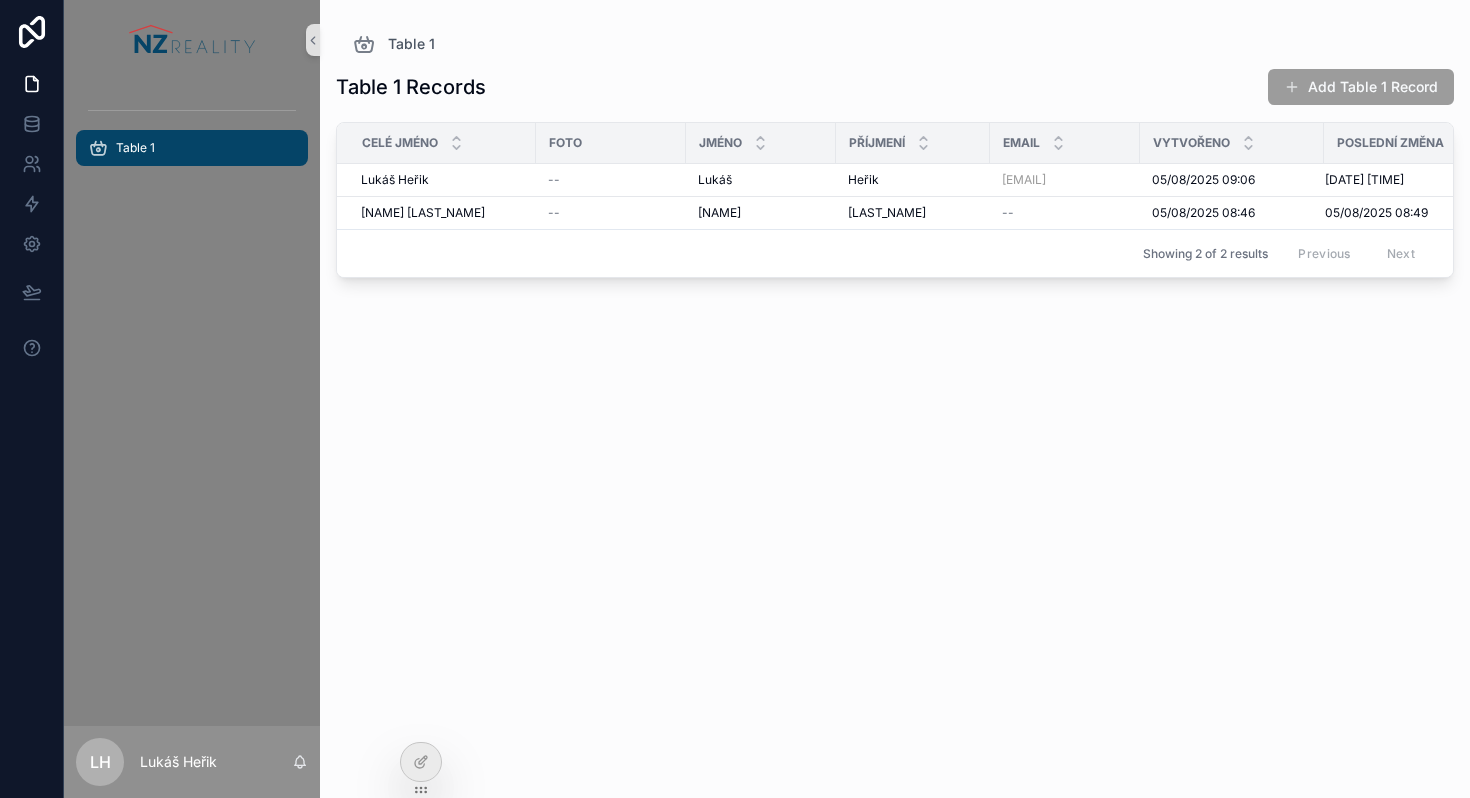 click on "Table 1" at bounding box center (192, 403) 